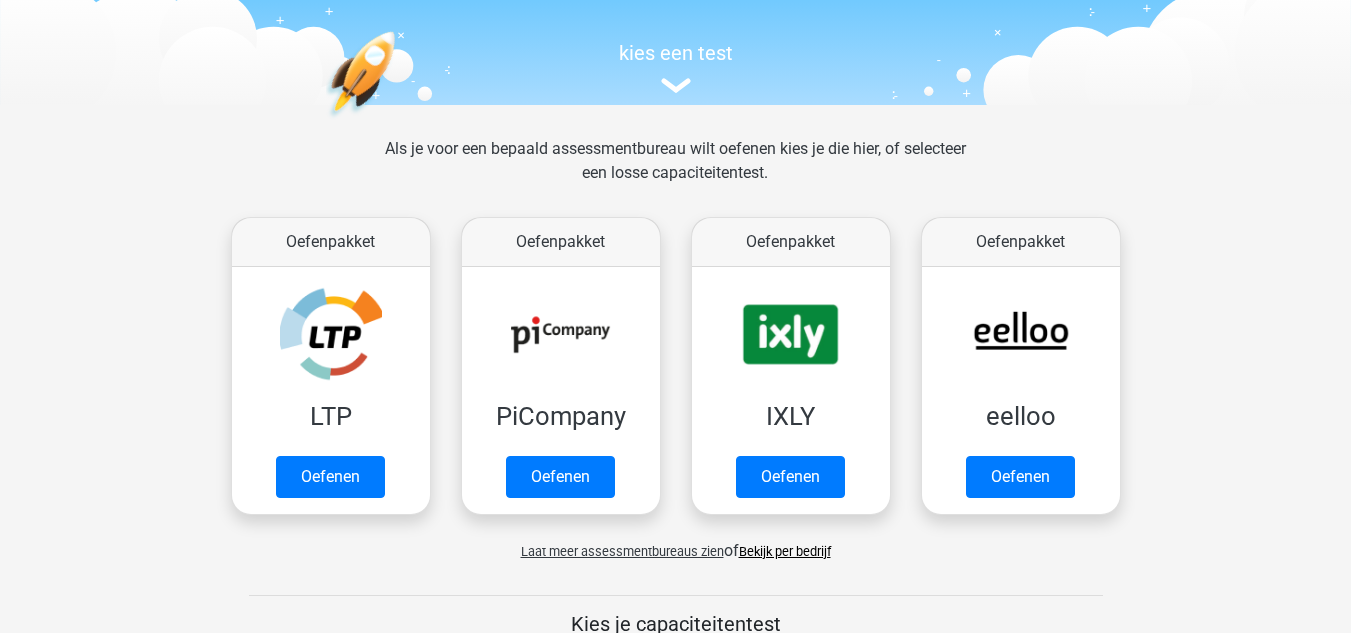 scroll, scrollTop: 0, scrollLeft: 0, axis: both 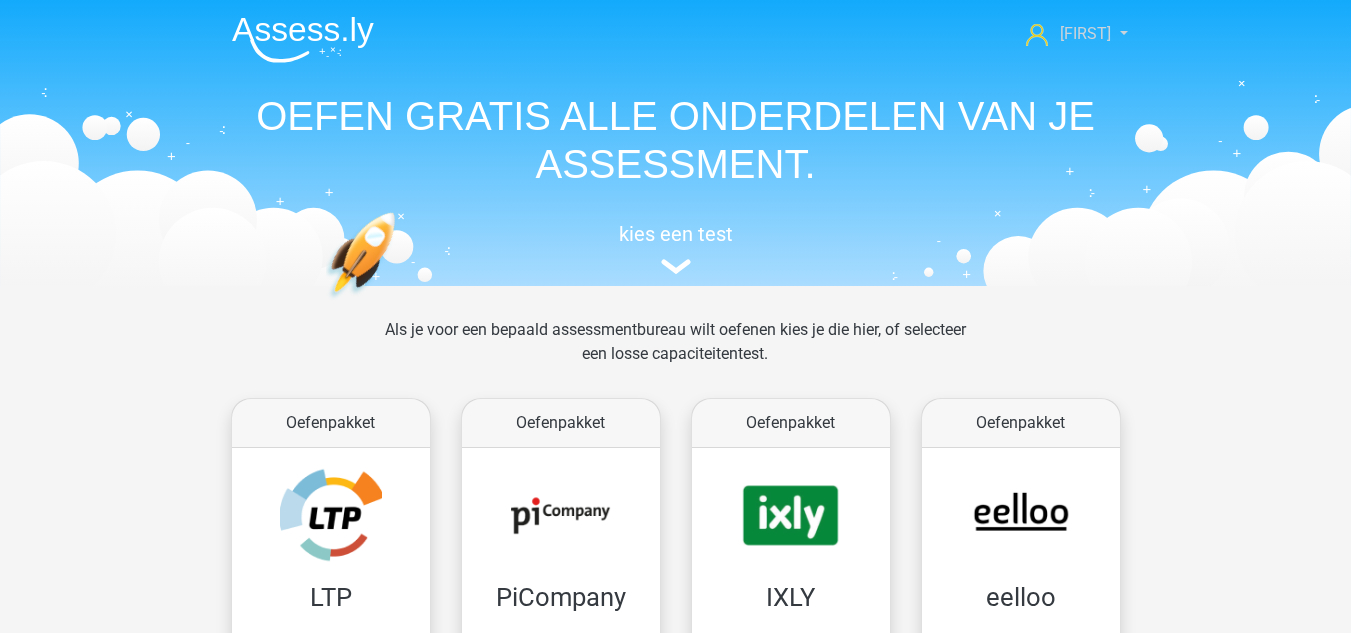 click on "[NAME]" at bounding box center (1085, 33) 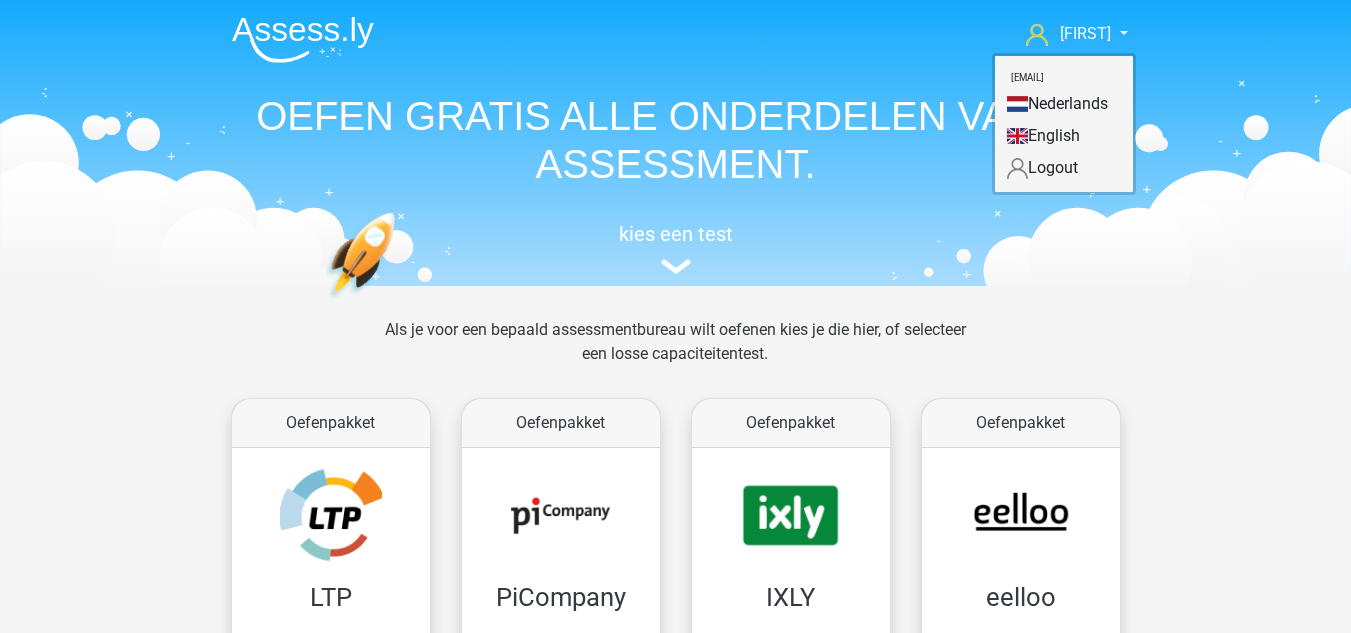 click on "Niels
nielsdekam@hotmail.nl
Nederlands
English" at bounding box center (675, 143) 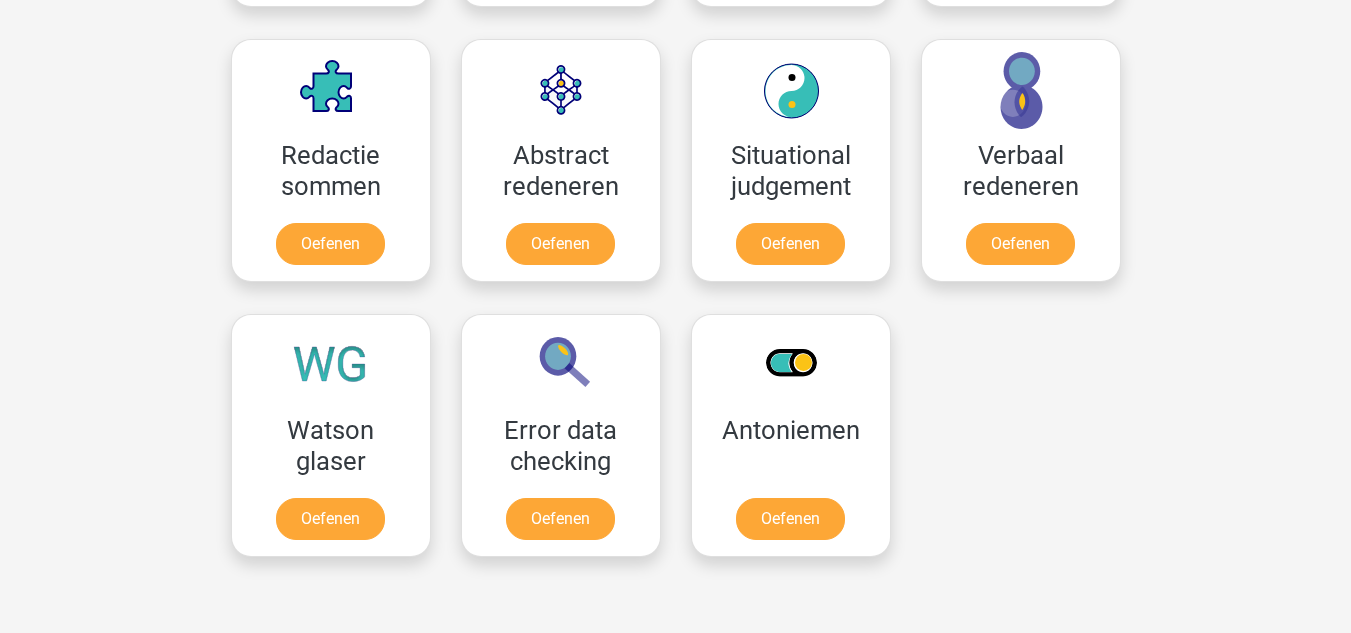 scroll, scrollTop: 1400, scrollLeft: 0, axis: vertical 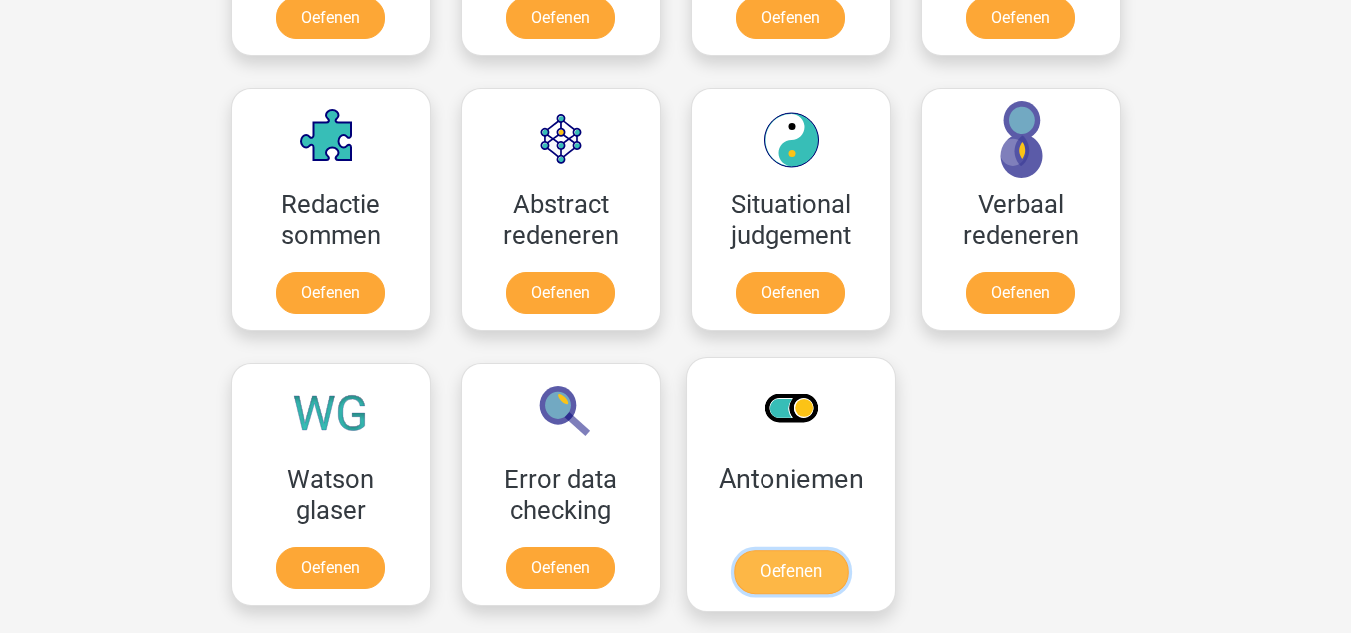 click on "Oefenen" at bounding box center (790, 572) 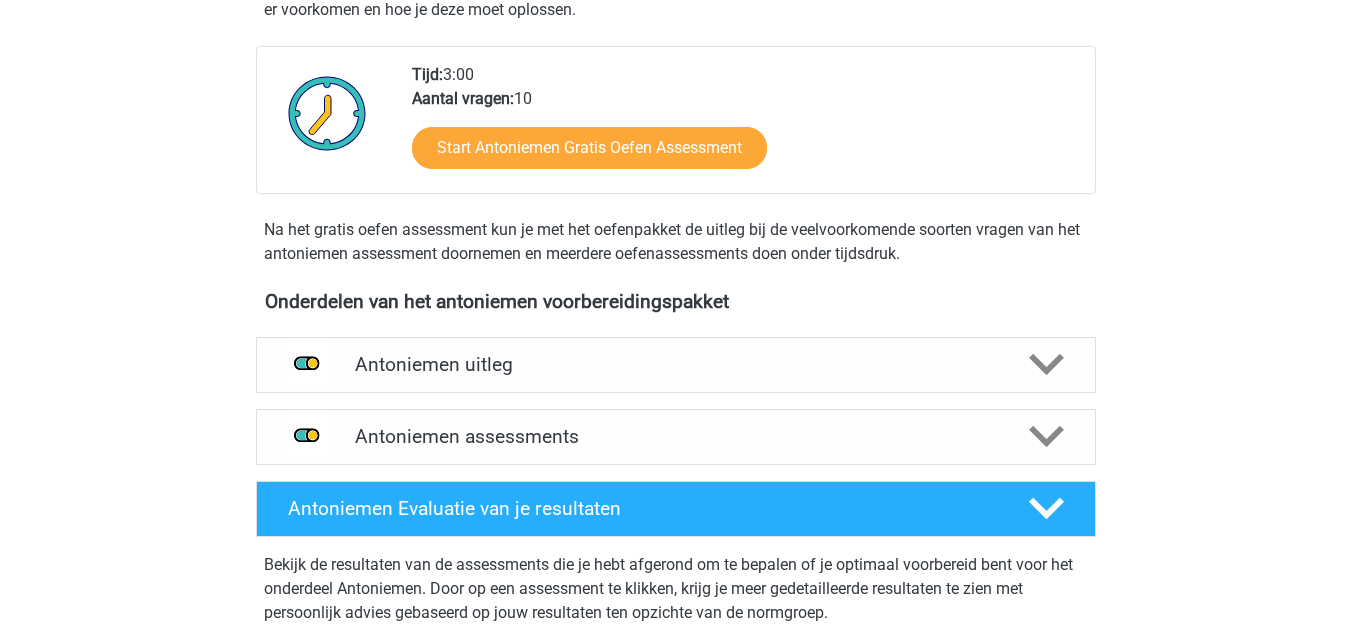 scroll, scrollTop: 500, scrollLeft: 0, axis: vertical 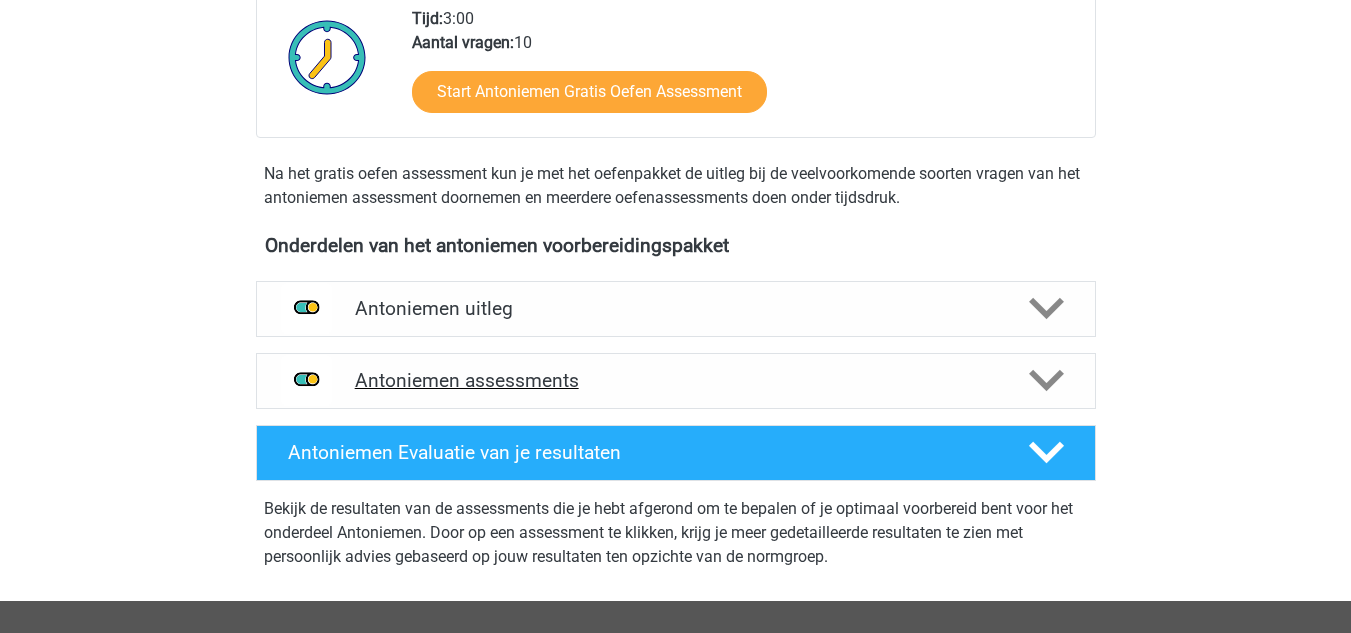 click on "Antoniemen assessments" at bounding box center [676, 380] 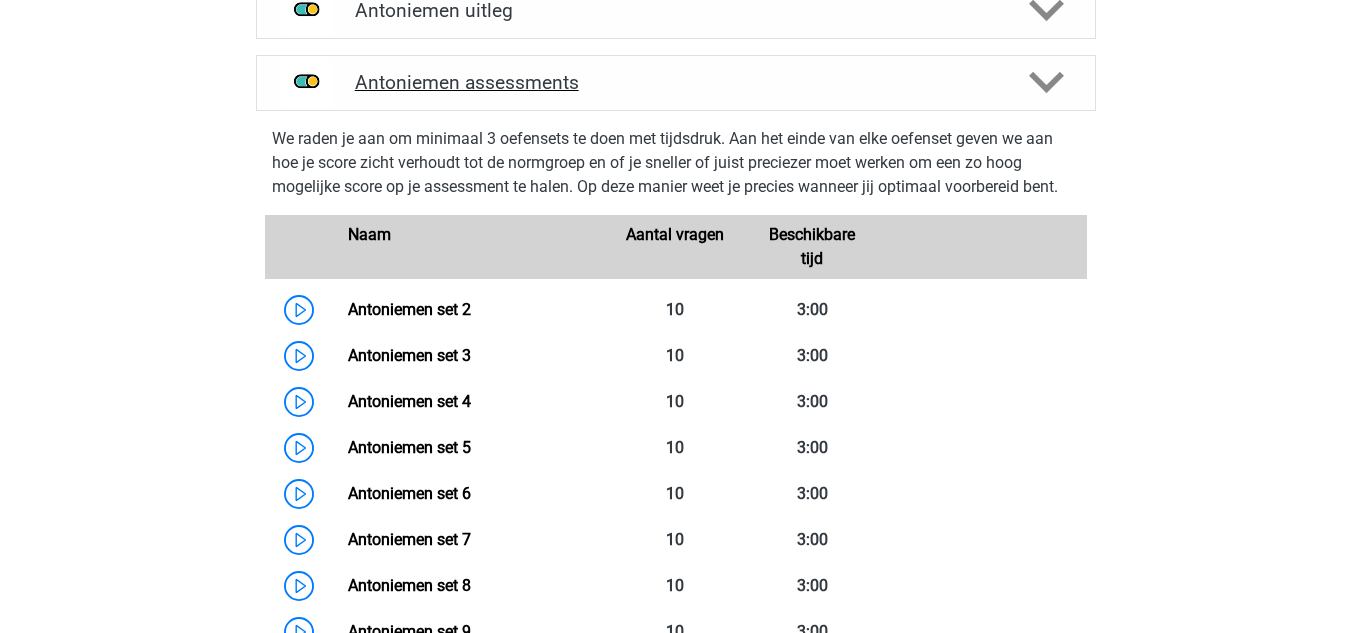 scroll, scrollTop: 800, scrollLeft: 0, axis: vertical 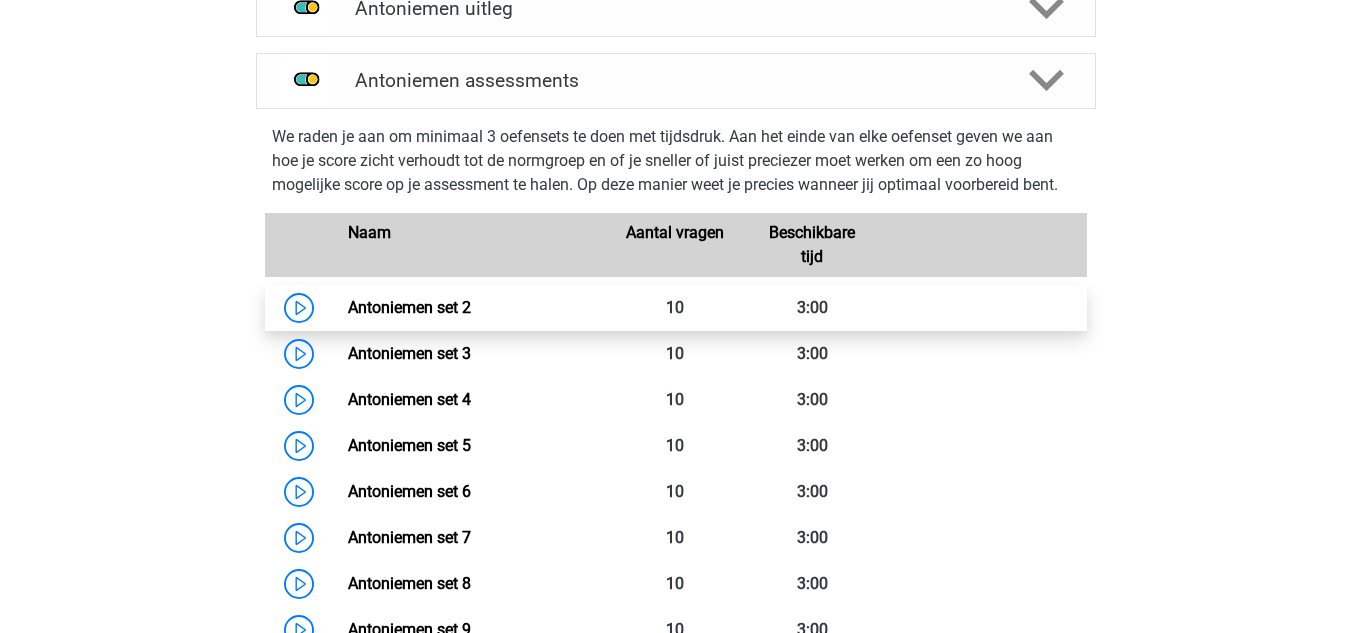click on "Antoniemen
set 2" at bounding box center (409, 307) 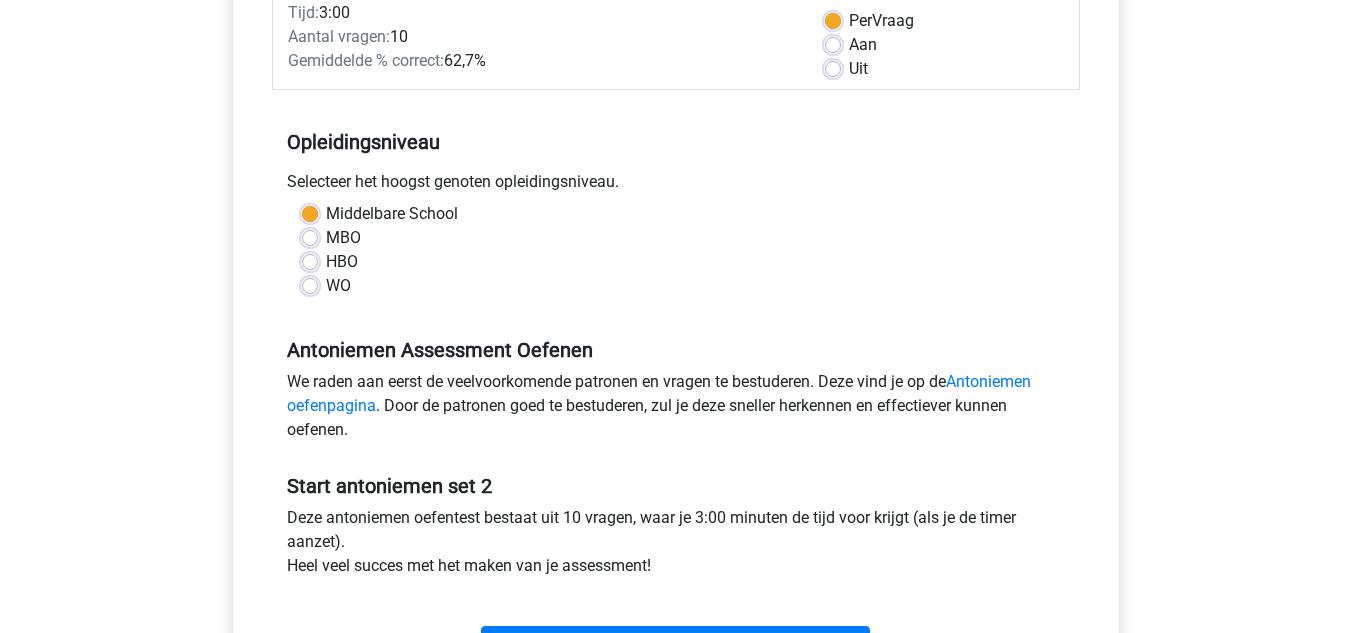 scroll, scrollTop: 400, scrollLeft: 0, axis: vertical 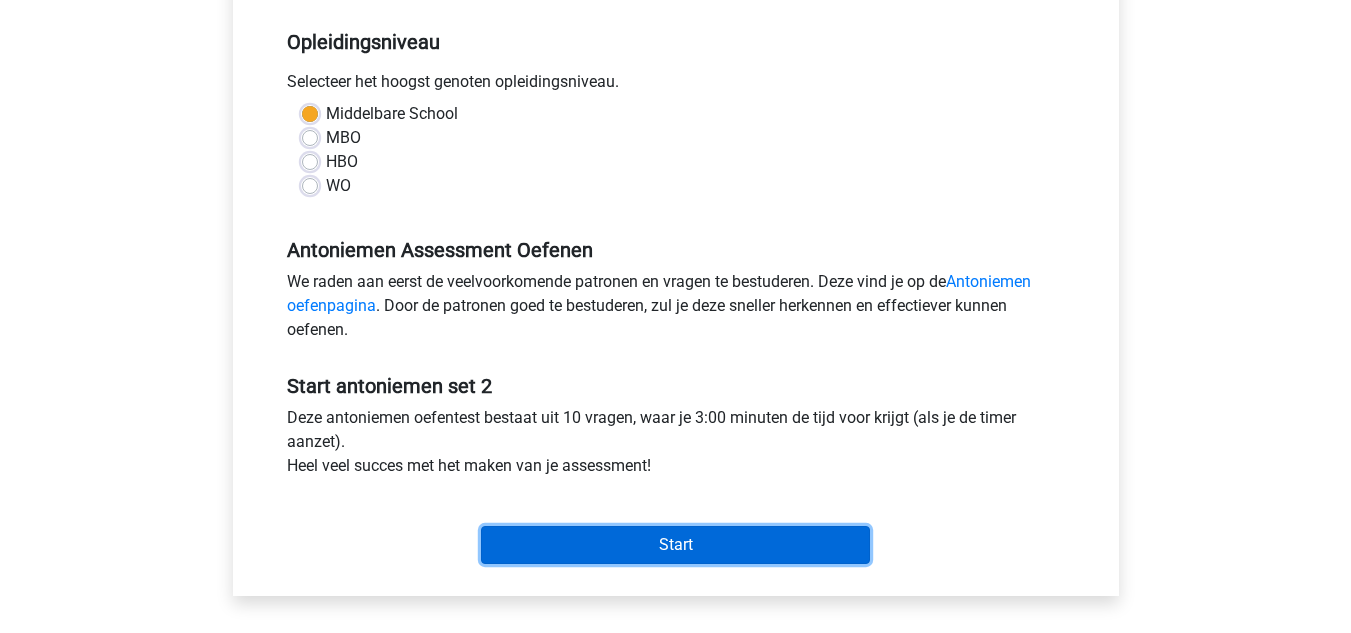 click on "Start" at bounding box center (675, 545) 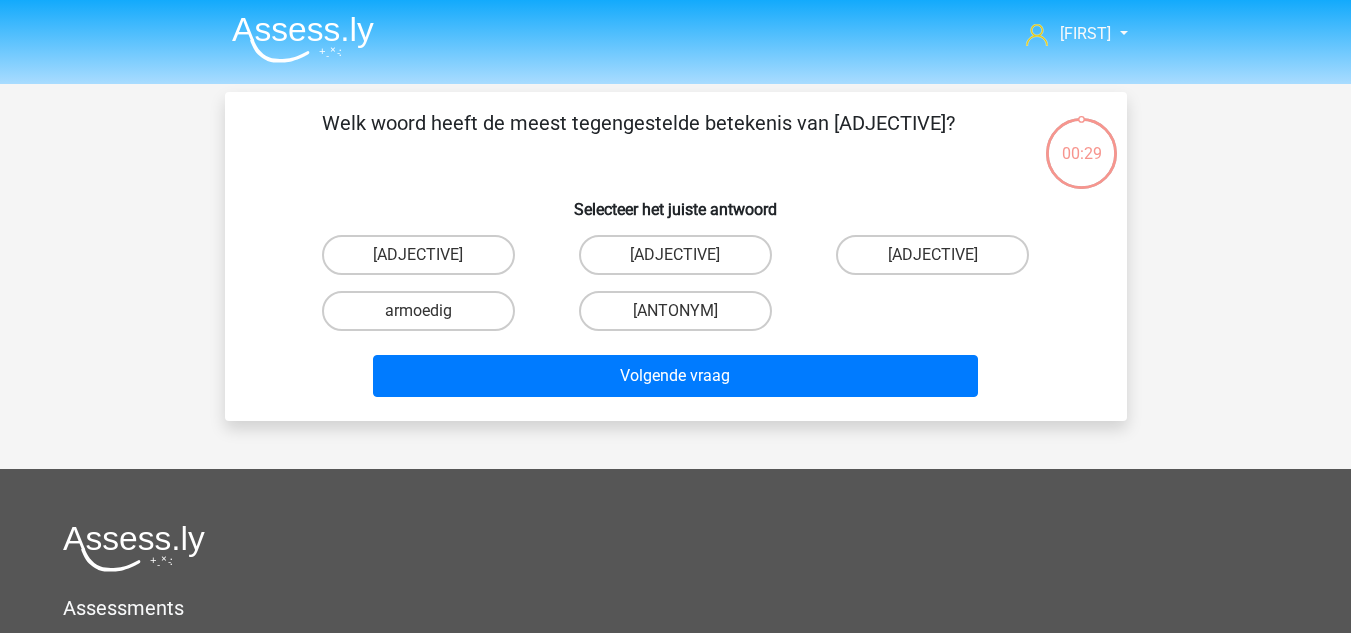 scroll, scrollTop: 0, scrollLeft: 0, axis: both 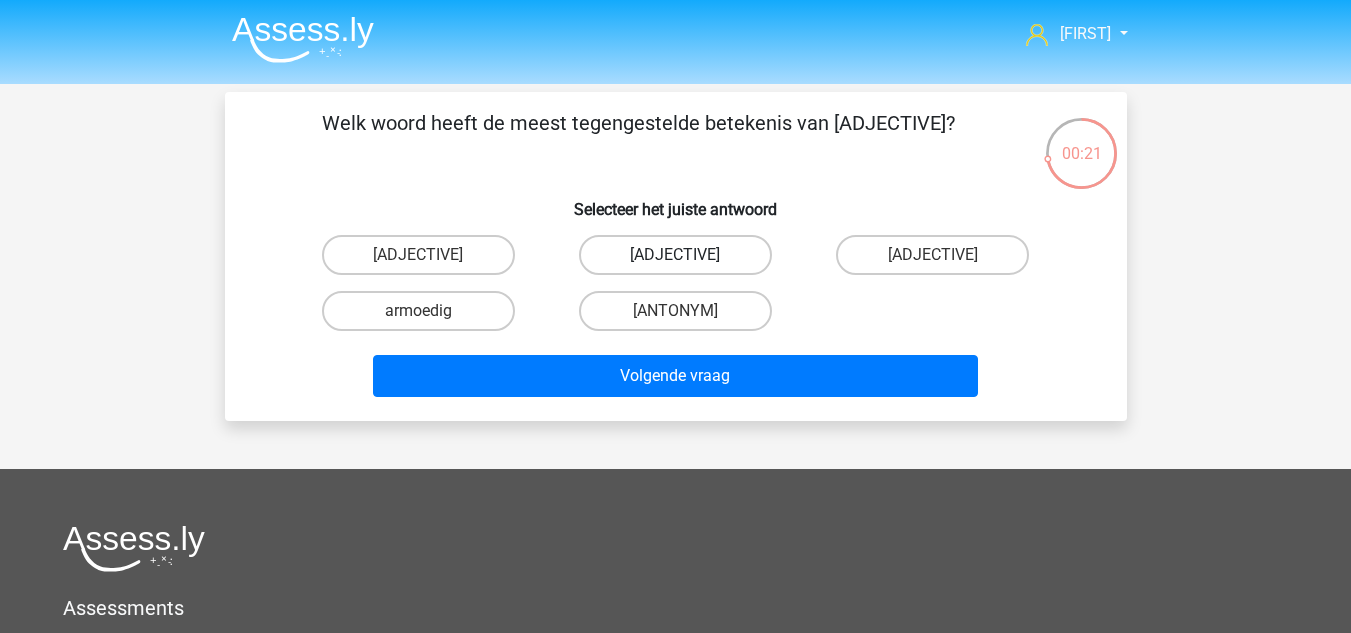 click on "[ADJECTIVE]" at bounding box center [675, 255] 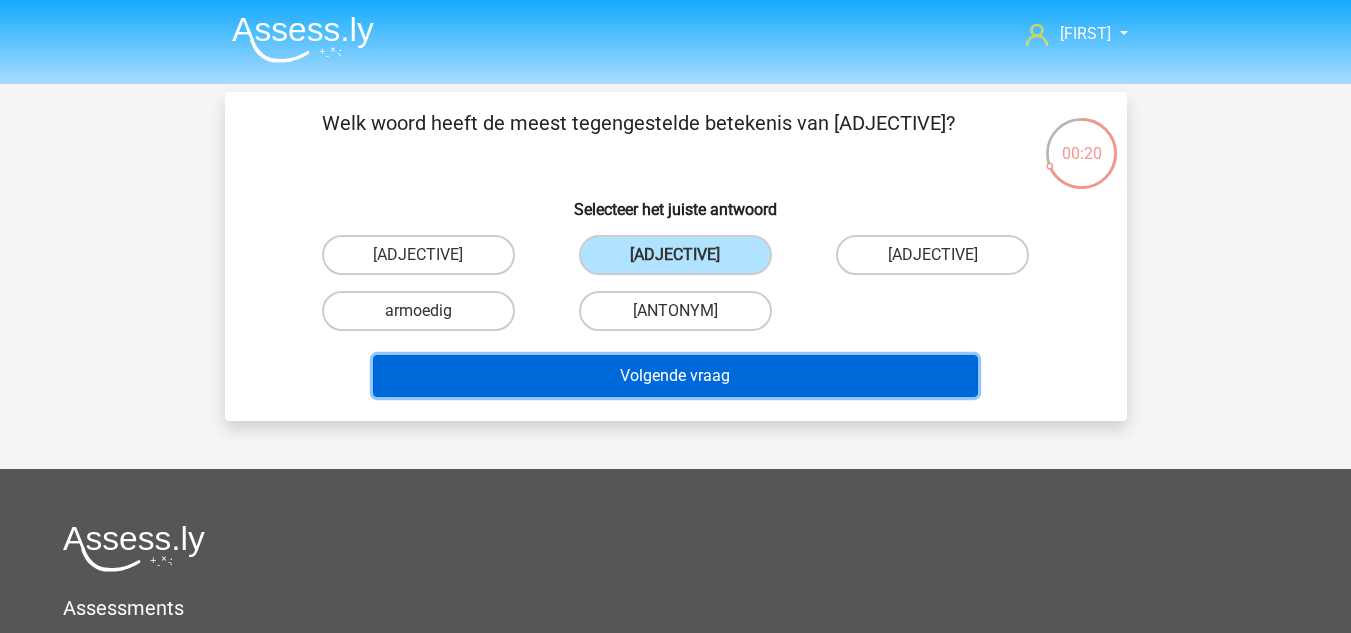 click on "Volgende vraag" at bounding box center [675, 376] 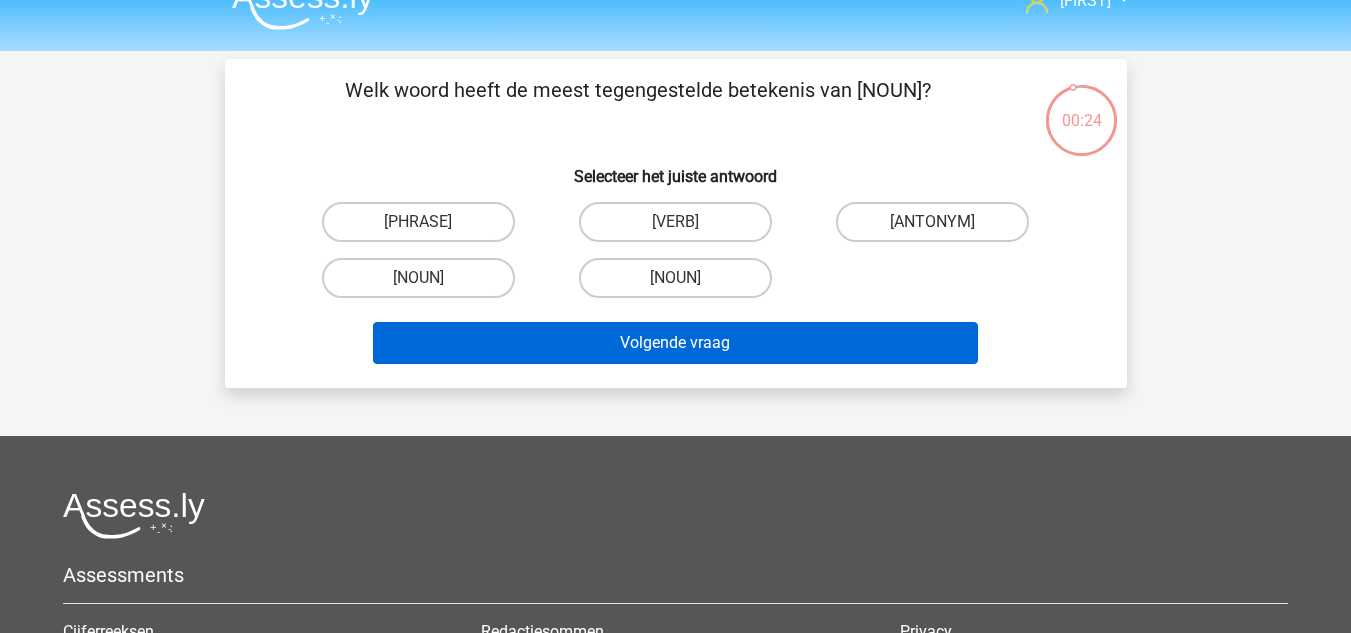 scroll, scrollTop: 0, scrollLeft: 0, axis: both 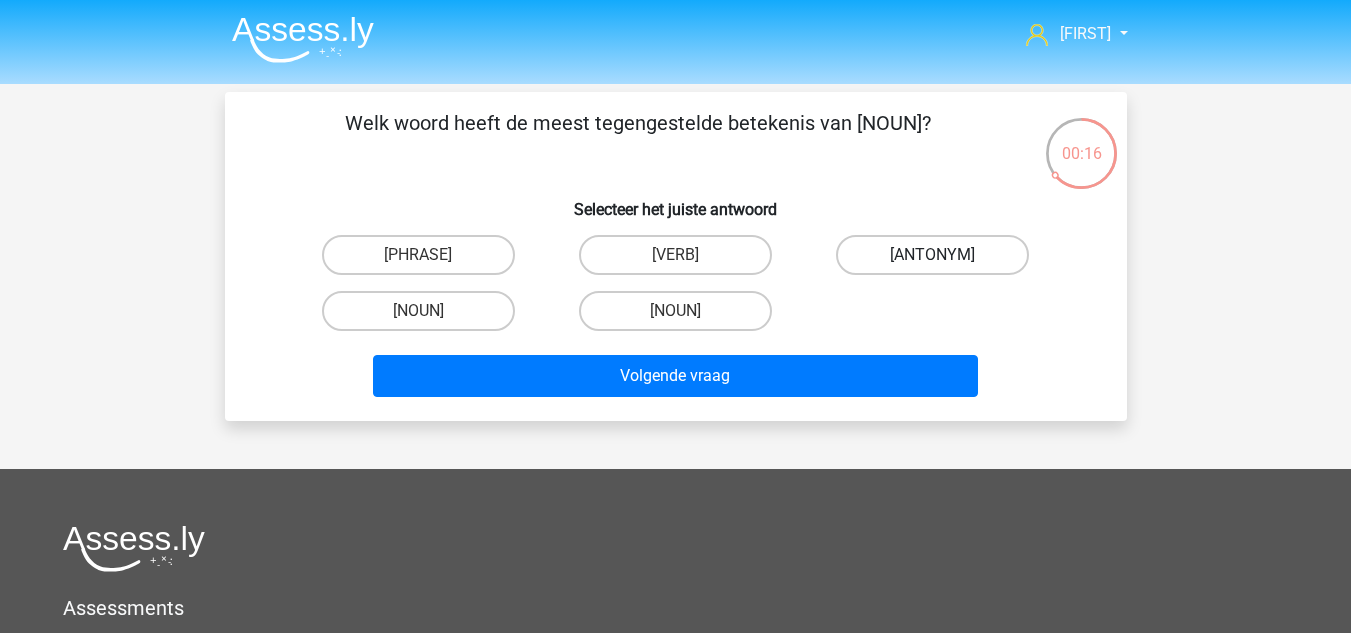 click on "[ANTONYM]" at bounding box center (932, 255) 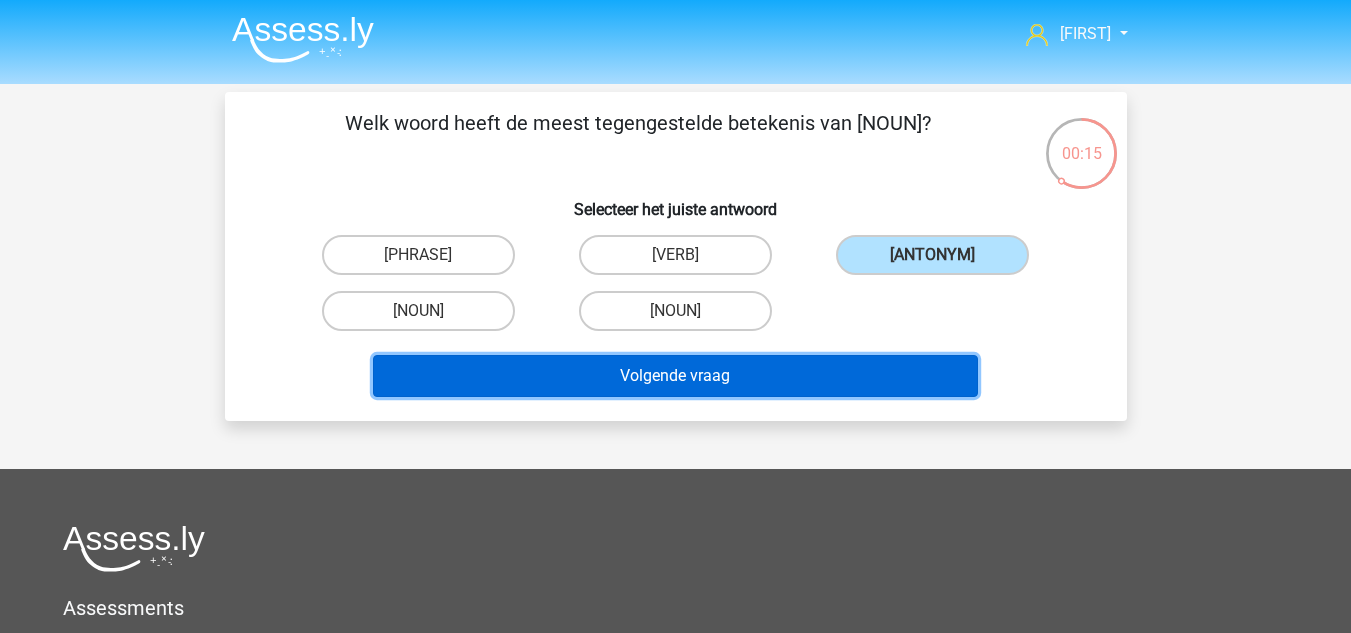 click on "Volgende vraag" at bounding box center (675, 376) 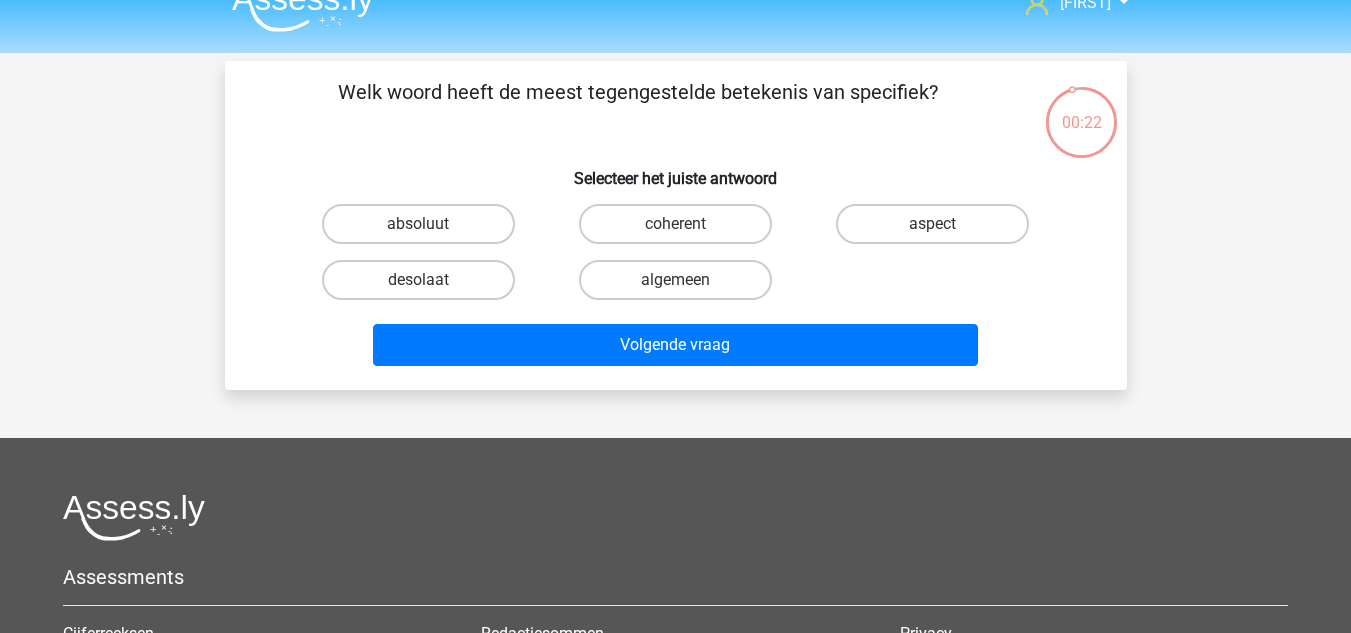 scroll, scrollTop: 0, scrollLeft: 0, axis: both 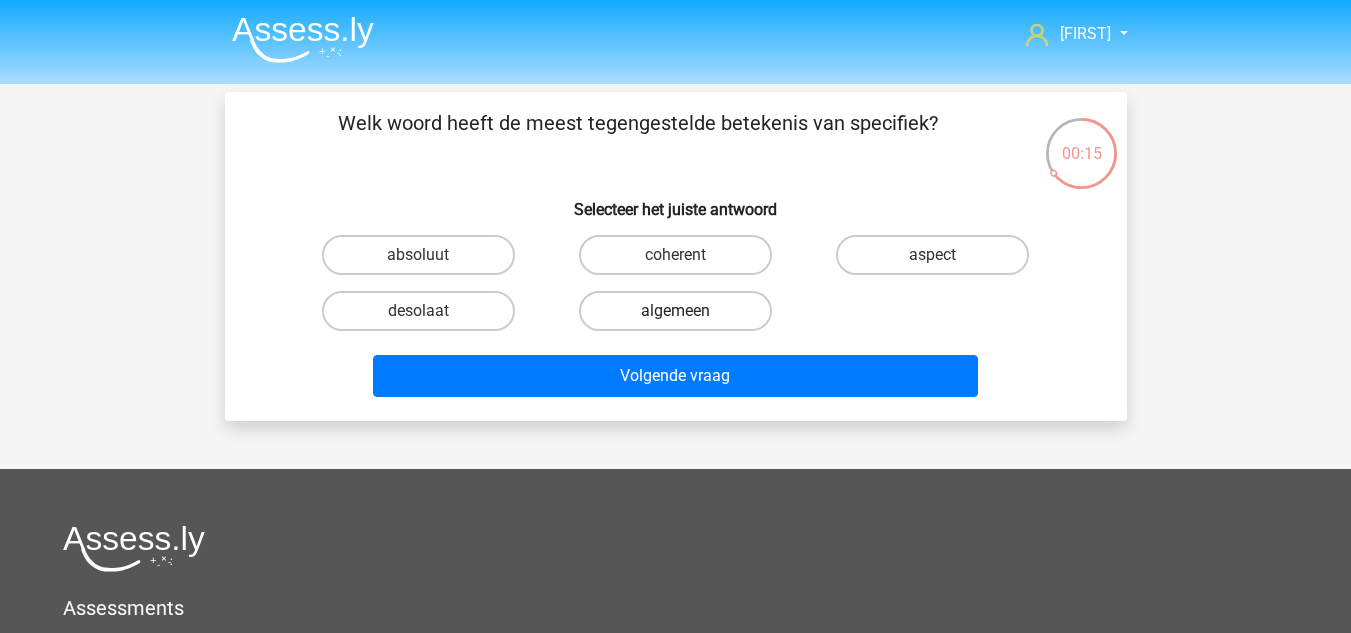click on "algemeen" at bounding box center [675, 311] 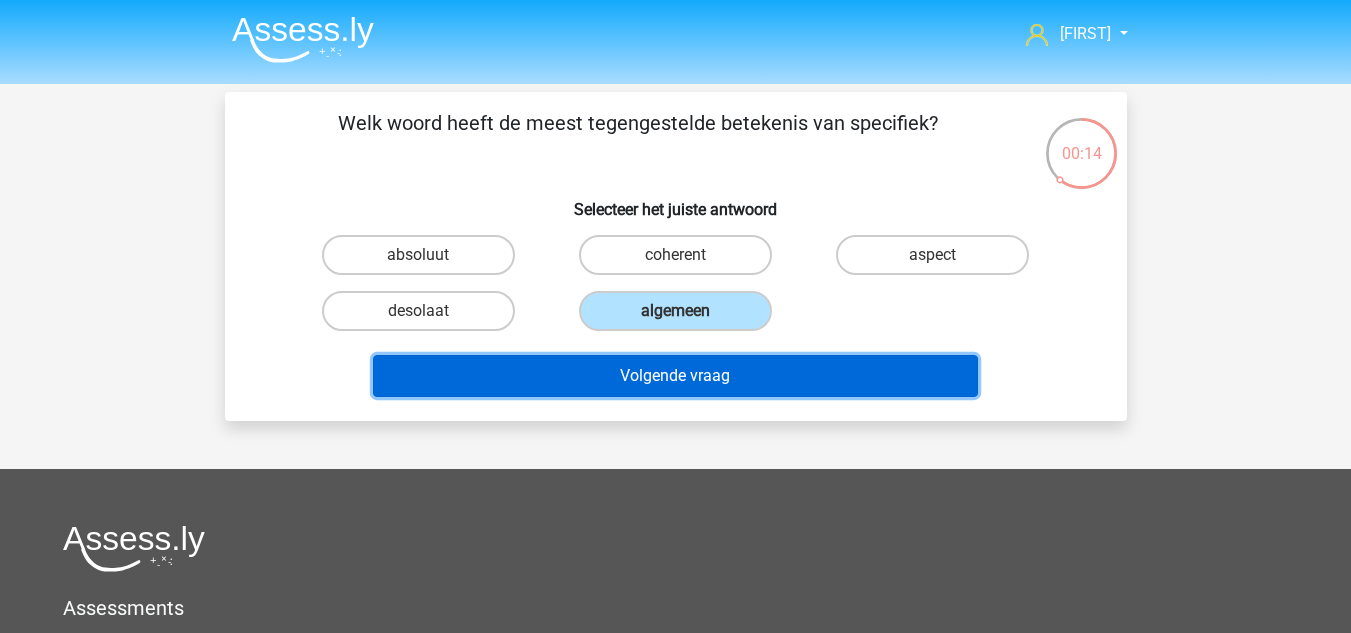 click on "Volgende vraag" at bounding box center [675, 376] 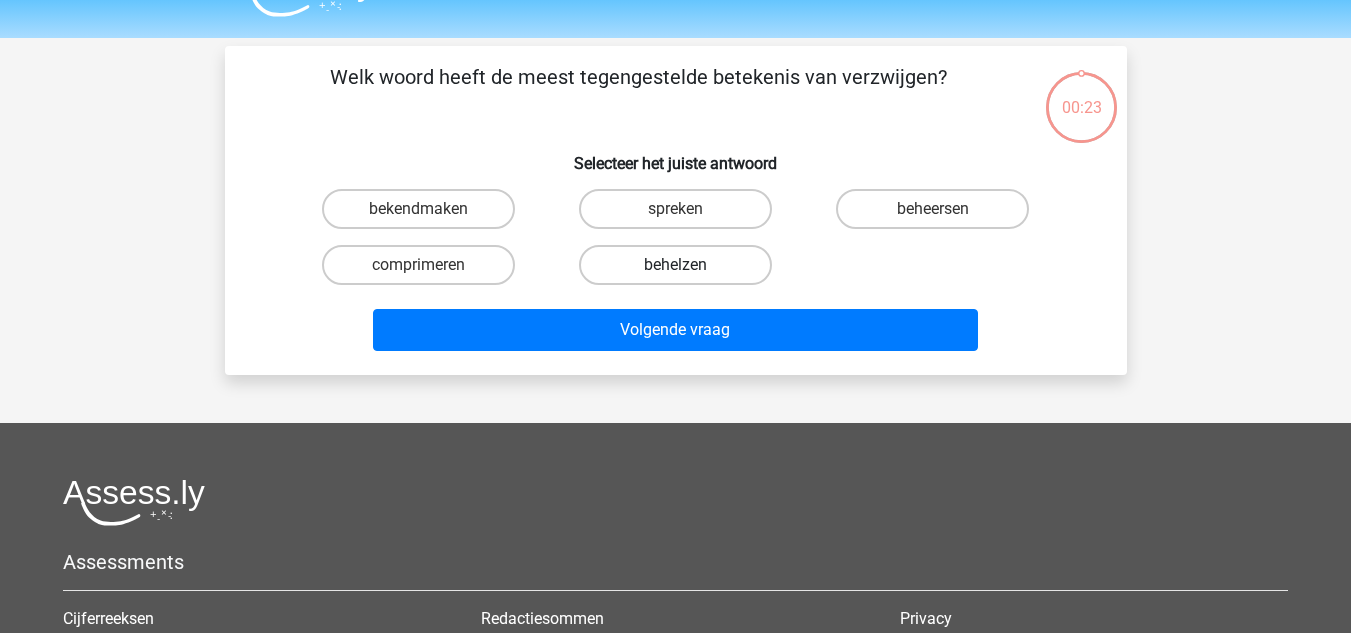 scroll, scrollTop: 0, scrollLeft: 0, axis: both 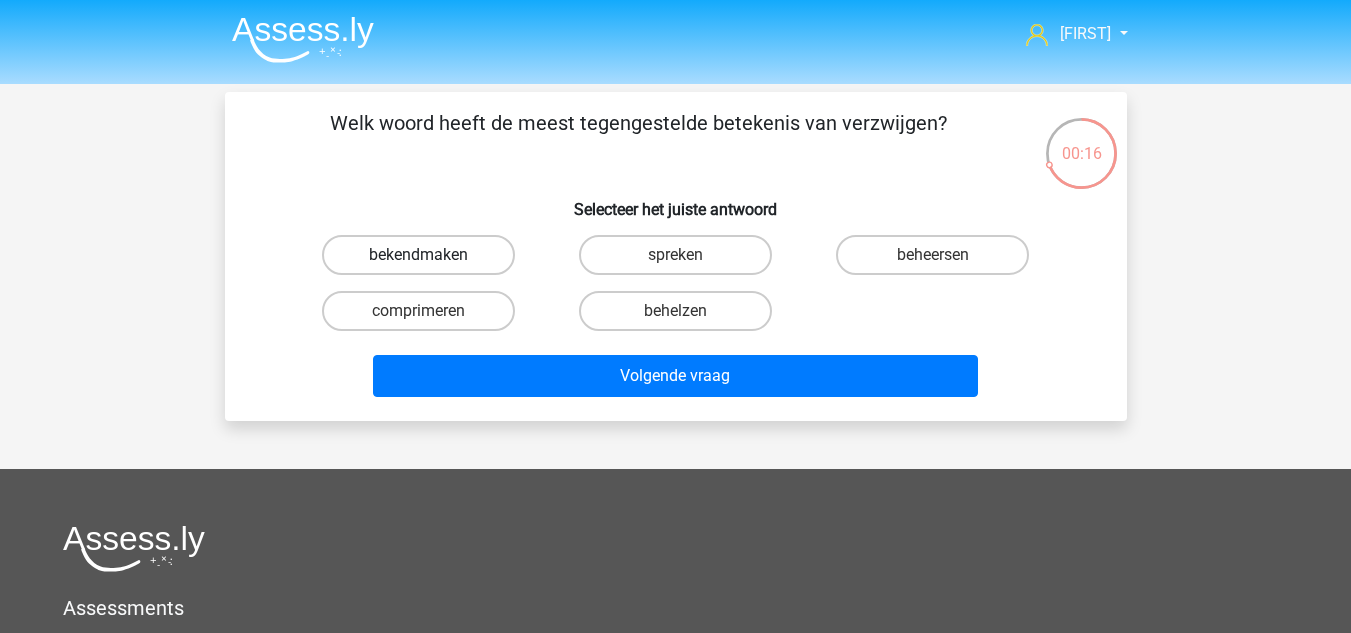 click on "bekendmaken" at bounding box center (418, 255) 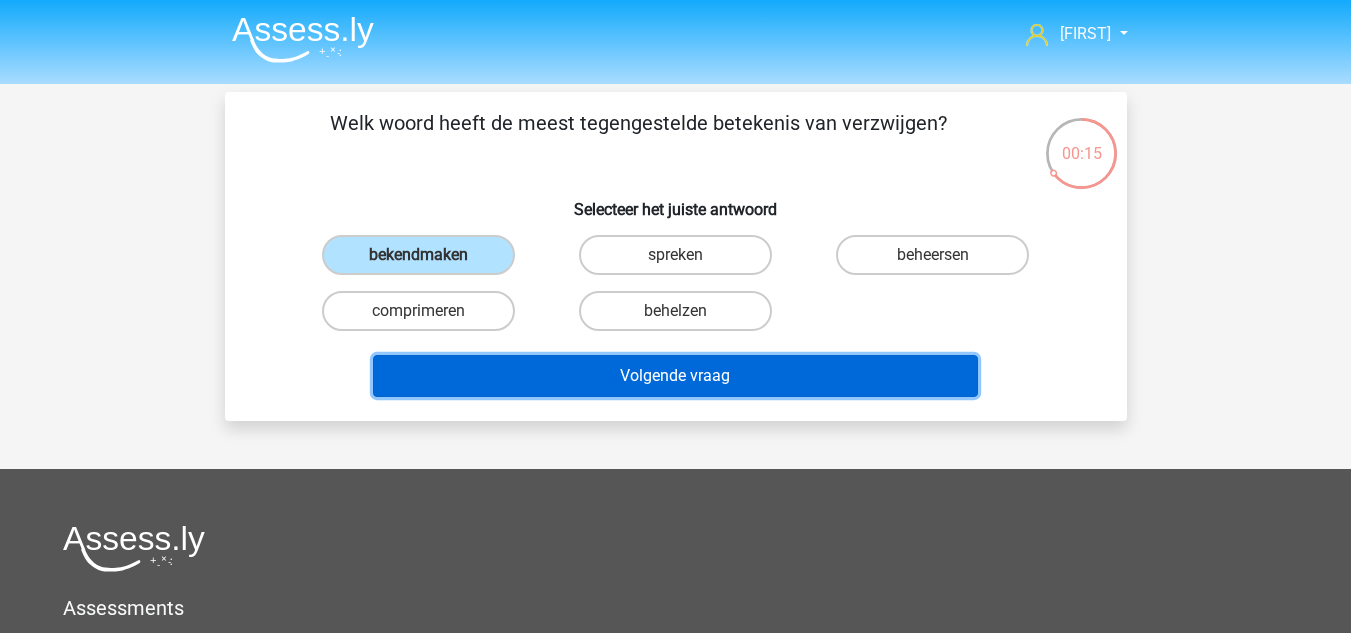 click on "Volgende vraag" at bounding box center [675, 376] 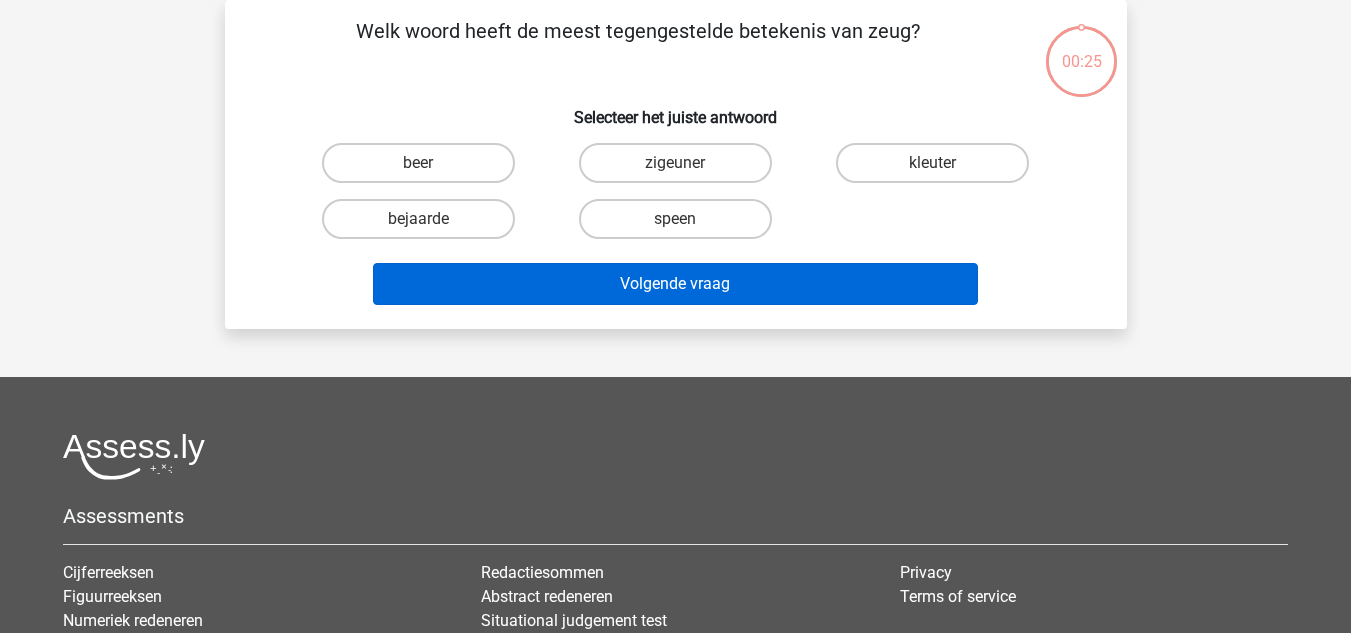 scroll, scrollTop: 0, scrollLeft: 0, axis: both 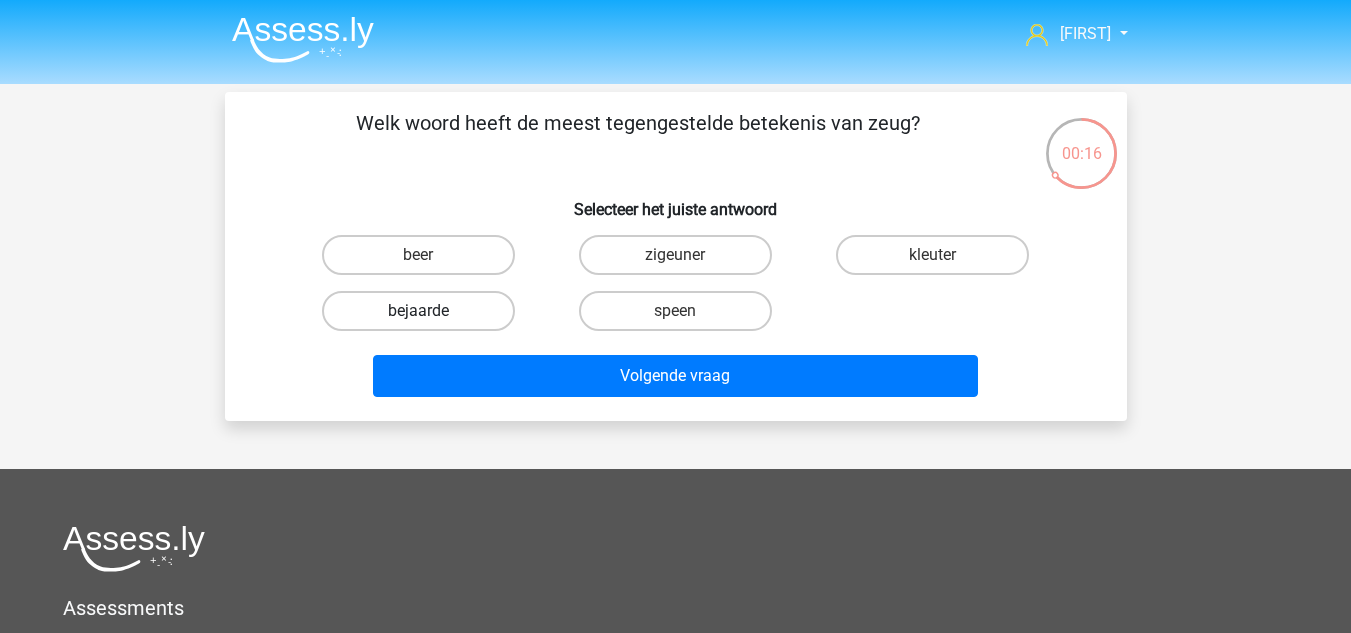 click on "bejaarde" at bounding box center (418, 311) 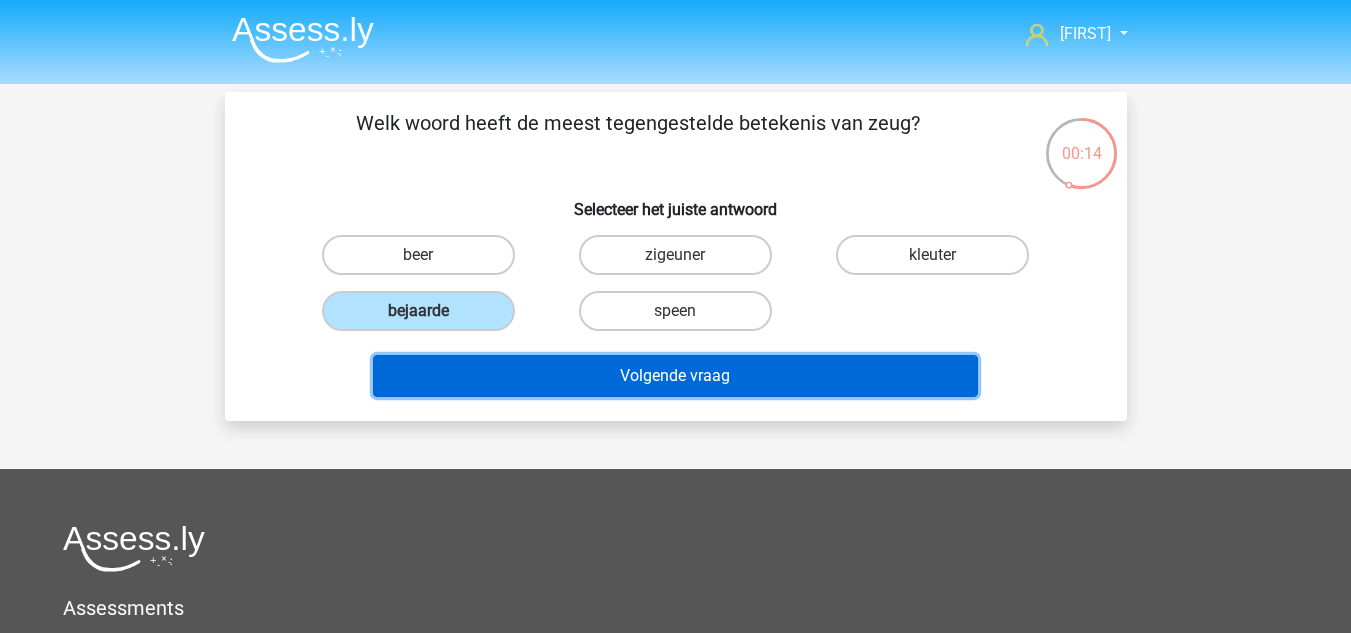 click on "Volgende vraag" at bounding box center (675, 376) 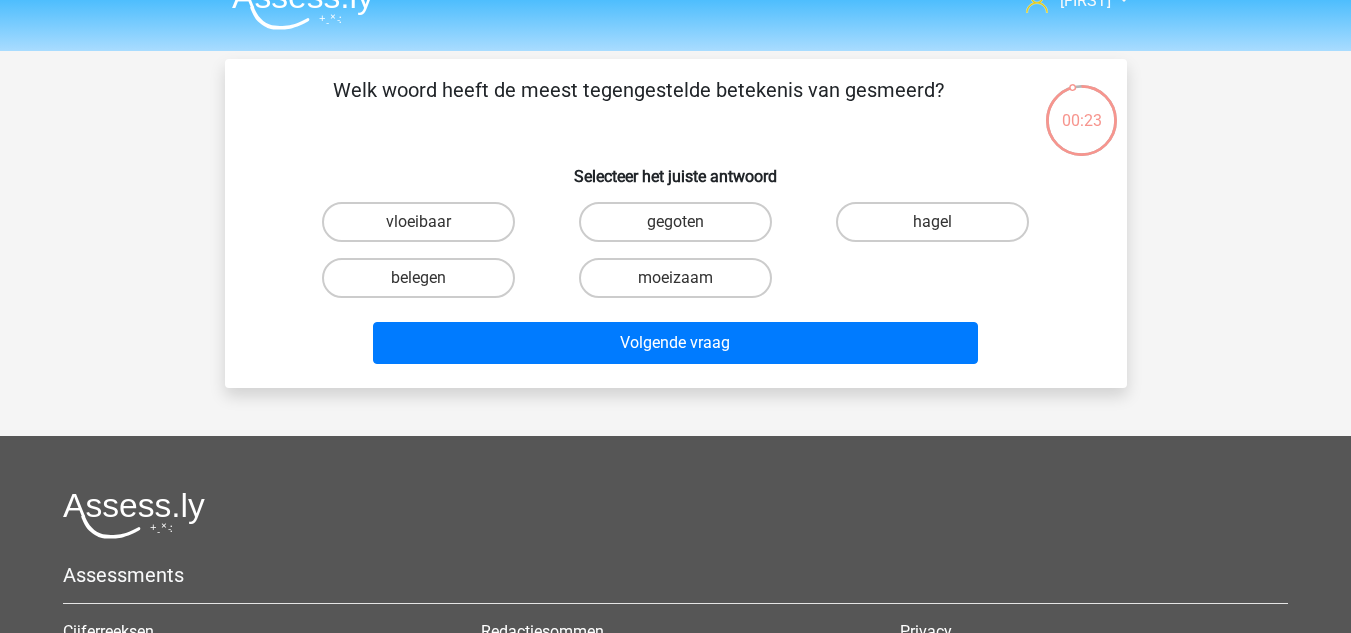 scroll, scrollTop: 0, scrollLeft: 0, axis: both 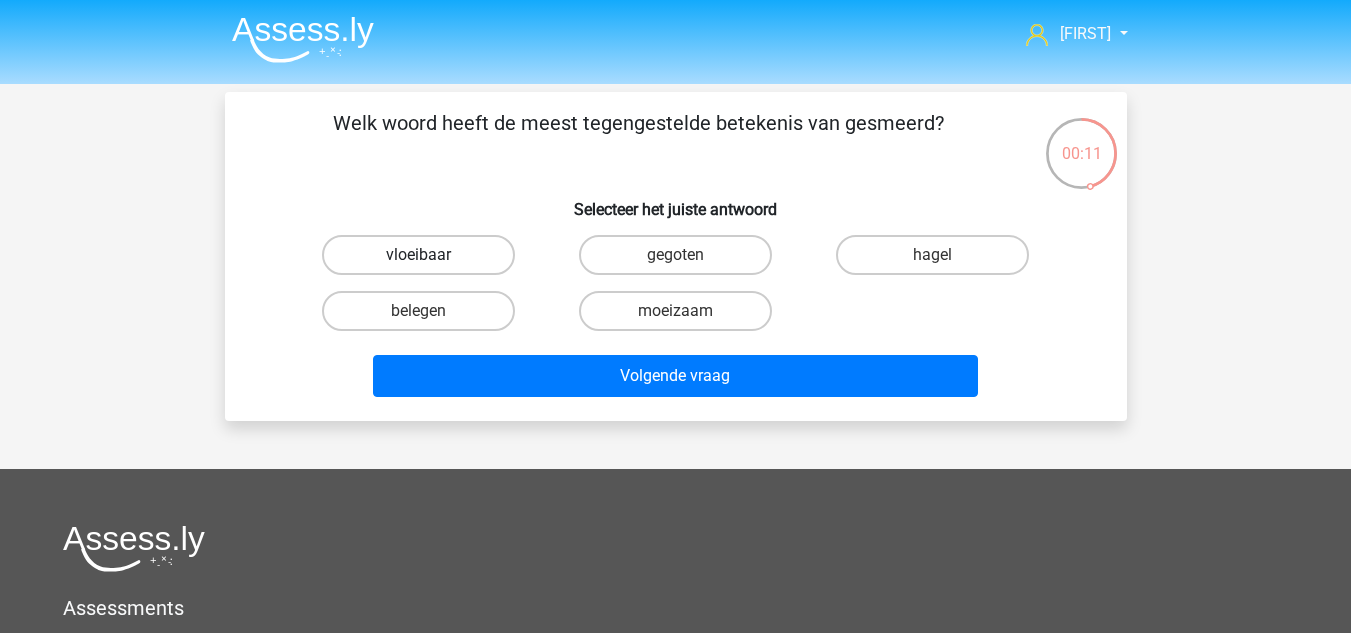 click on "vloeibaar" at bounding box center (418, 255) 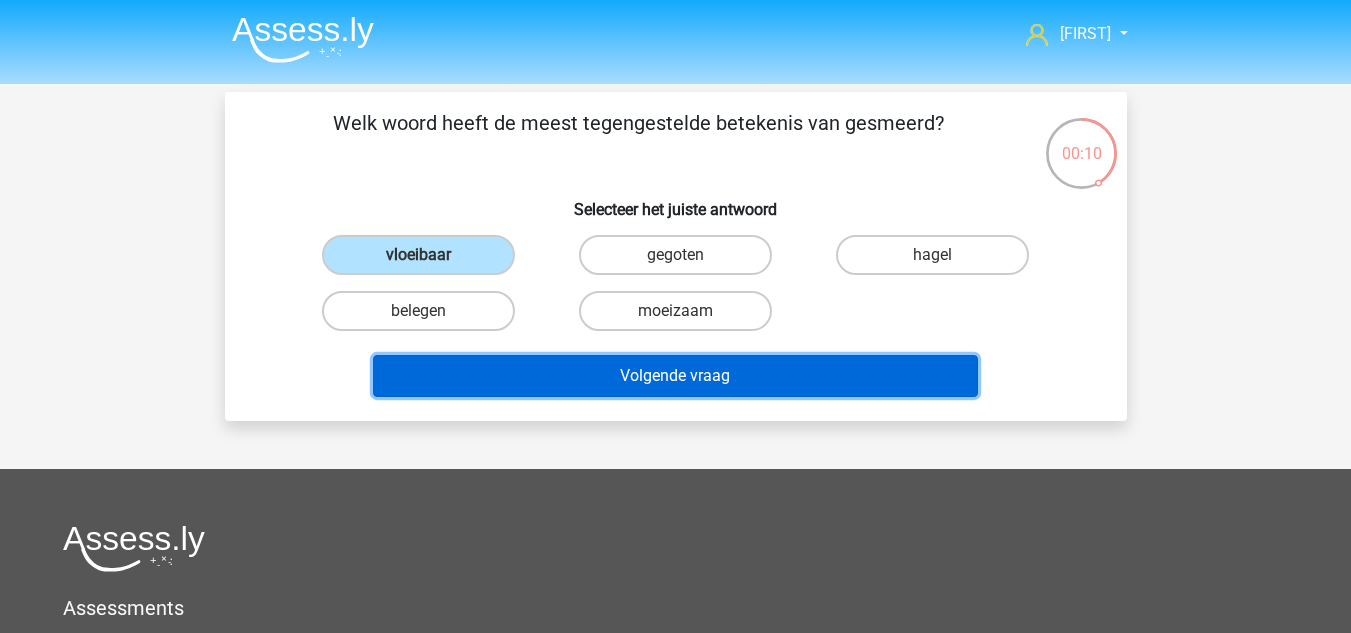 click on "Volgende vraag" at bounding box center (675, 376) 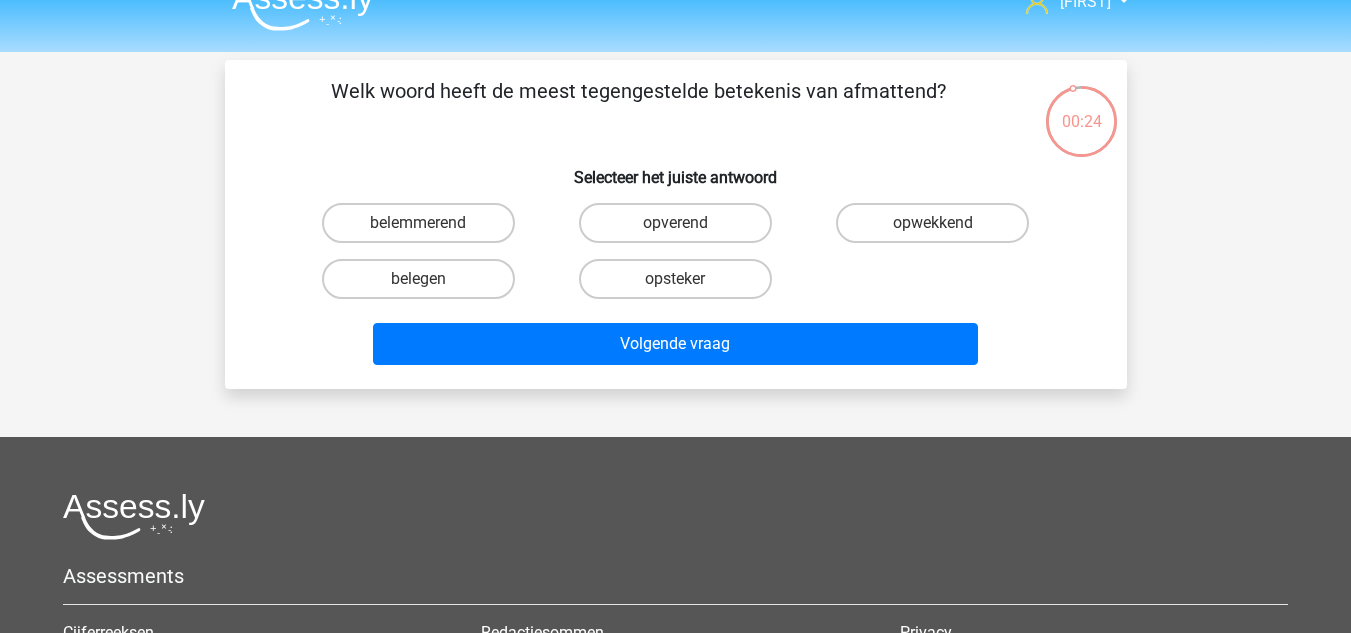 scroll, scrollTop: 0, scrollLeft: 0, axis: both 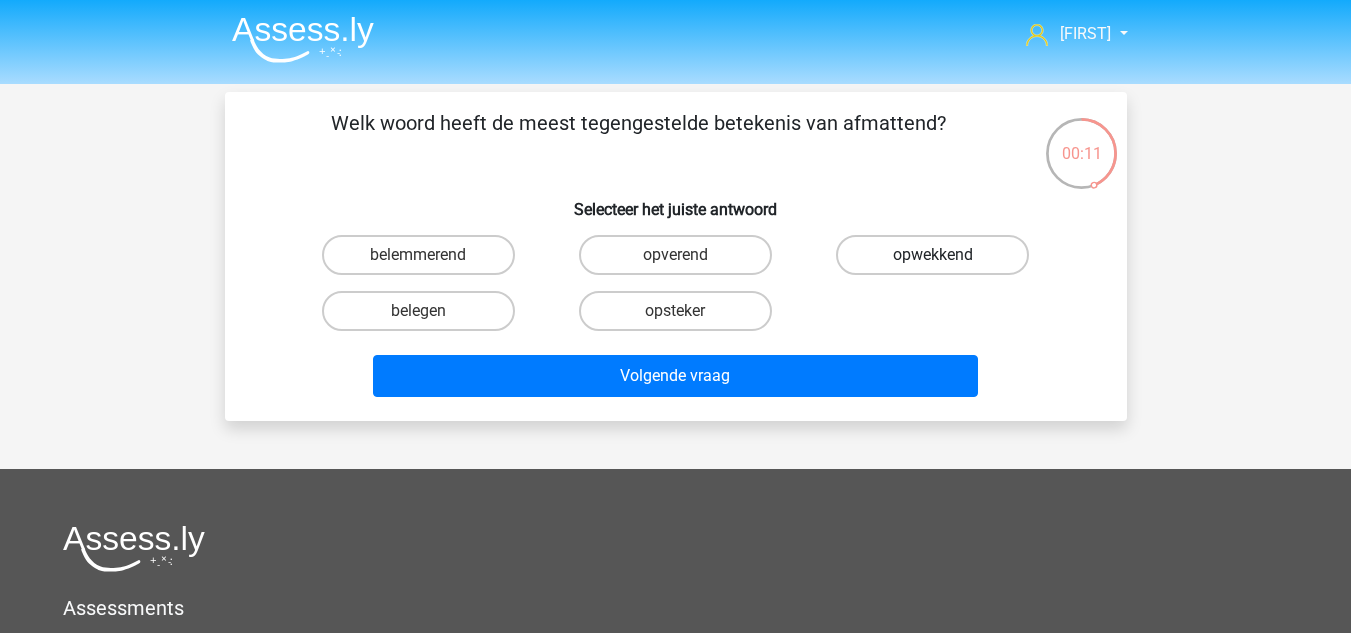 click on "opwekkend" at bounding box center (932, 255) 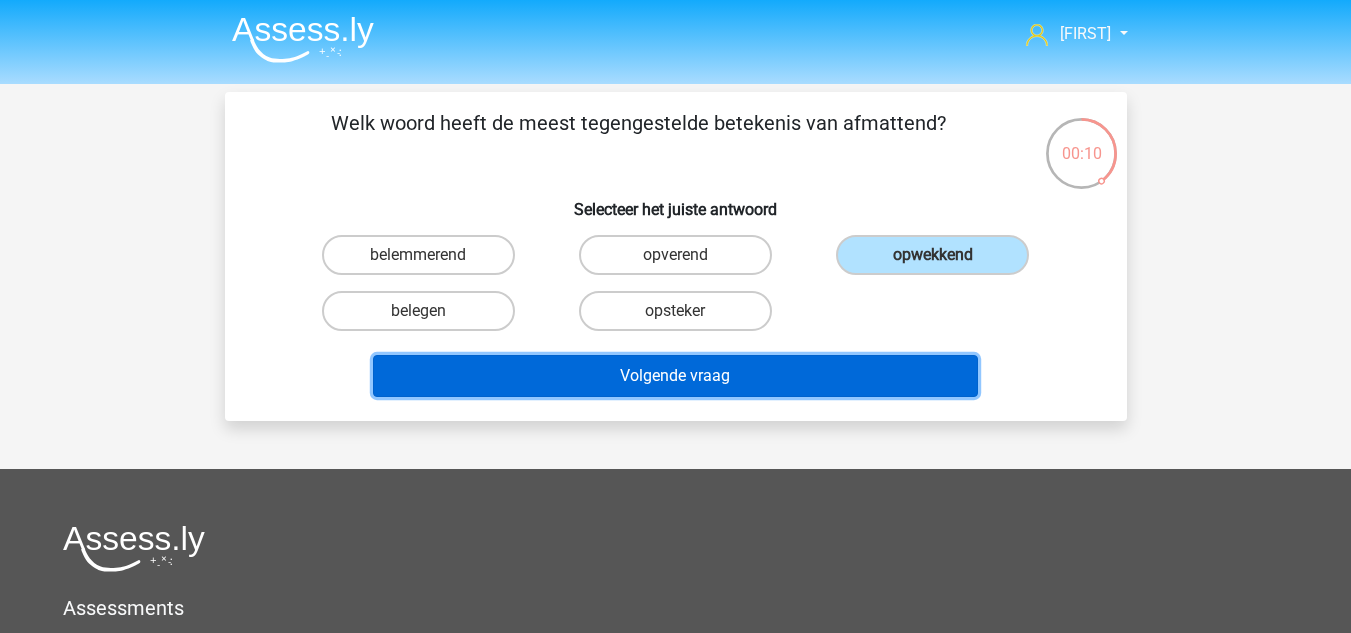 click on "Volgende vraag" at bounding box center [675, 376] 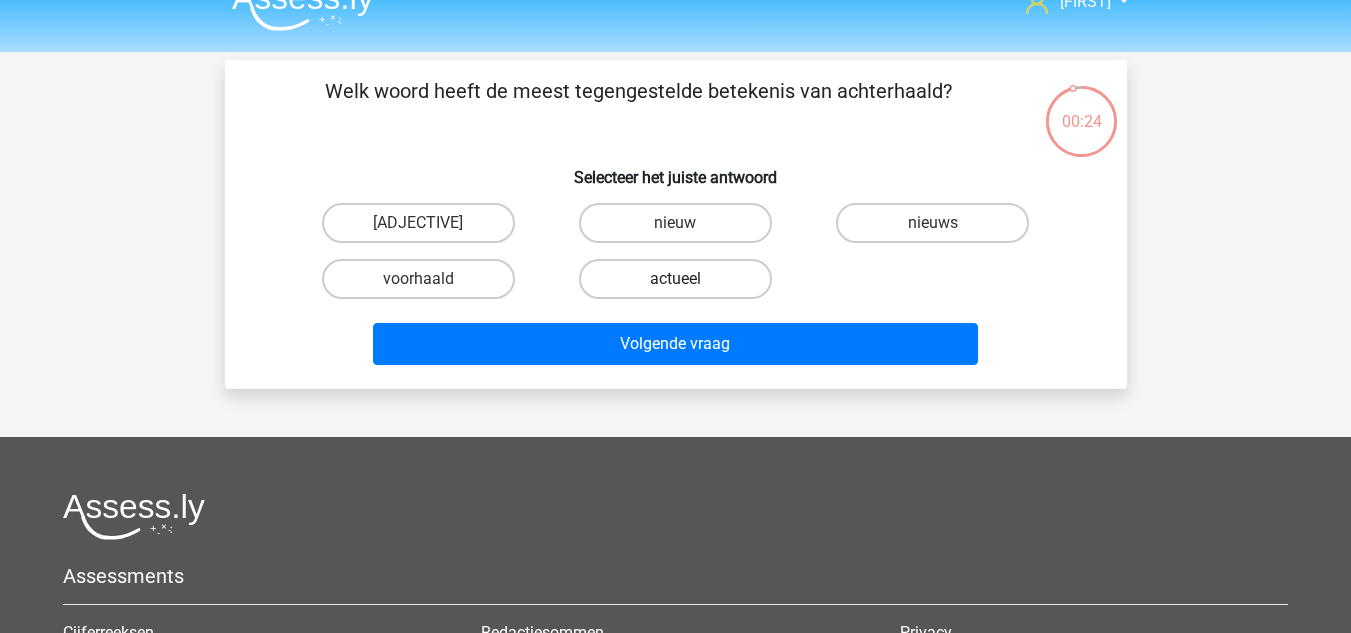 scroll, scrollTop: 0, scrollLeft: 0, axis: both 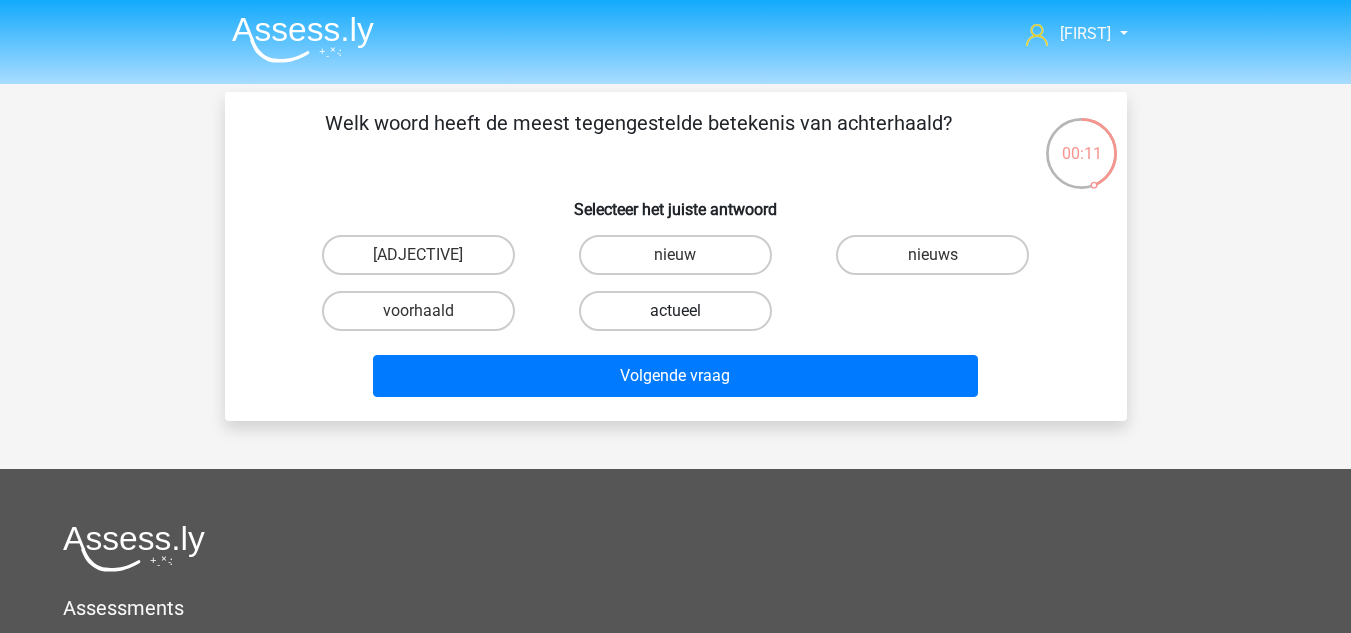 click on "actueel" at bounding box center (675, 311) 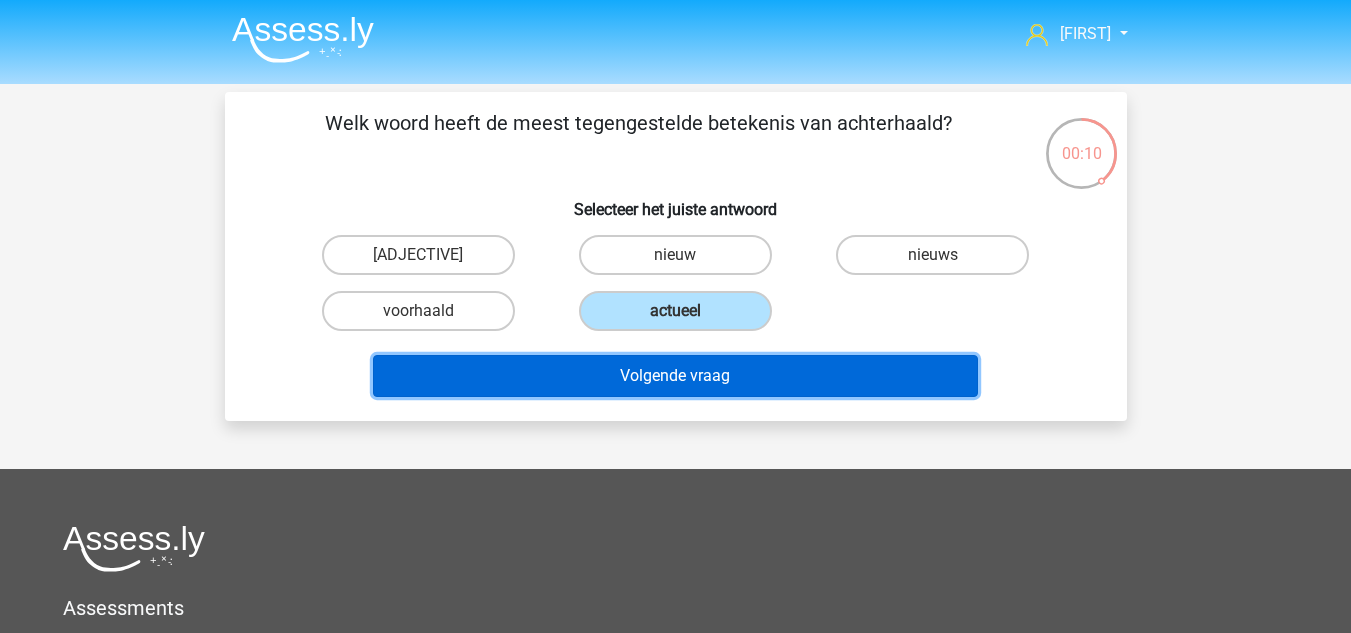 click on "Volgende vraag" at bounding box center [675, 376] 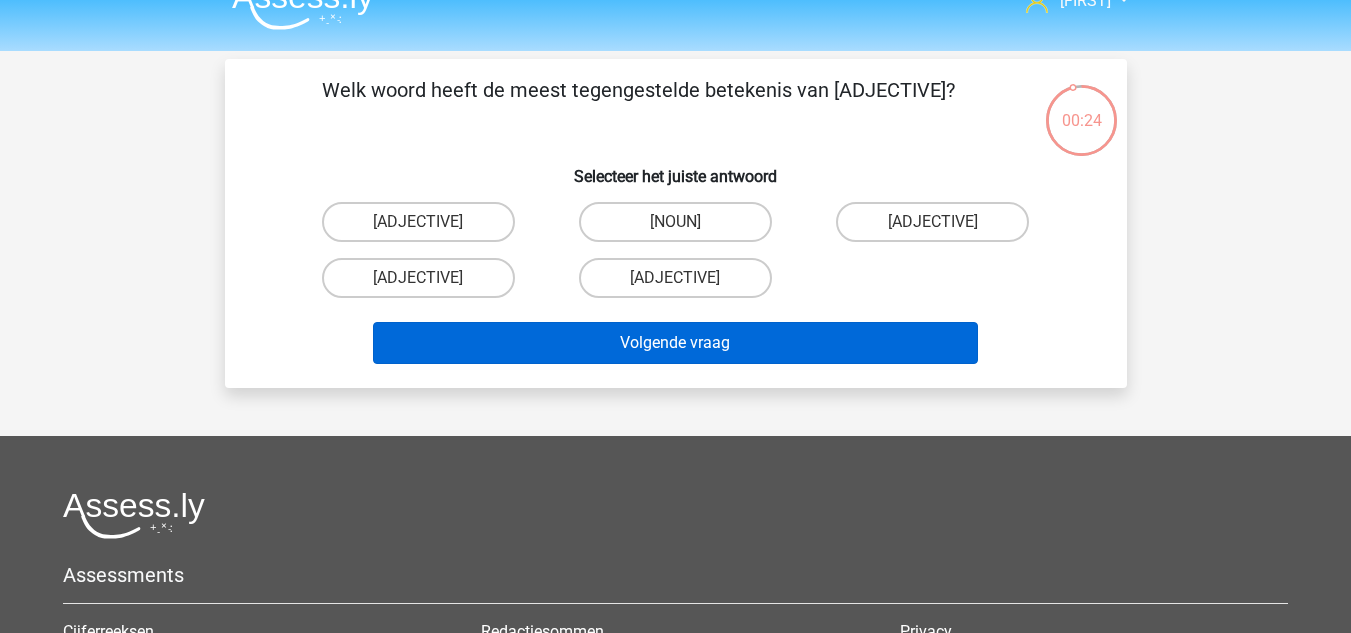 scroll, scrollTop: 0, scrollLeft: 0, axis: both 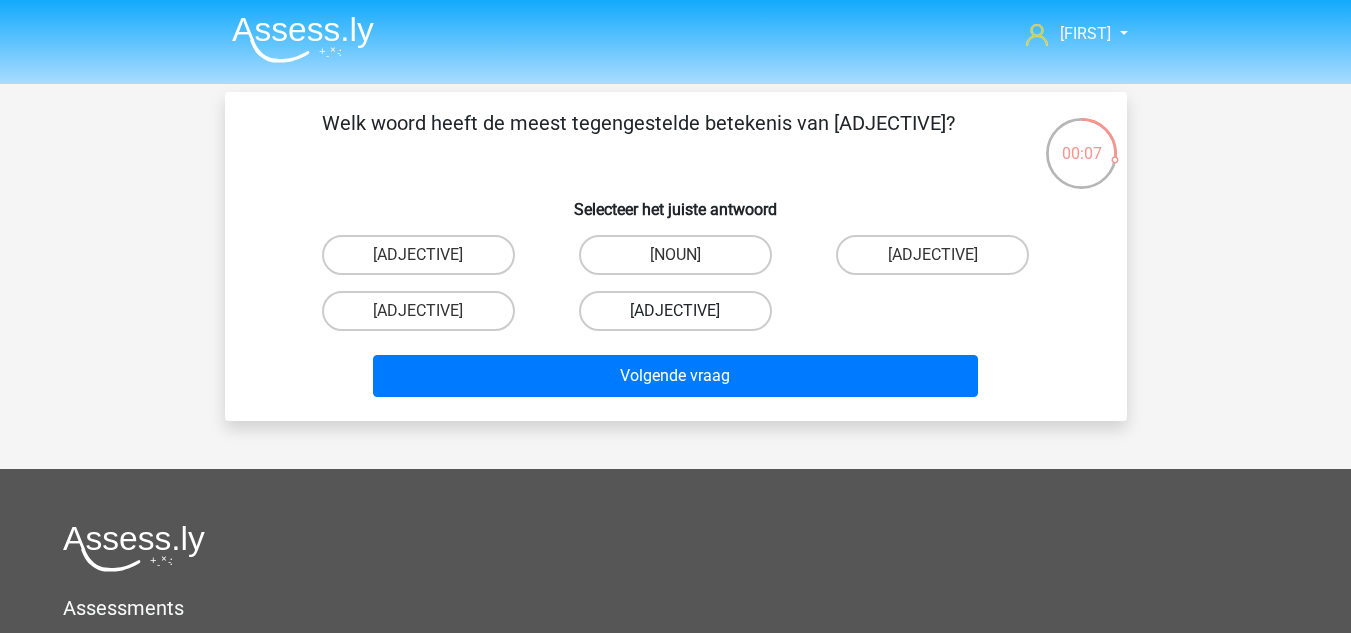 click on "achteloos" at bounding box center (675, 311) 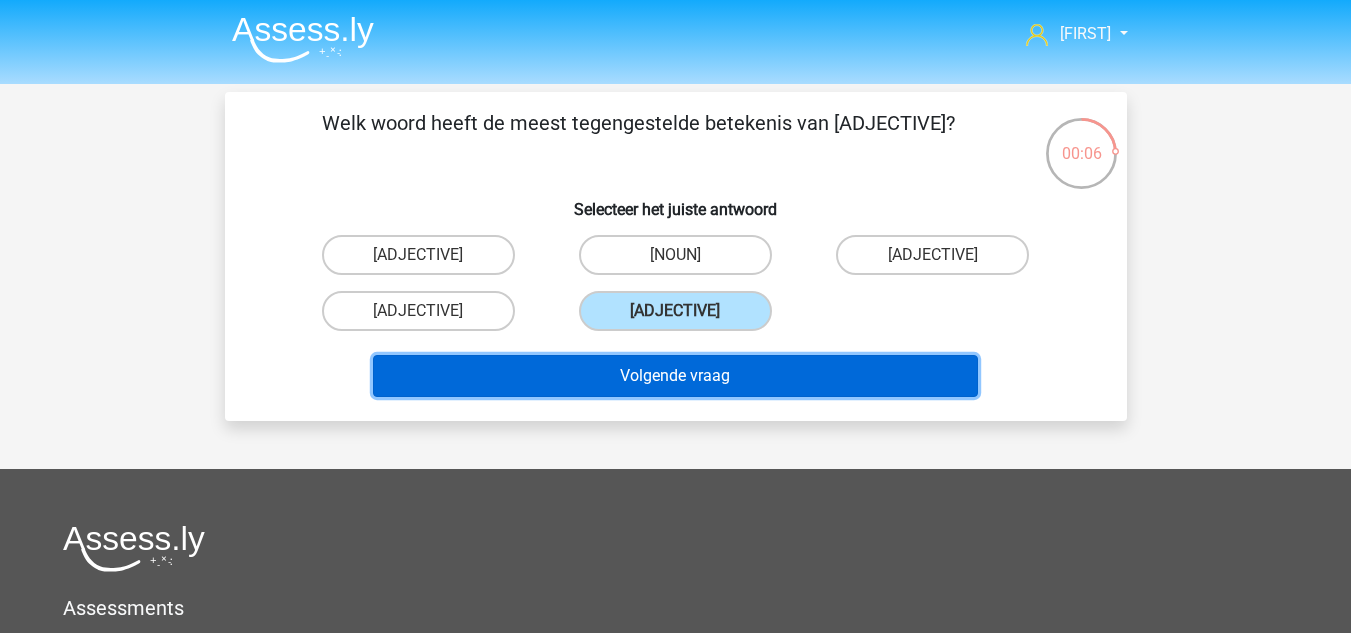 click on "Volgende vraag" at bounding box center [675, 376] 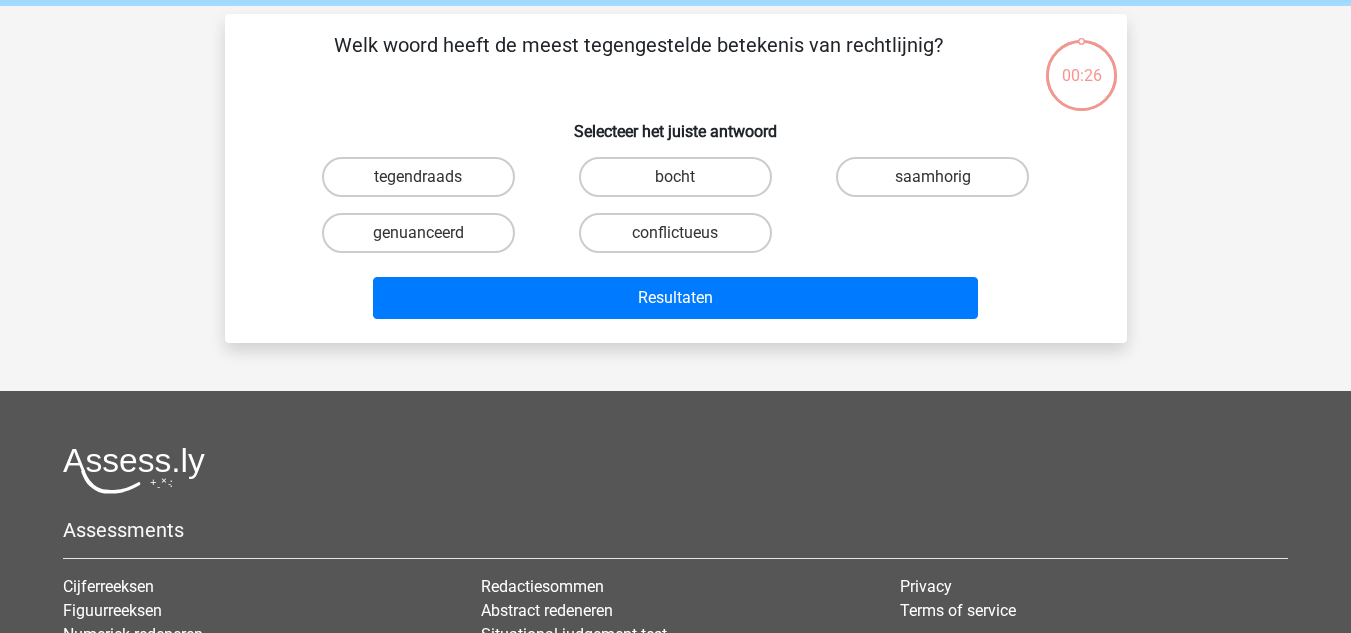 scroll, scrollTop: 92, scrollLeft: 0, axis: vertical 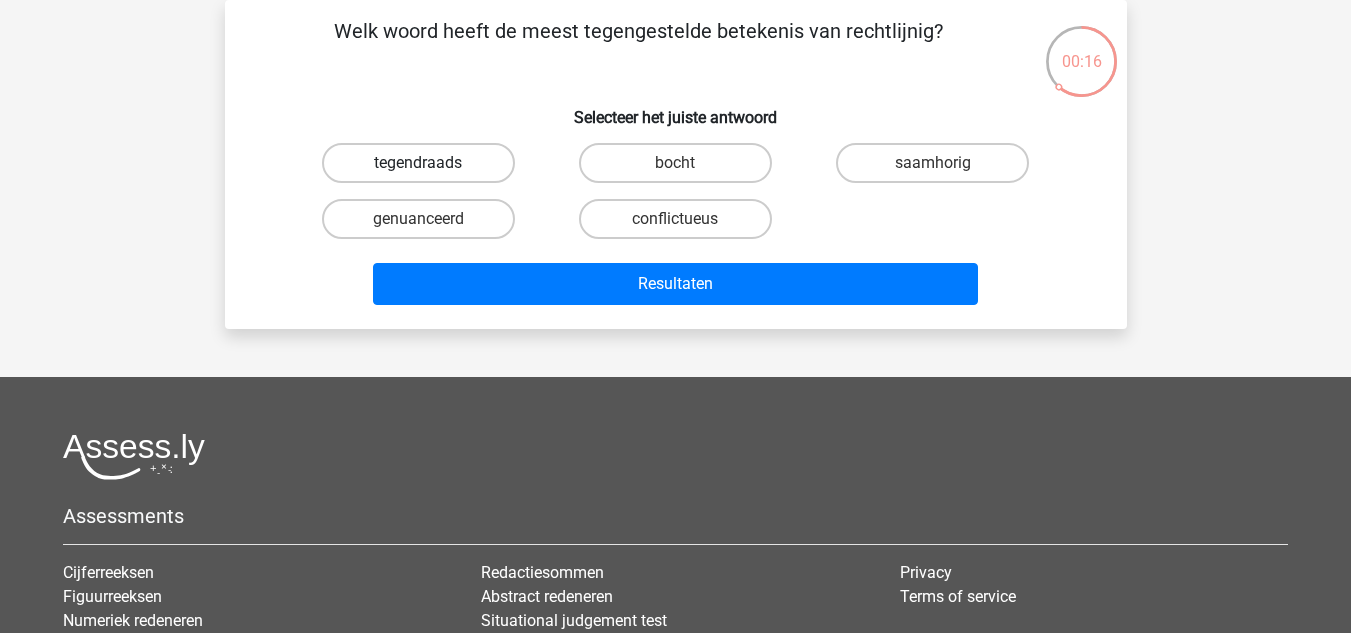 click on "tegendraads" at bounding box center [418, 163] 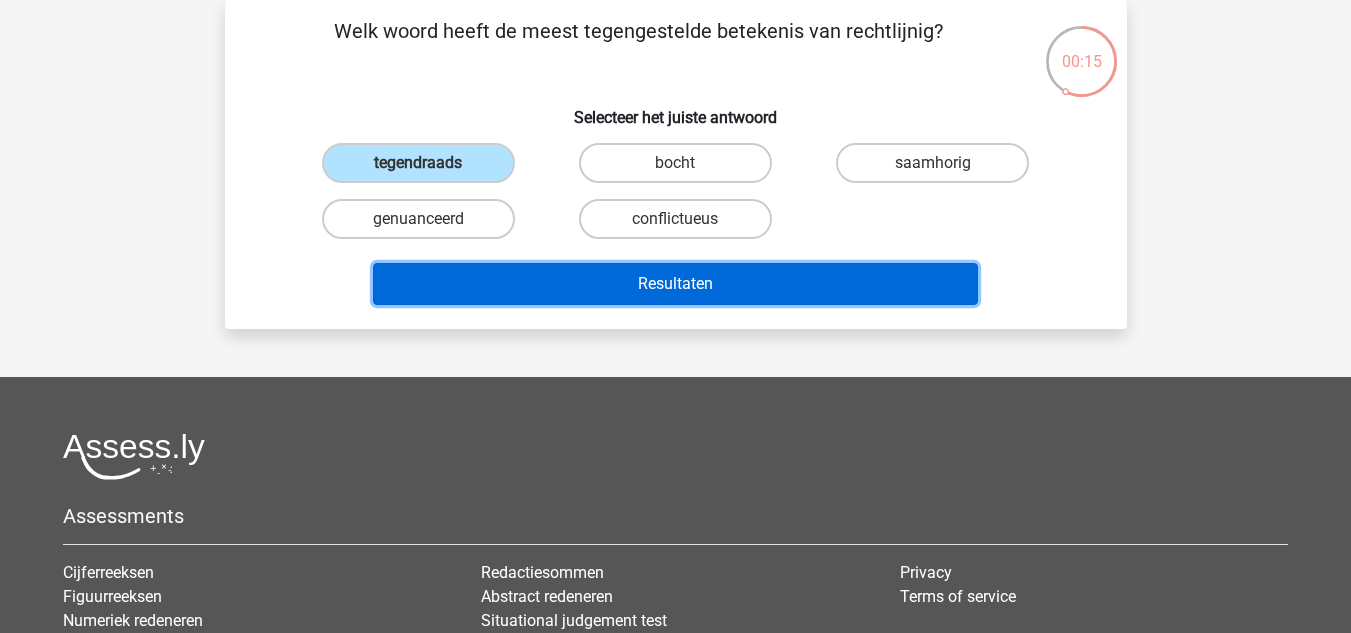 click on "Resultaten" at bounding box center (675, 284) 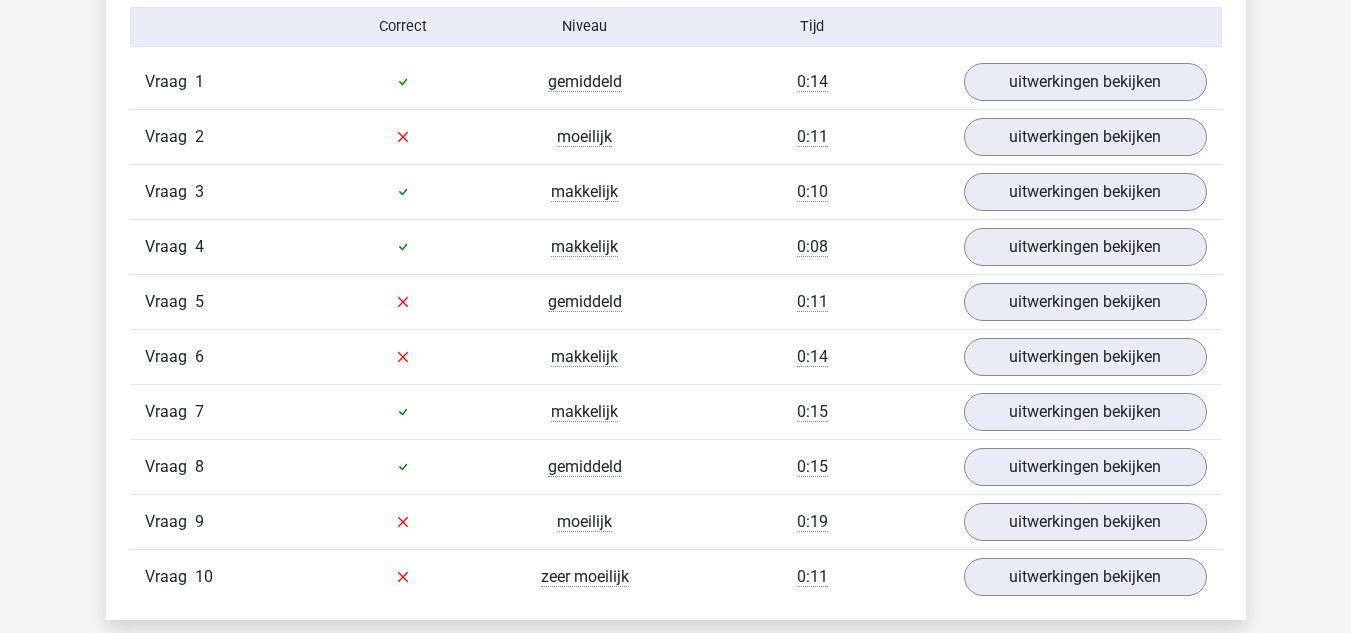 scroll, scrollTop: 1300, scrollLeft: 0, axis: vertical 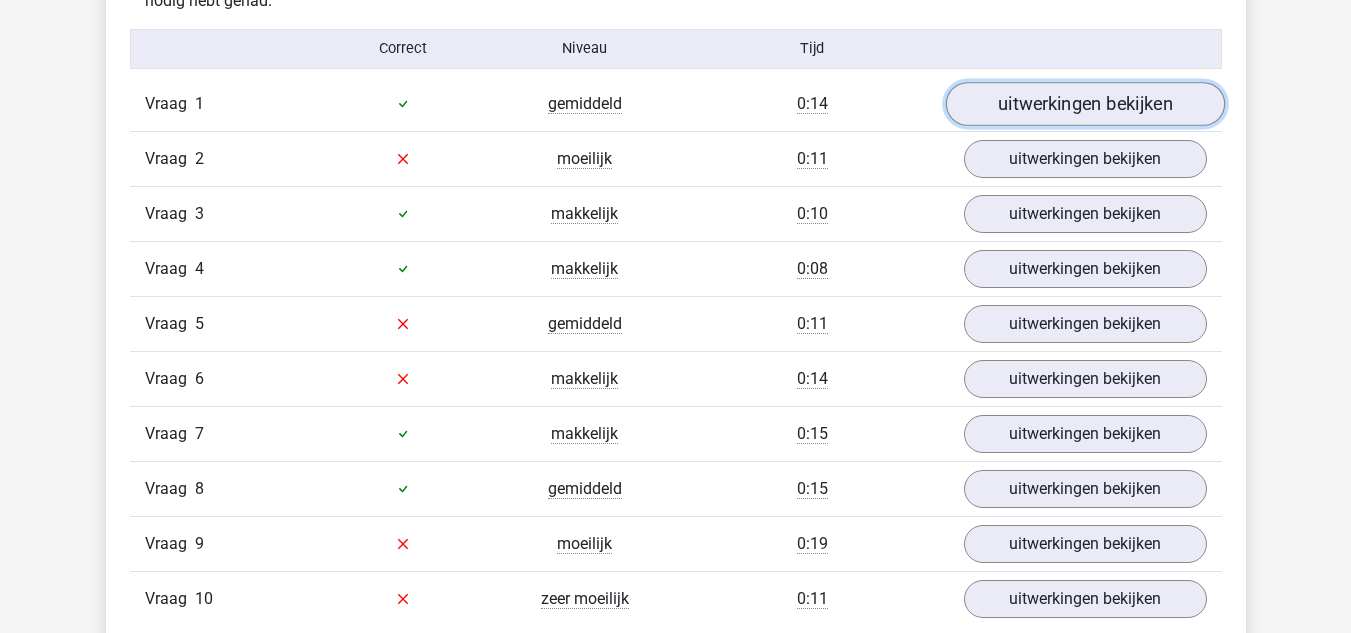 click on "uitwerkingen bekijken" at bounding box center (1084, 104) 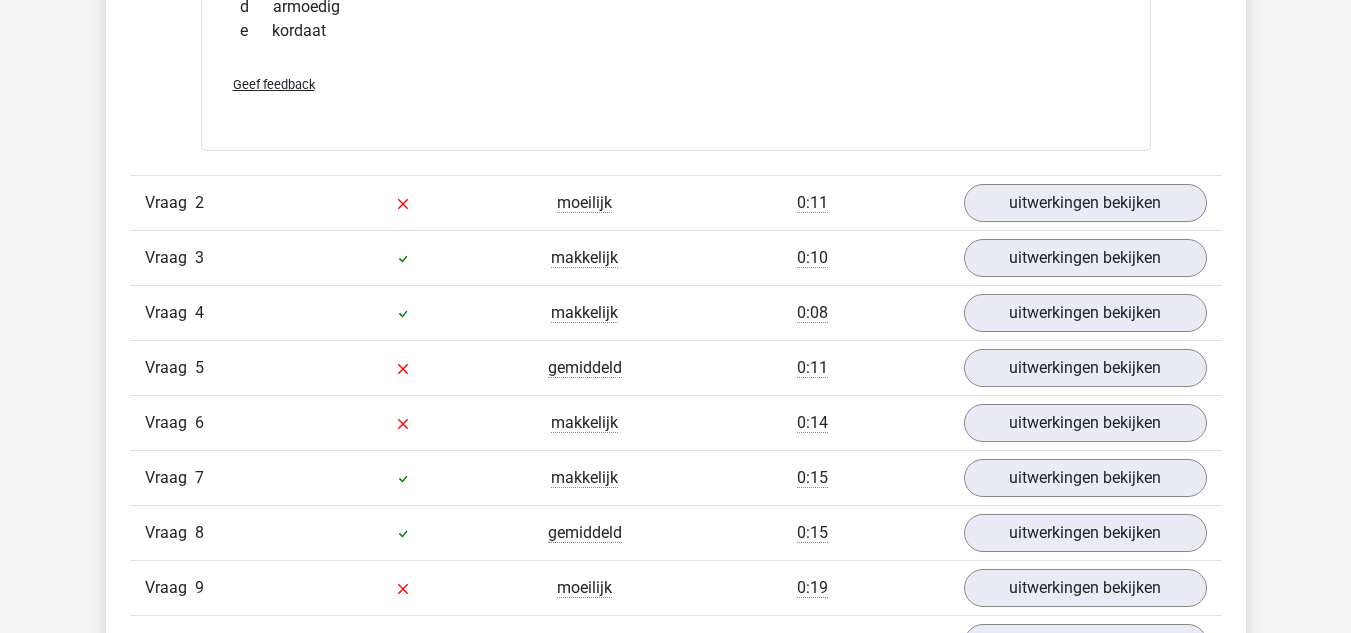 scroll, scrollTop: 1600, scrollLeft: 0, axis: vertical 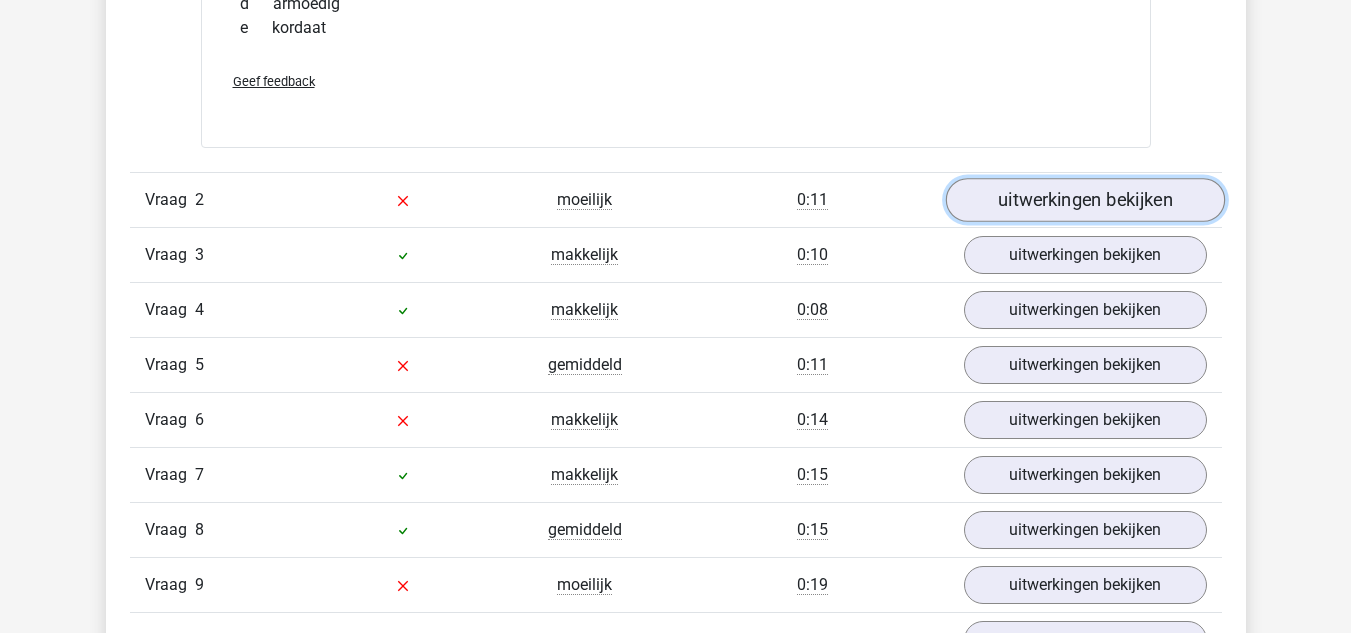 click on "uitwerkingen bekijken" at bounding box center [1084, 200] 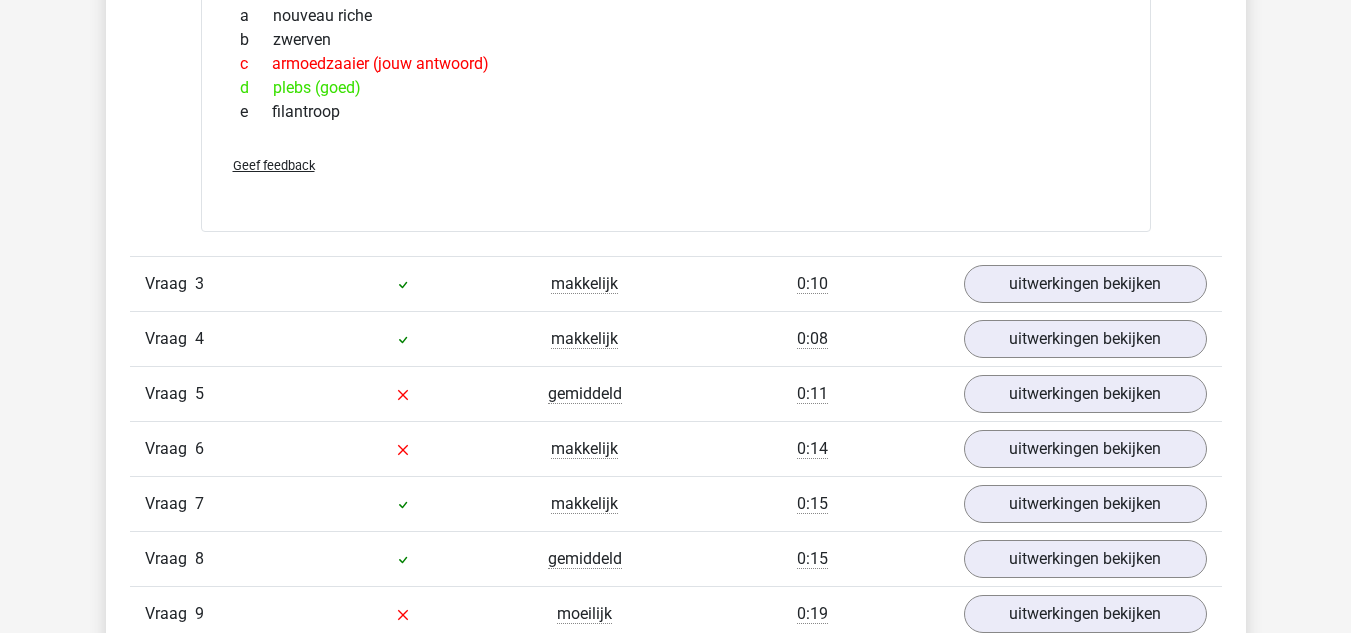 scroll, scrollTop: 1900, scrollLeft: 0, axis: vertical 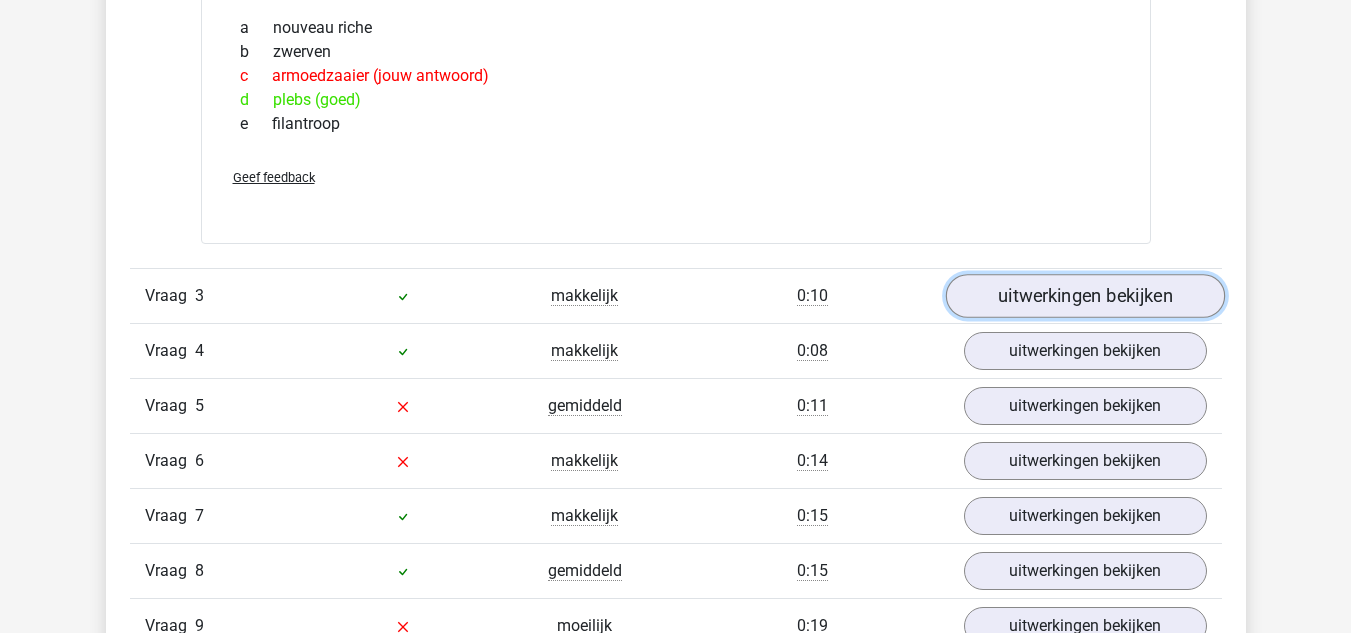 click on "uitwerkingen bekijken" at bounding box center [1084, 296] 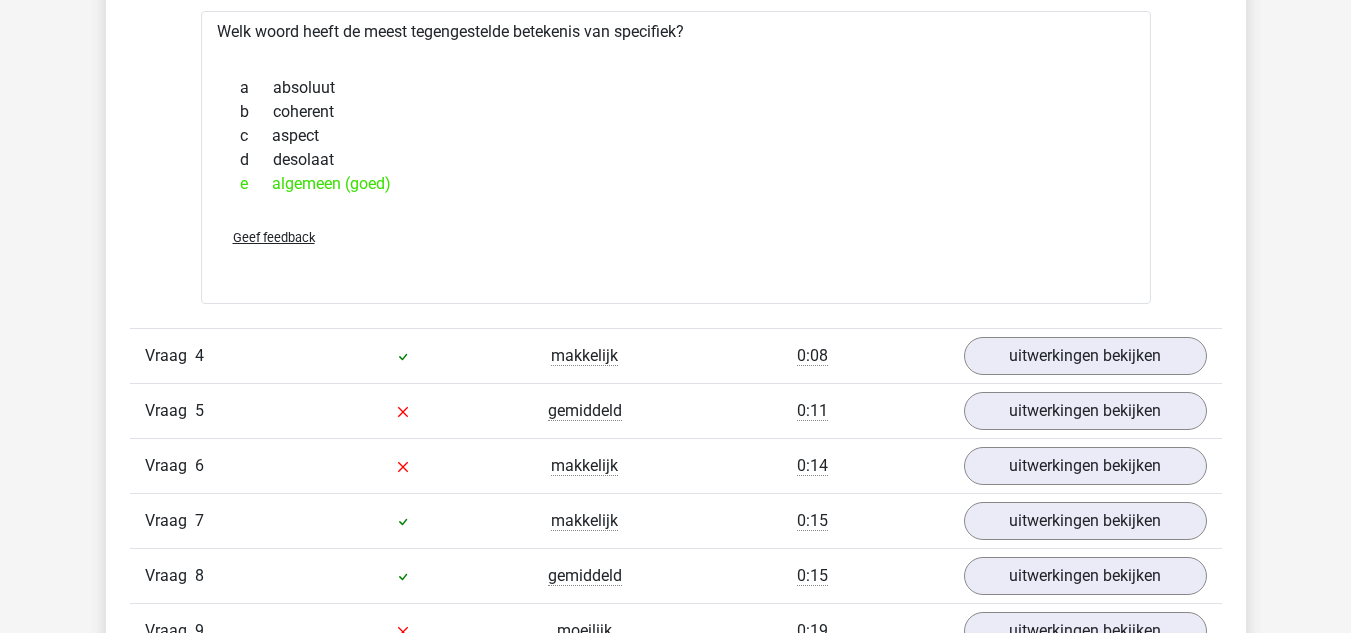 scroll, scrollTop: 2300, scrollLeft: 0, axis: vertical 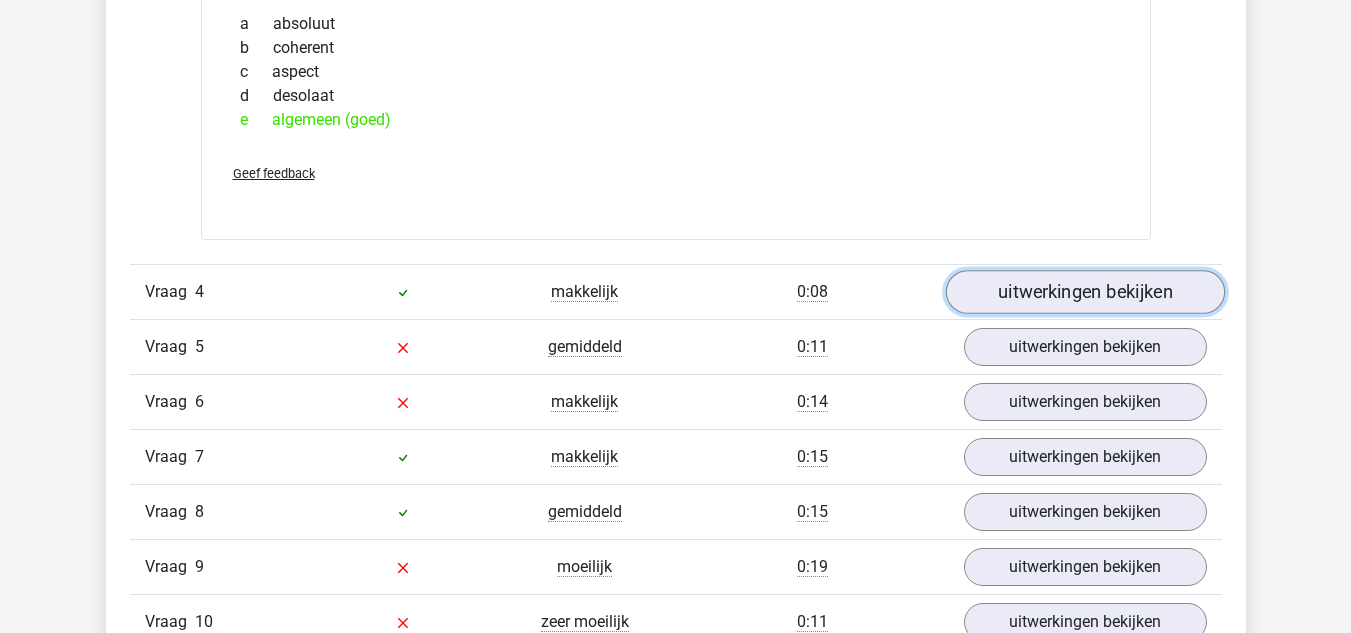 click on "uitwerkingen bekijken" at bounding box center (1084, 292) 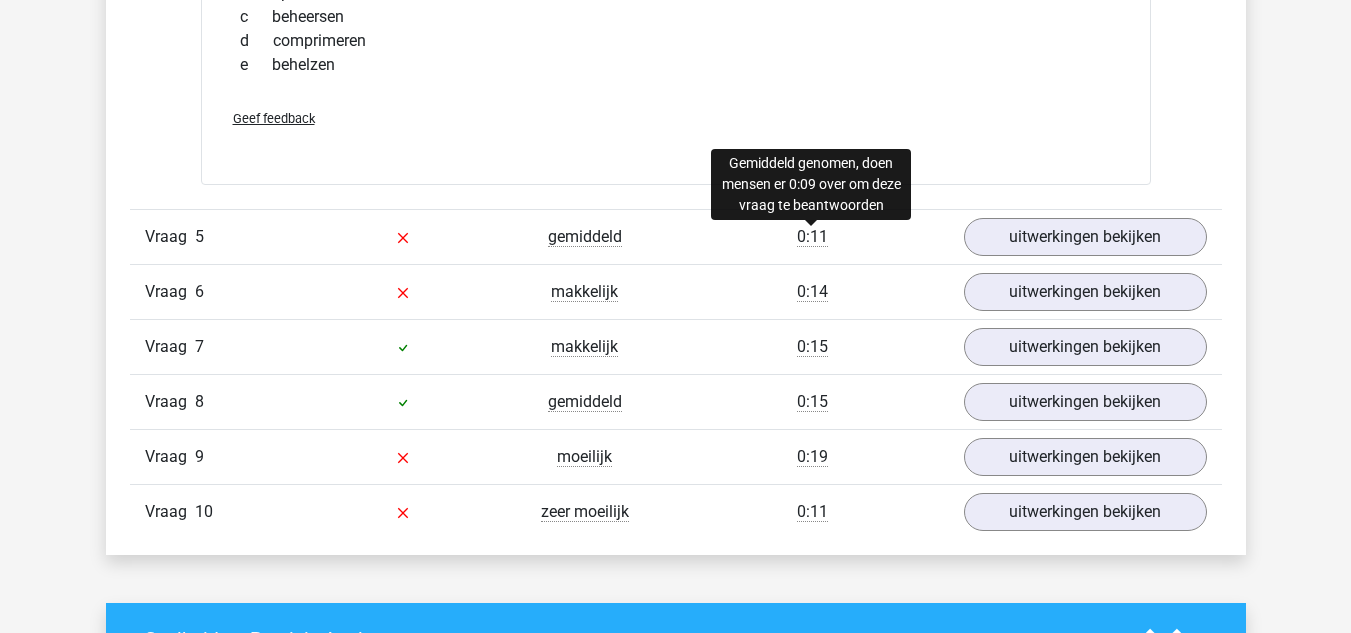 scroll, scrollTop: 2800, scrollLeft: 0, axis: vertical 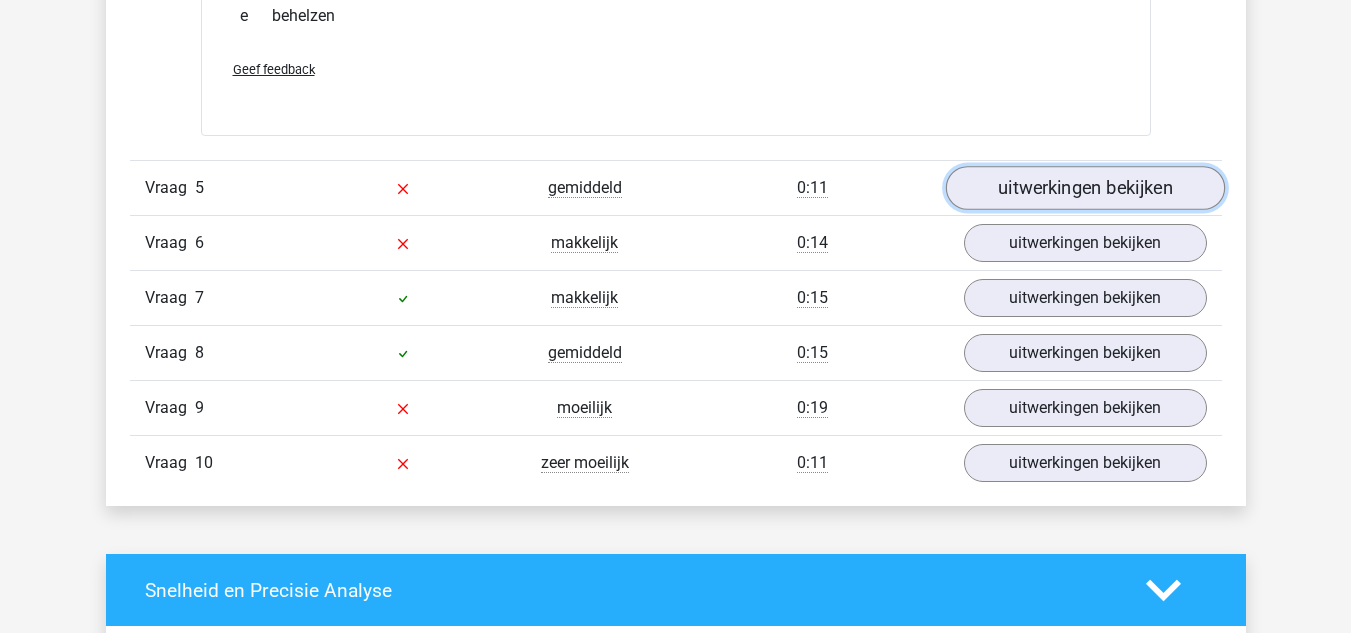 click on "uitwerkingen bekijken" at bounding box center (1084, 188) 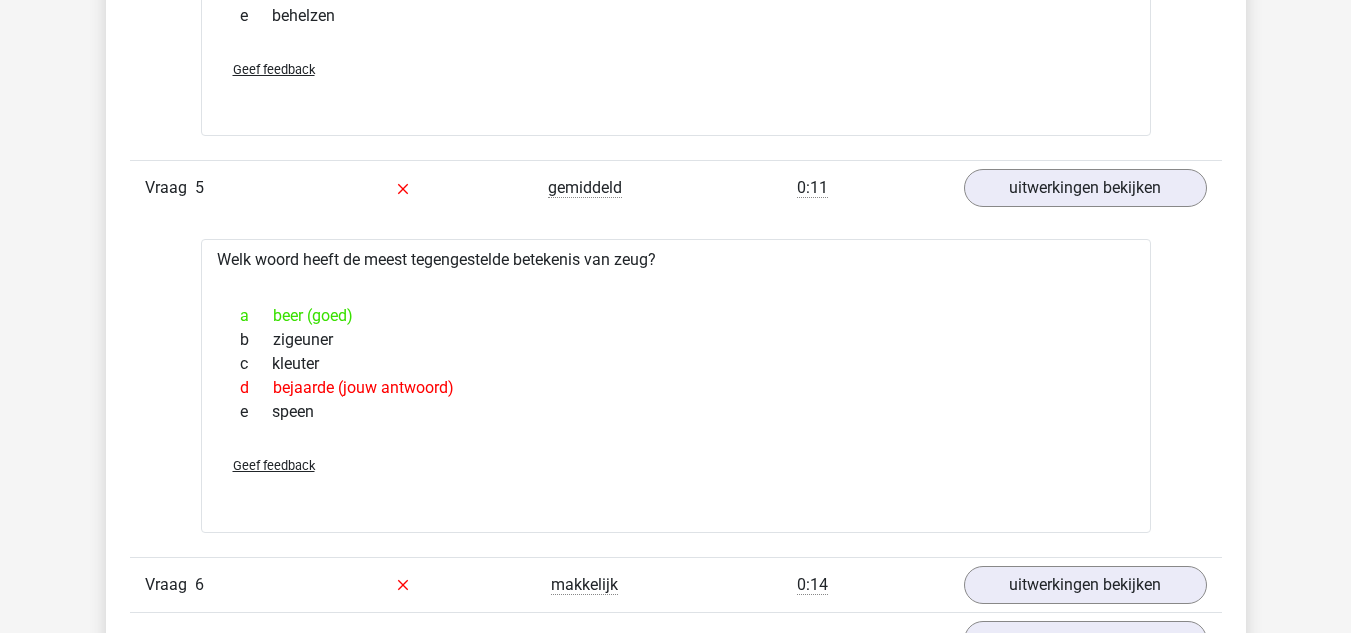drag, startPoint x: 621, startPoint y: 259, endPoint x: 666, endPoint y: 261, distance: 45.044422 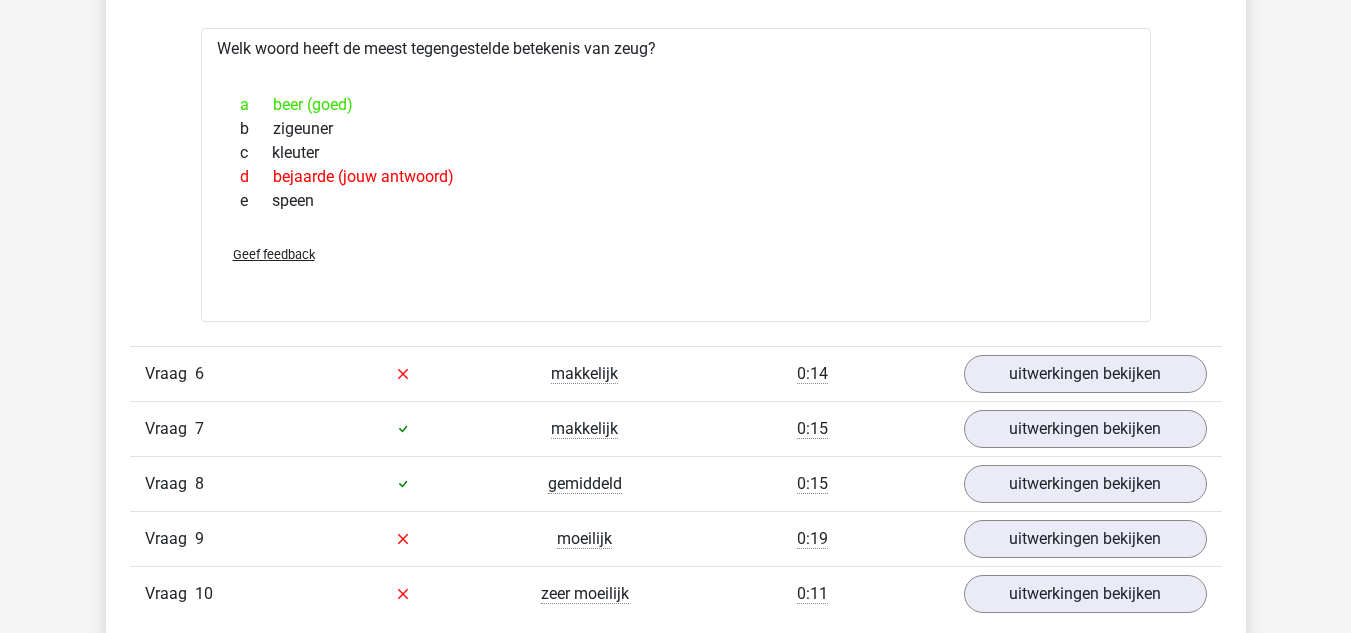 scroll, scrollTop: 3200, scrollLeft: 0, axis: vertical 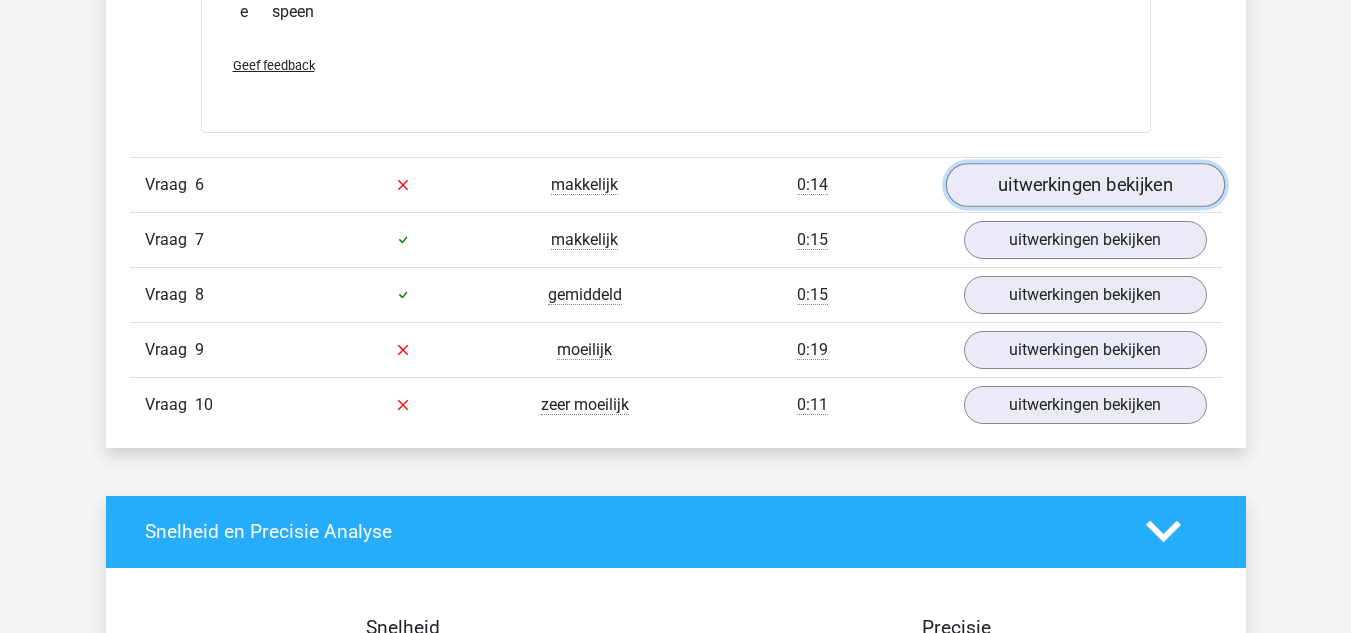 click on "uitwerkingen bekijken" at bounding box center [1084, 185] 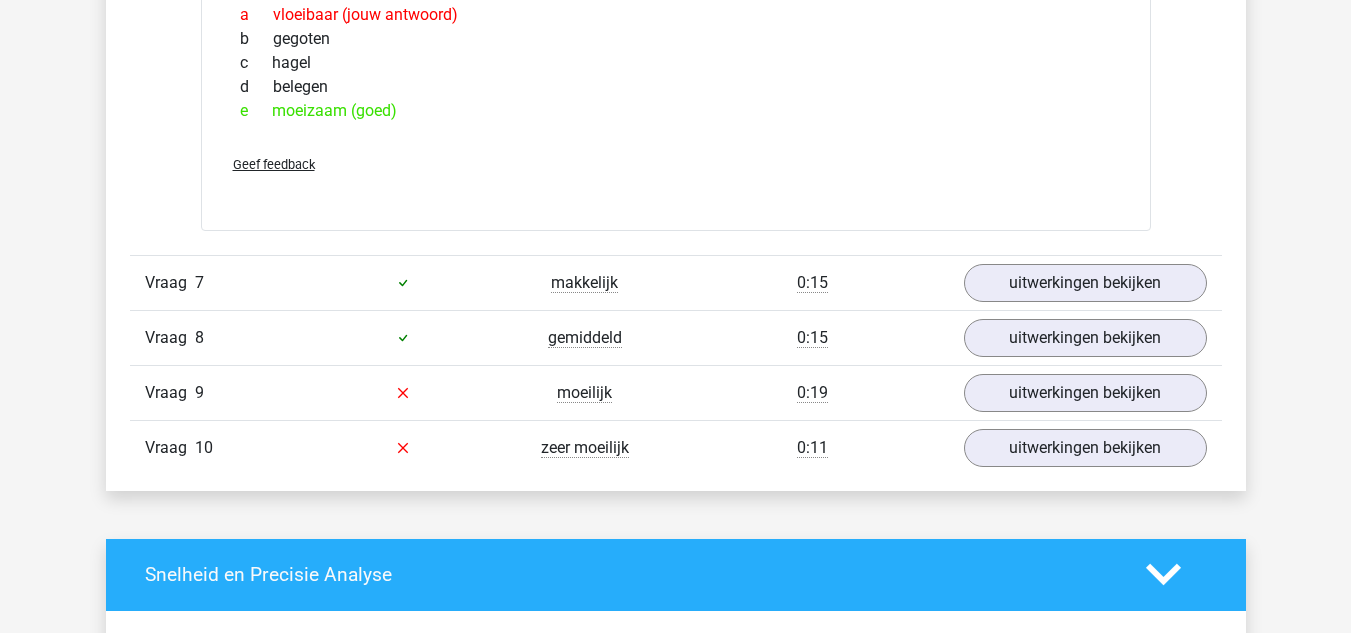 scroll, scrollTop: 3500, scrollLeft: 0, axis: vertical 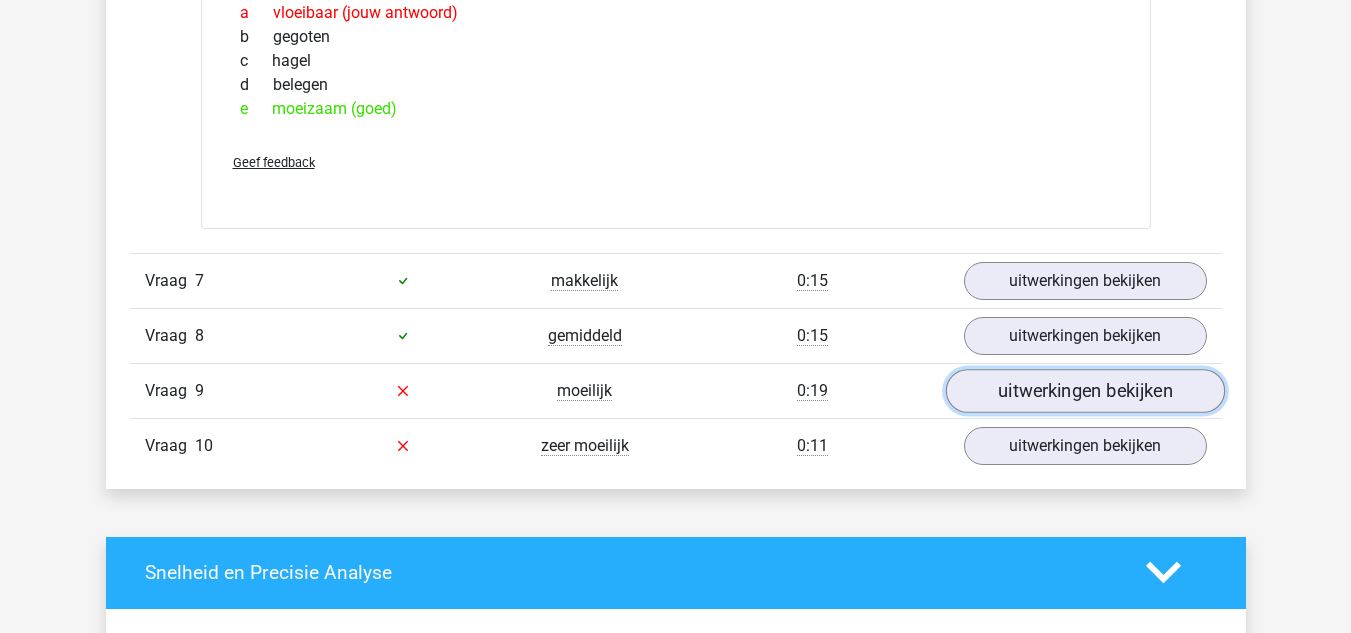 click on "uitwerkingen bekijken" at bounding box center [1084, 391] 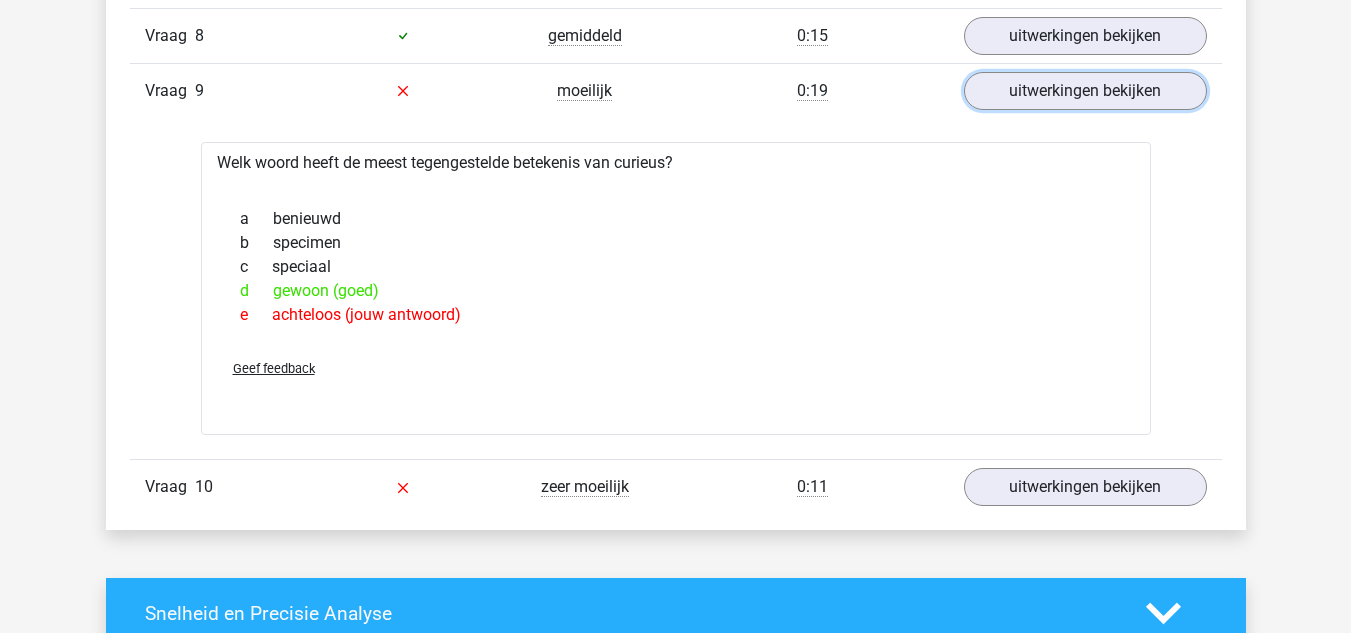 scroll, scrollTop: 3900, scrollLeft: 0, axis: vertical 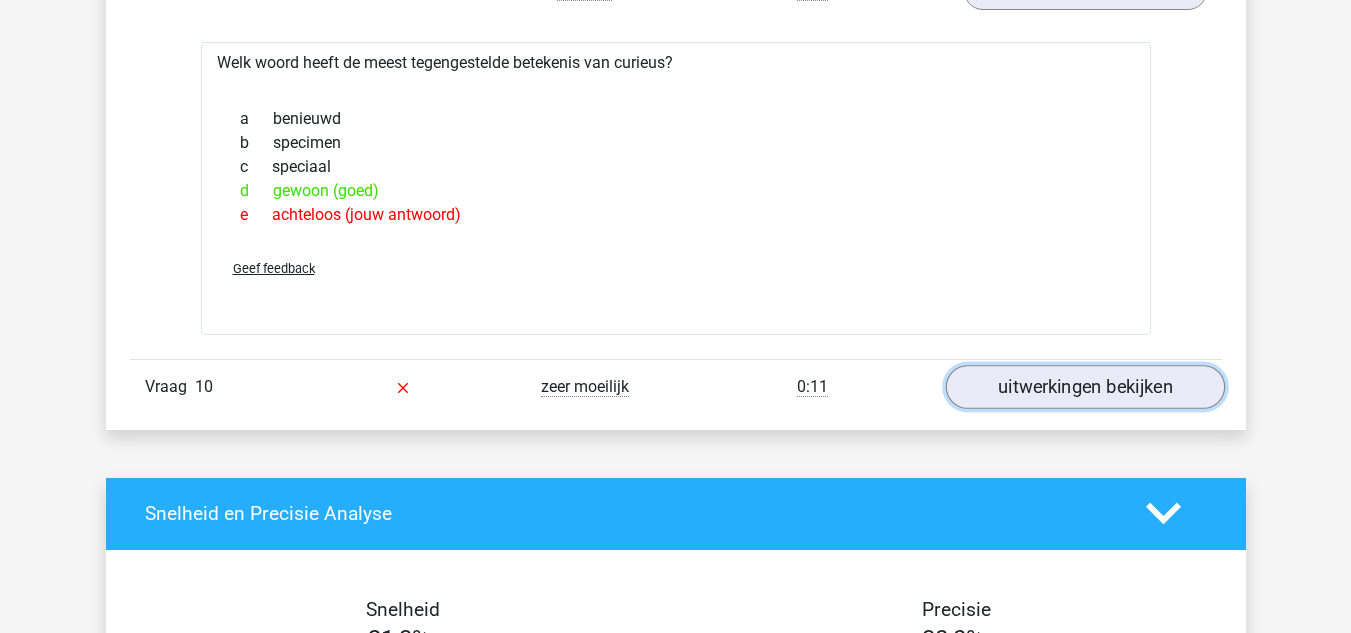 click on "uitwerkingen bekijken" at bounding box center [1084, 387] 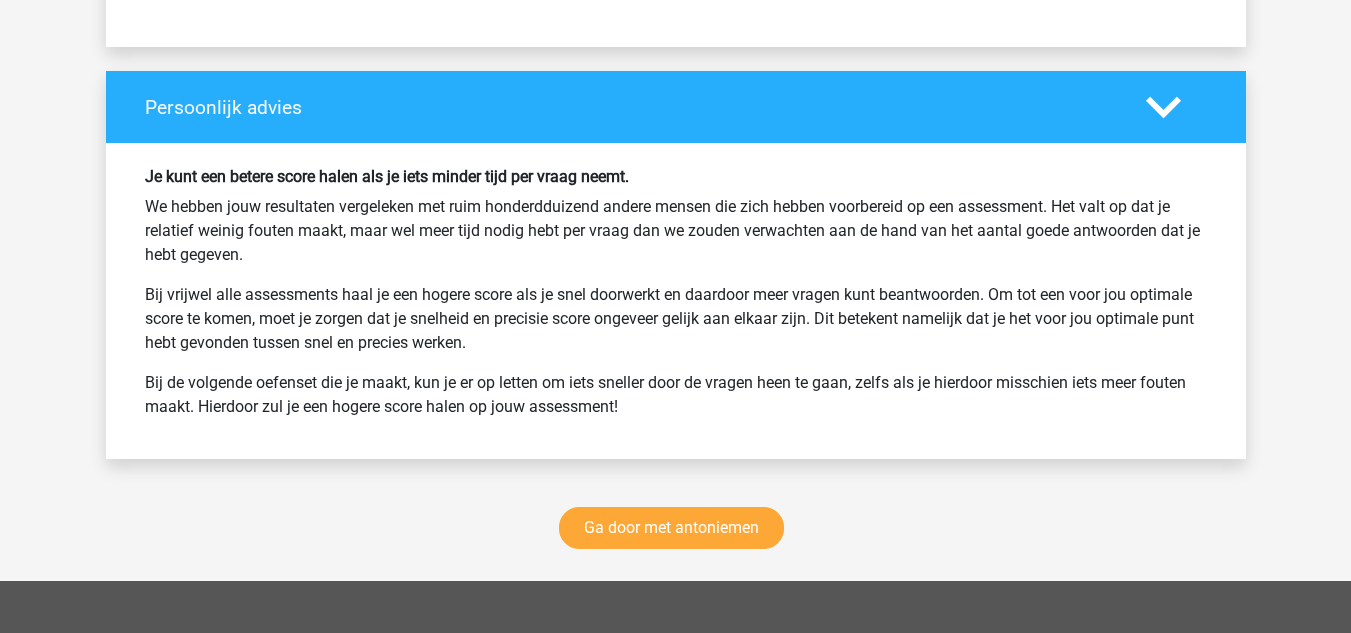 scroll, scrollTop: 5300, scrollLeft: 0, axis: vertical 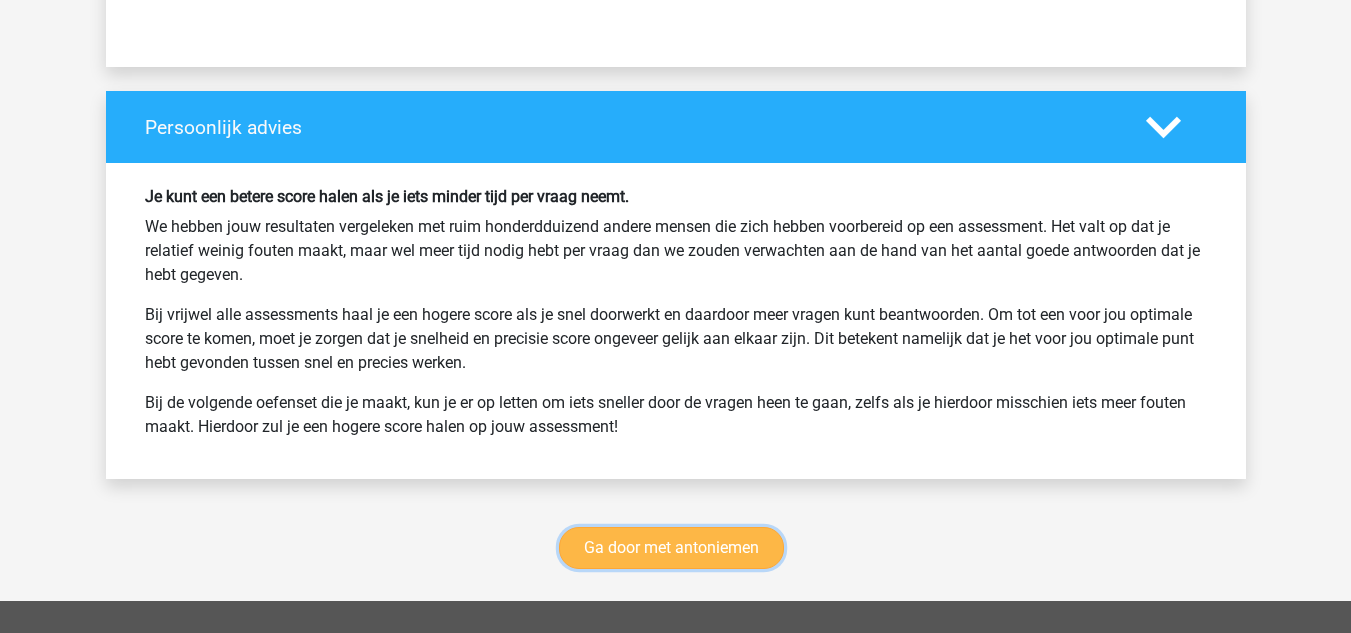 click on "Ga door met antoniemen" at bounding box center (671, 548) 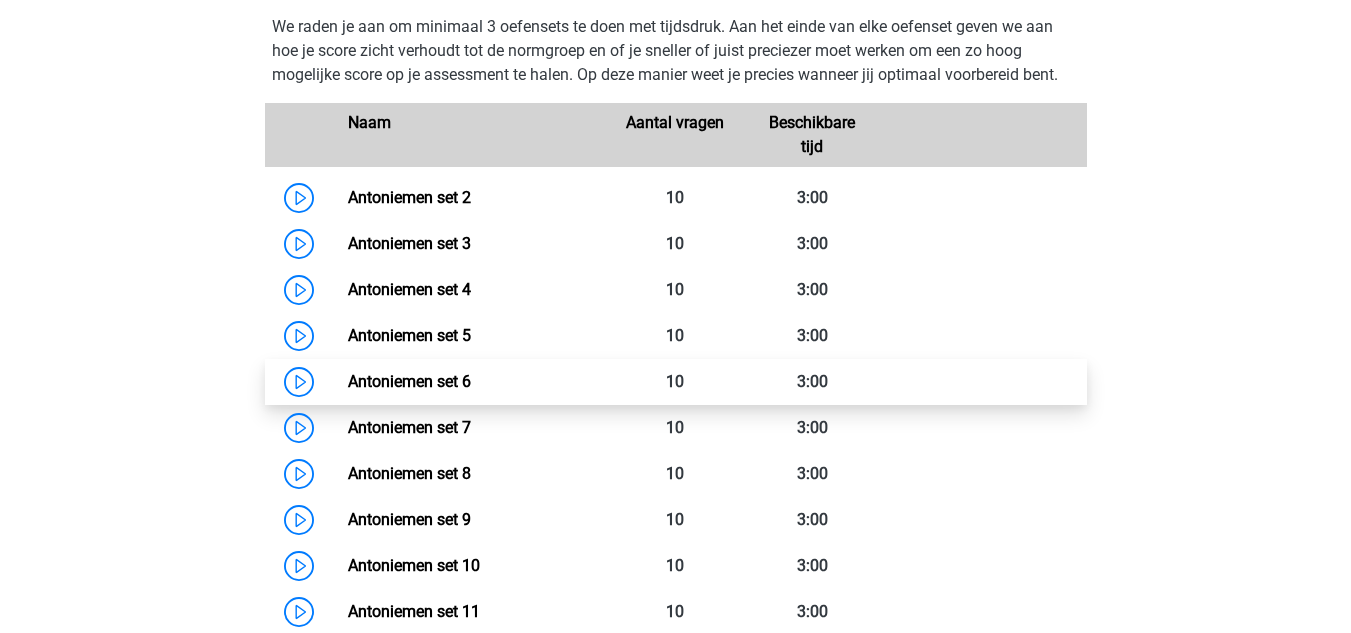 scroll, scrollTop: 945, scrollLeft: 0, axis: vertical 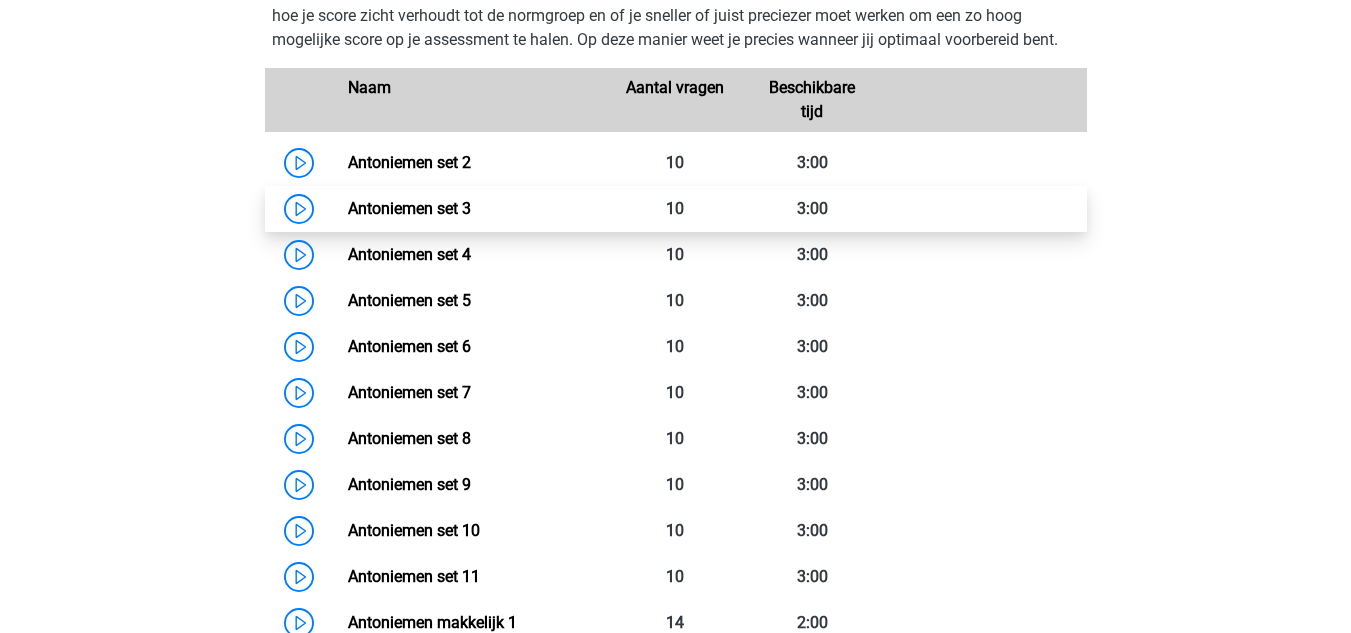 click on "Antoniemen
set 3" at bounding box center (409, 208) 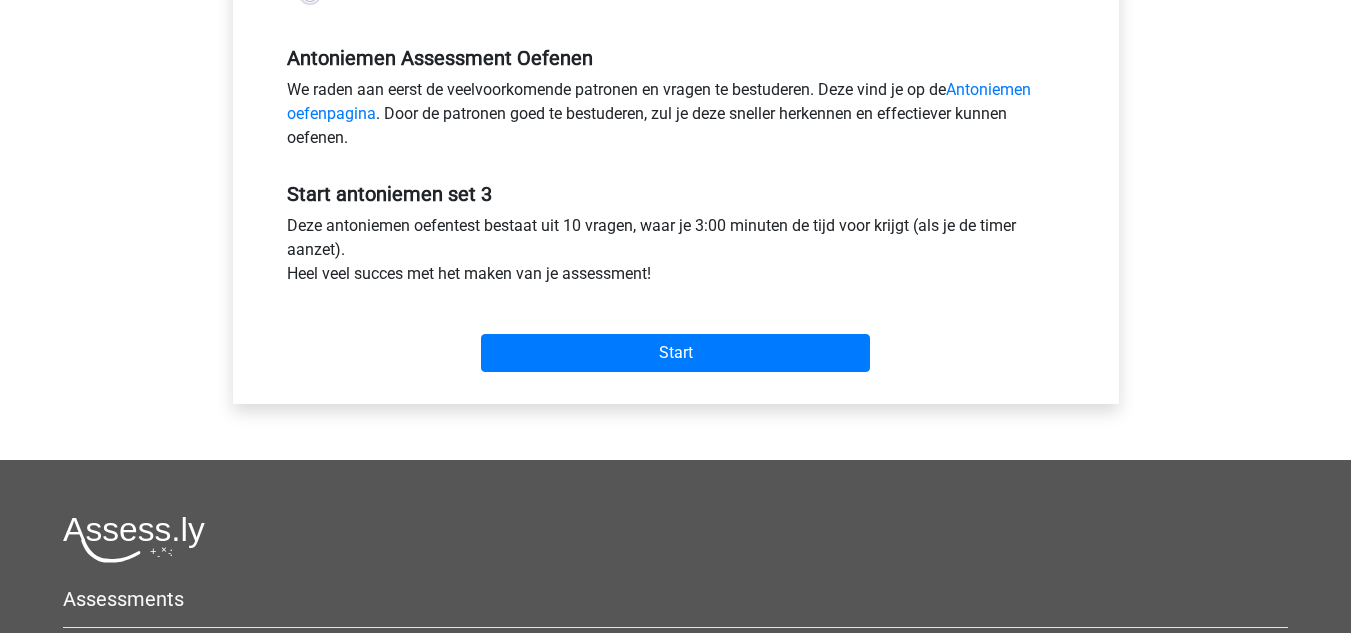 scroll, scrollTop: 600, scrollLeft: 0, axis: vertical 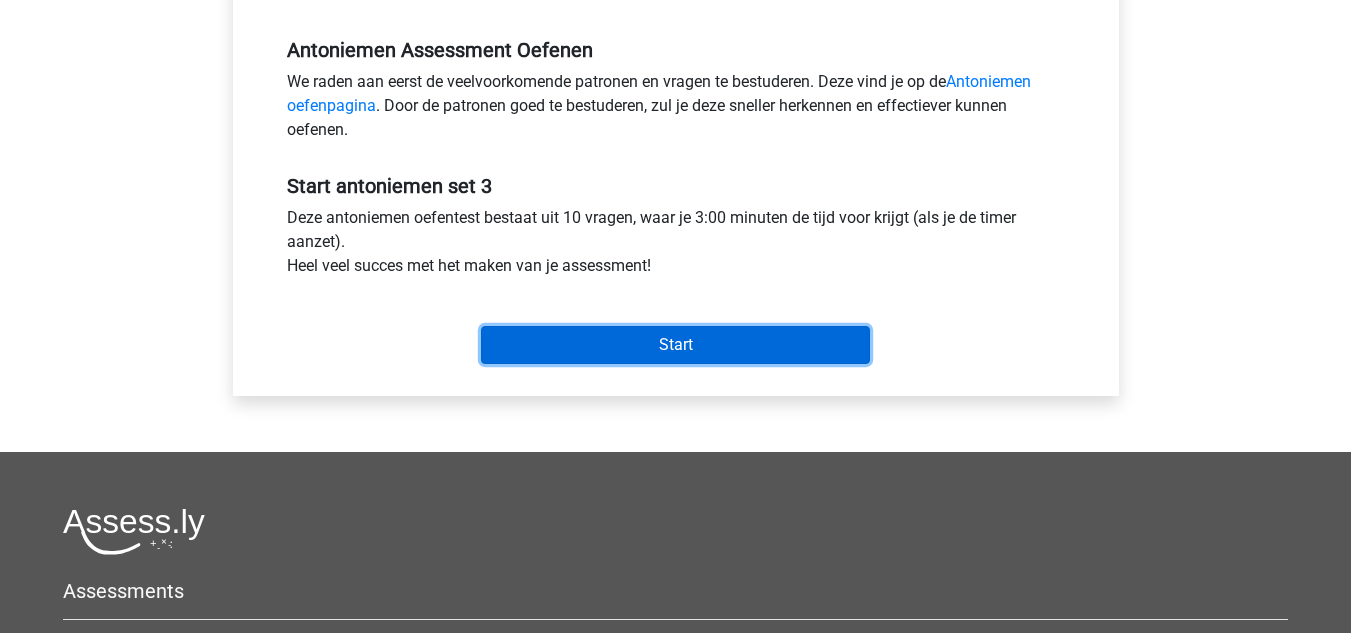 click on "Start" at bounding box center (675, 345) 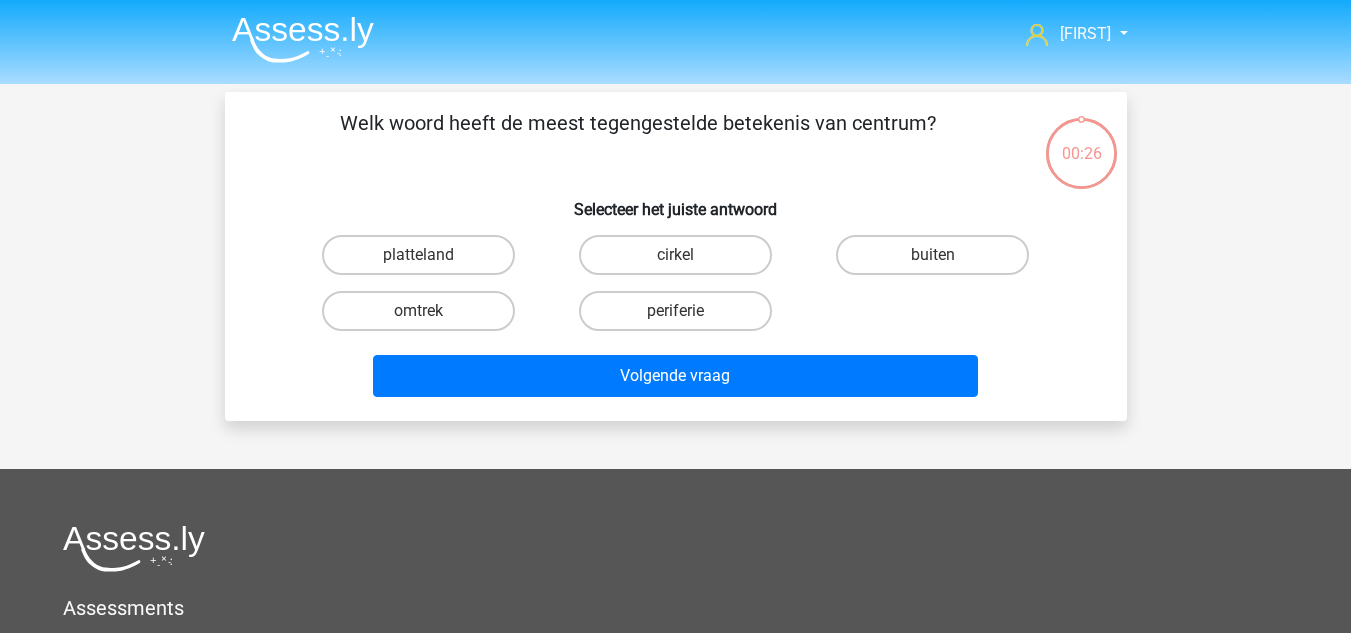 scroll, scrollTop: 0, scrollLeft: 0, axis: both 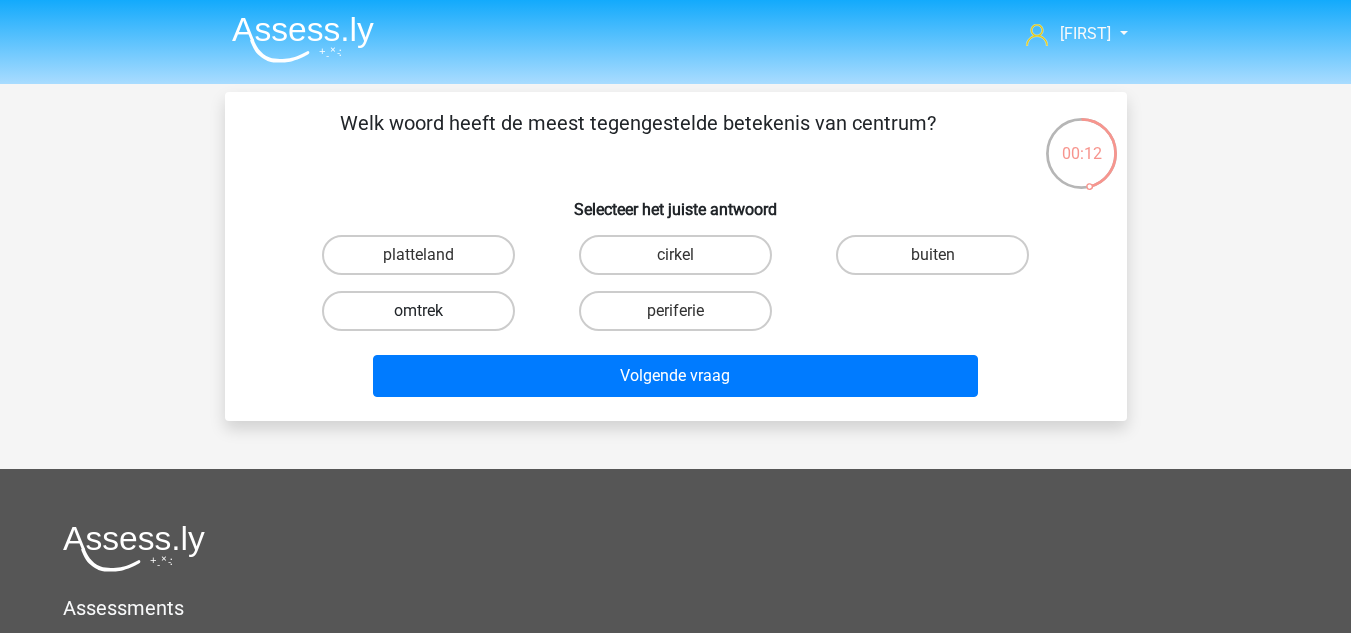 click on "omtrek" at bounding box center (418, 311) 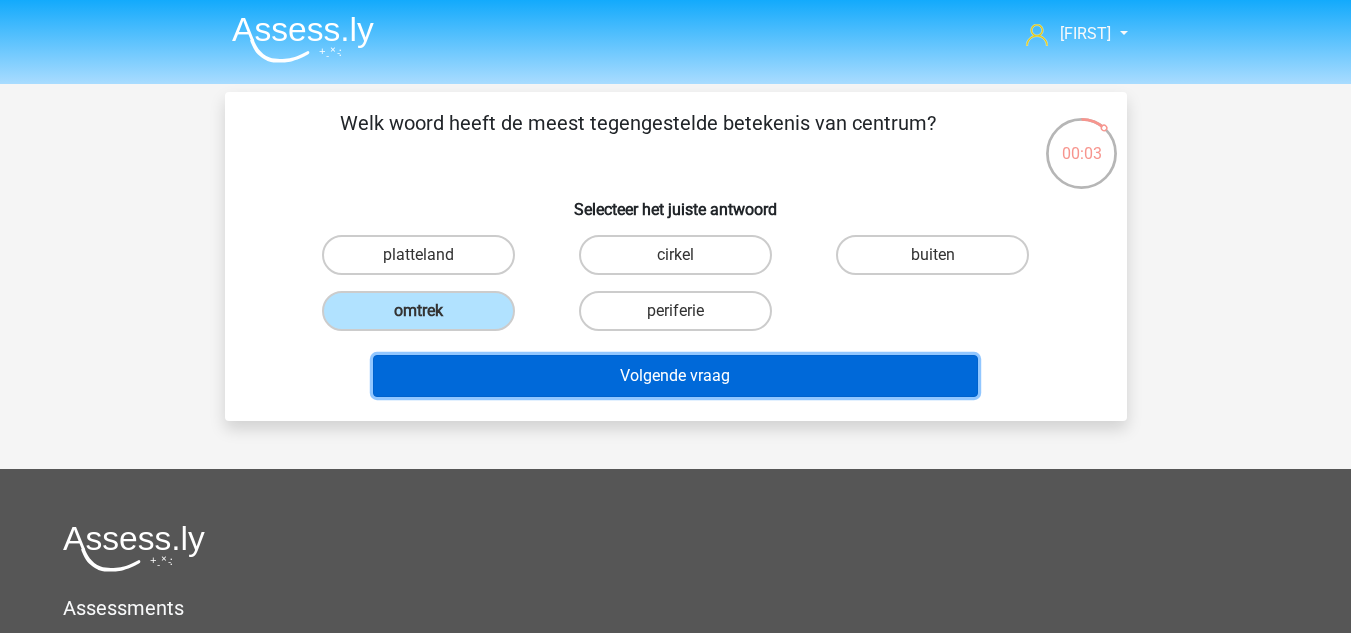 click on "Volgende vraag" at bounding box center (675, 376) 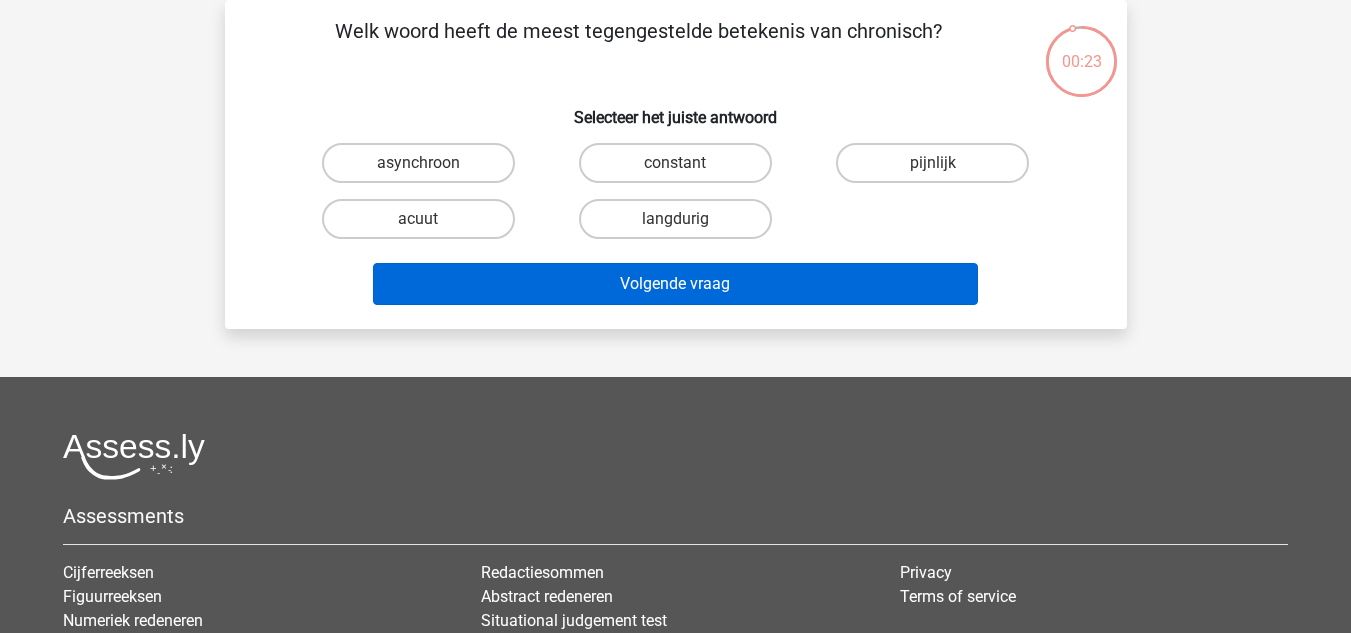 scroll, scrollTop: 0, scrollLeft: 0, axis: both 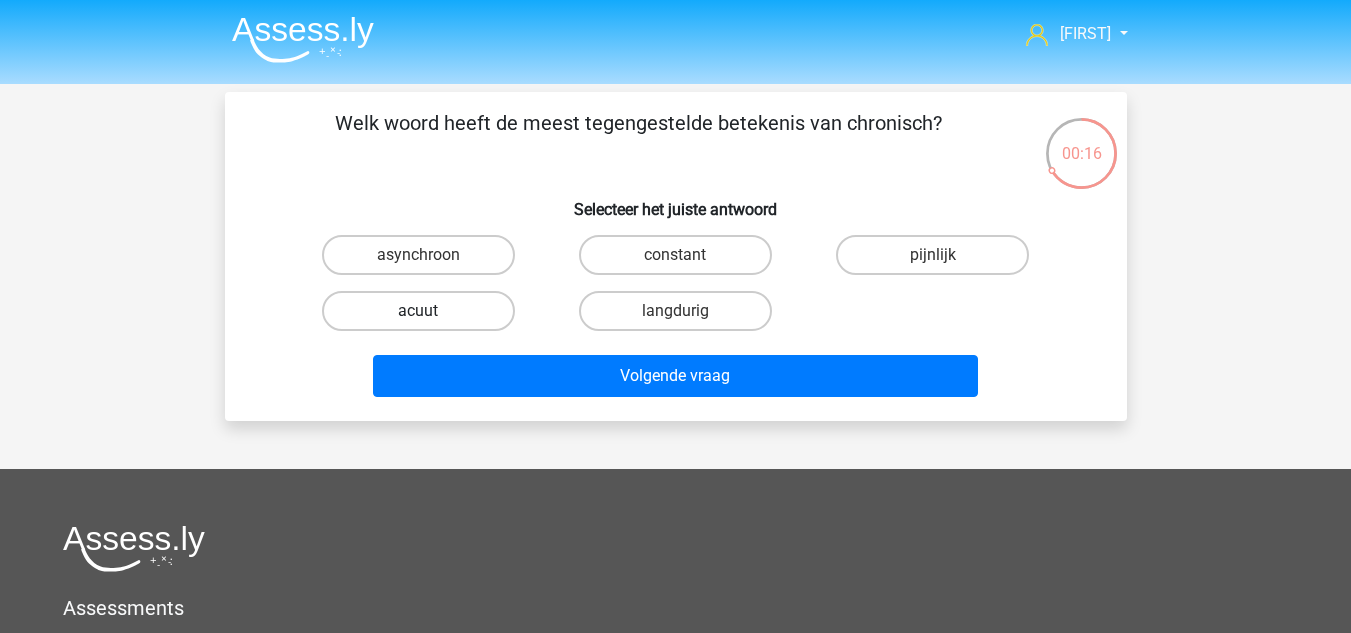 click on "acuut" at bounding box center [418, 311] 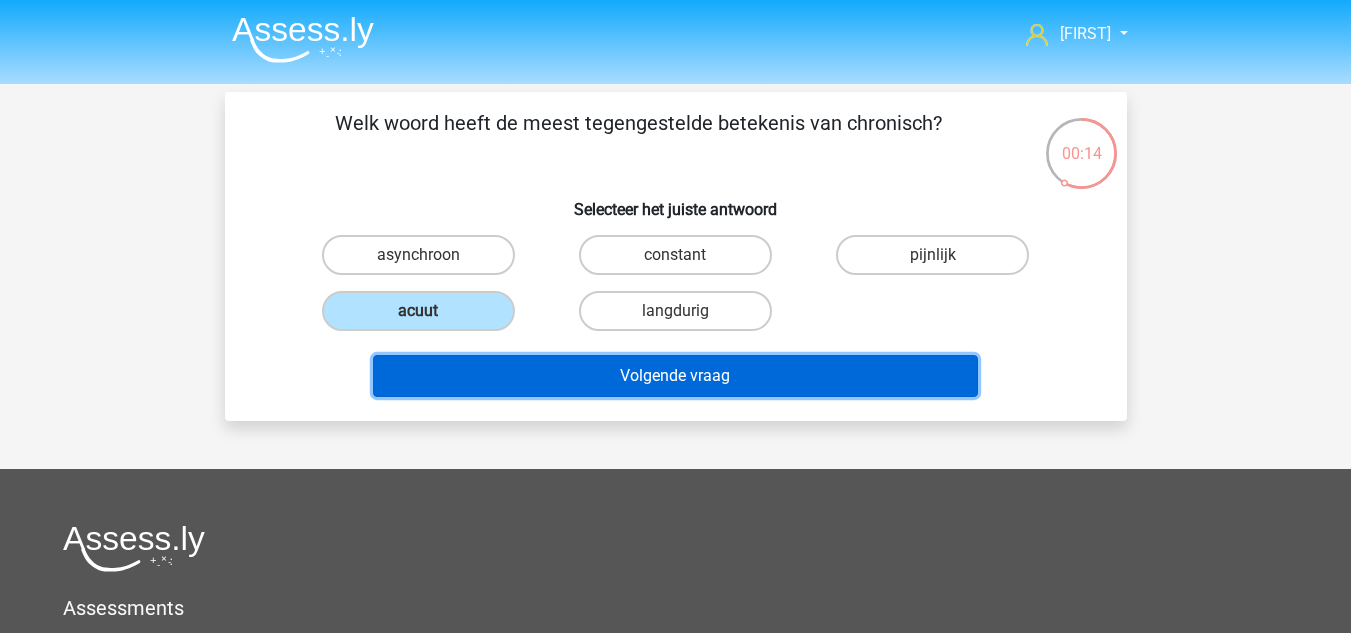 click on "Volgende vraag" at bounding box center [675, 376] 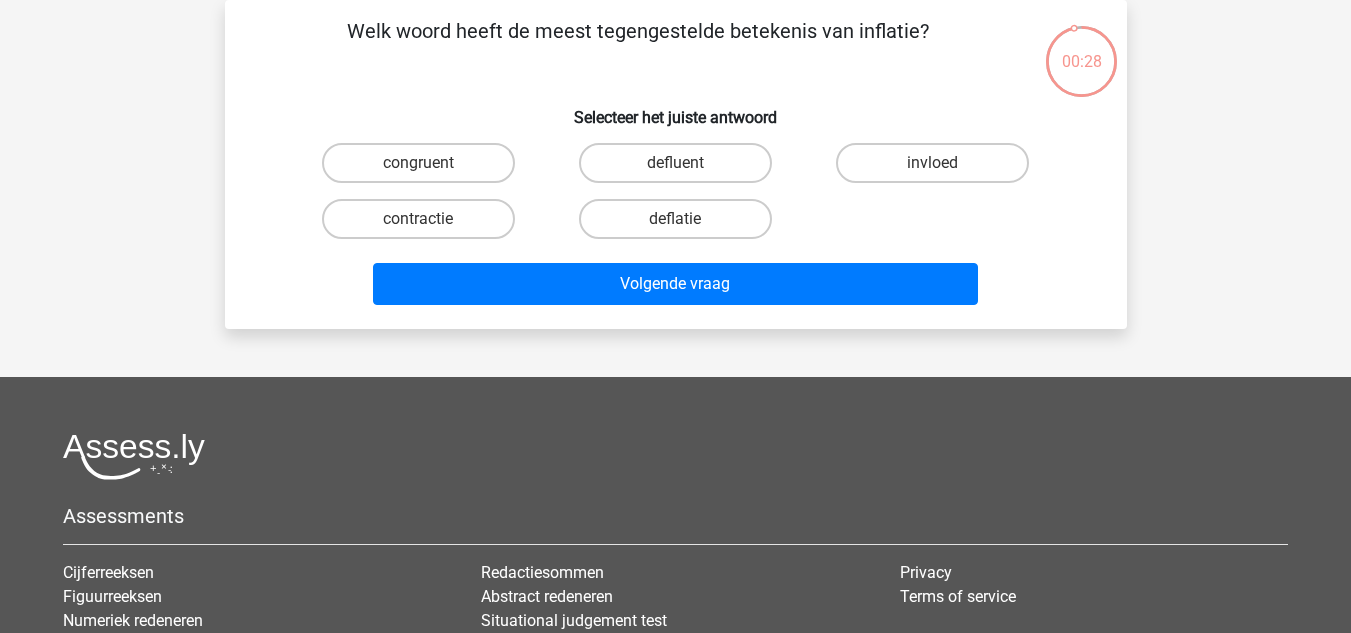 scroll, scrollTop: 0, scrollLeft: 0, axis: both 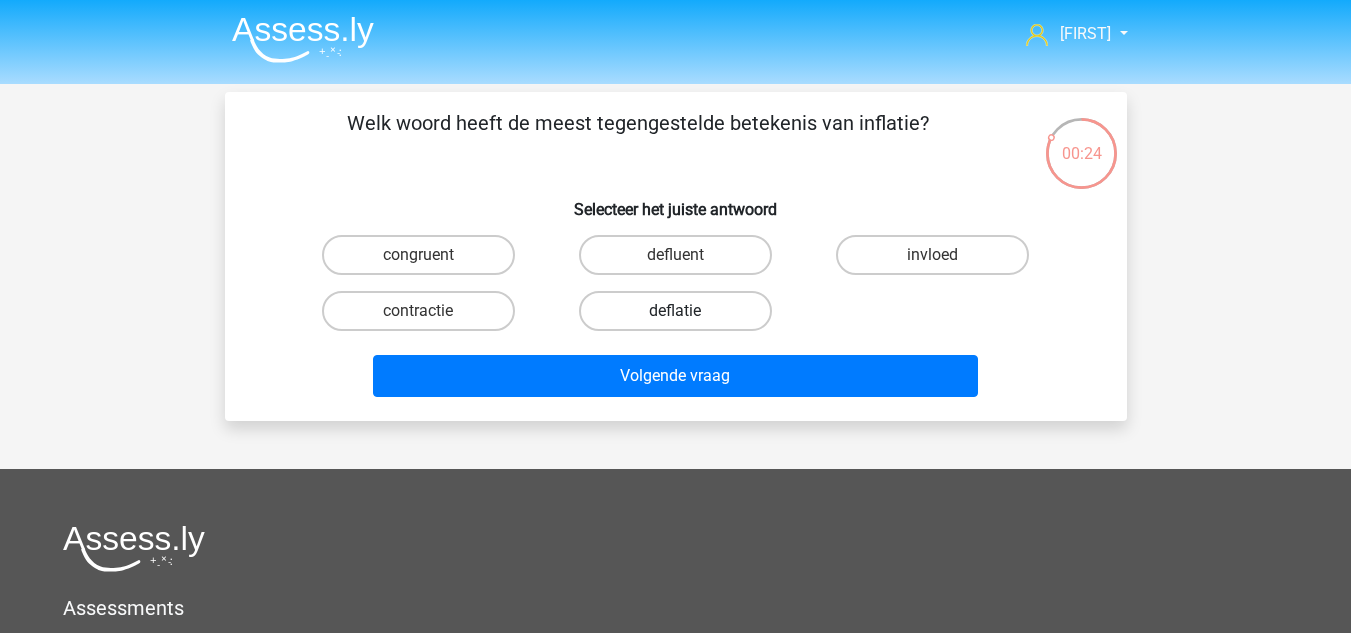 click on "deflatie" at bounding box center [675, 311] 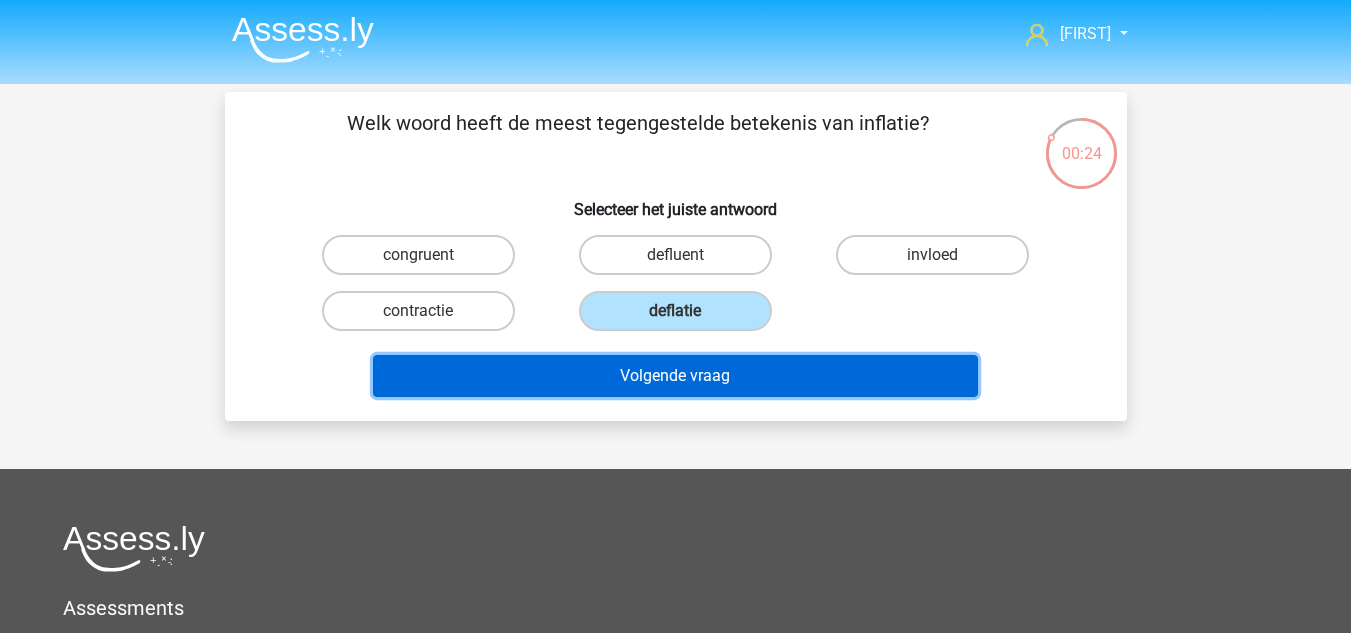 click on "Volgende vraag" at bounding box center (675, 376) 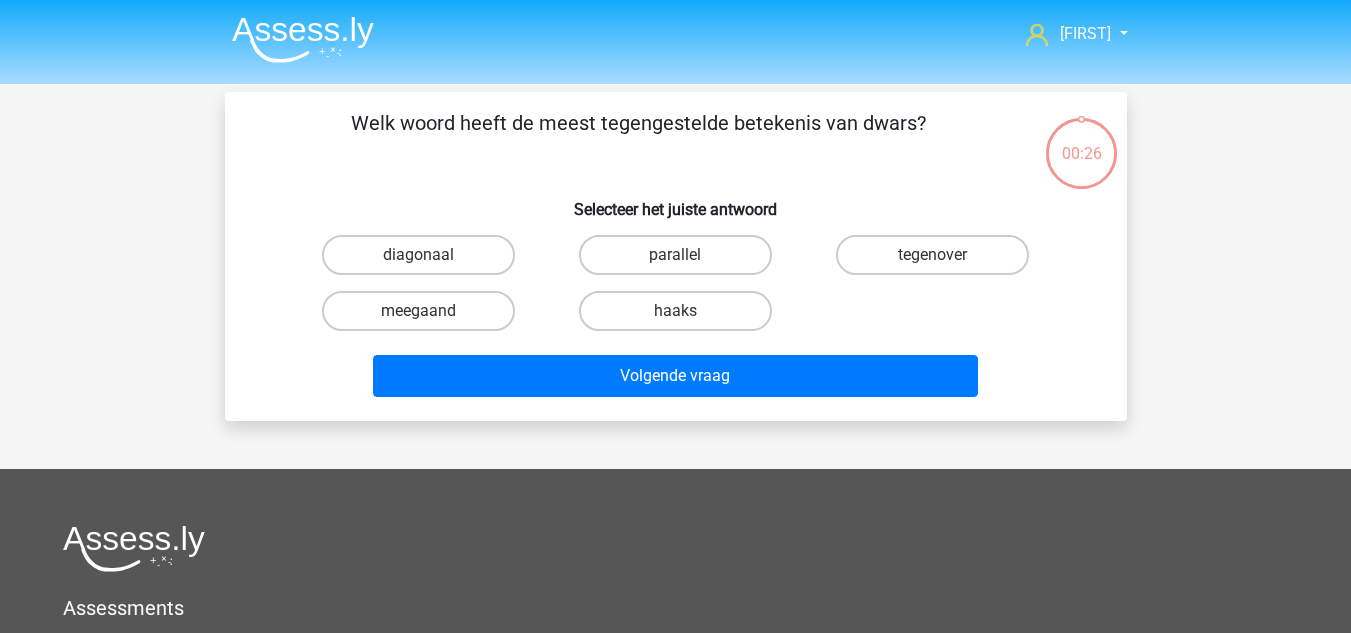 scroll, scrollTop: 92, scrollLeft: 0, axis: vertical 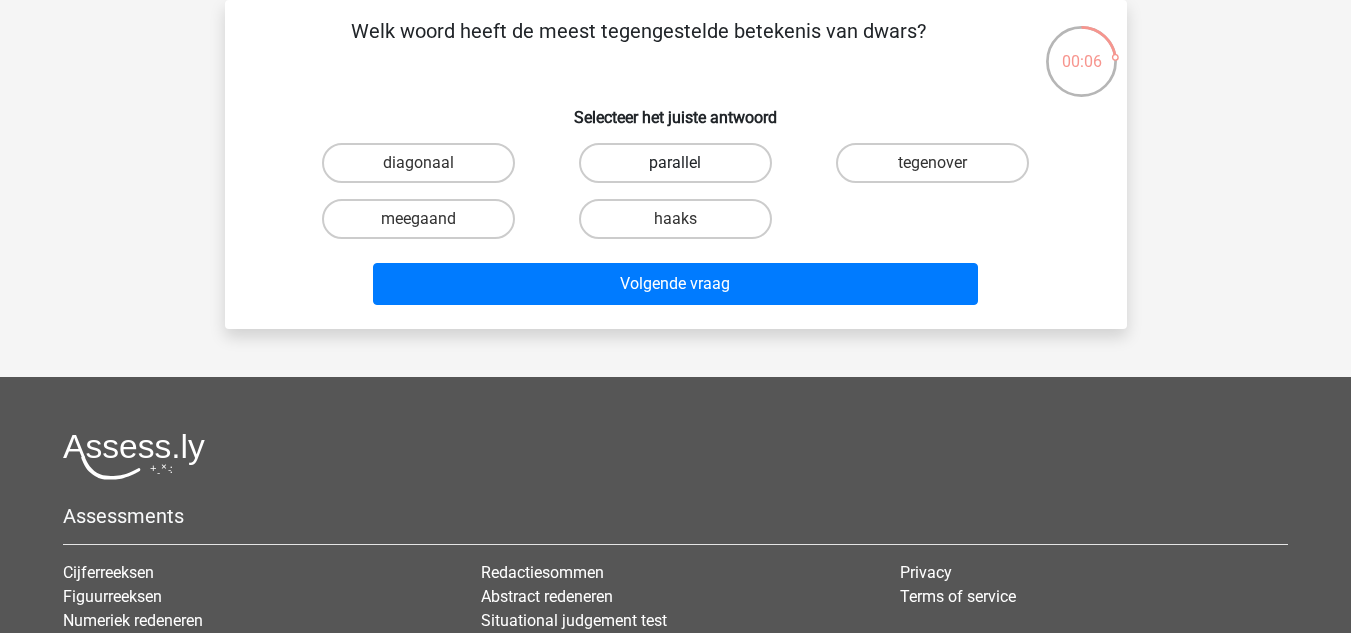 click on "parallel" at bounding box center [675, 163] 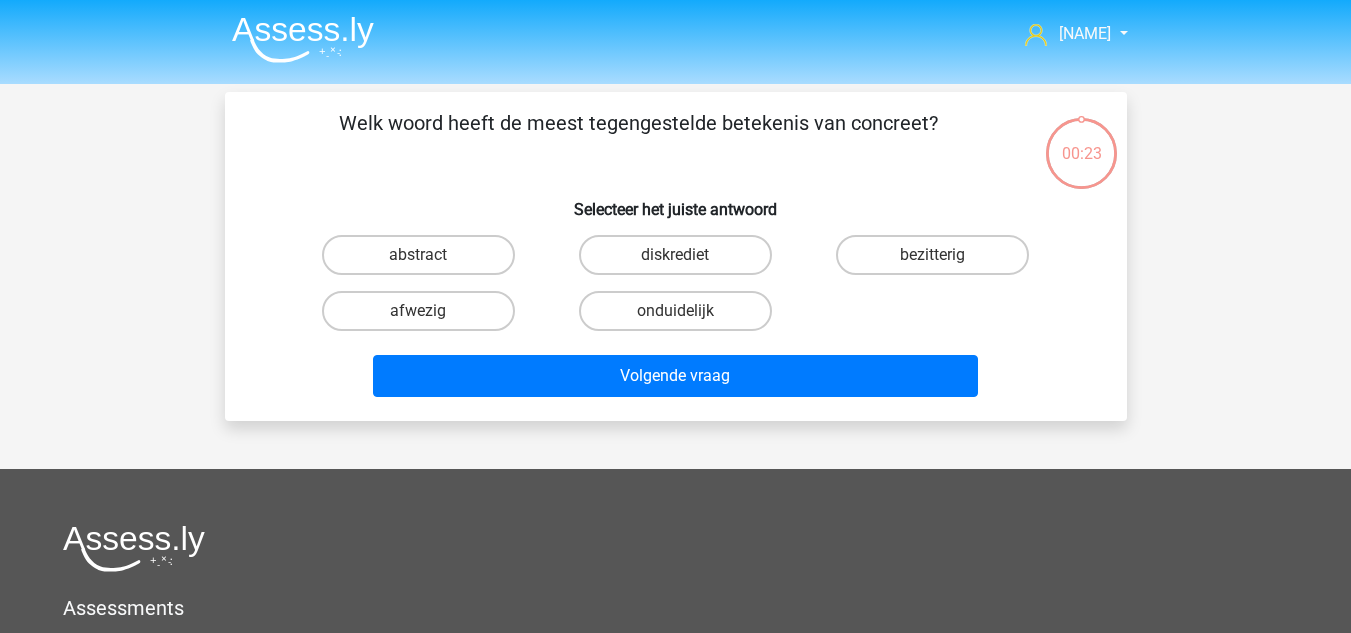 scroll, scrollTop: 0, scrollLeft: 0, axis: both 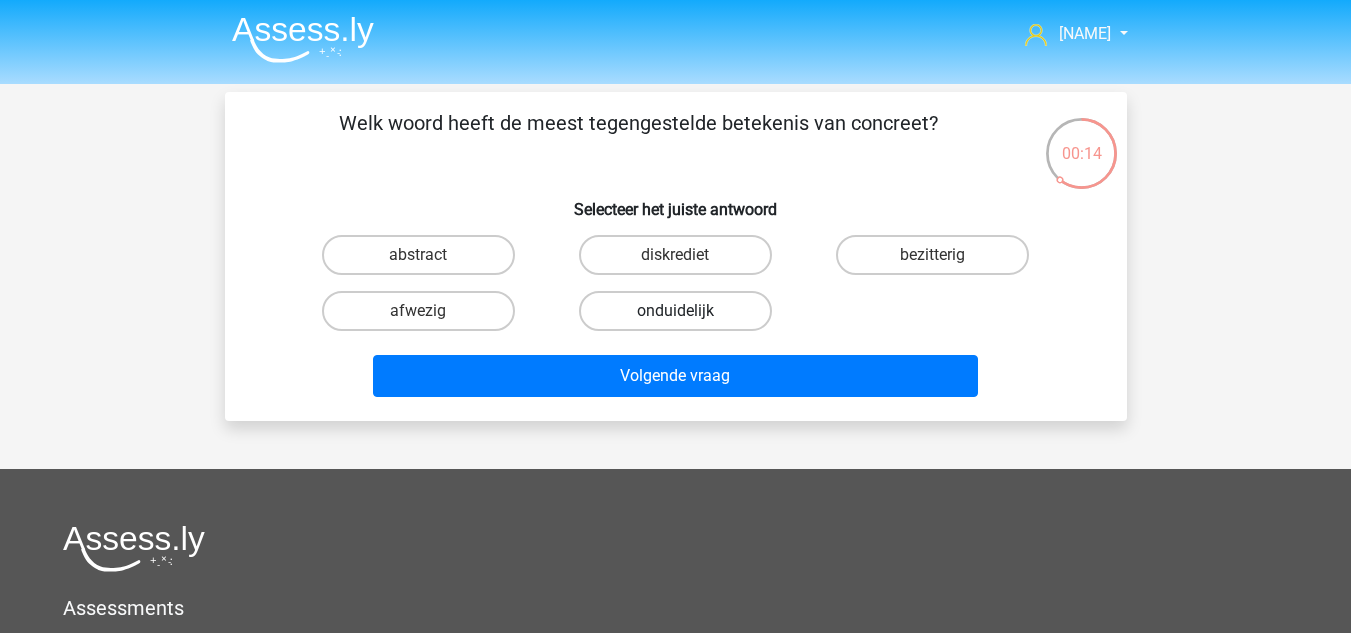 click on "onduidelijk" at bounding box center [675, 311] 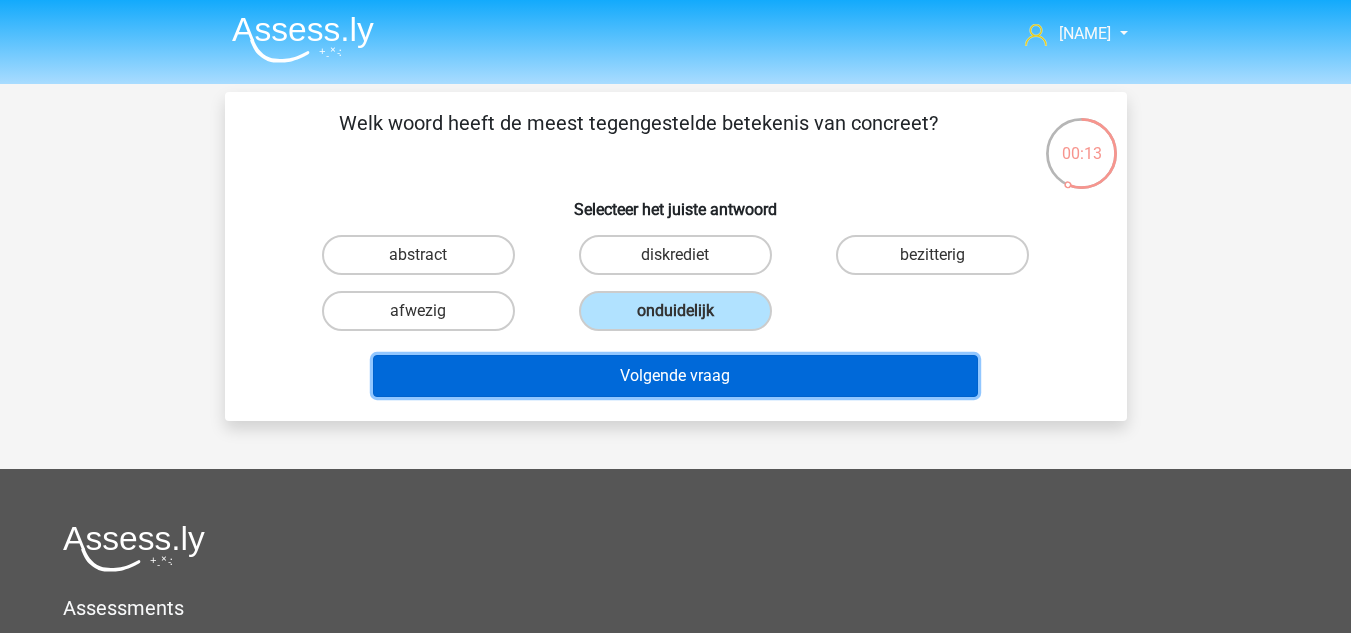 click on "Volgende vraag" at bounding box center (675, 376) 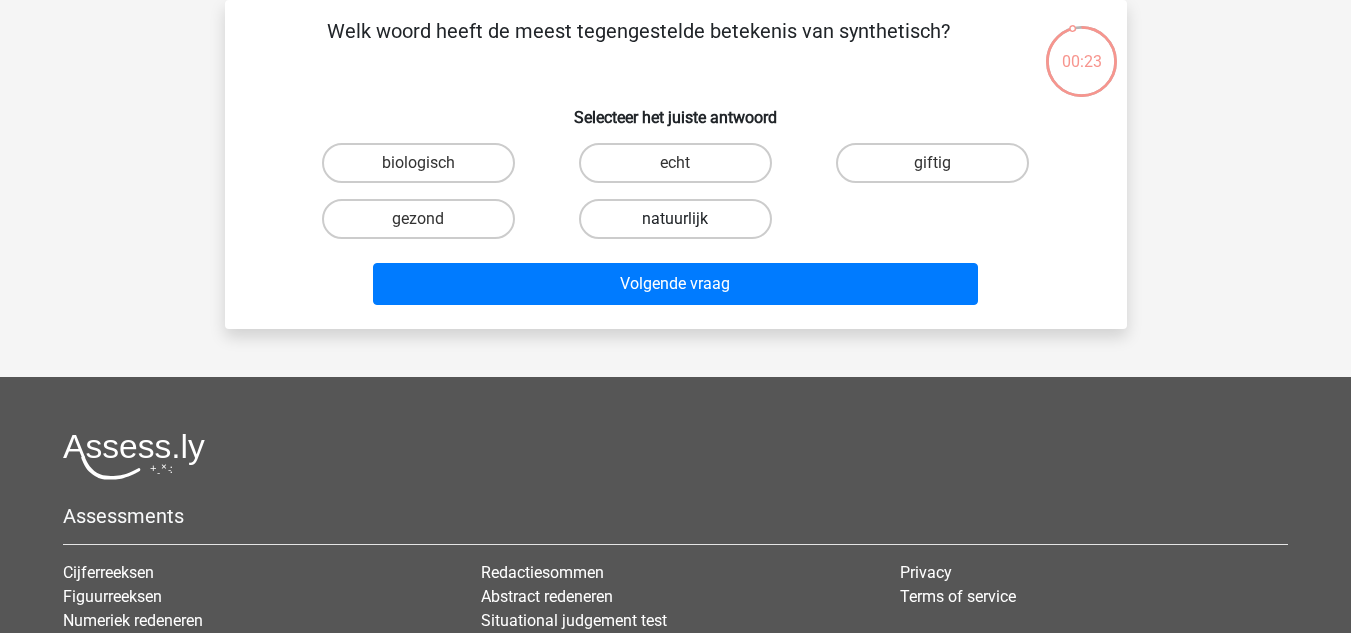 scroll, scrollTop: 0, scrollLeft: 0, axis: both 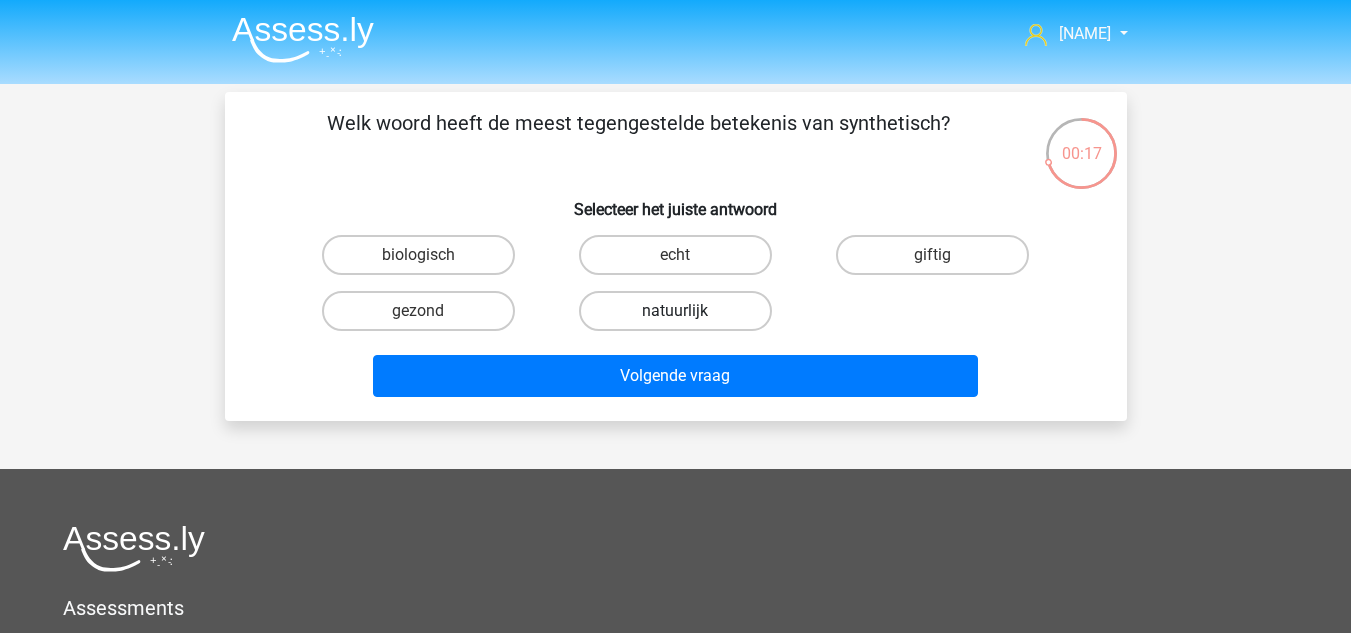 click on "natuurlijk" at bounding box center (675, 311) 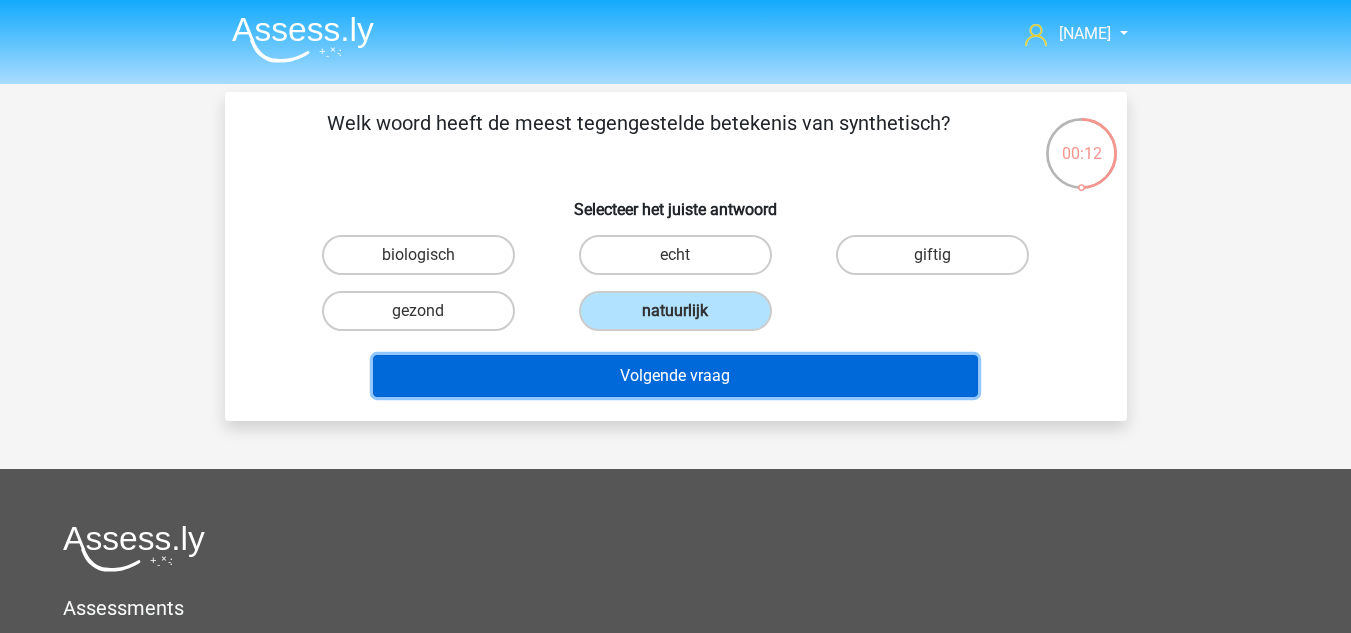 click on "Volgende vraag" at bounding box center [675, 376] 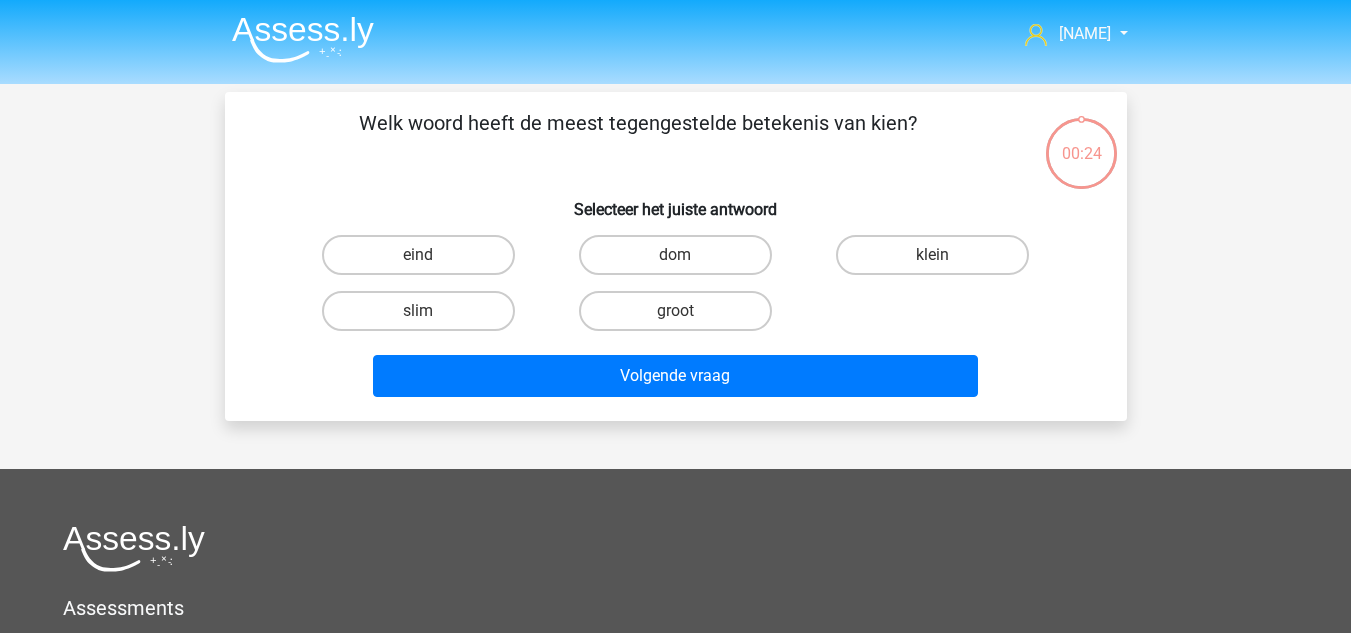 scroll, scrollTop: 92, scrollLeft: 0, axis: vertical 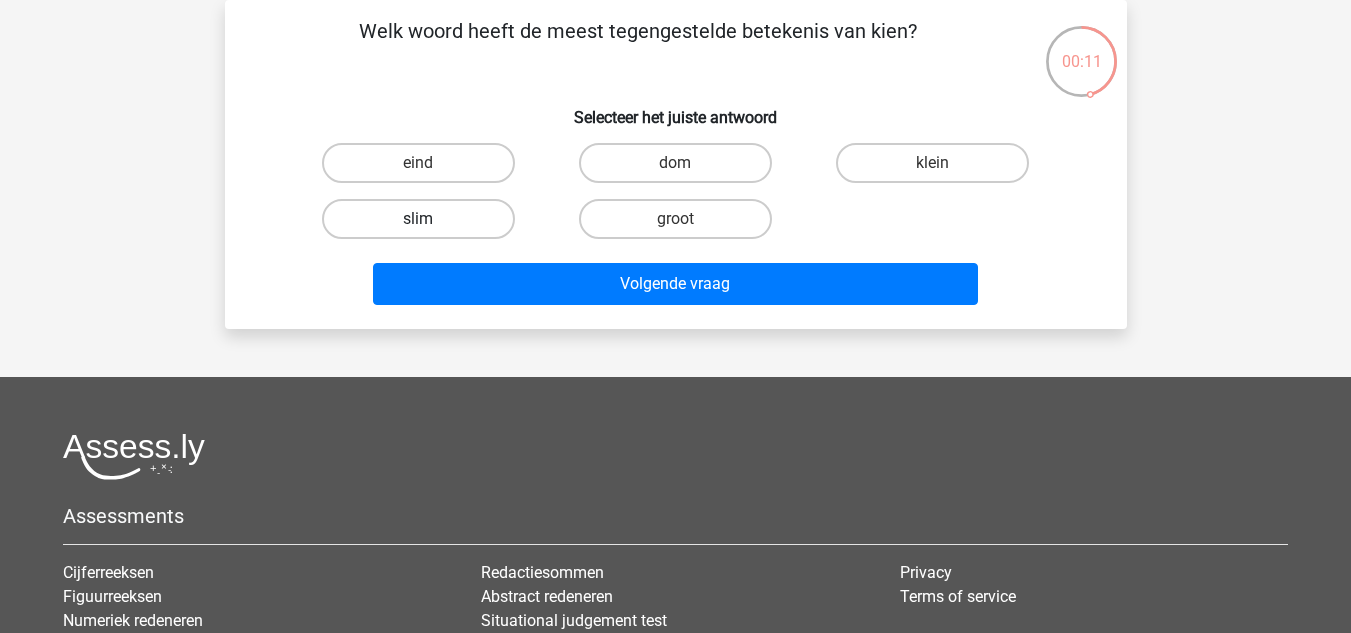 click on "slim" at bounding box center (418, 219) 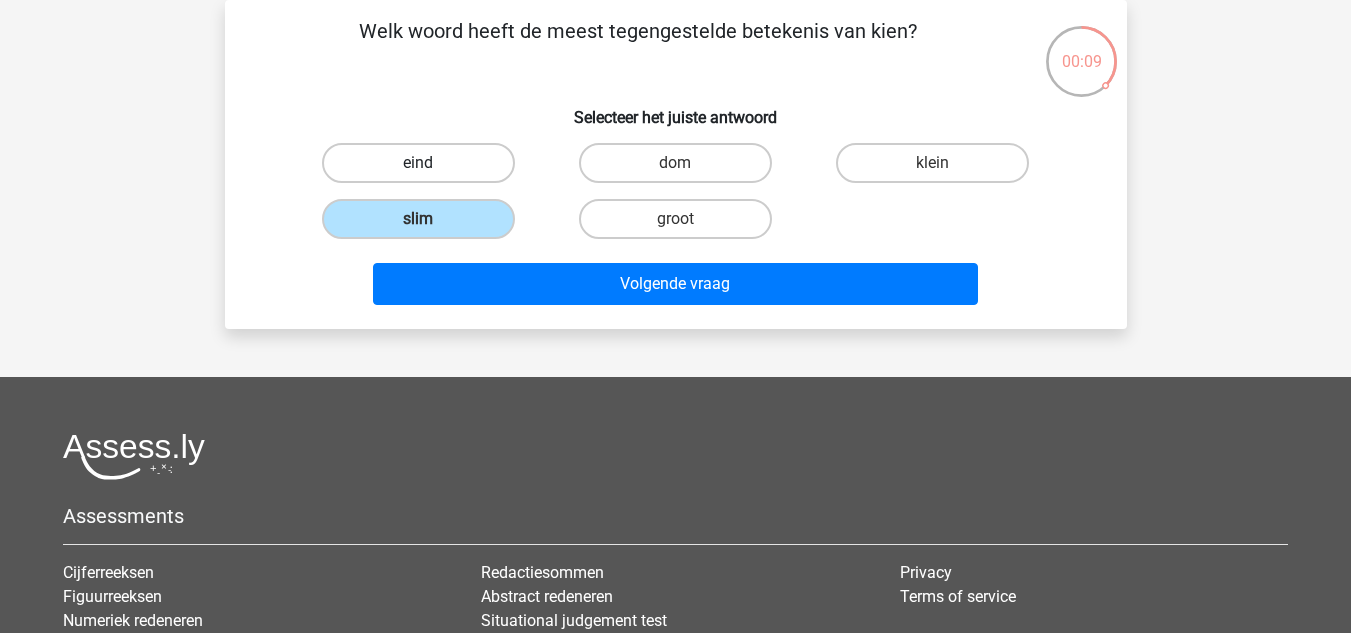 click on "eind" at bounding box center [418, 163] 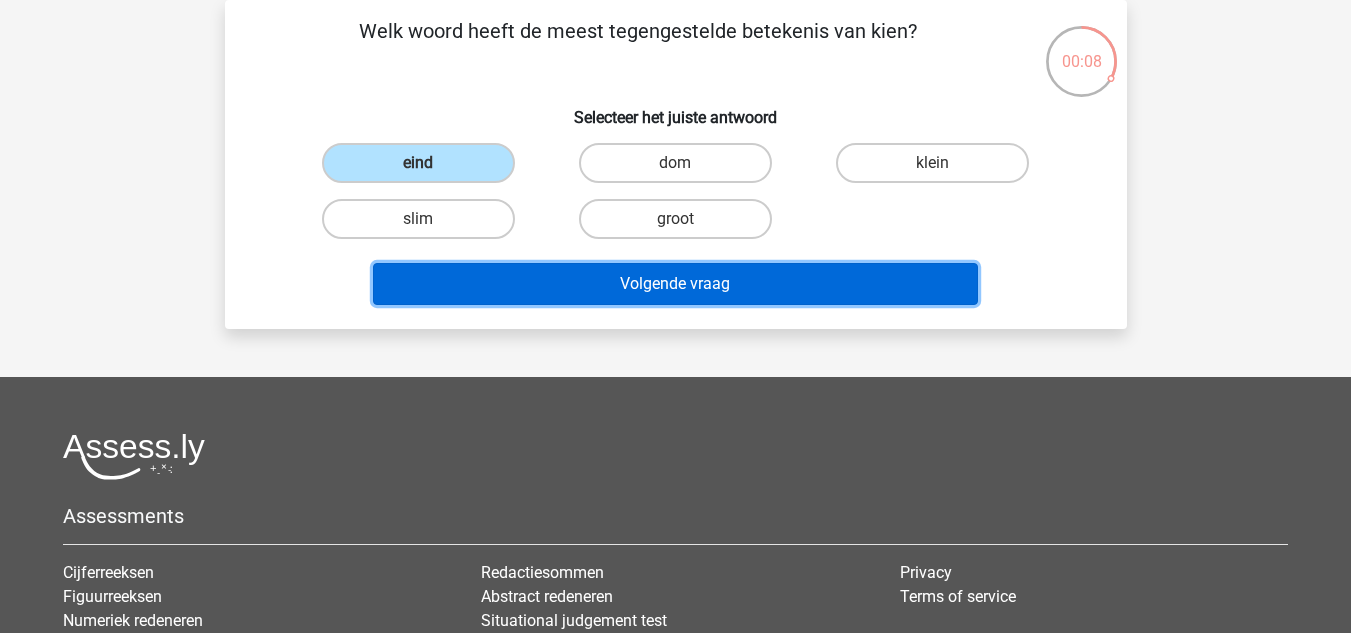 click on "Volgende vraag" at bounding box center (675, 284) 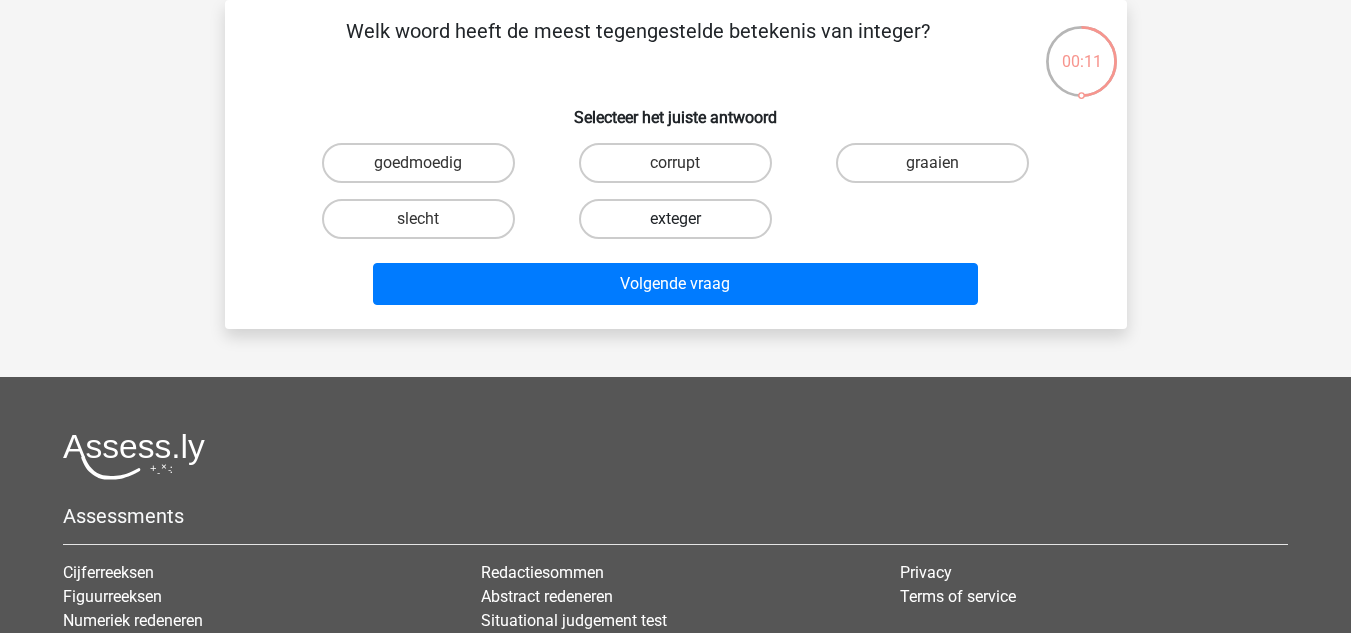click on "exteger" at bounding box center (675, 219) 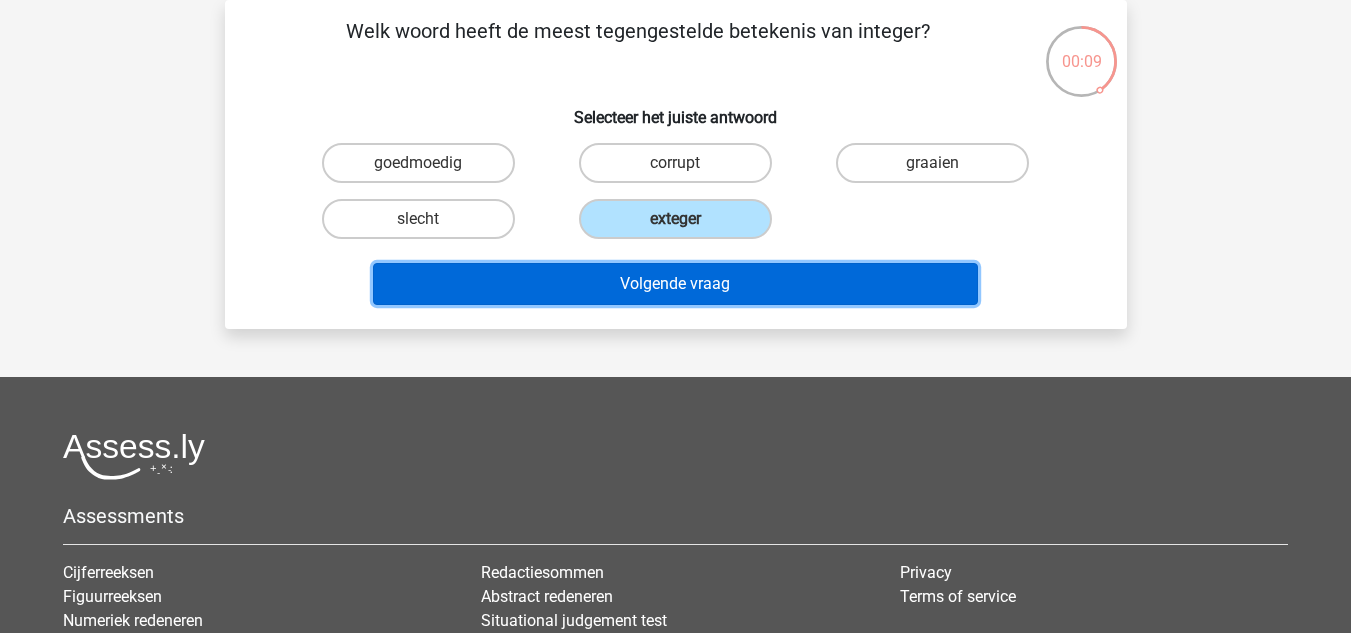 click on "Volgende vraag" at bounding box center (675, 284) 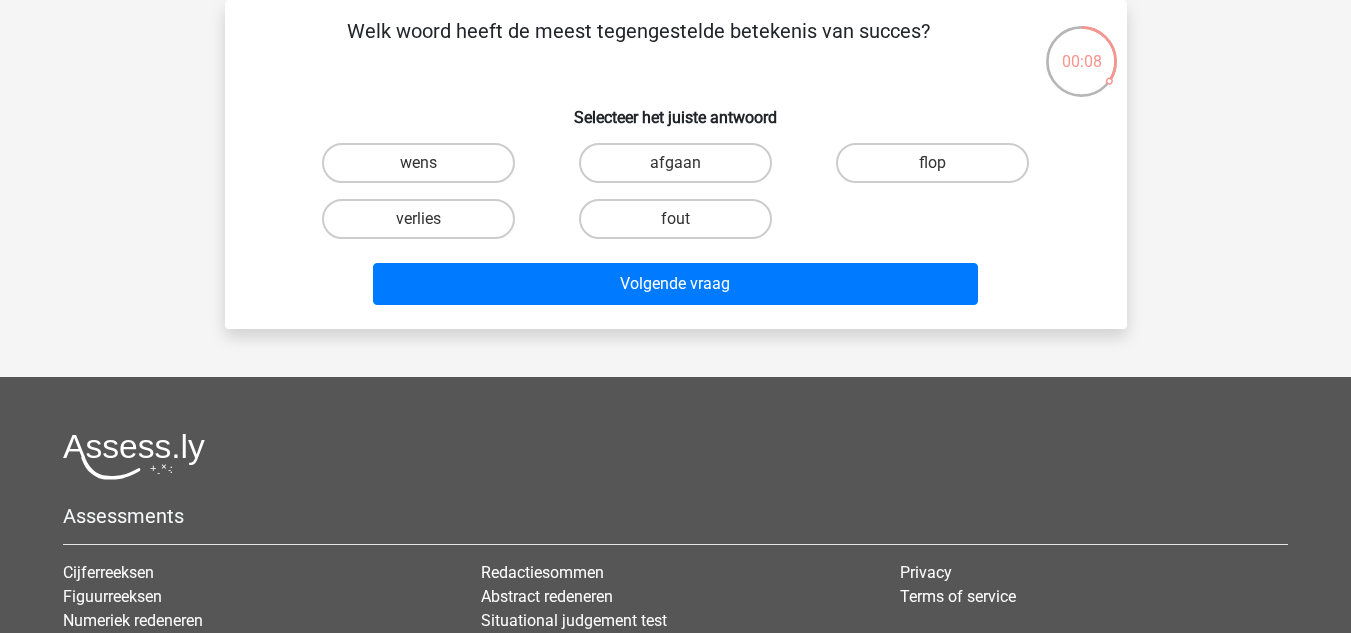 click on "afgaan" at bounding box center (681, 169) 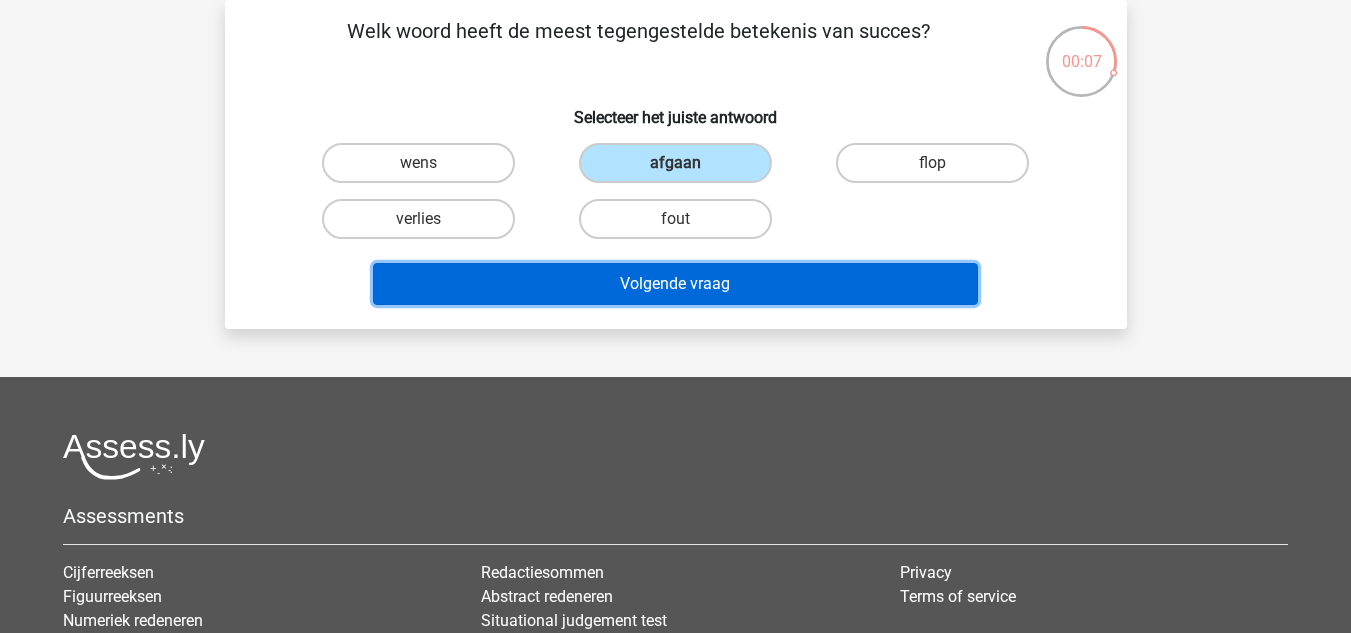 click on "Volgende vraag" at bounding box center [675, 284] 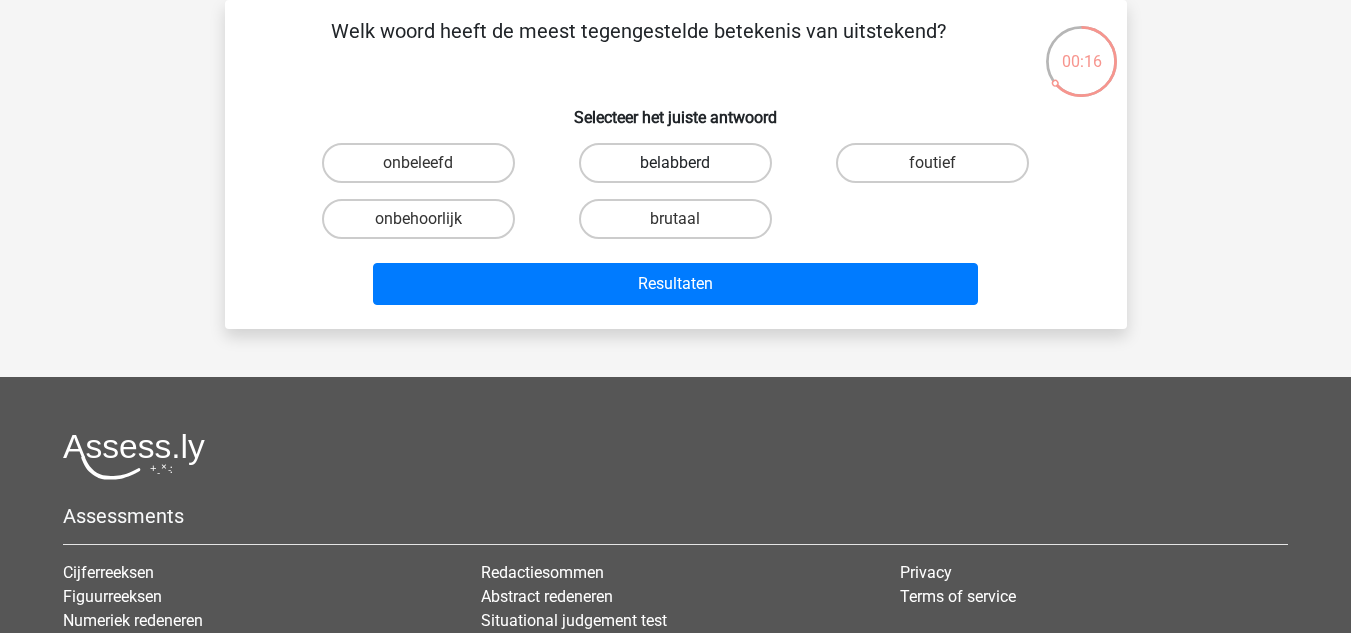click on "belabberd" at bounding box center (675, 163) 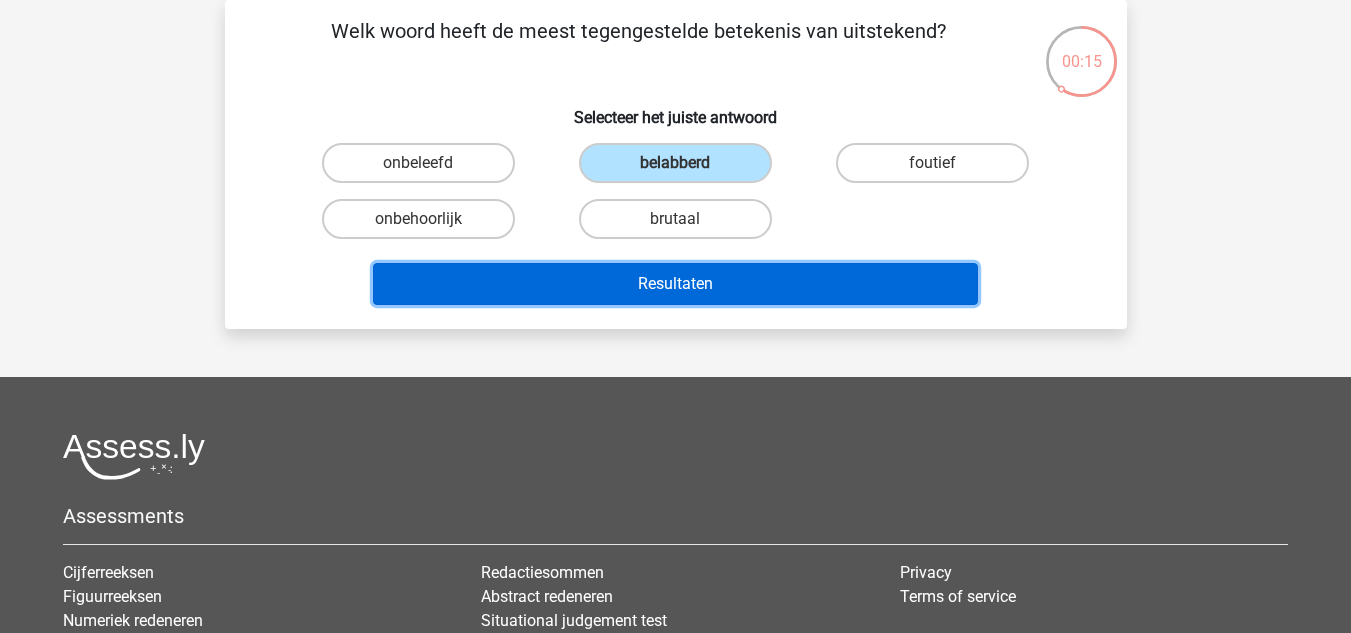 click on "Resultaten" at bounding box center (675, 284) 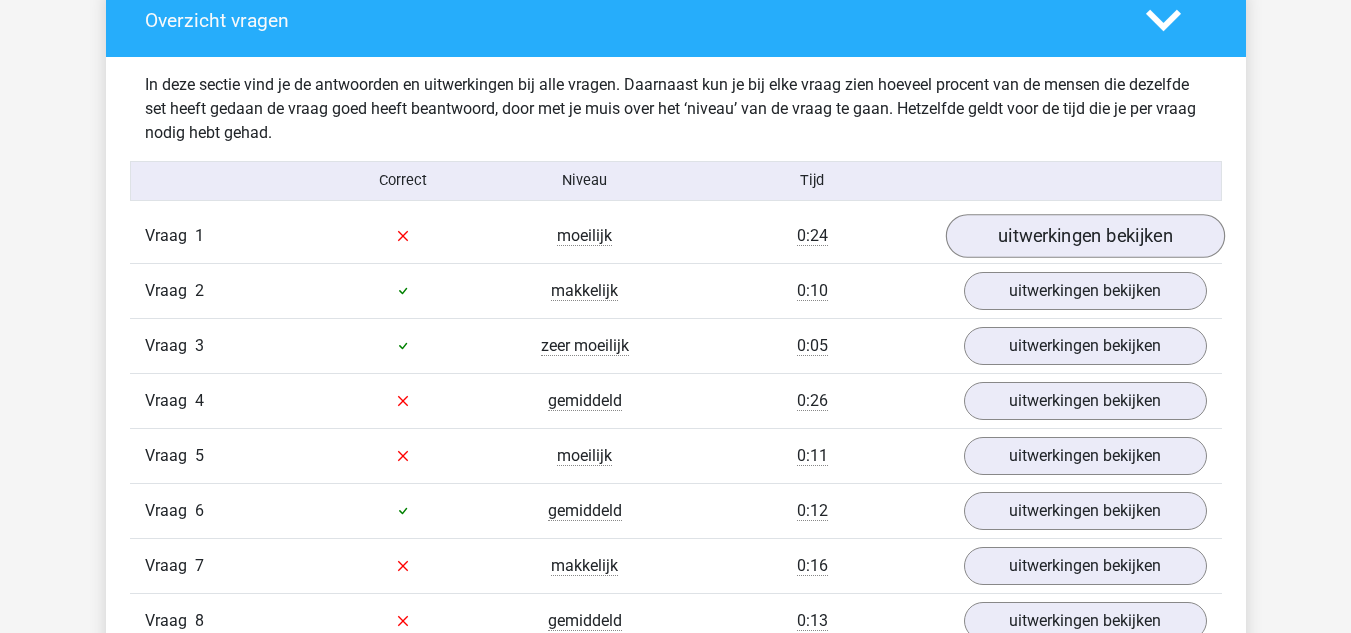 scroll, scrollTop: 1200, scrollLeft: 0, axis: vertical 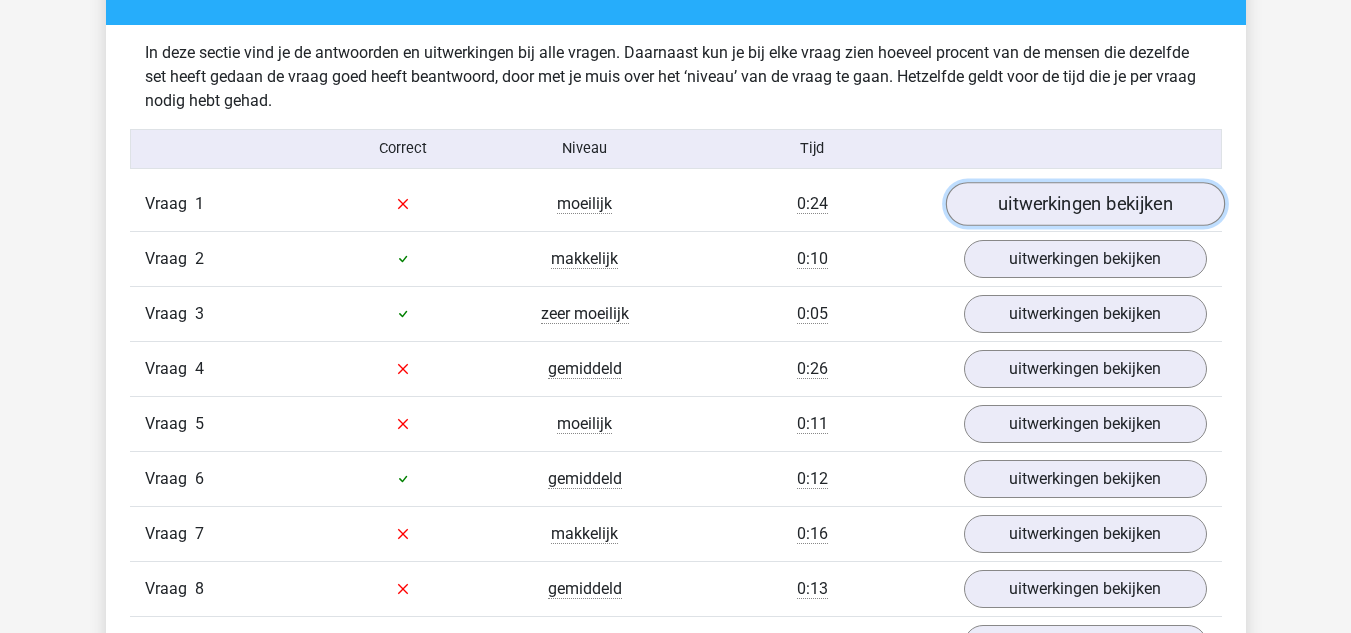 click on "uitwerkingen bekijken" at bounding box center (1084, 204) 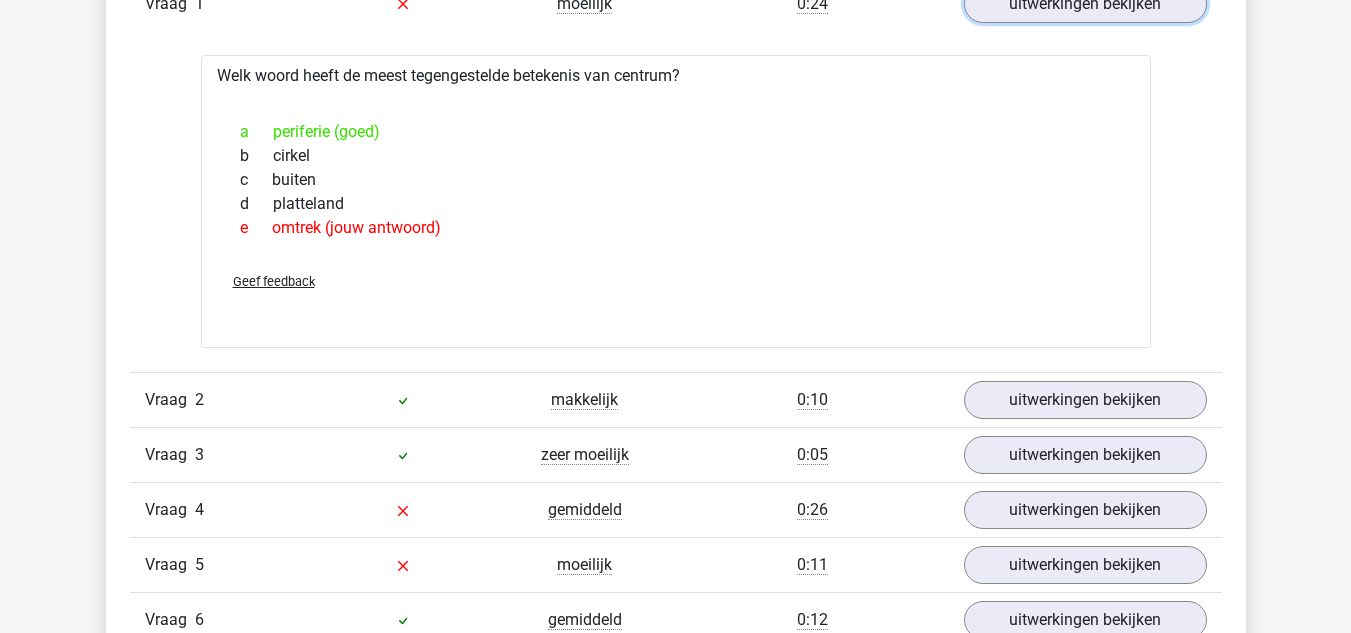 scroll, scrollTop: 1500, scrollLeft: 0, axis: vertical 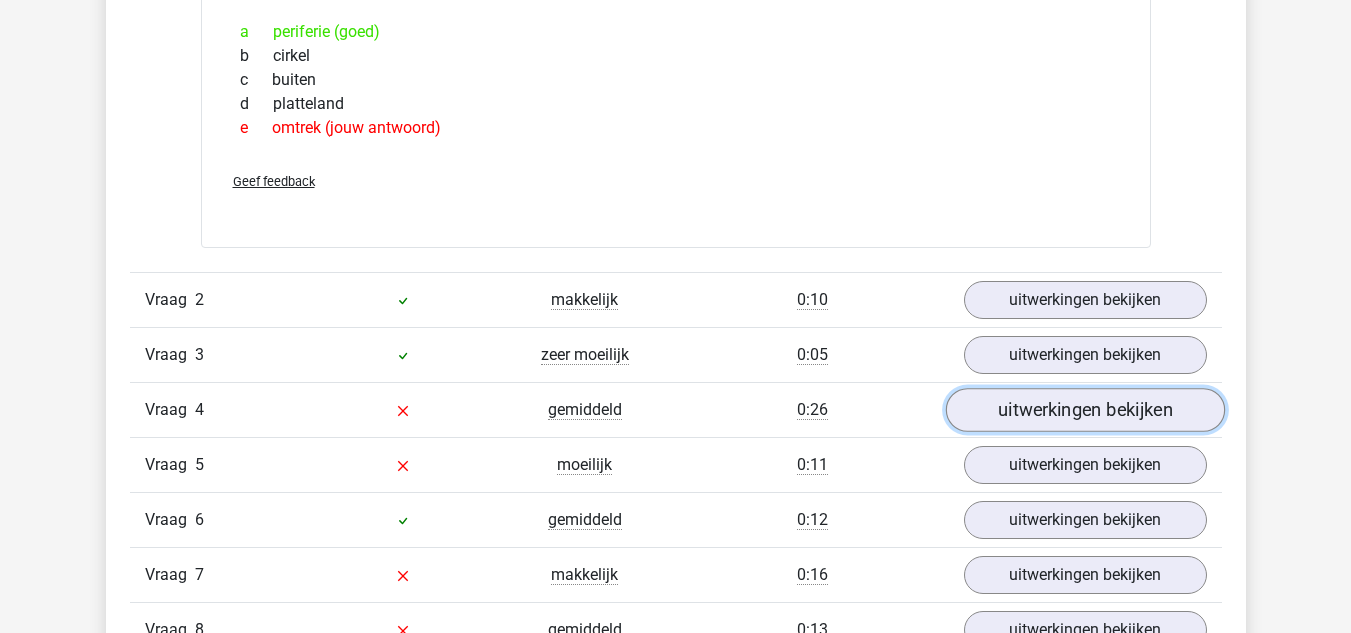 click on "uitwerkingen bekijken" at bounding box center [1084, 410] 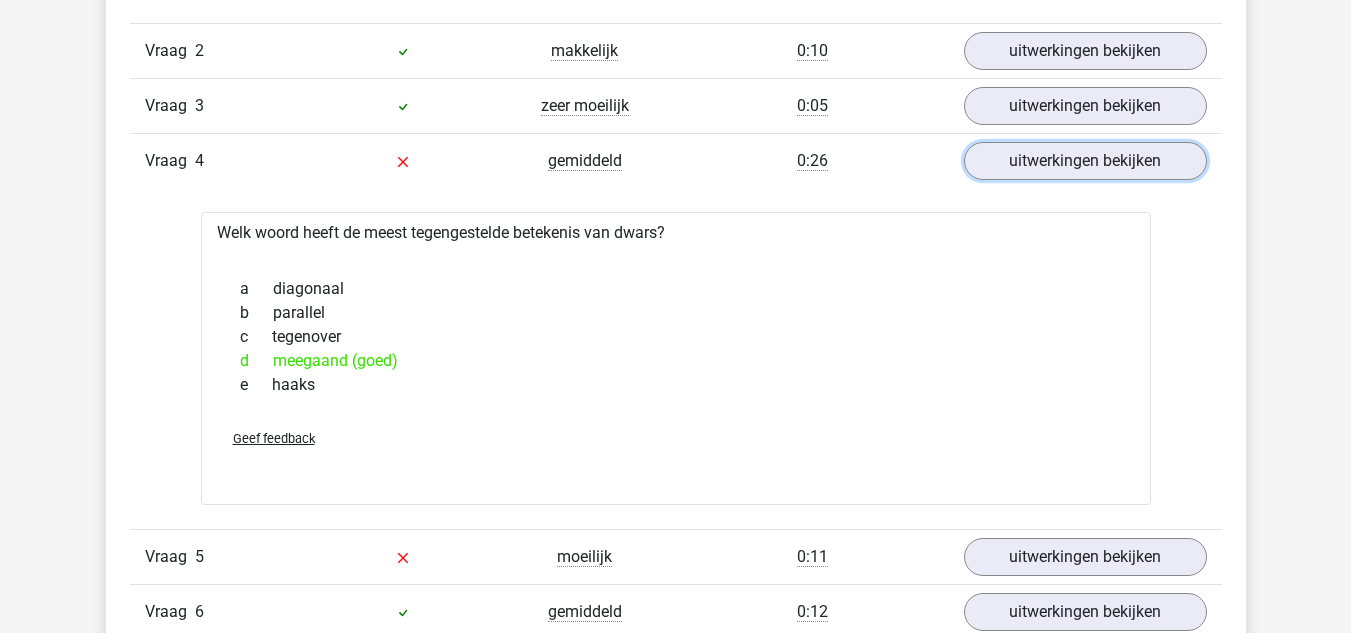 scroll, scrollTop: 1700, scrollLeft: 0, axis: vertical 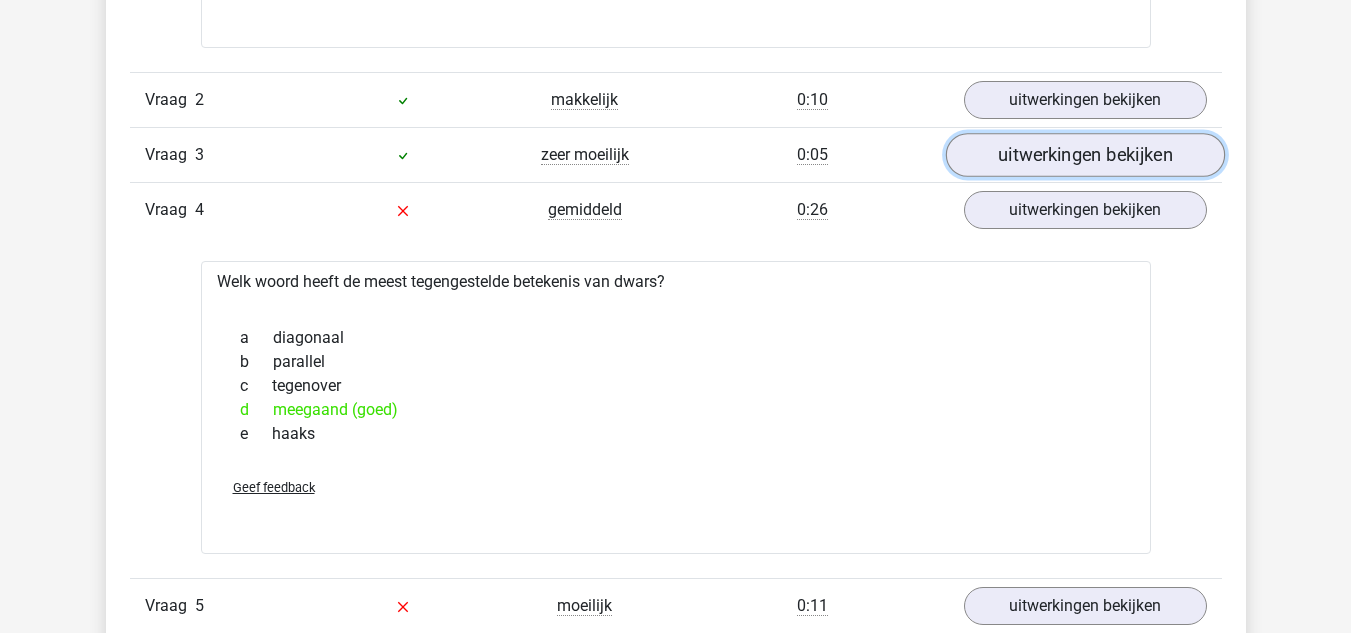 click on "uitwerkingen bekijken" at bounding box center [1084, 155] 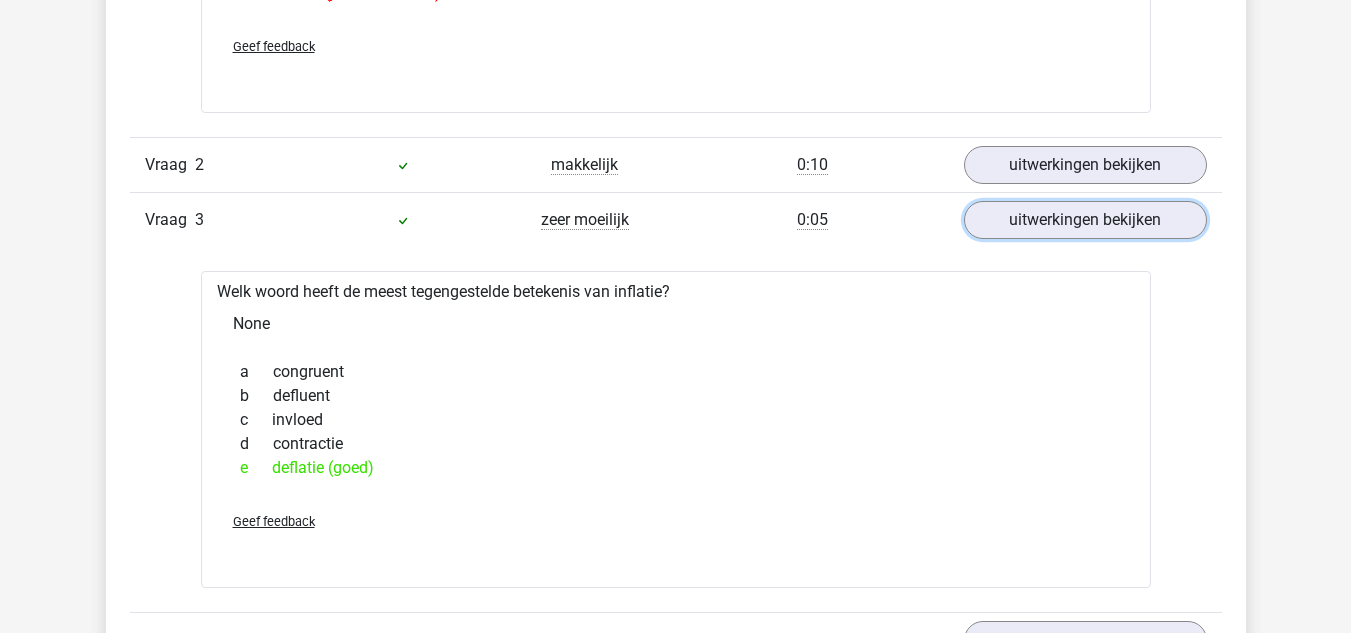 scroll, scrollTop: 1600, scrollLeft: 0, axis: vertical 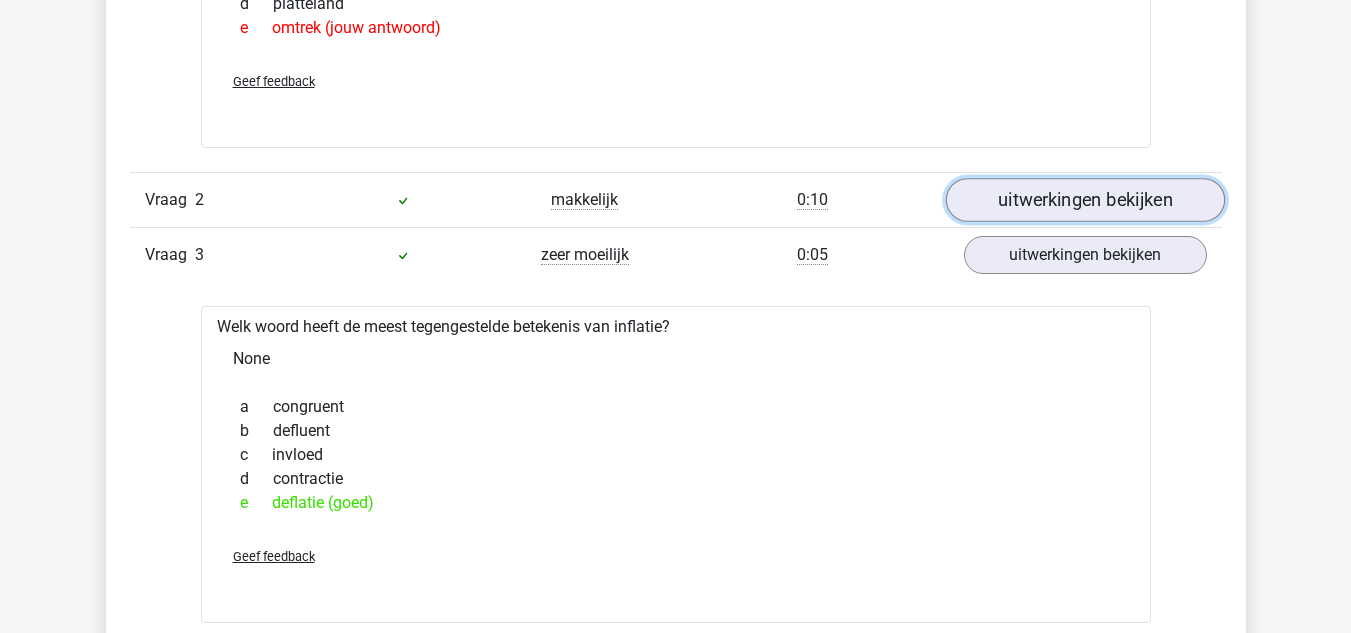 click on "uitwerkingen bekijken" at bounding box center (1084, 200) 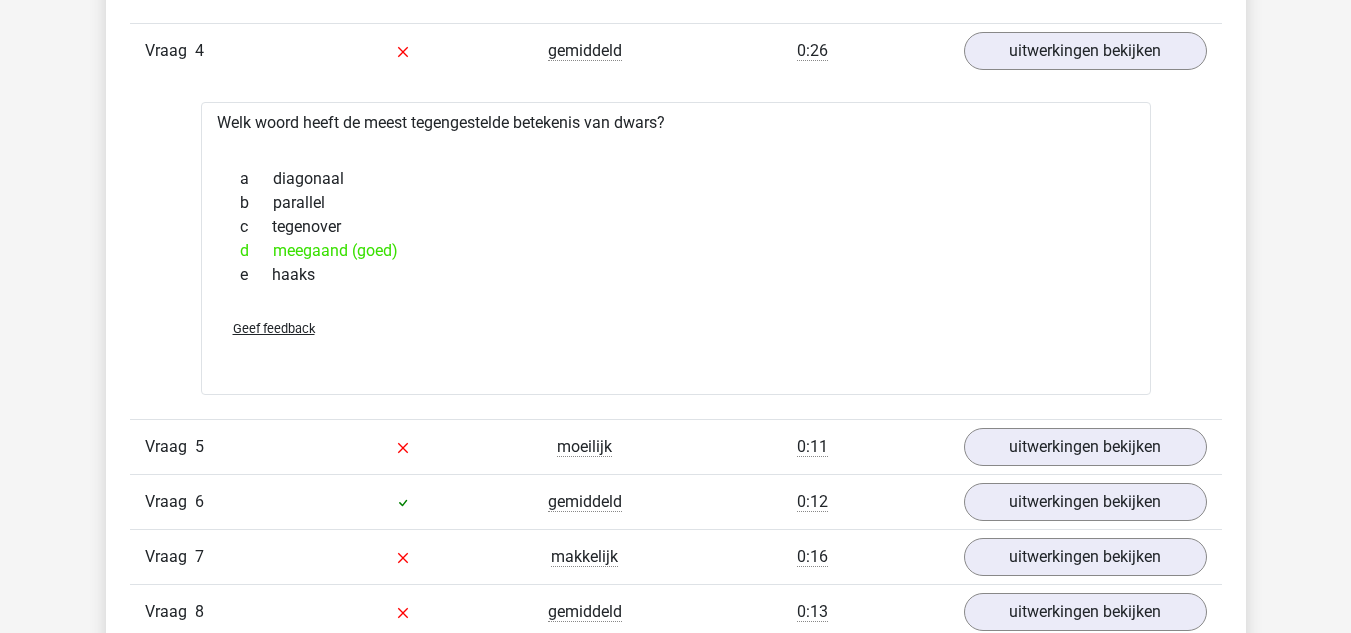 scroll, scrollTop: 2600, scrollLeft: 0, axis: vertical 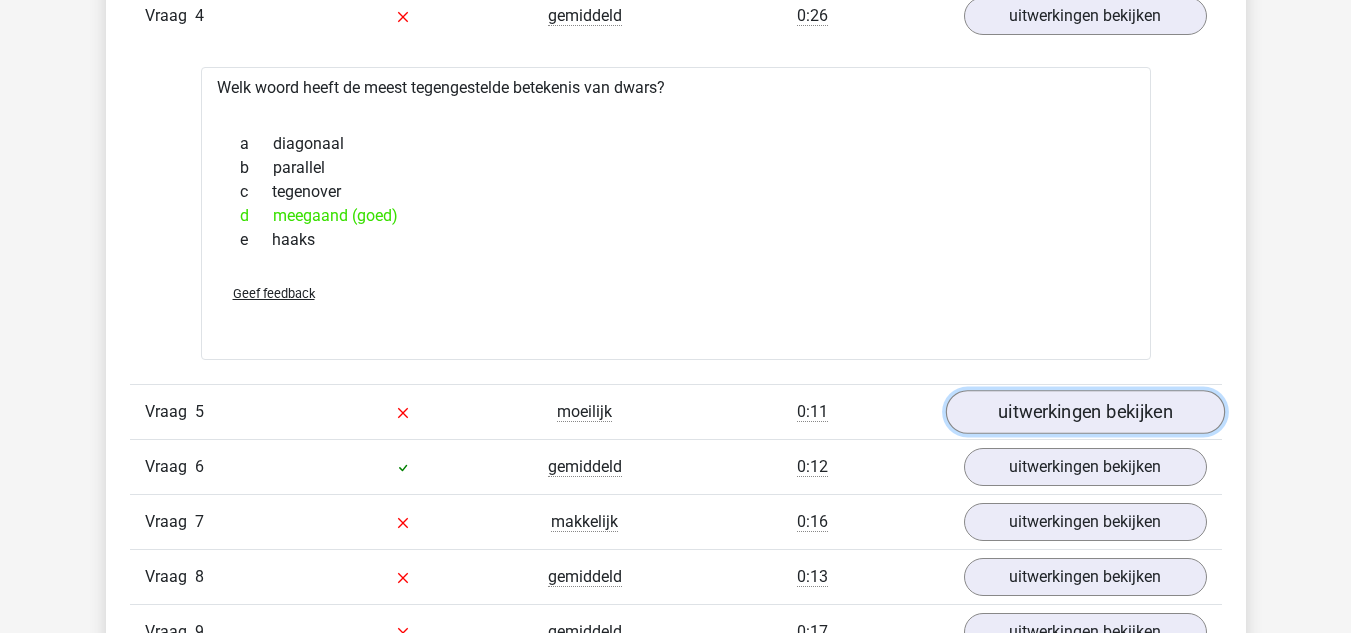 click on "uitwerkingen bekijken" at bounding box center (1084, 412) 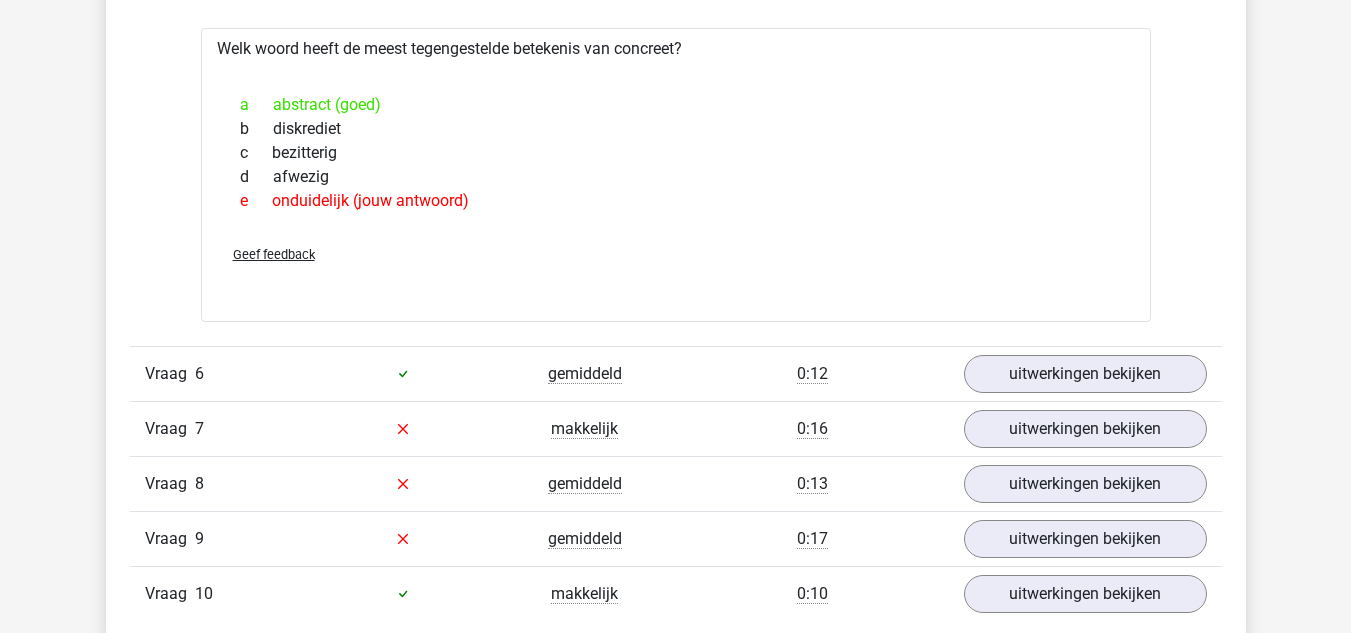 scroll, scrollTop: 3100, scrollLeft: 0, axis: vertical 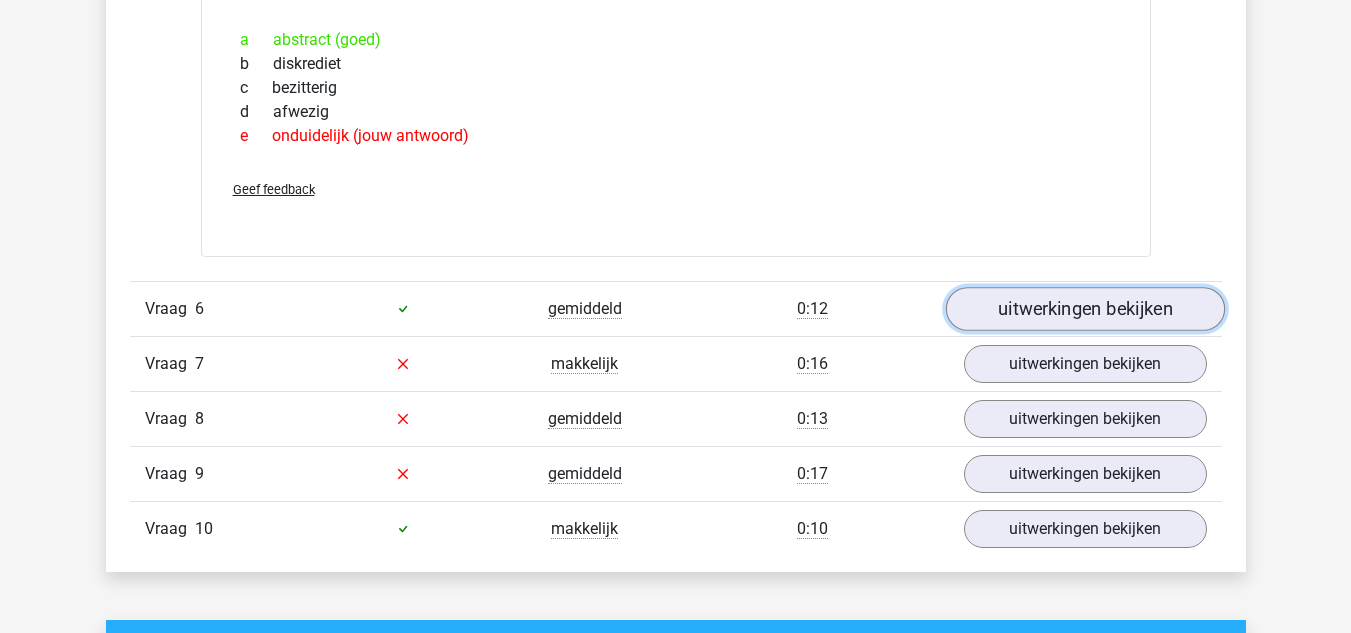 click on "uitwerkingen bekijken" at bounding box center [1084, 309] 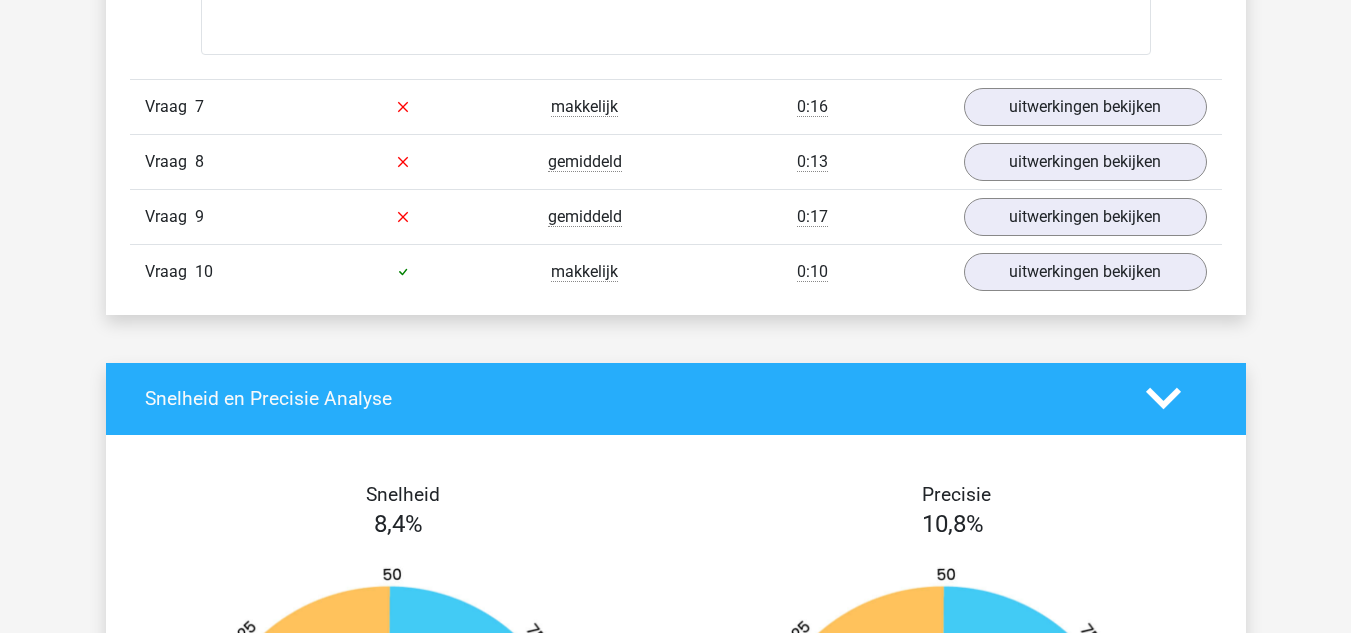 scroll, scrollTop: 3700, scrollLeft: 0, axis: vertical 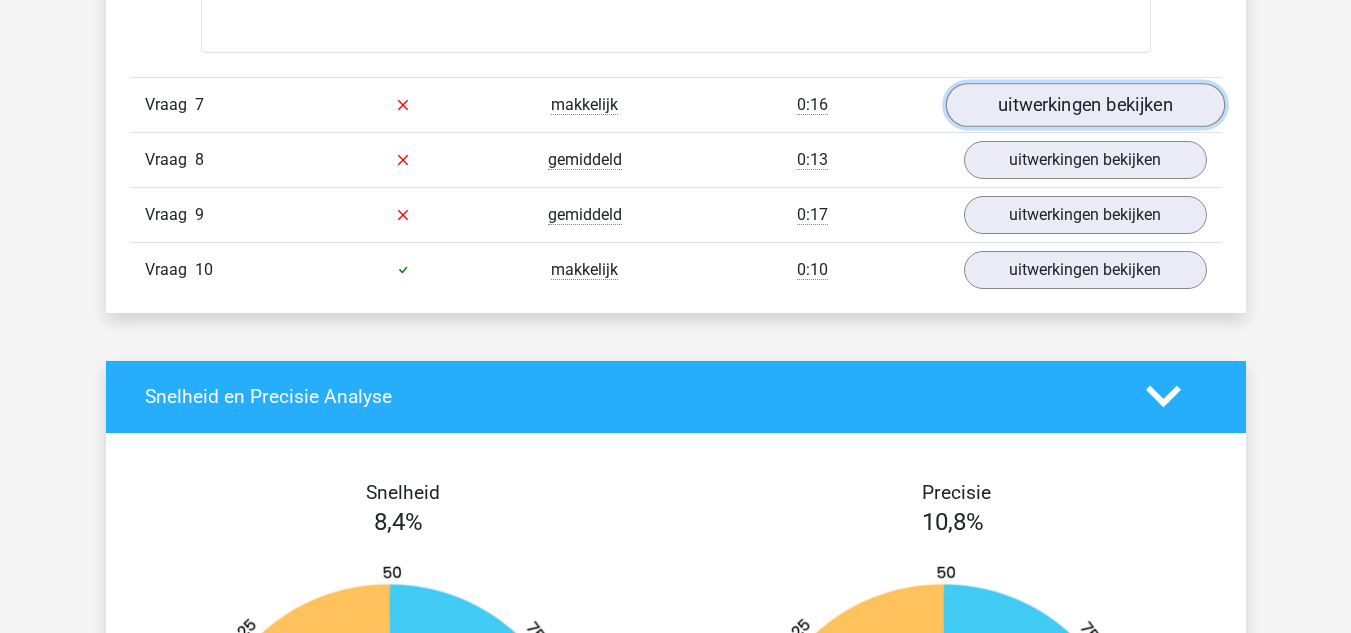 click on "uitwerkingen bekijken" at bounding box center (1084, 105) 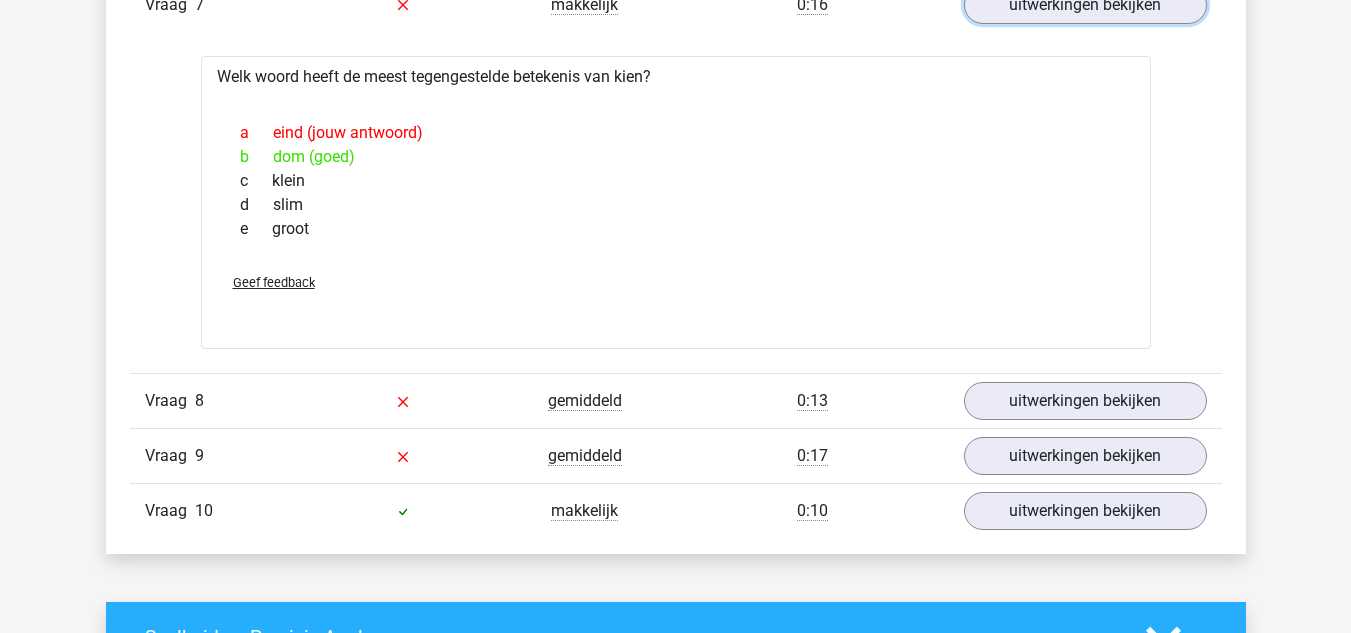 scroll, scrollTop: 3900, scrollLeft: 0, axis: vertical 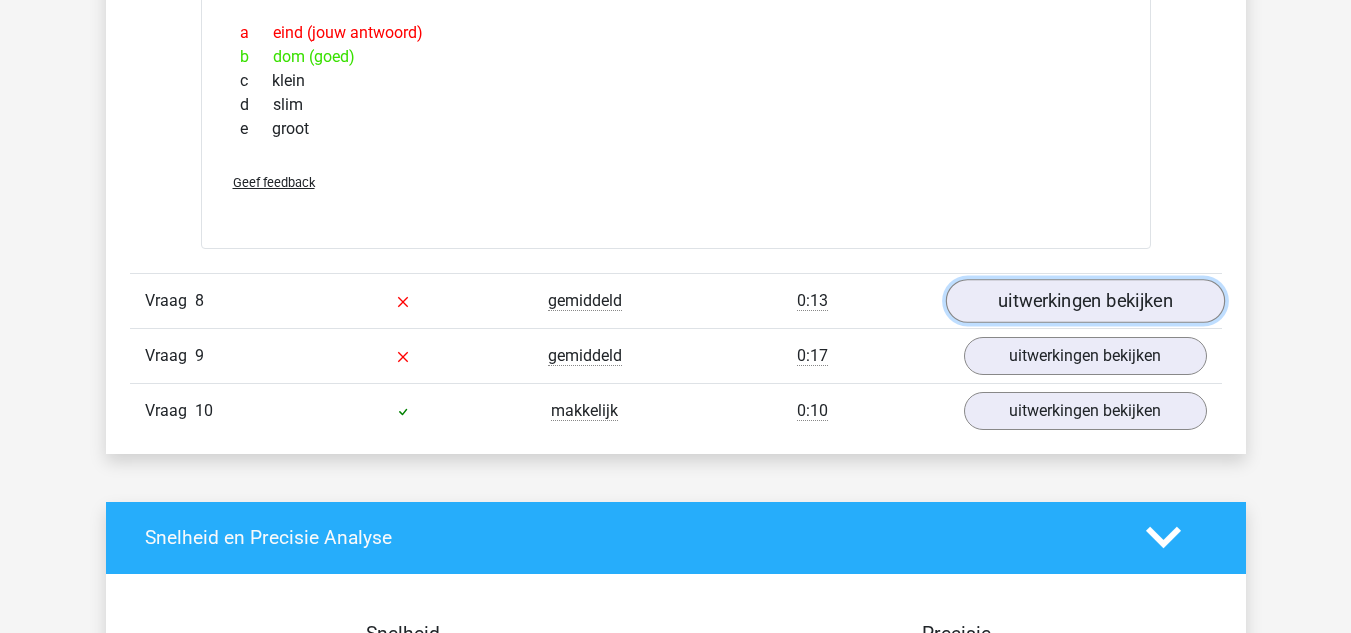 click on "uitwerkingen bekijken" at bounding box center (1084, 301) 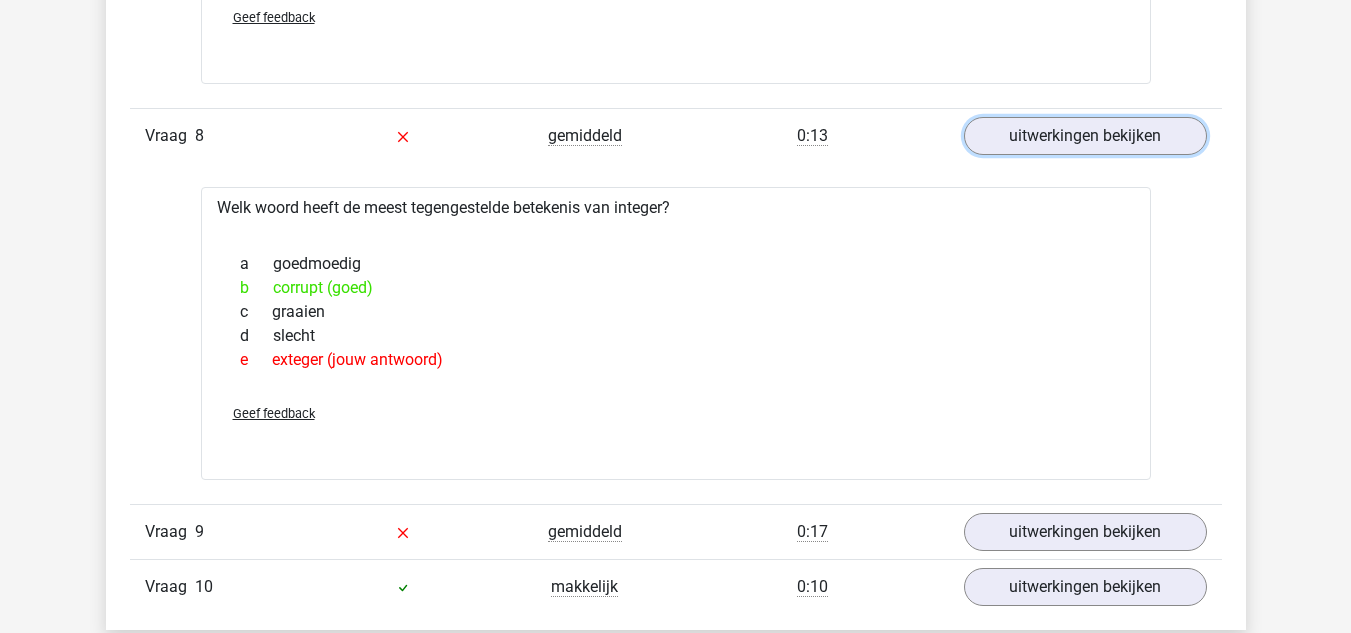 scroll, scrollTop: 4200, scrollLeft: 0, axis: vertical 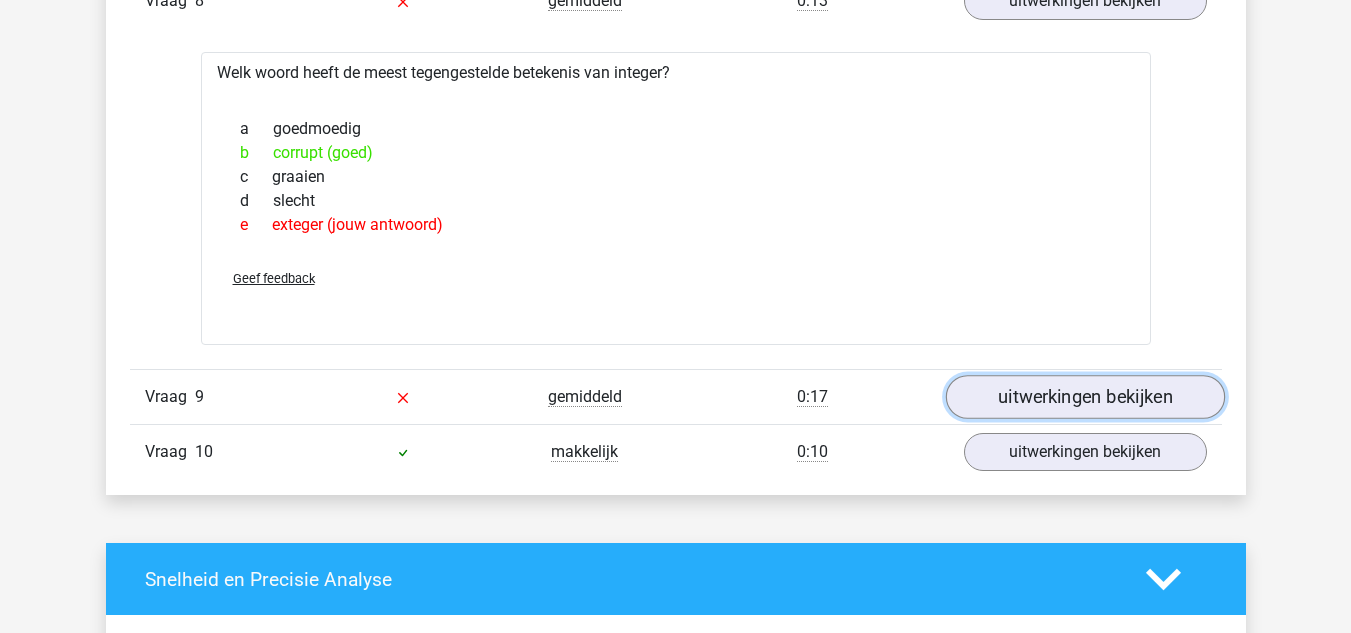 click on "uitwerkingen bekijken" at bounding box center (1084, 397) 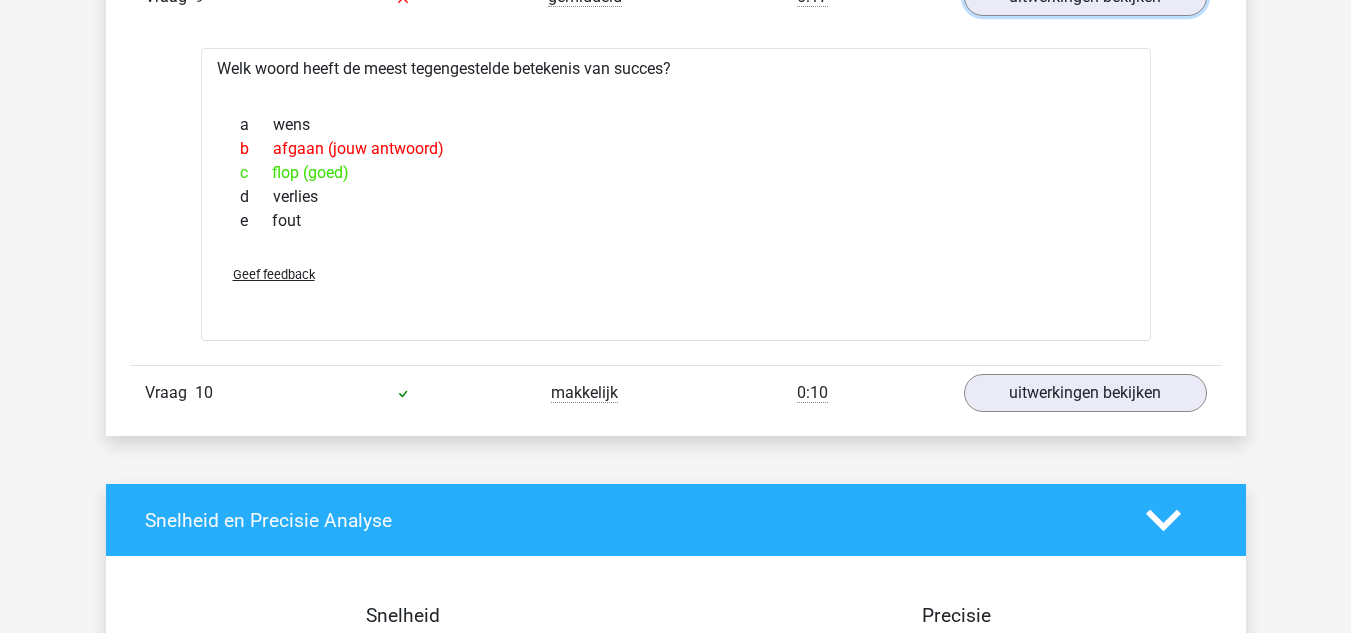 scroll, scrollTop: 4700, scrollLeft: 0, axis: vertical 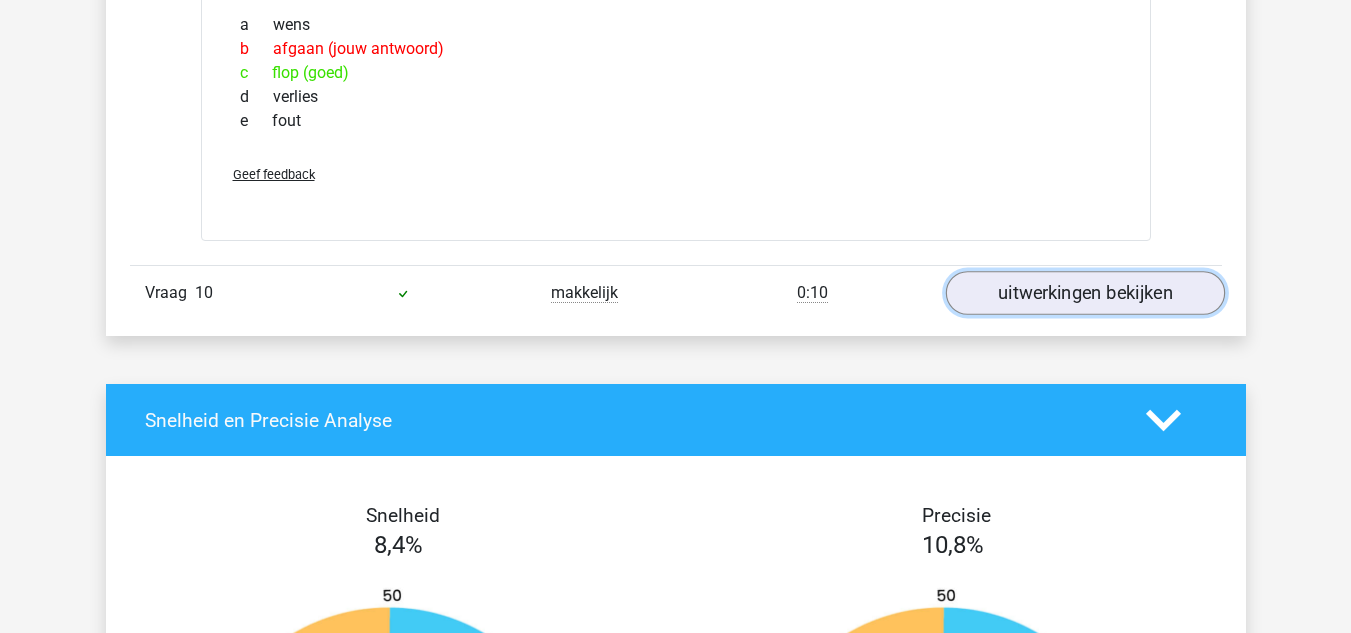 click on "uitwerkingen bekijken" at bounding box center [1084, 293] 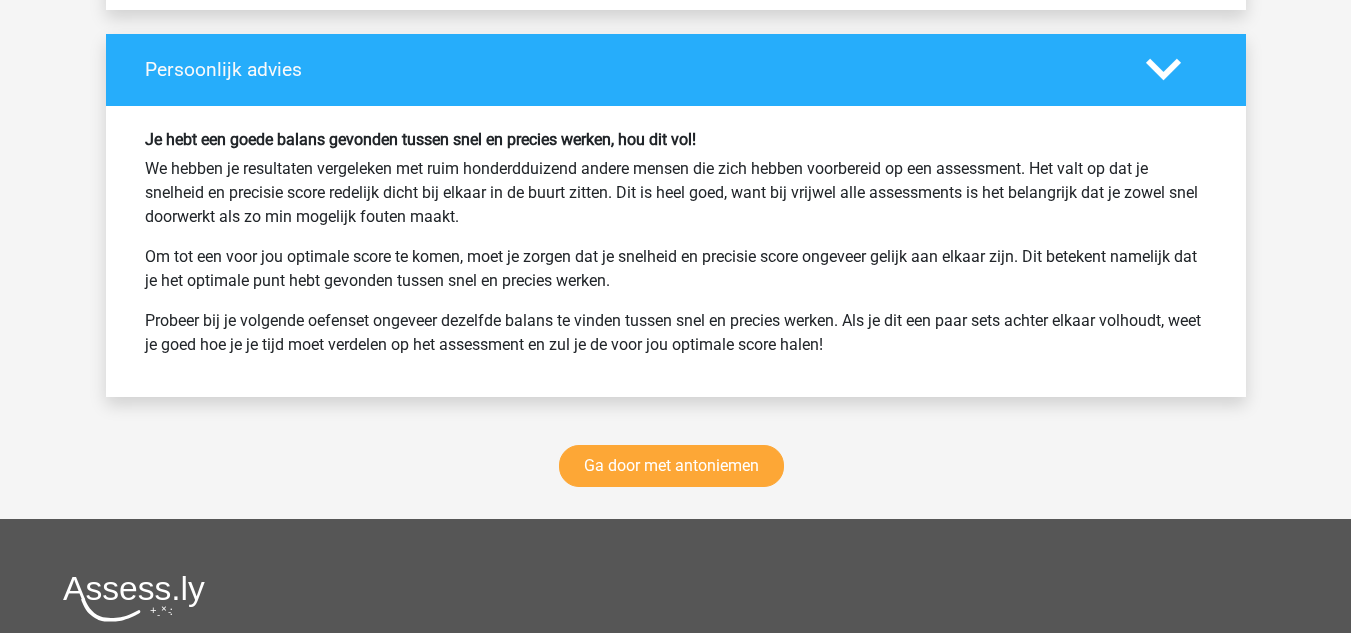 scroll, scrollTop: 6100, scrollLeft: 0, axis: vertical 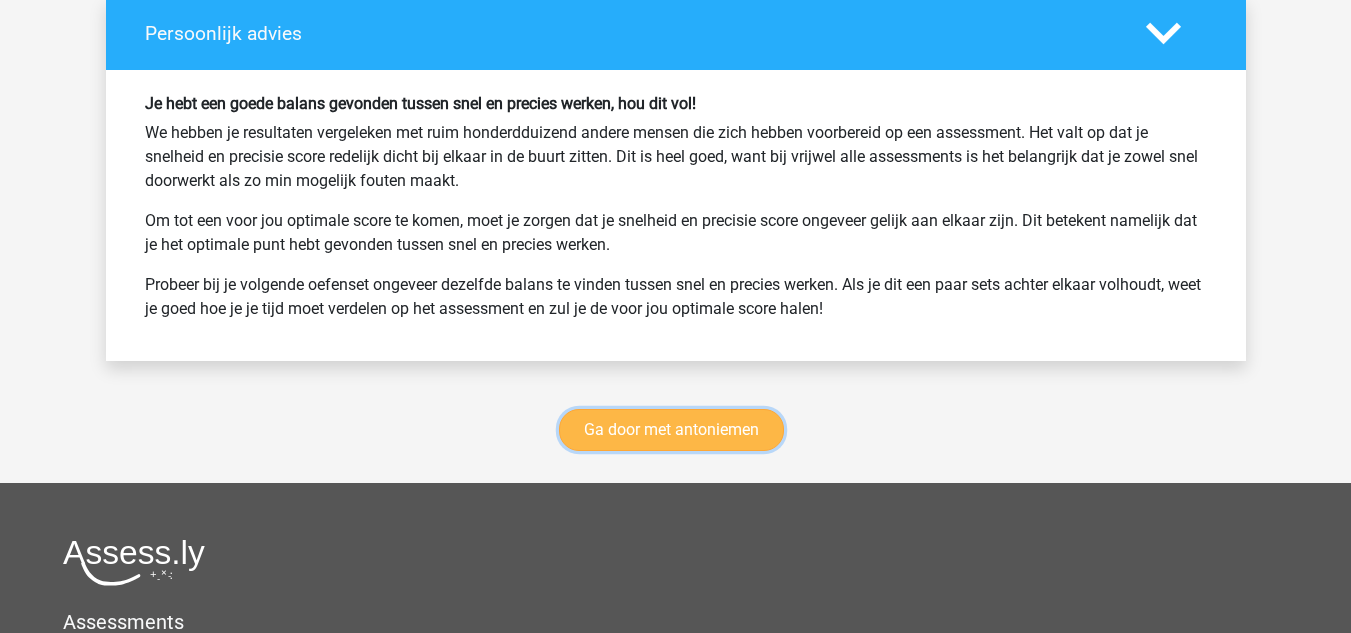 click on "Ga door met antoniemen" at bounding box center (671, 430) 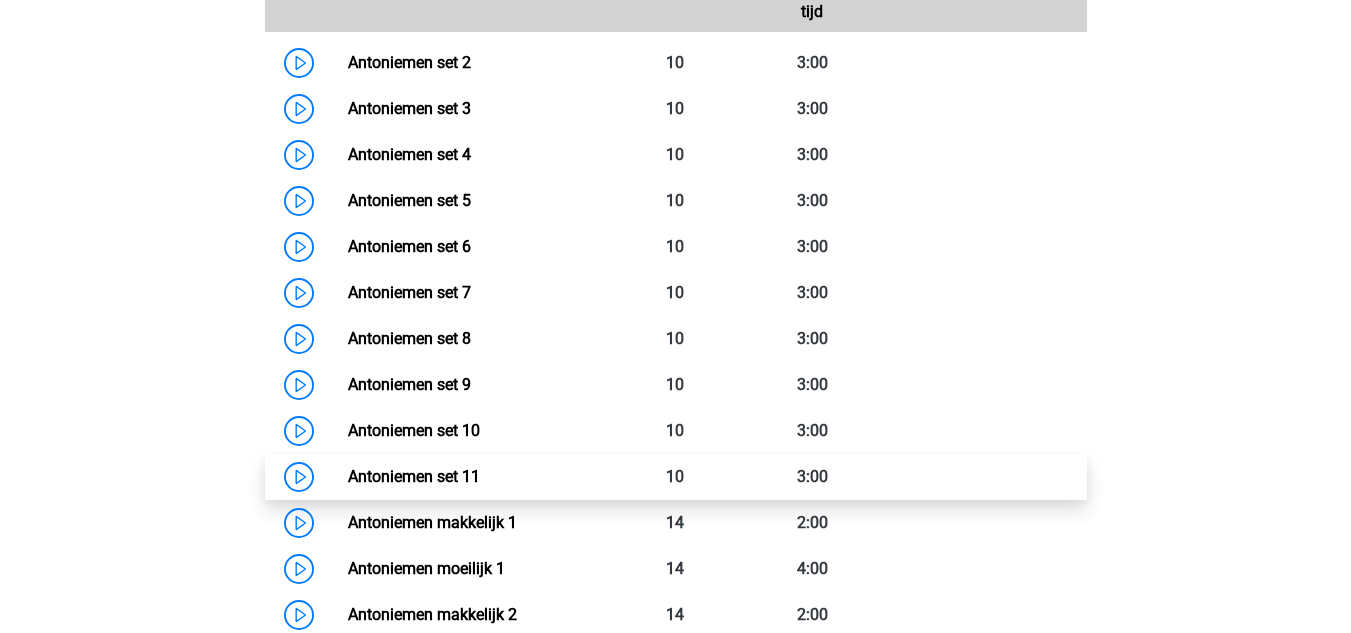 scroll, scrollTop: 945, scrollLeft: 0, axis: vertical 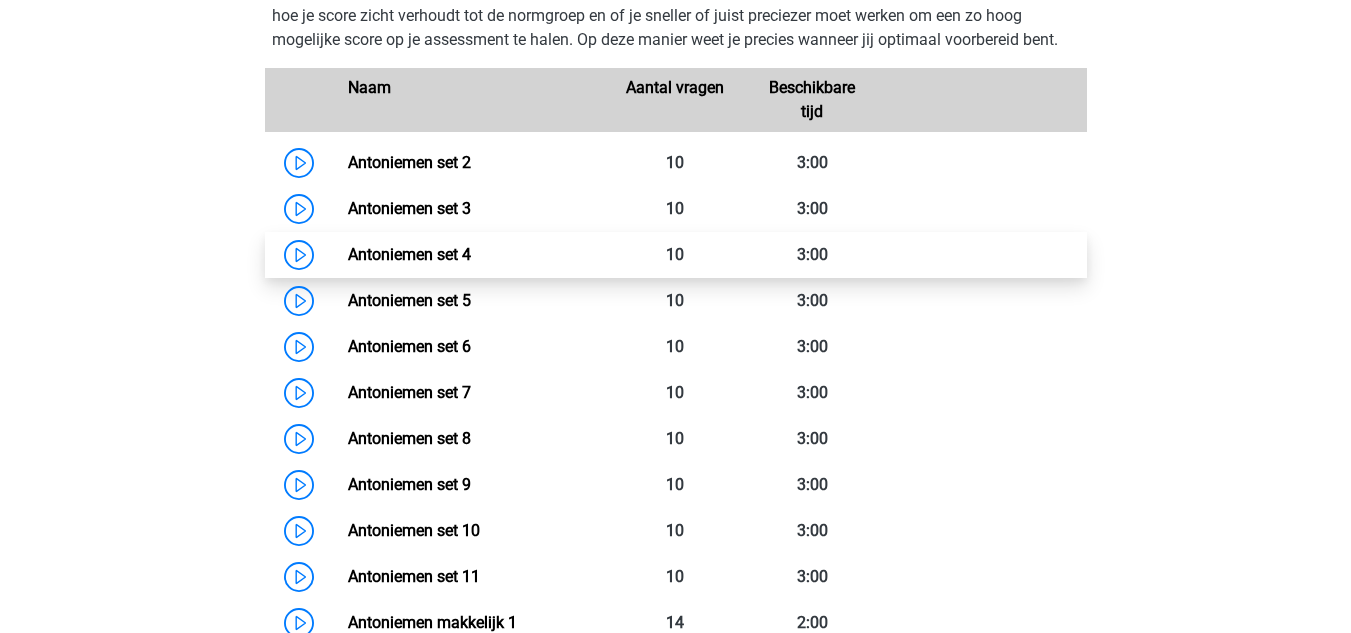 click on "Antoniemen
set 4" at bounding box center (409, 254) 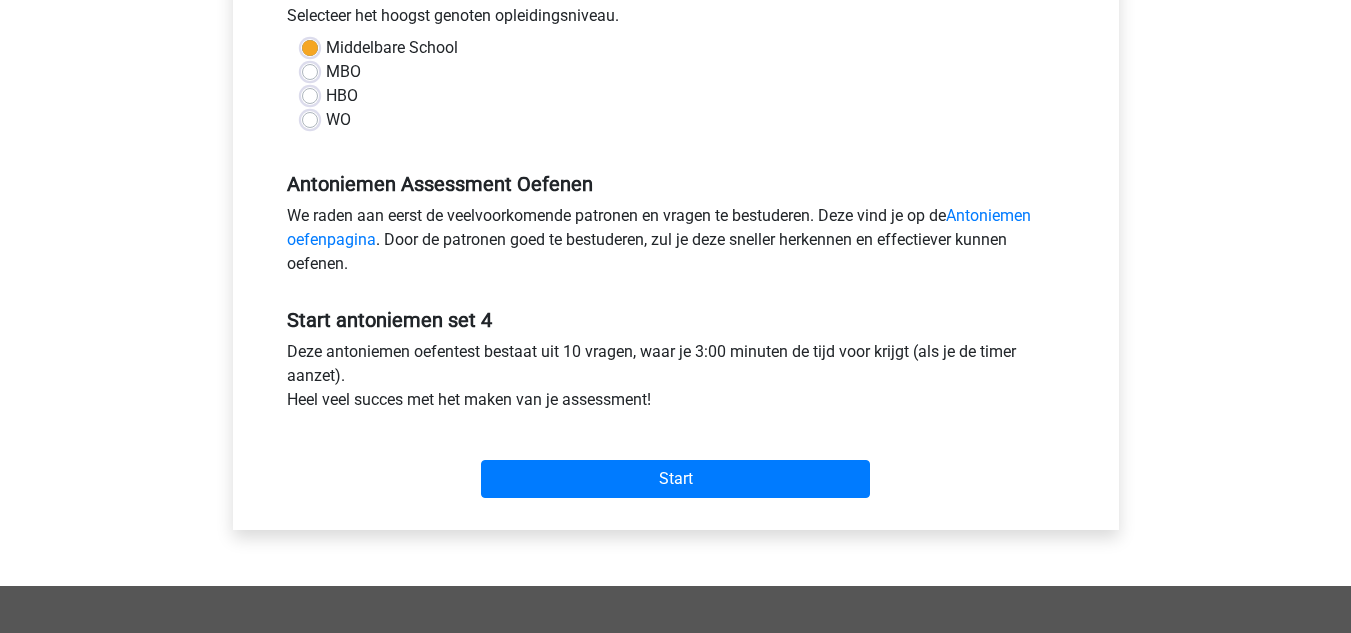 scroll, scrollTop: 500, scrollLeft: 0, axis: vertical 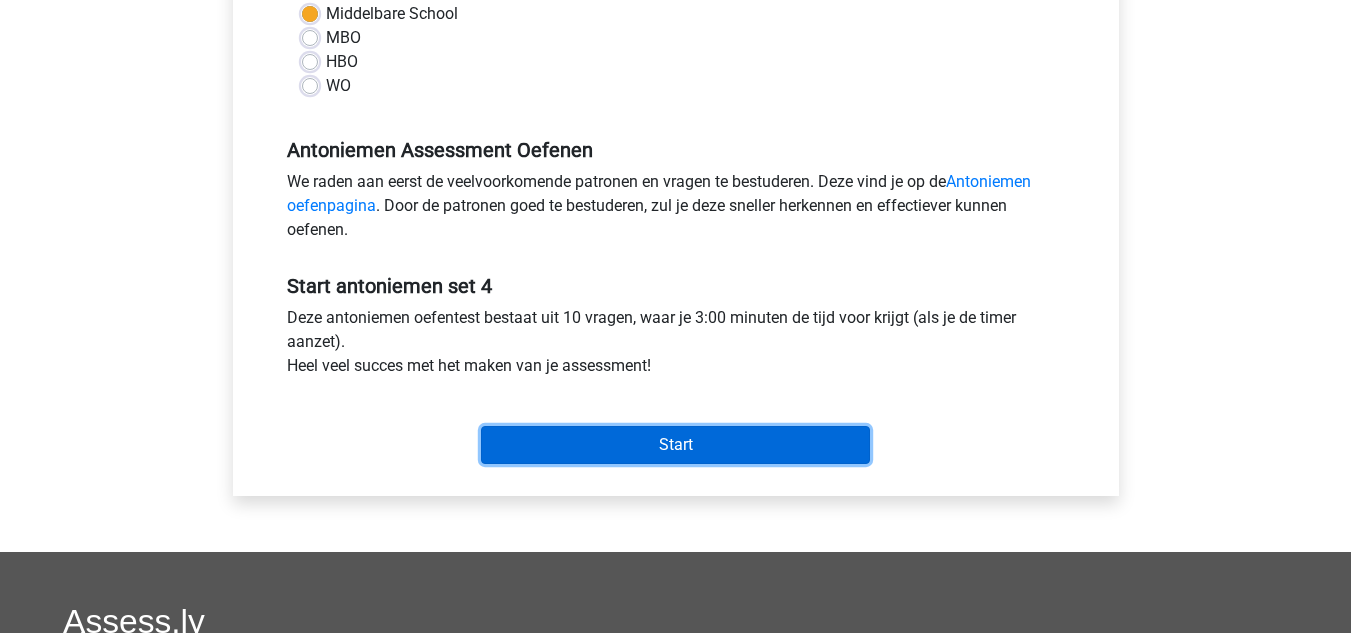 click on "Start" at bounding box center (675, 445) 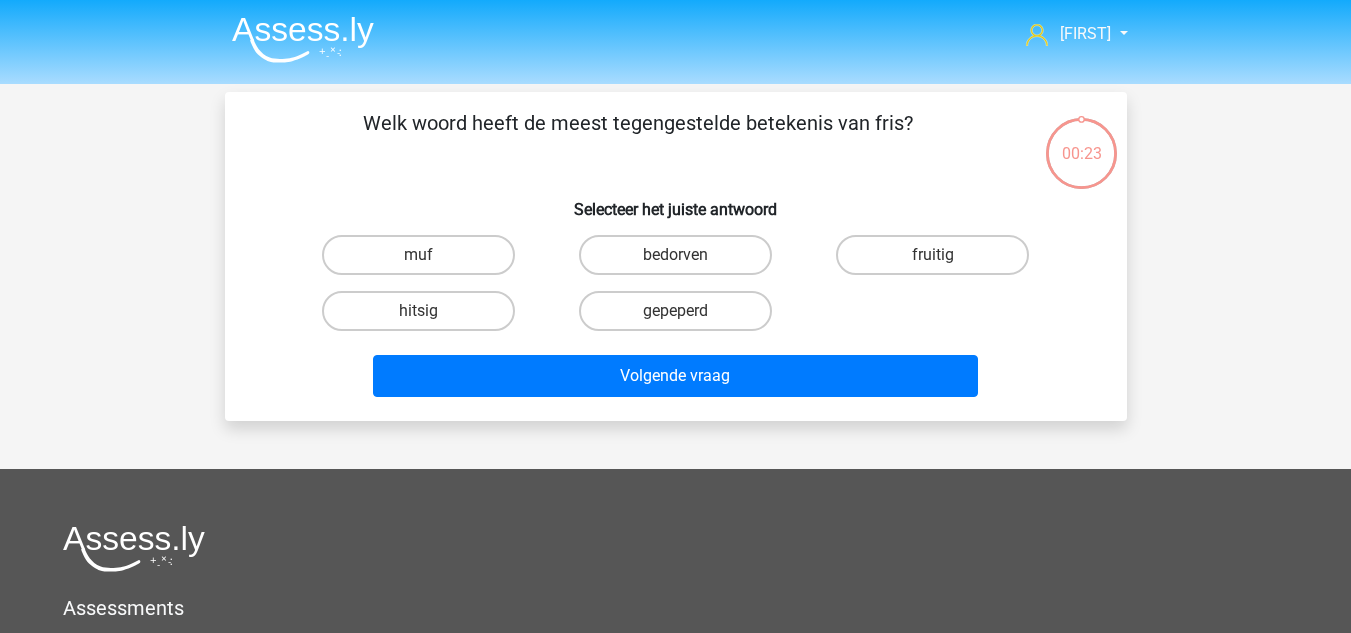 scroll, scrollTop: 0, scrollLeft: 0, axis: both 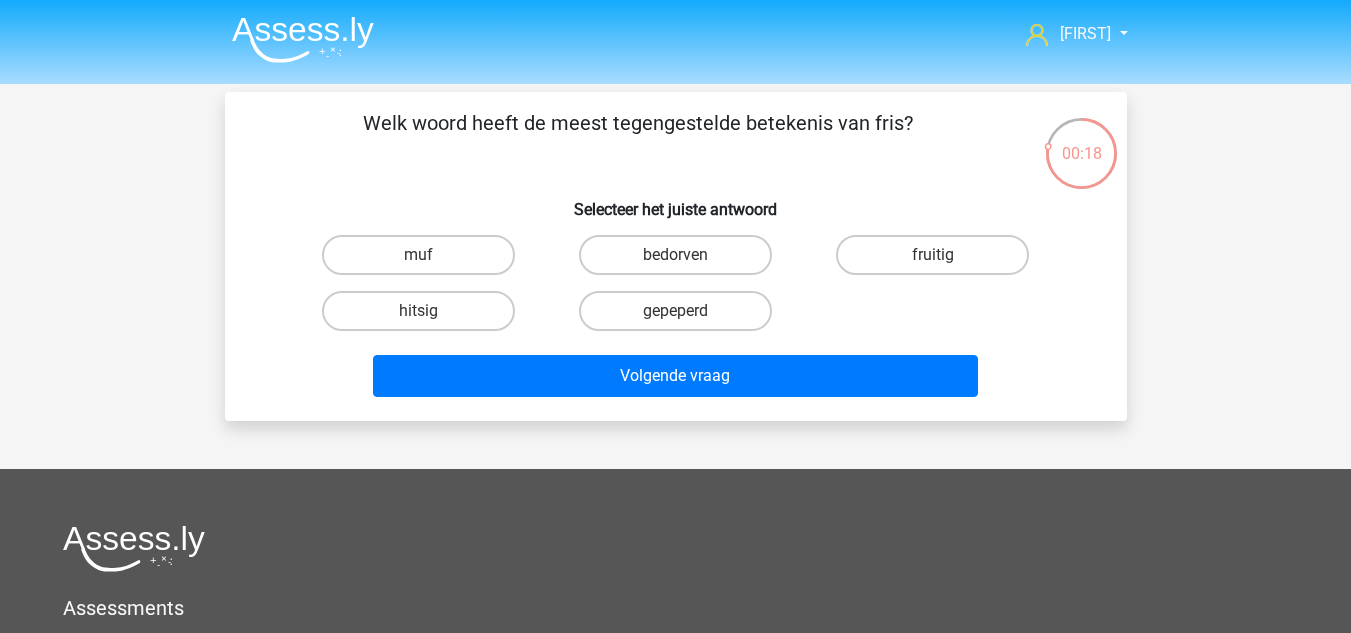 click on "muf" at bounding box center (424, 261) 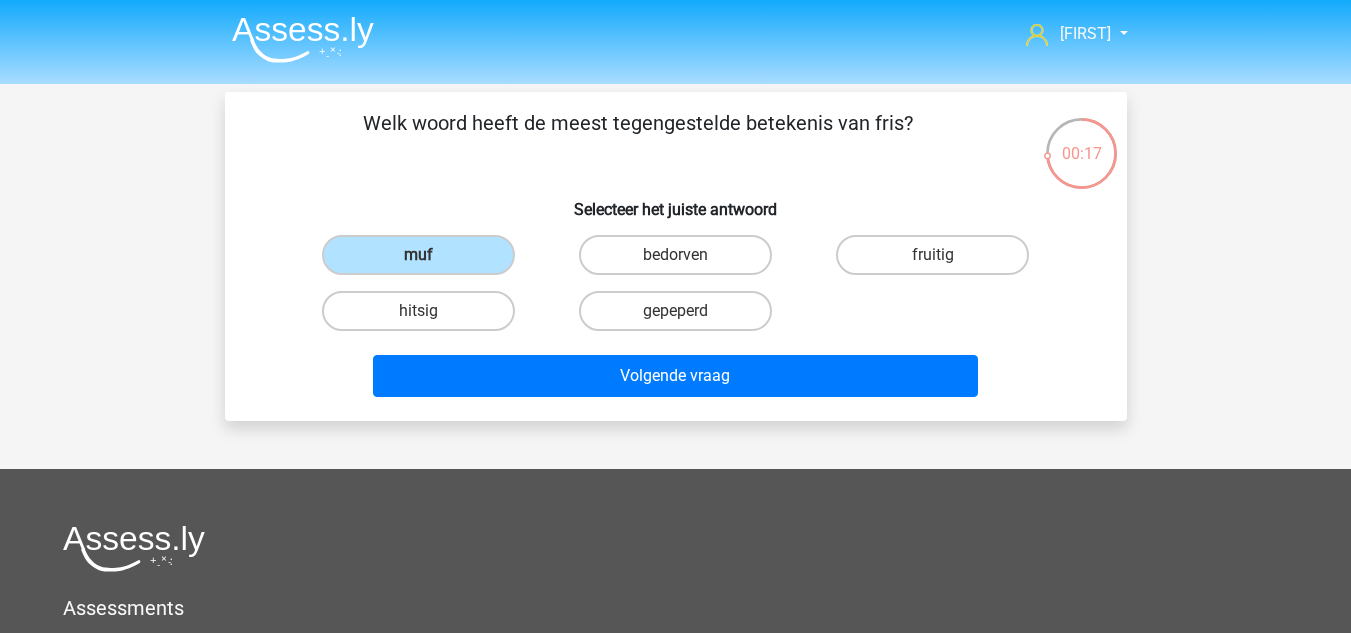 click on "Volgende vraag" at bounding box center [676, 380] 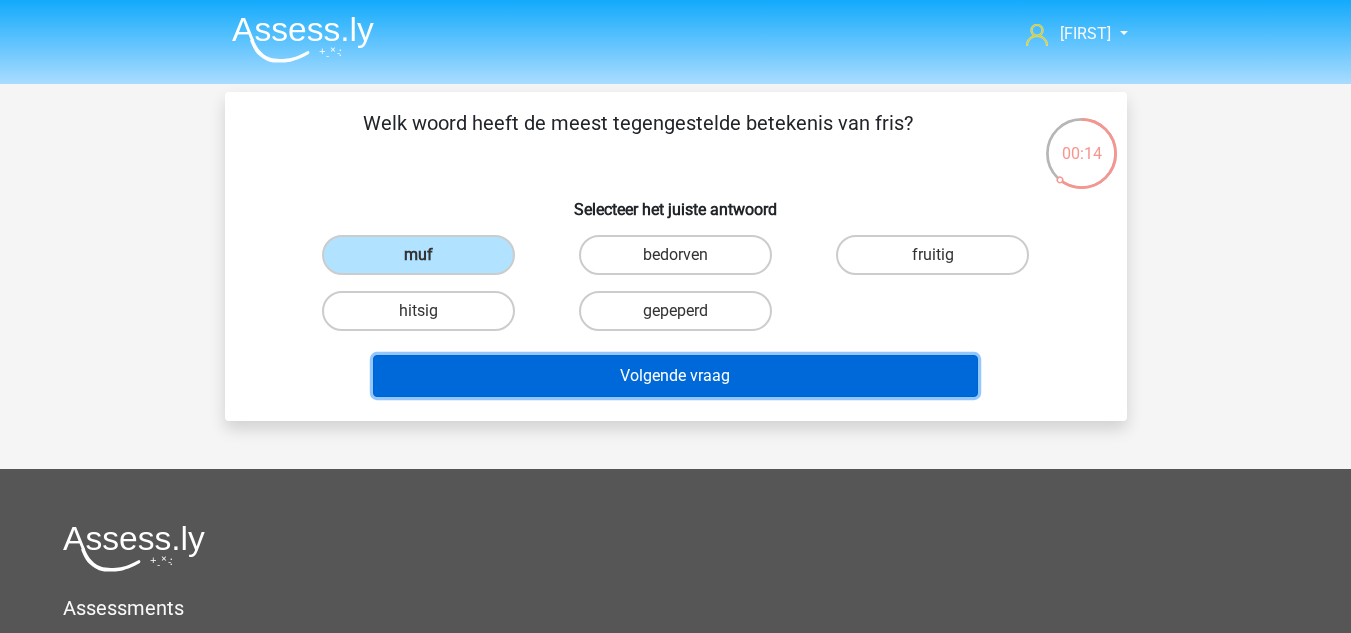 click on "Volgende vraag" at bounding box center [675, 376] 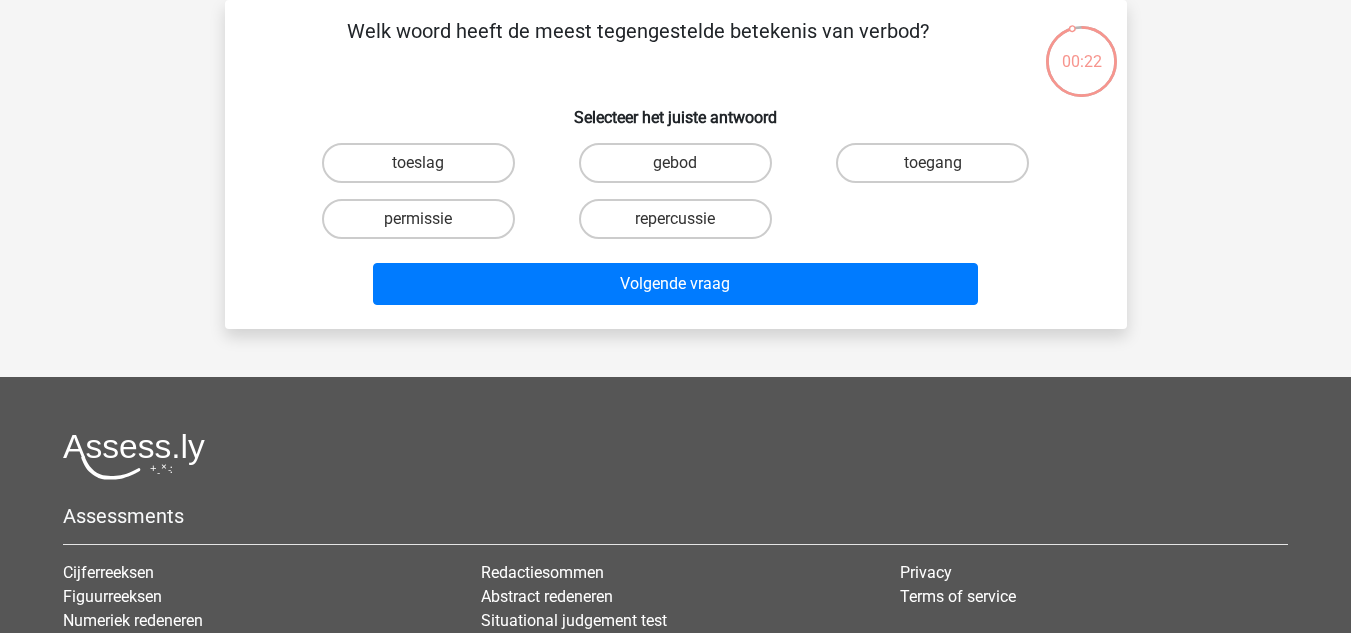 scroll, scrollTop: 0, scrollLeft: 0, axis: both 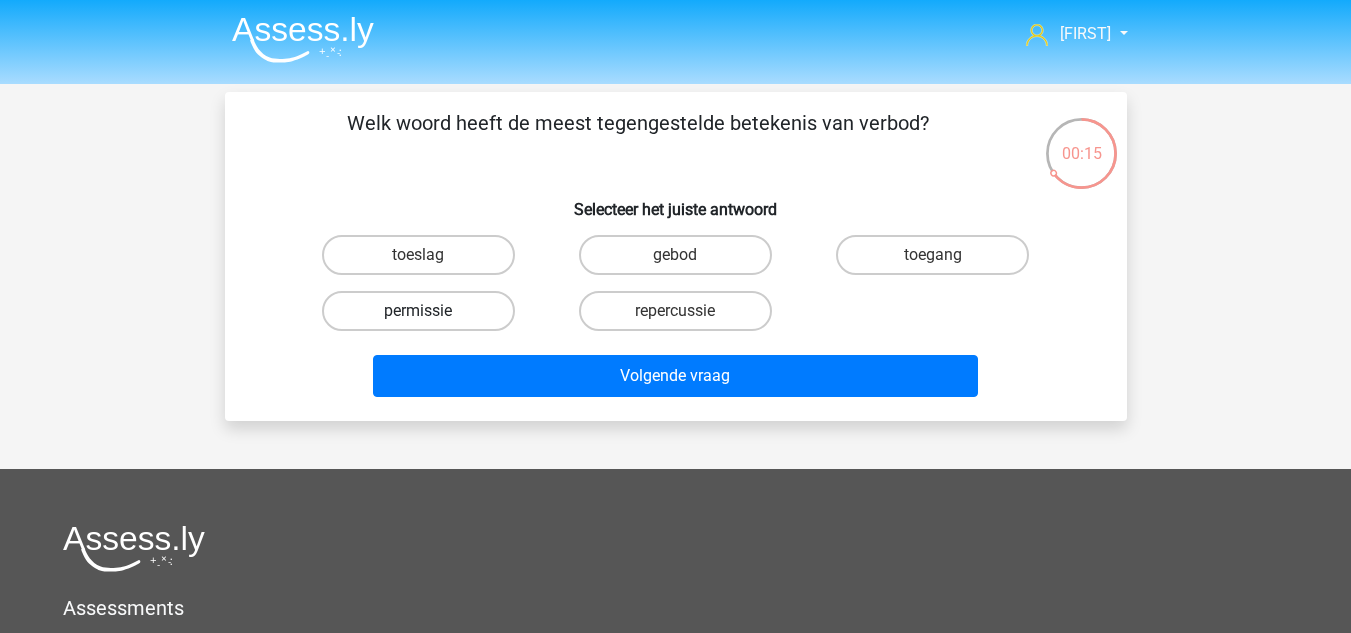 click on "permissie" at bounding box center (418, 311) 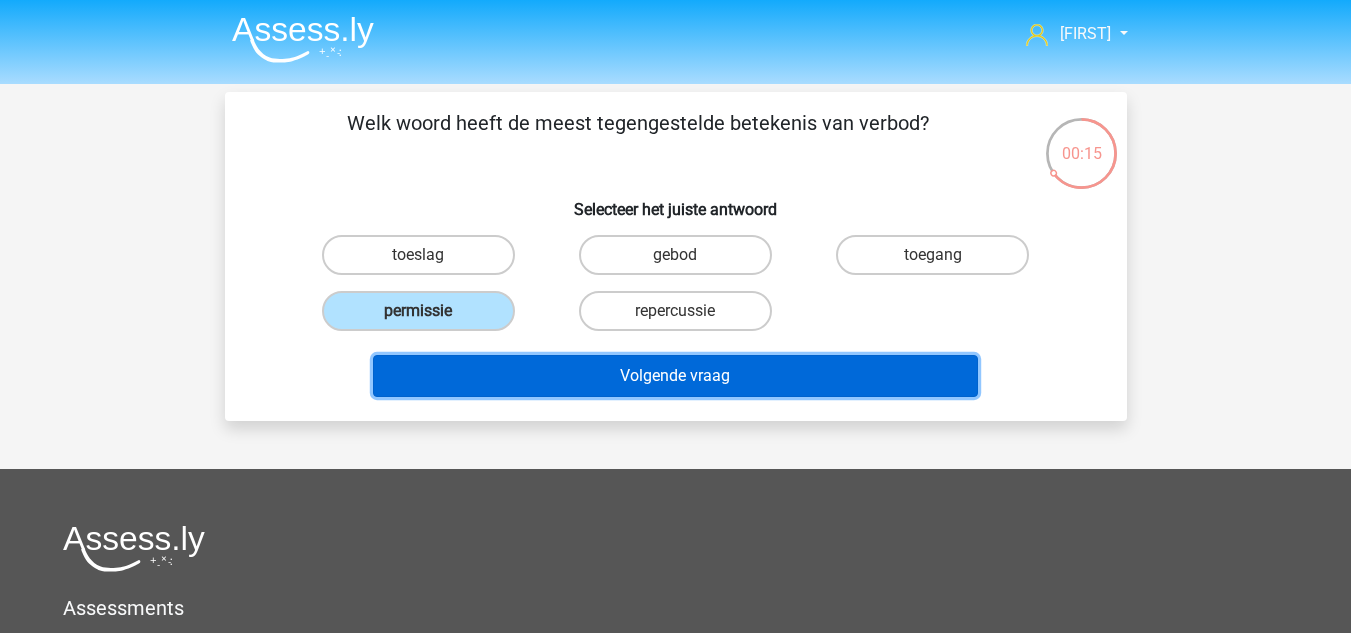 click on "Volgende vraag" at bounding box center [675, 376] 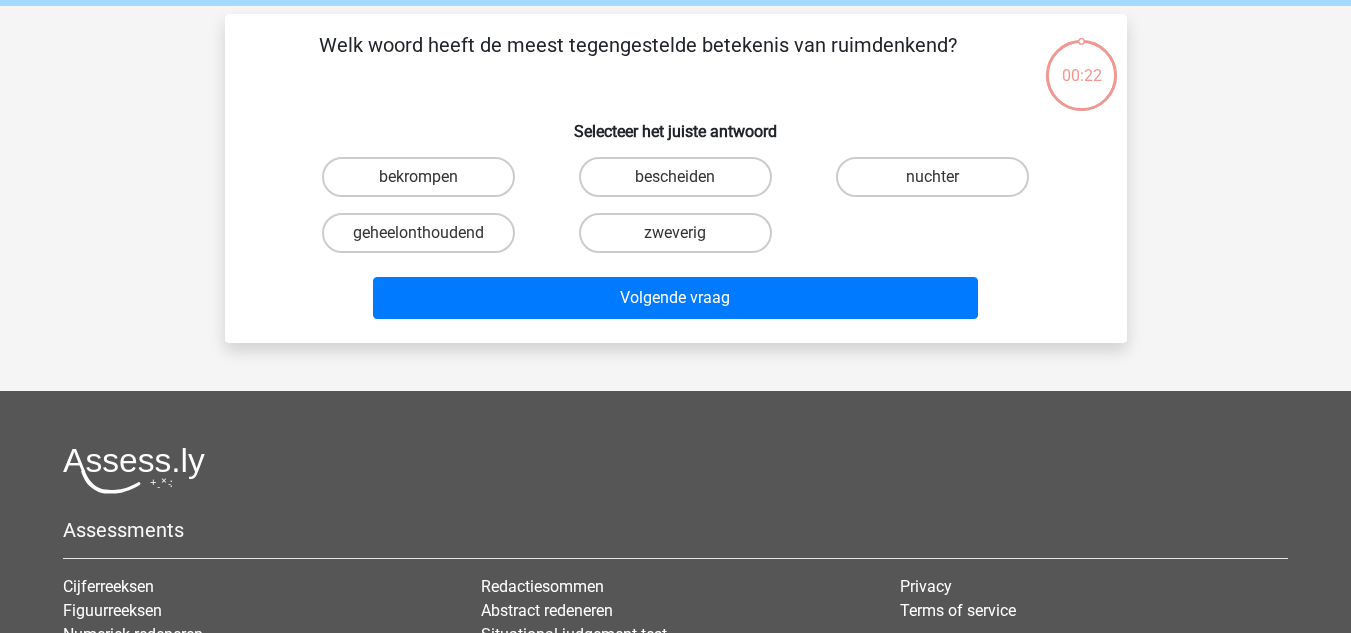 scroll, scrollTop: 92, scrollLeft: 0, axis: vertical 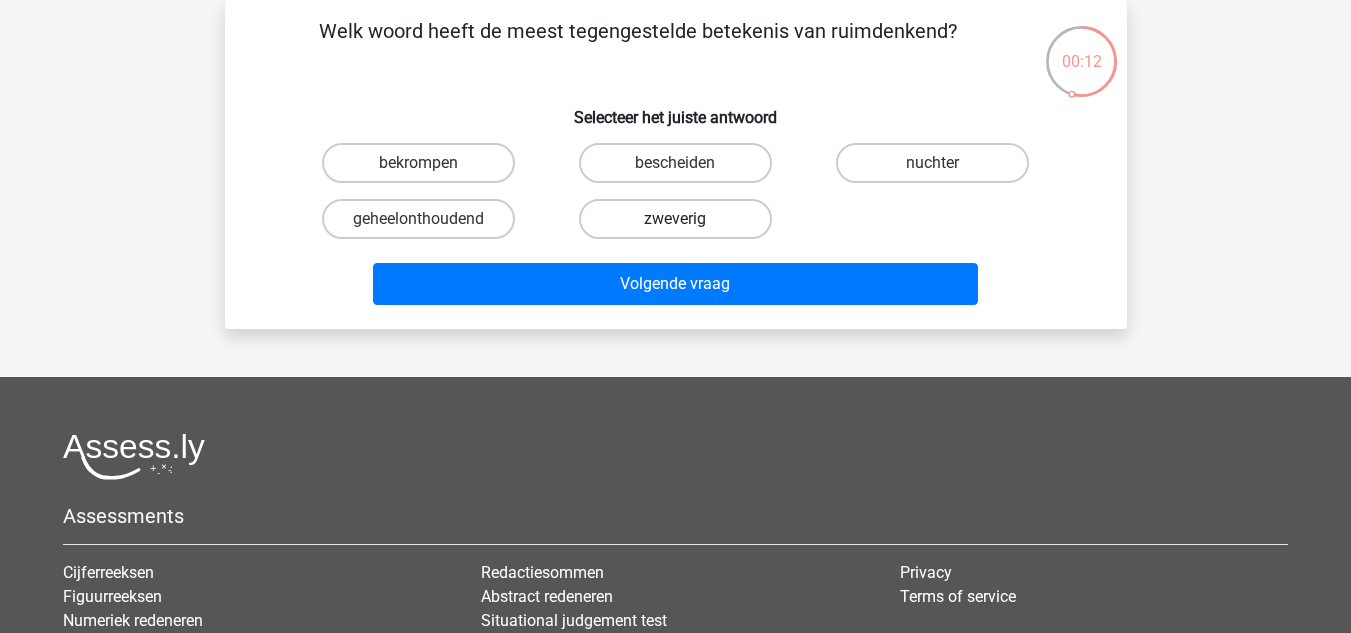 click on "zweverig" at bounding box center (675, 219) 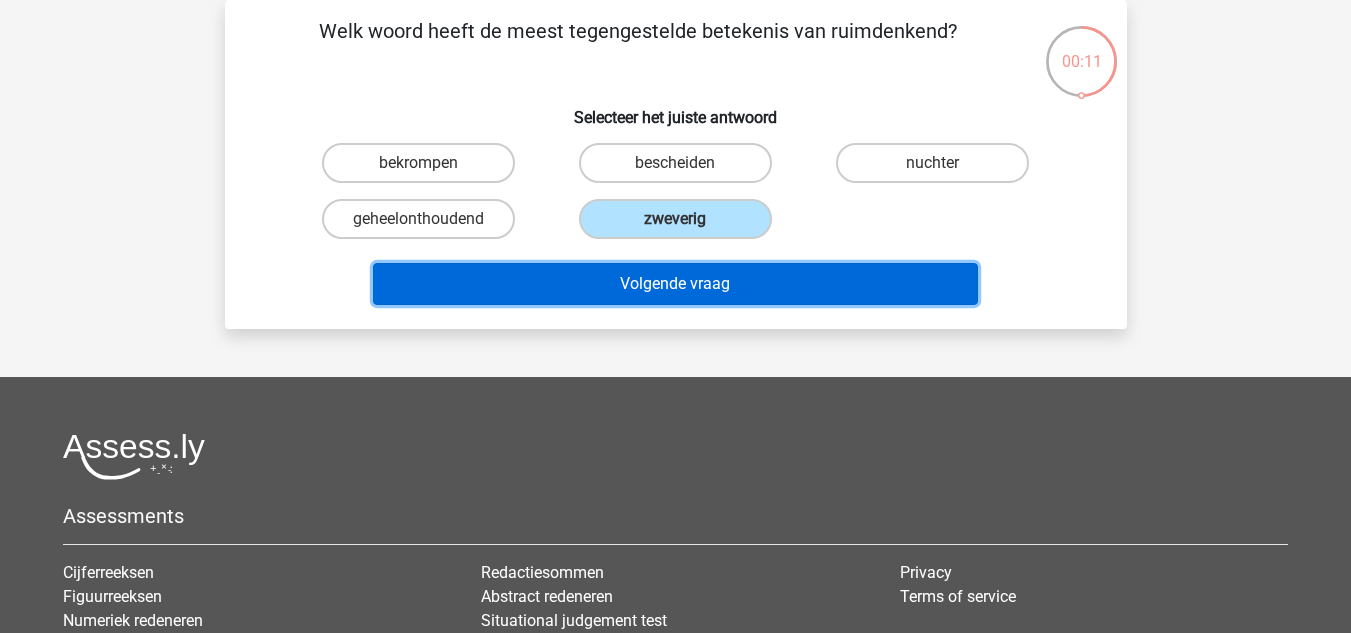 click on "Volgende vraag" at bounding box center (675, 284) 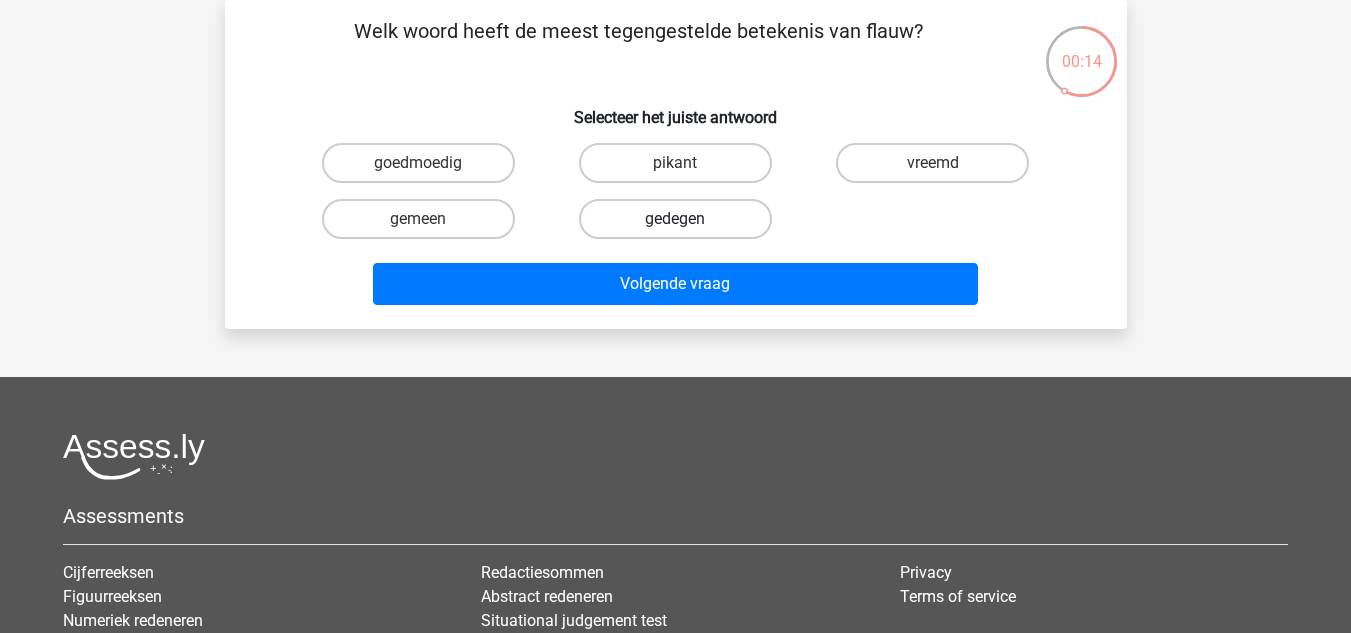 drag, startPoint x: 657, startPoint y: 158, endPoint x: 668, endPoint y: 236, distance: 78.77182 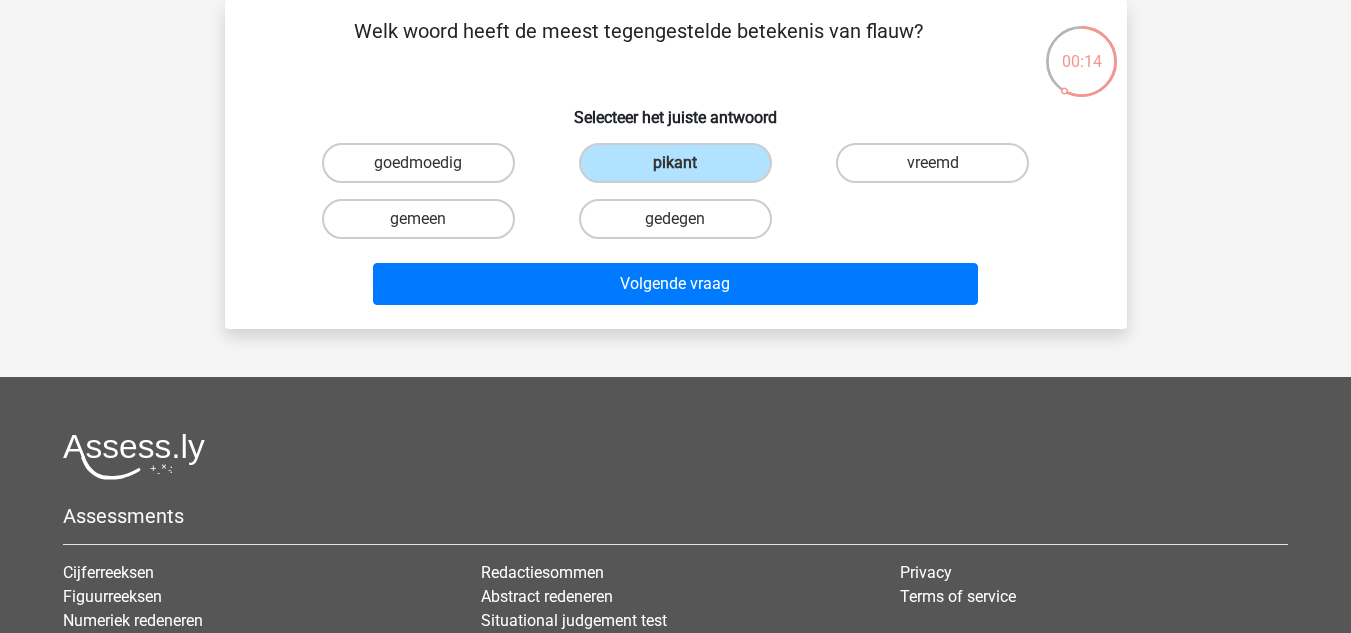 click on "Volgende vraag" at bounding box center [676, 280] 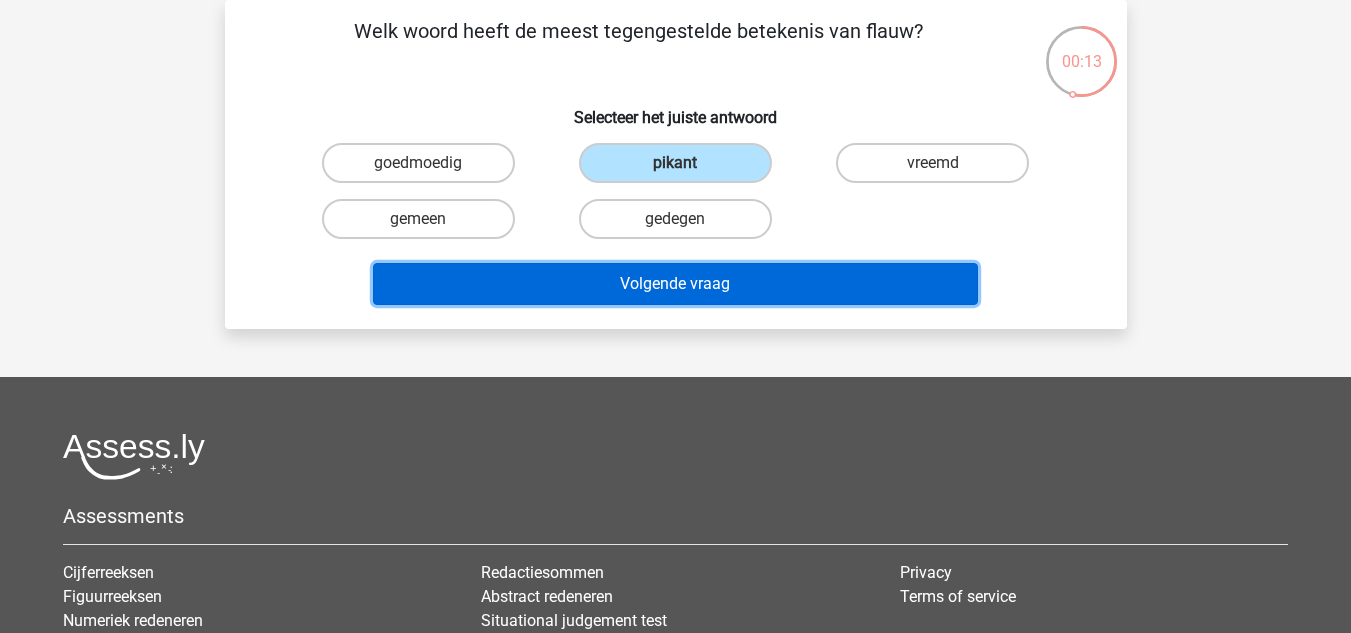 click on "Volgende vraag" at bounding box center [675, 284] 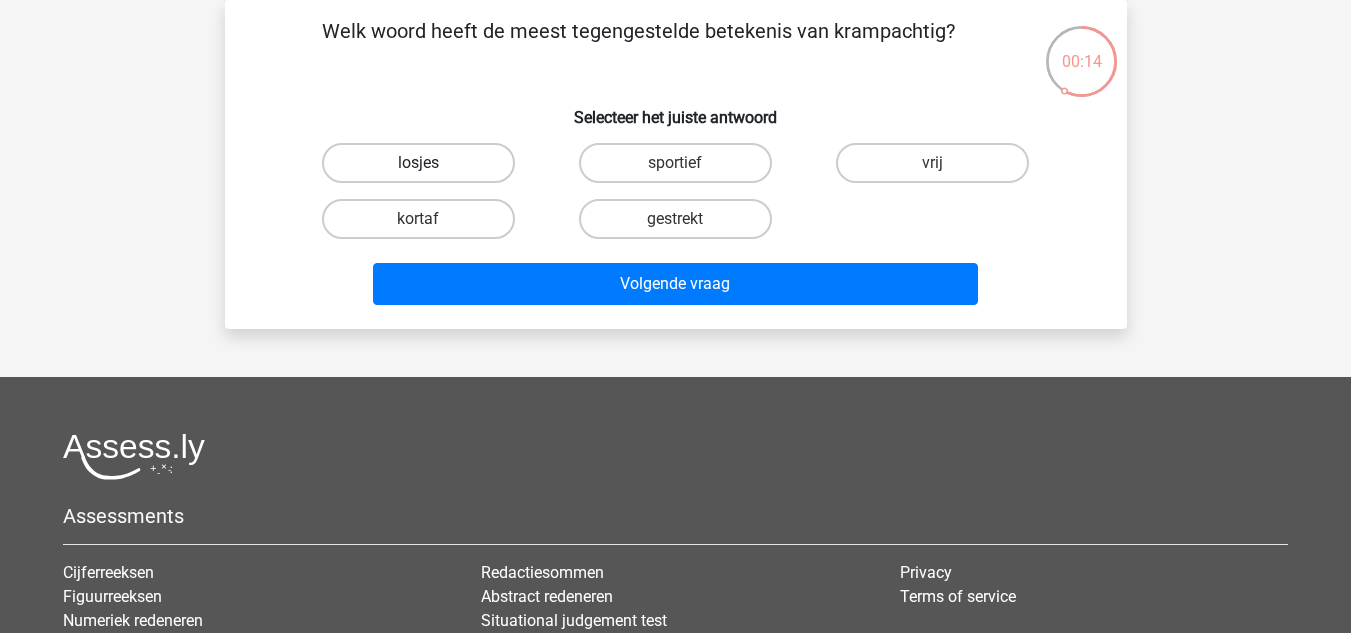 click on "losjes" at bounding box center (418, 163) 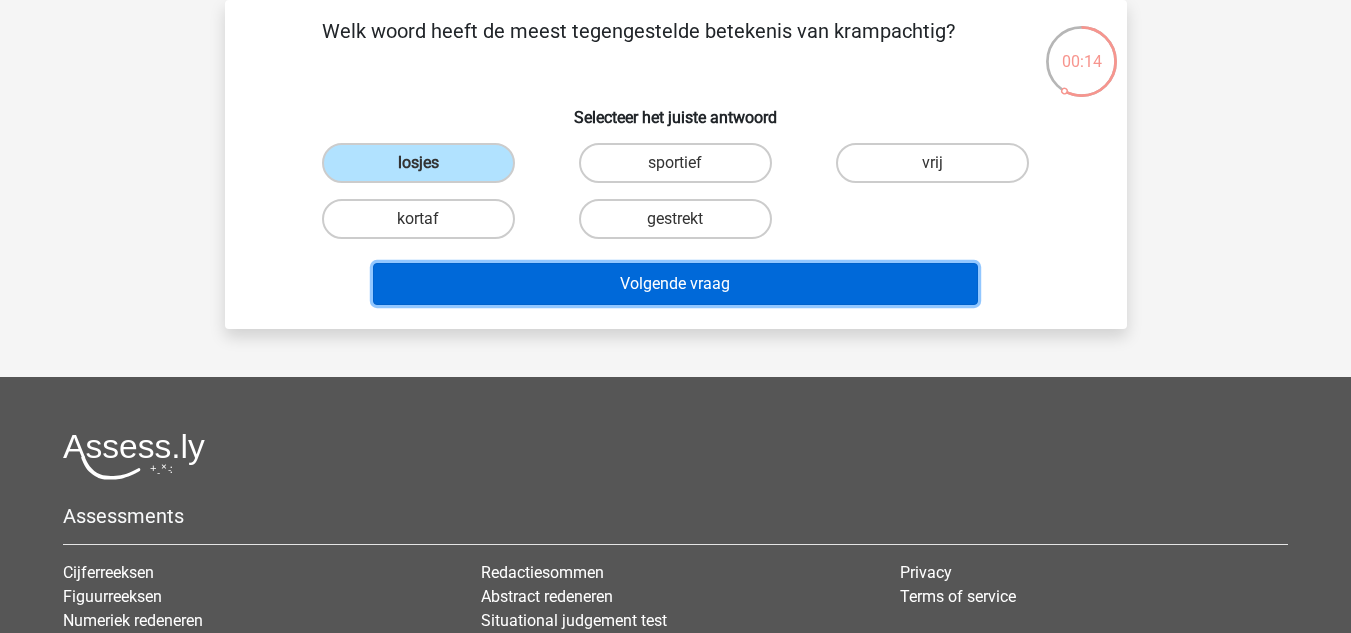 click on "Volgende vraag" at bounding box center (675, 284) 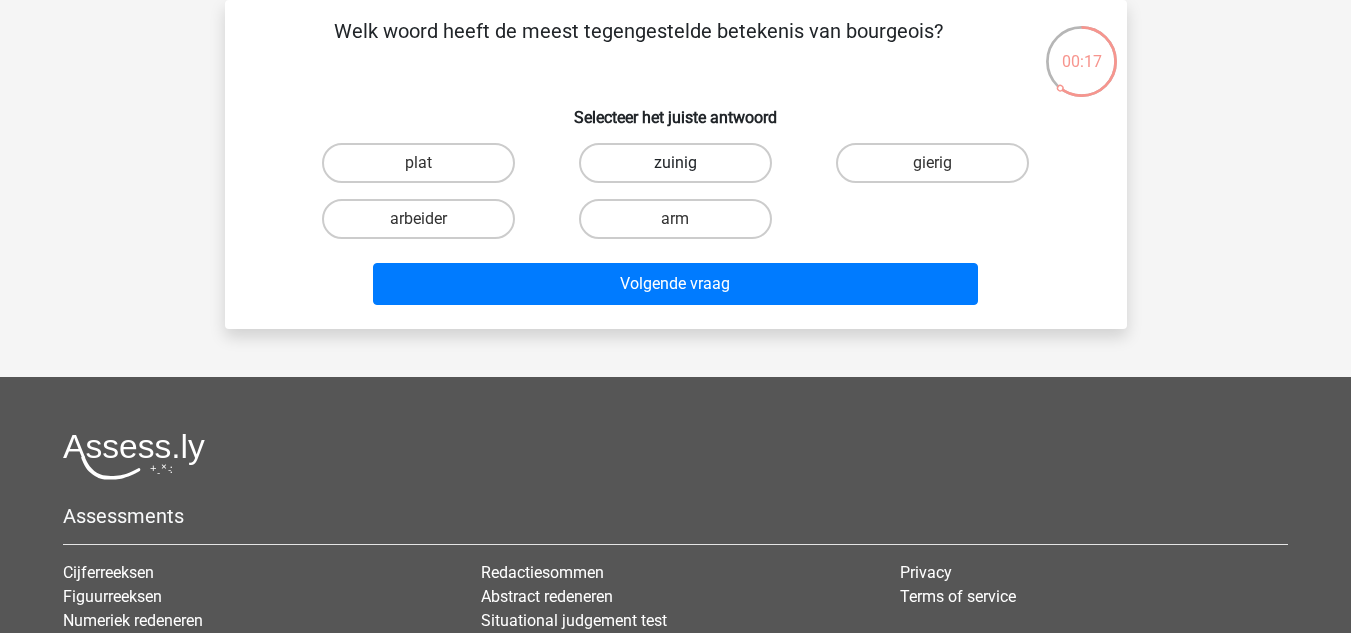 click on "zuinig" at bounding box center (675, 163) 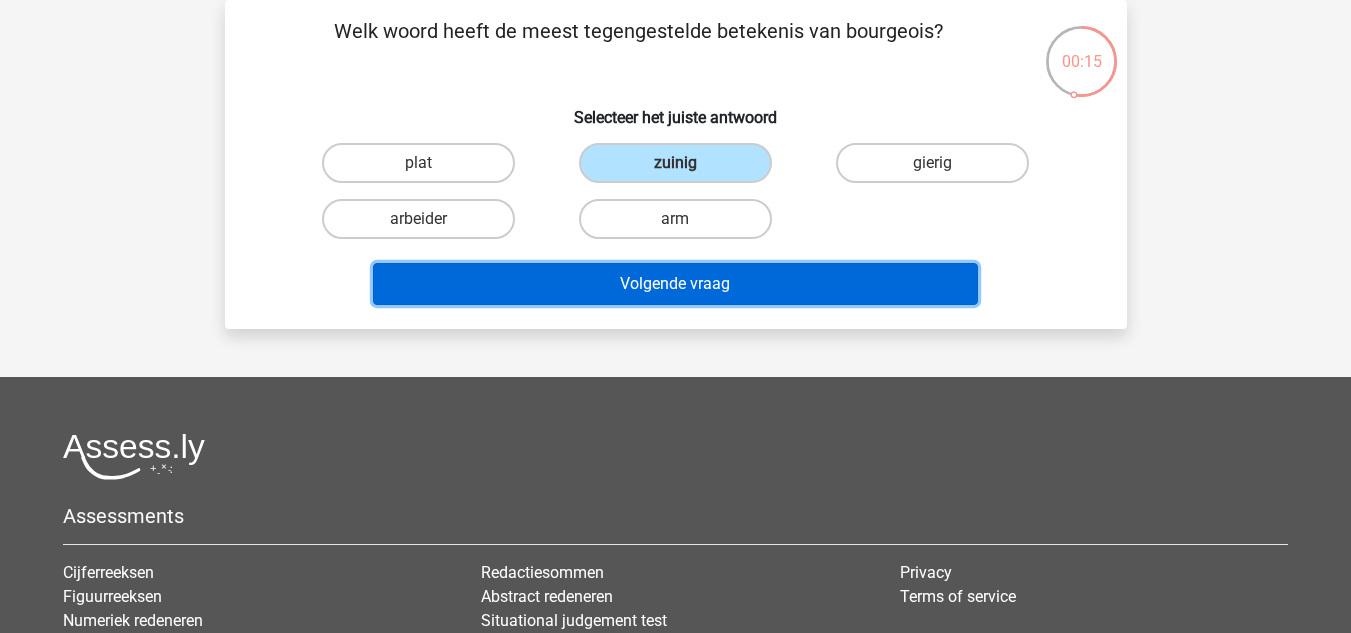 click on "Volgende vraag" at bounding box center (675, 284) 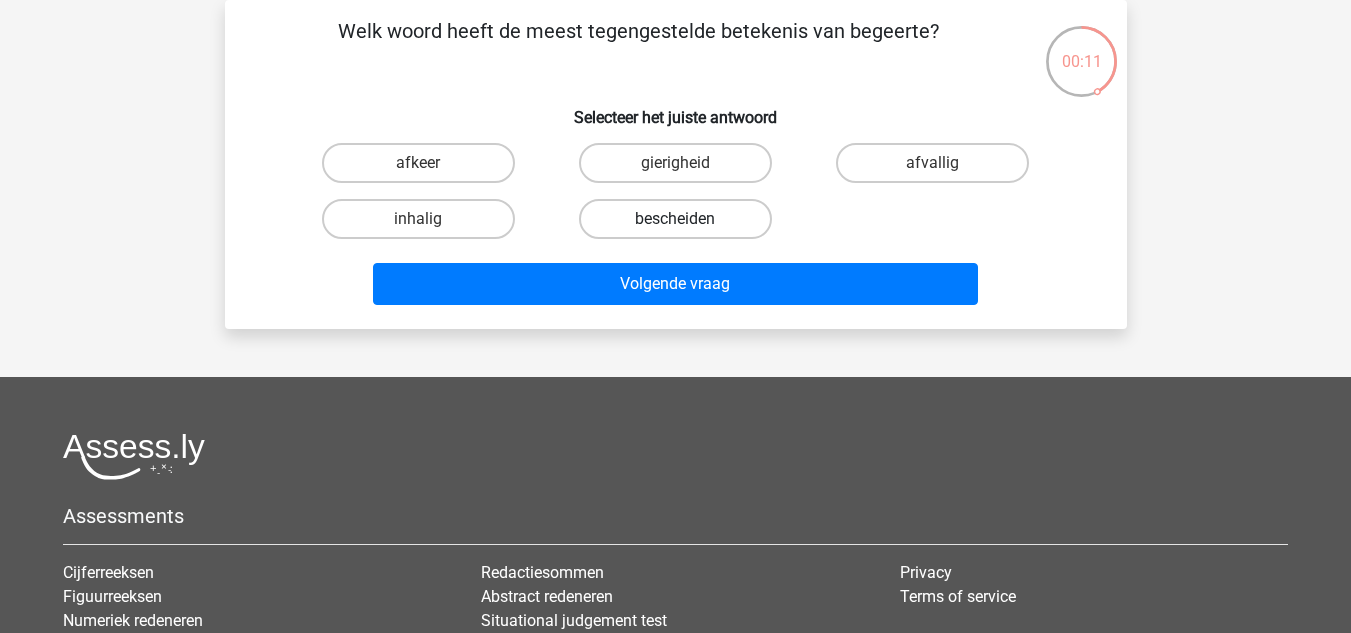 click on "bescheiden" at bounding box center [675, 219] 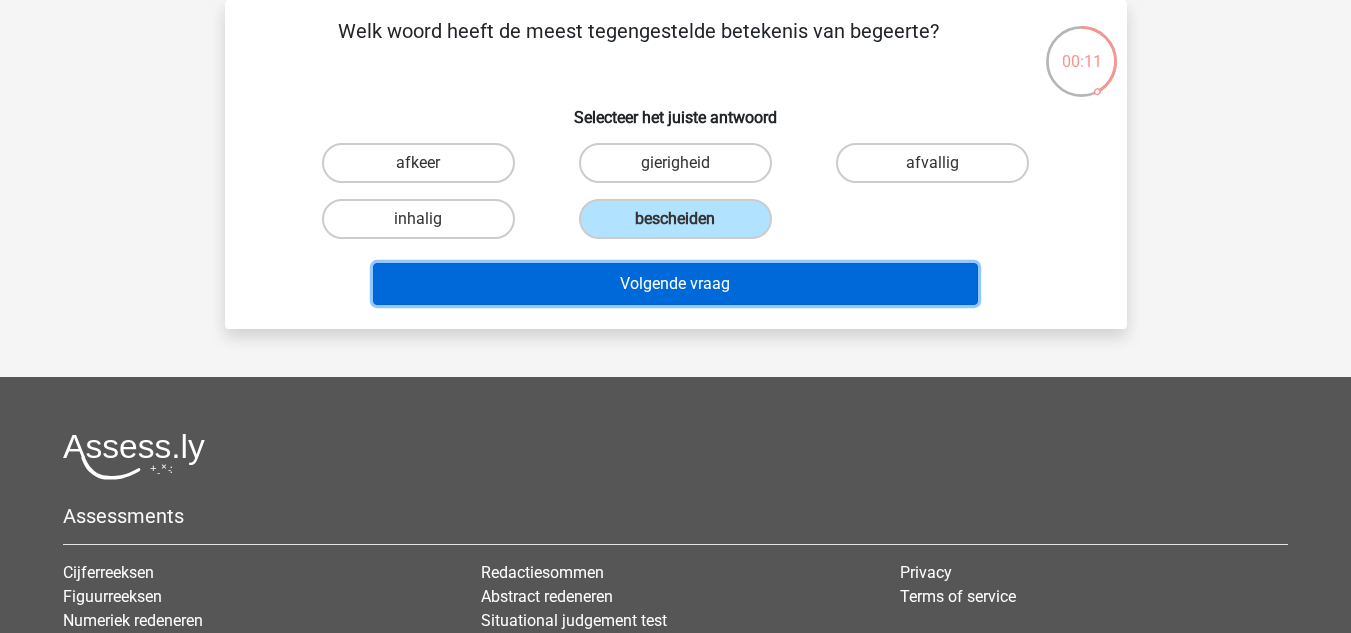 click on "Volgende vraag" at bounding box center (675, 284) 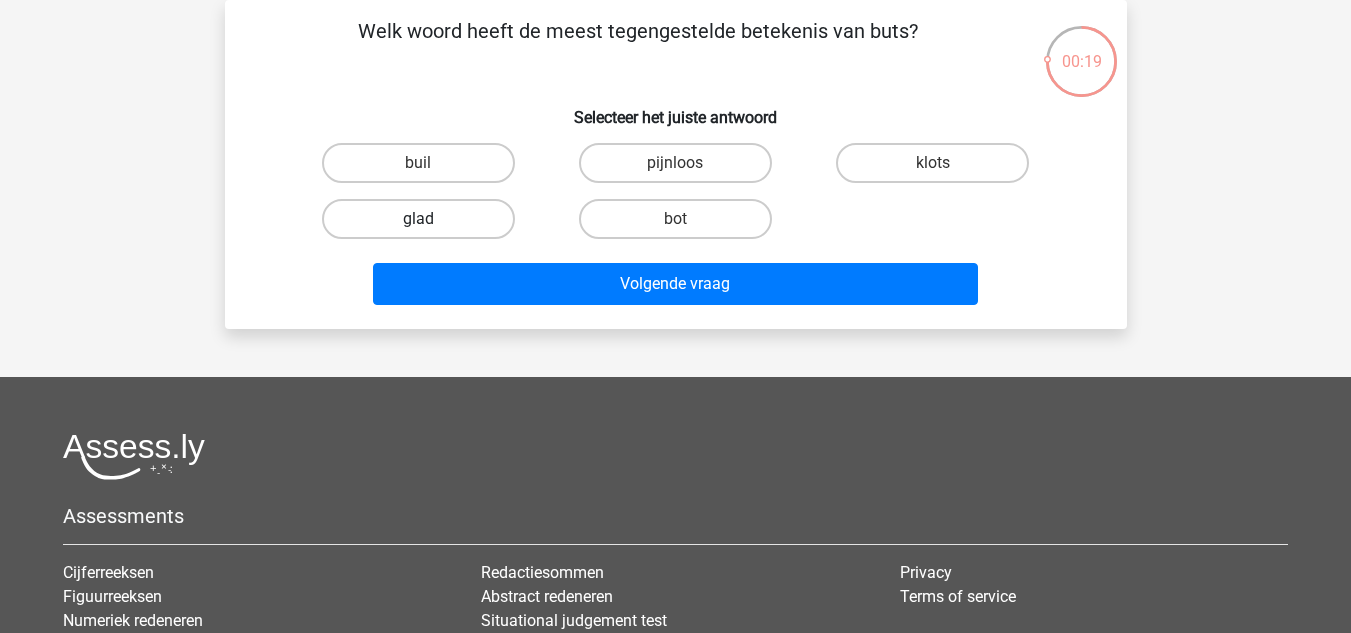 click on "glad" at bounding box center [418, 219] 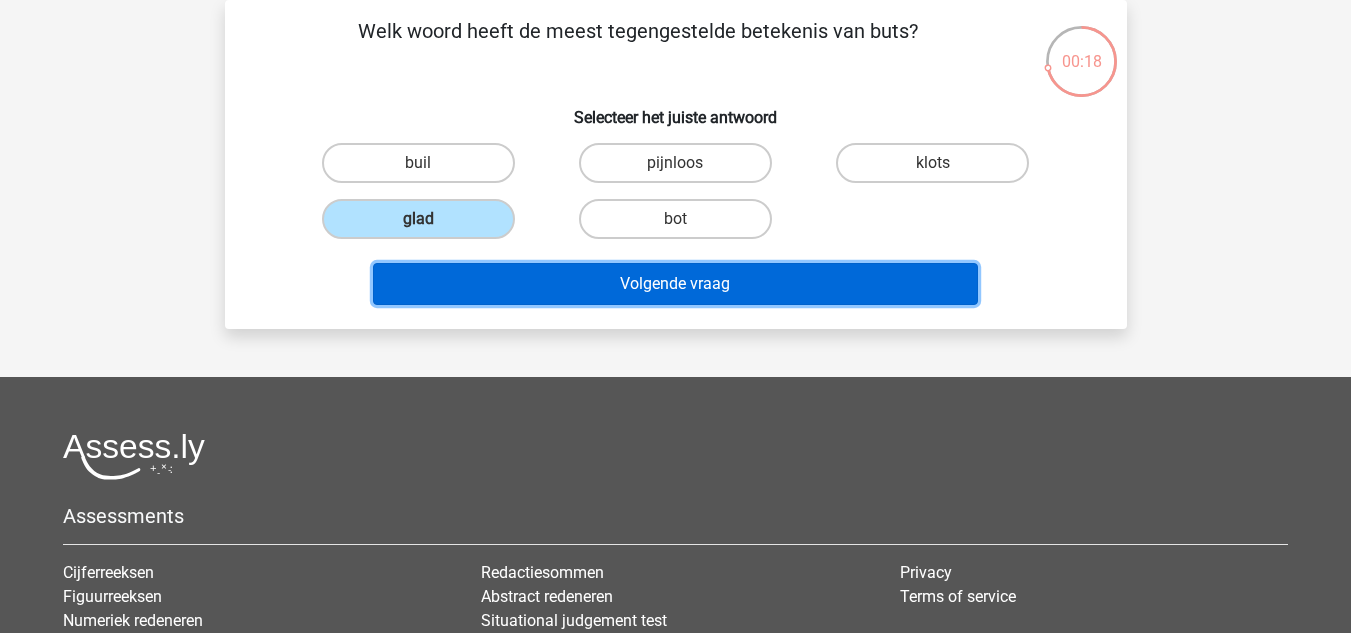 click on "Volgende vraag" at bounding box center [675, 284] 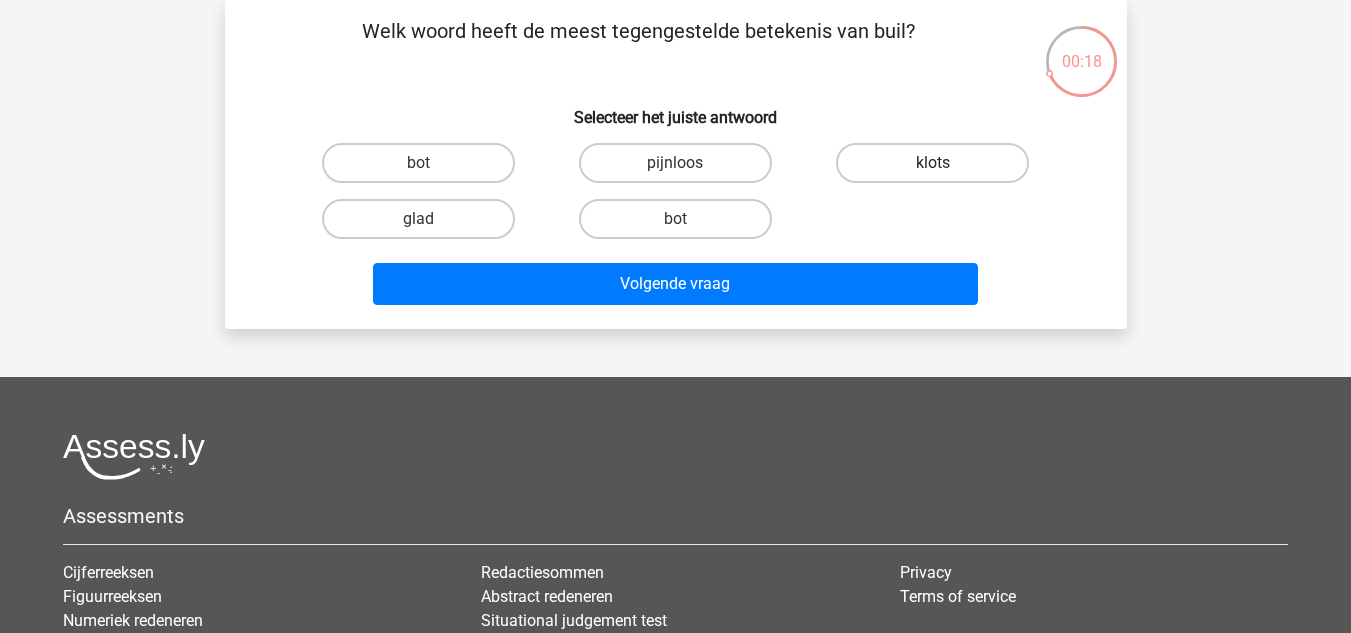 click on "klots" at bounding box center [932, 163] 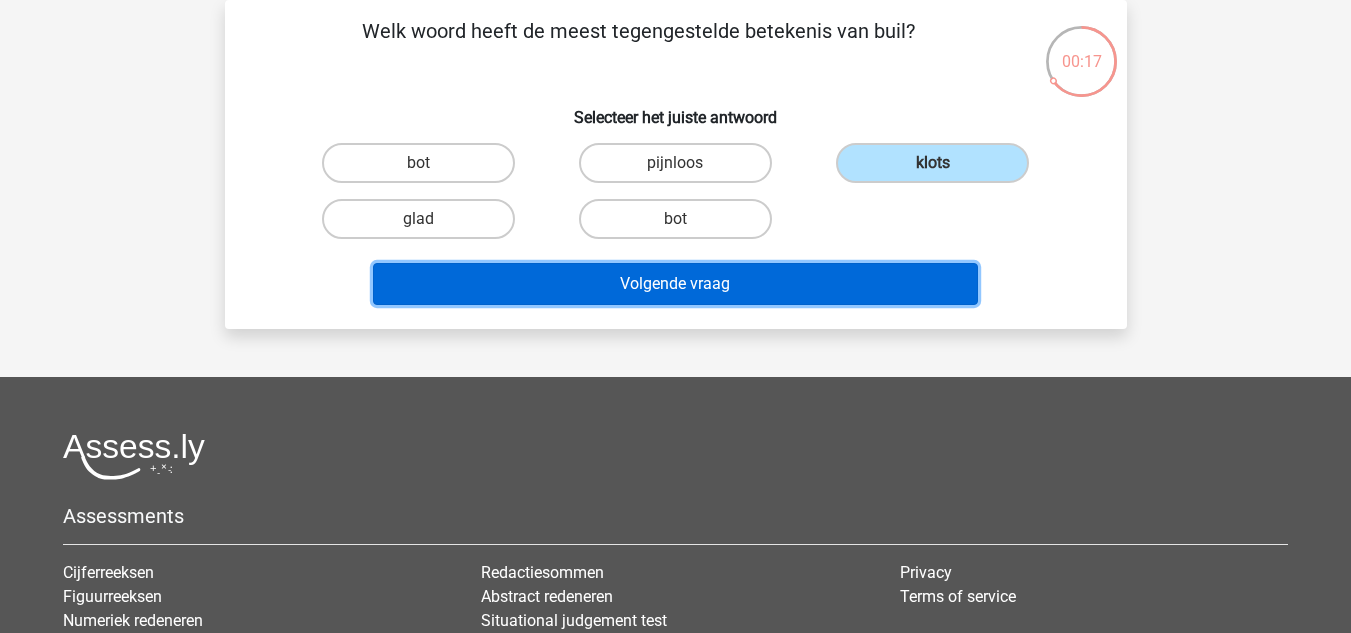 click on "Volgende vraag" at bounding box center [675, 284] 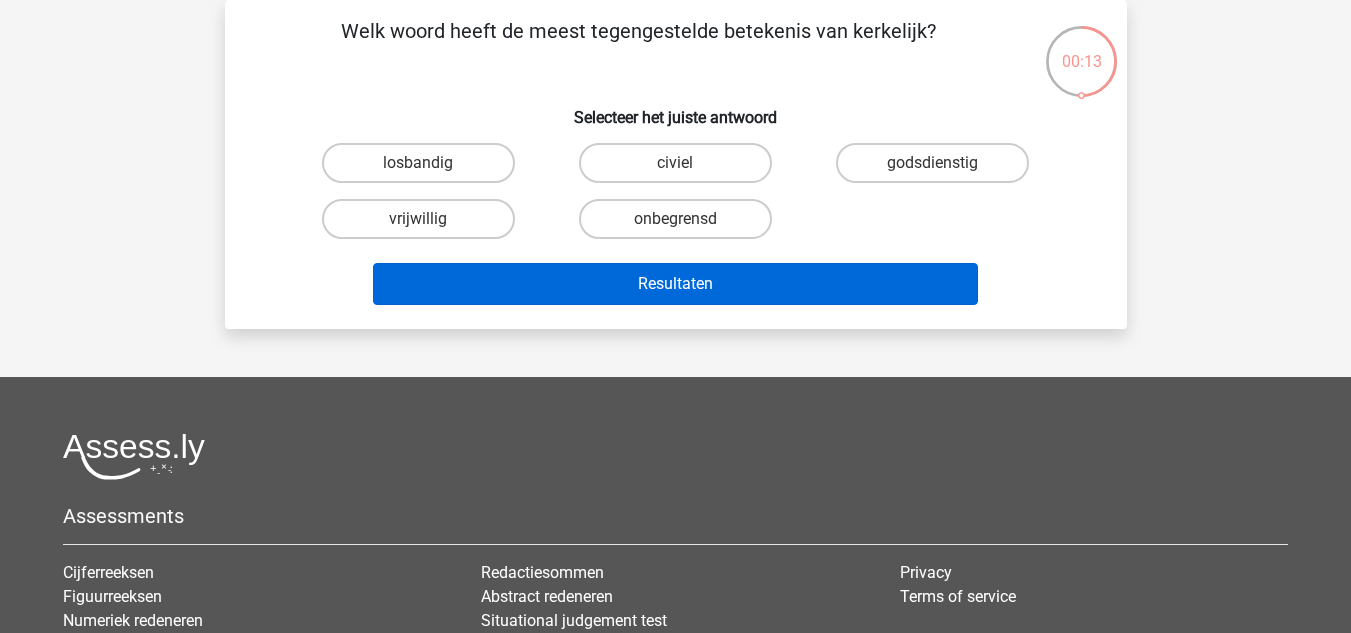 drag, startPoint x: 488, startPoint y: 155, endPoint x: 632, endPoint y: 303, distance: 206.49455 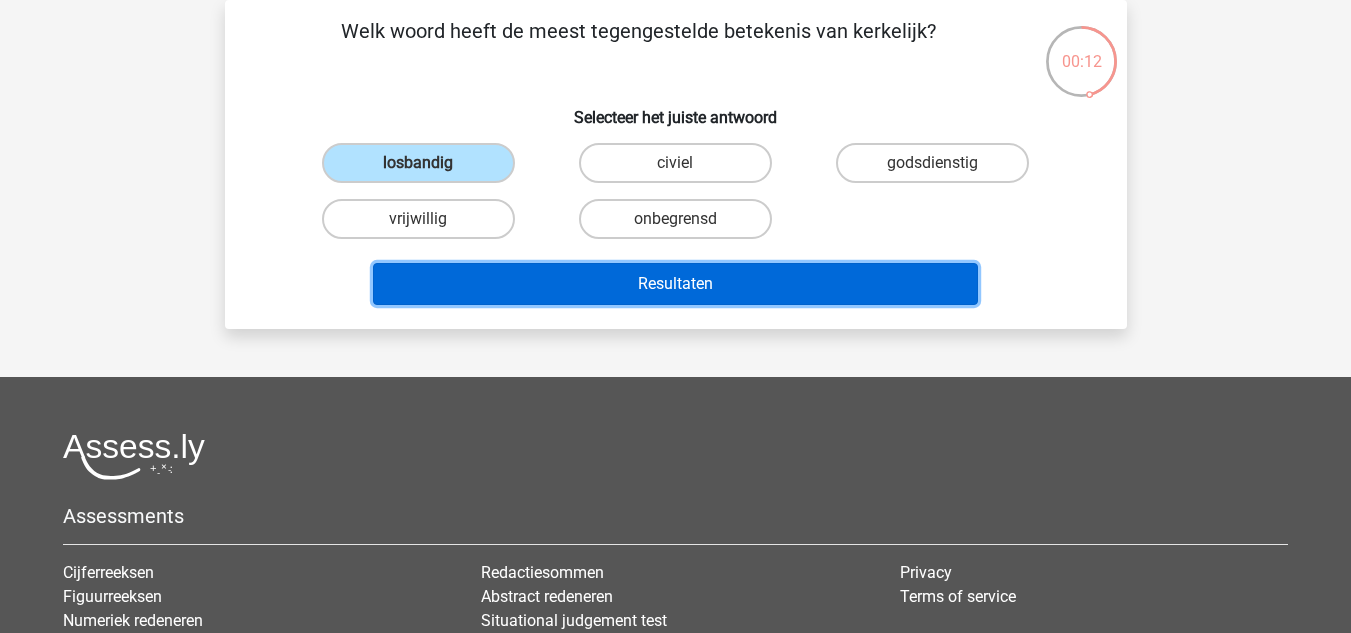 click on "Resultaten" at bounding box center (675, 284) 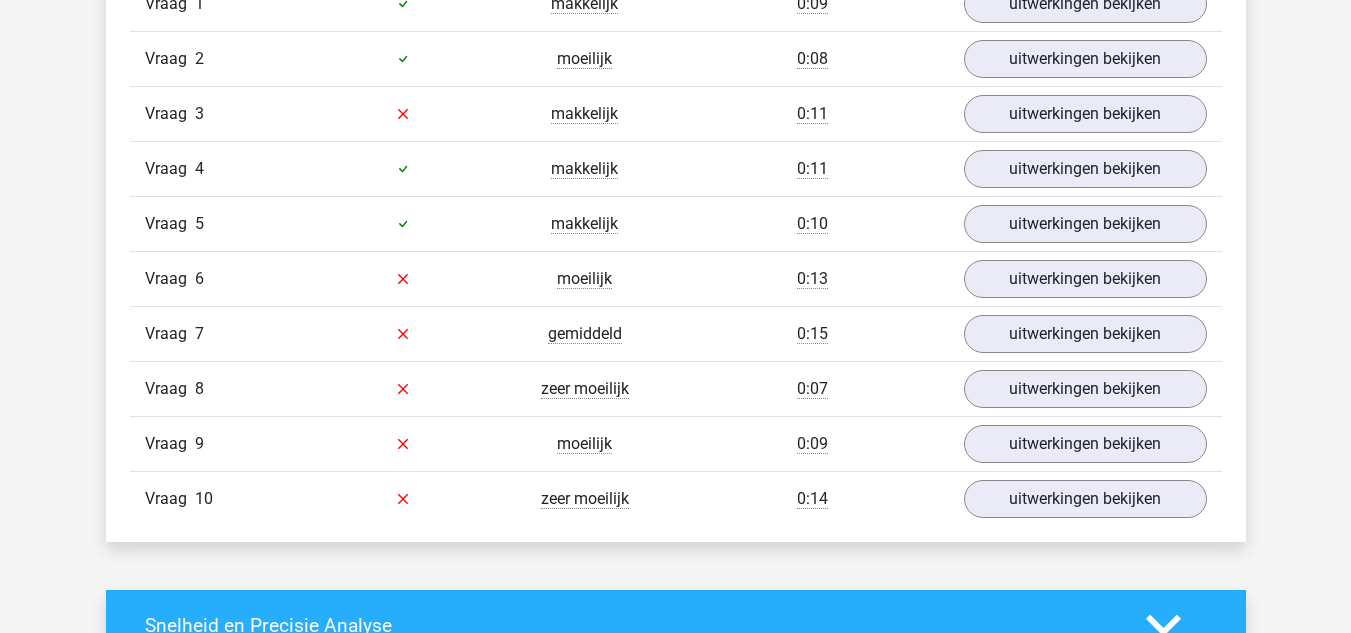 scroll, scrollTop: 1300, scrollLeft: 0, axis: vertical 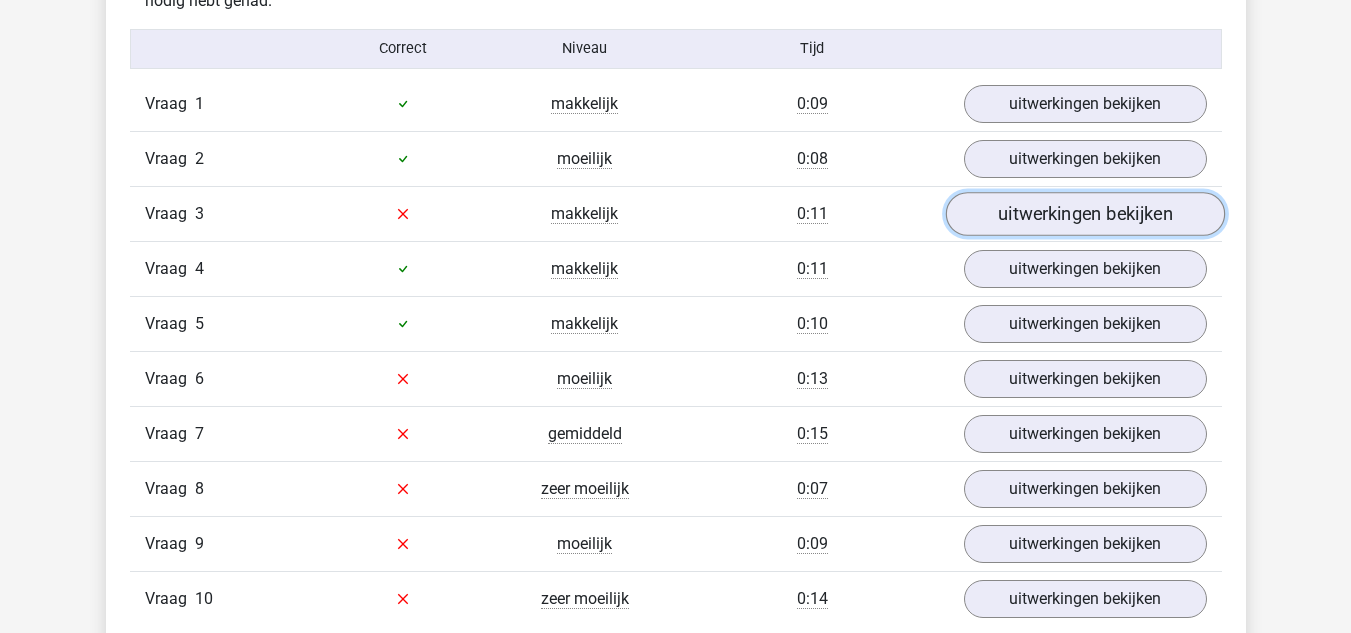 click on "uitwerkingen bekijken" at bounding box center (1084, 214) 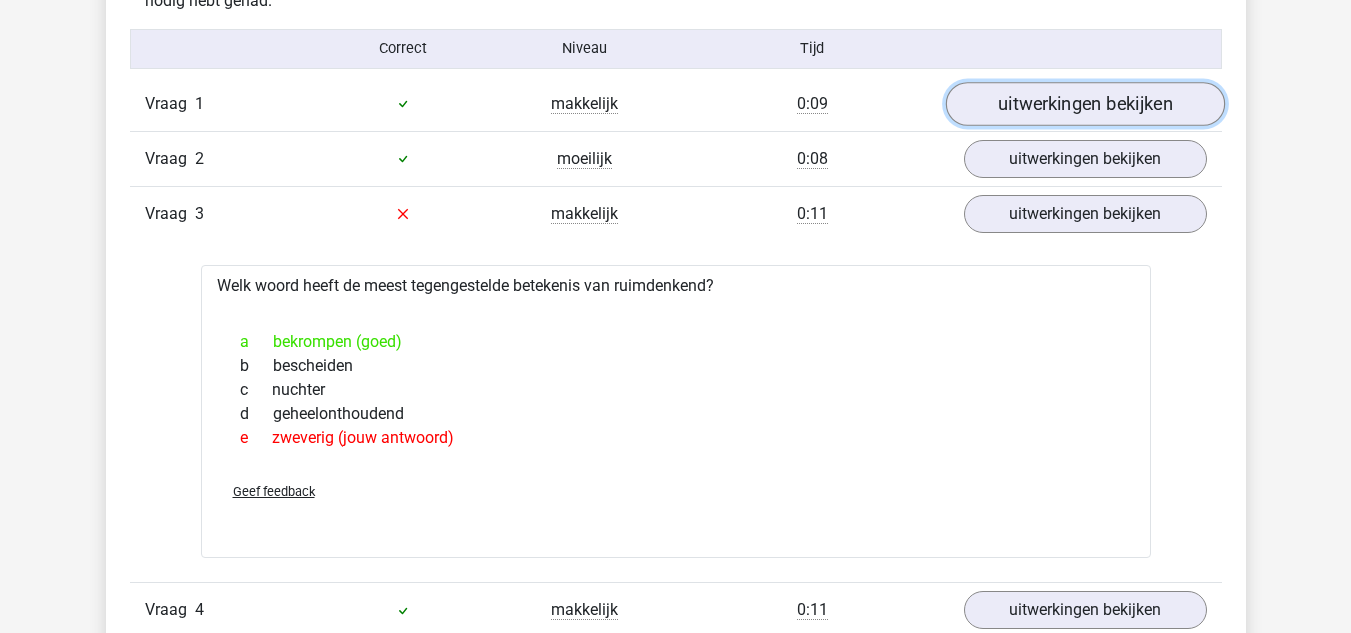 click on "uitwerkingen bekijken" at bounding box center (1084, 104) 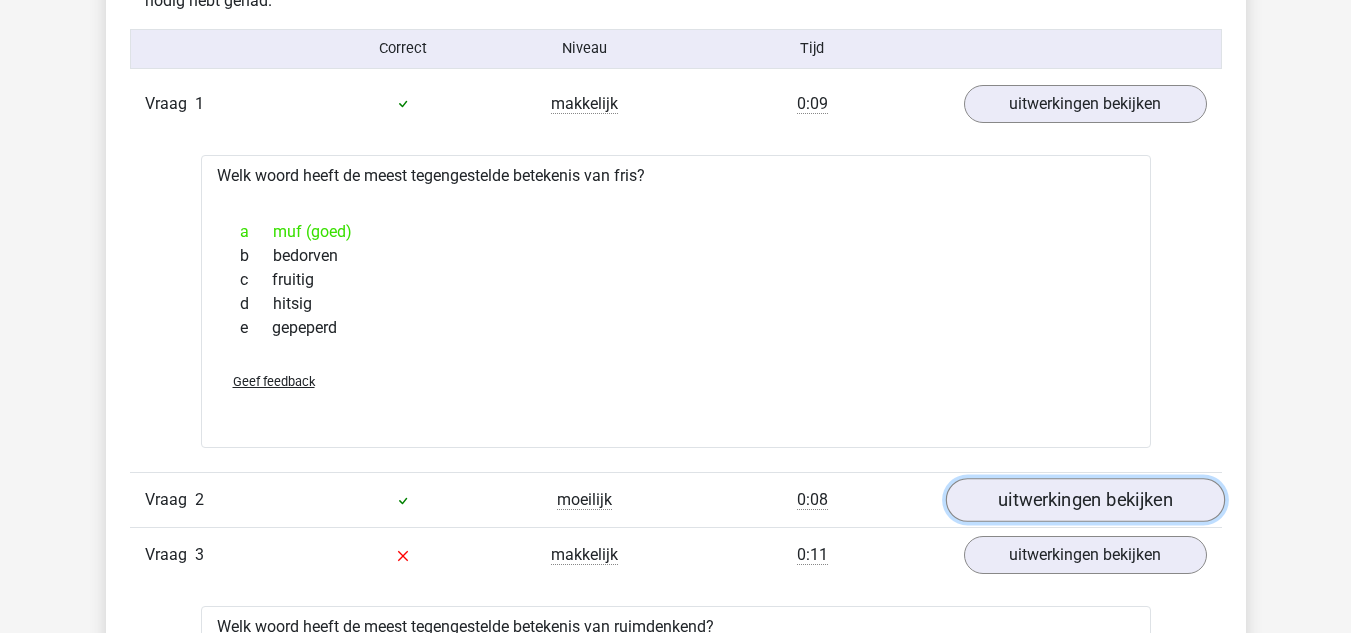 click on "uitwerkingen bekijken" at bounding box center (1084, 500) 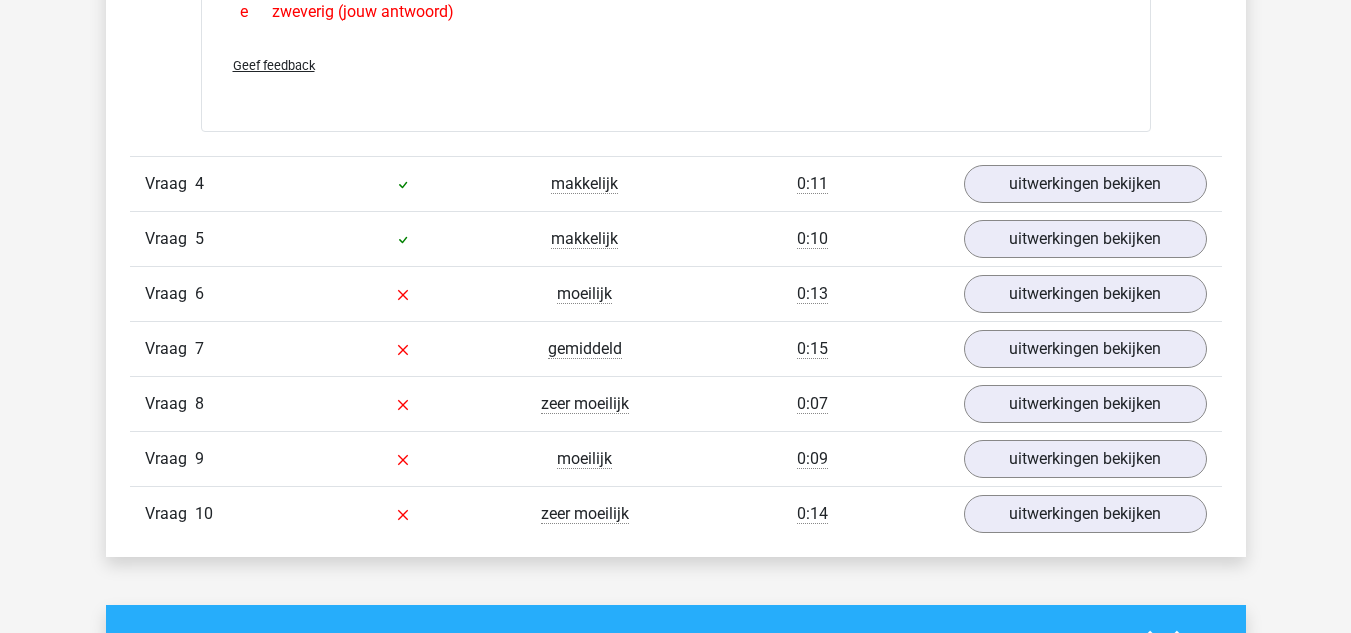 scroll, scrollTop: 2400, scrollLeft: 0, axis: vertical 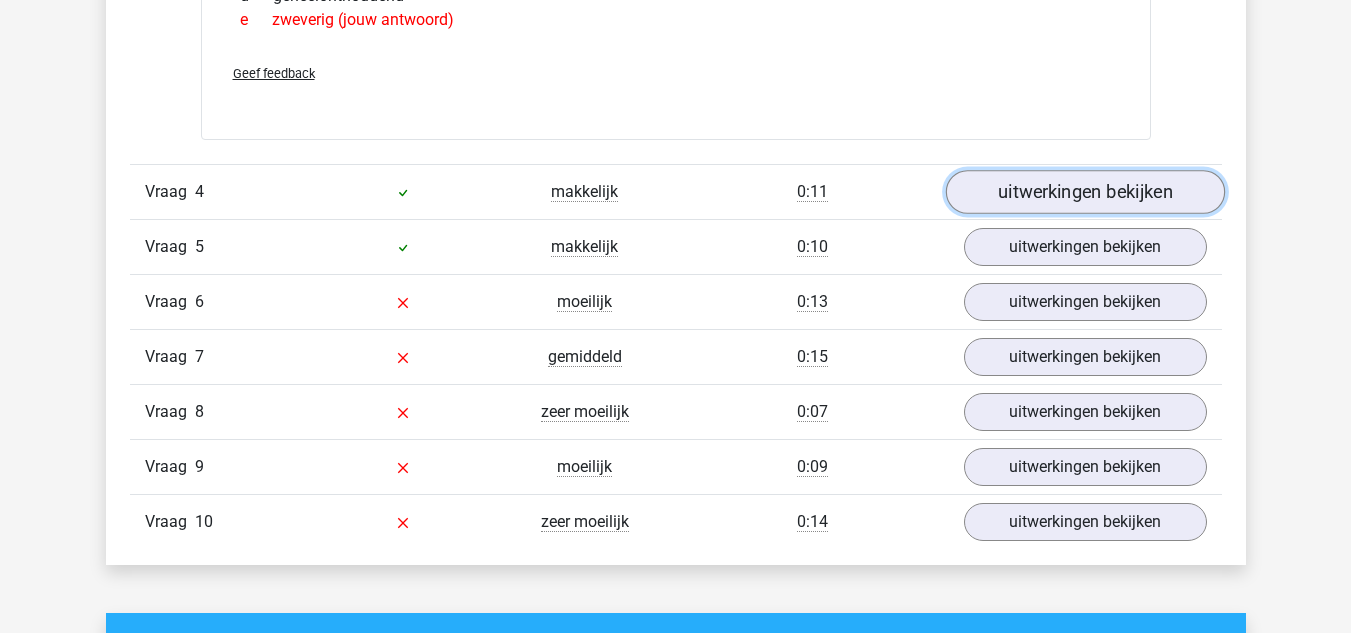 click on "uitwerkingen bekijken" at bounding box center [1084, 192] 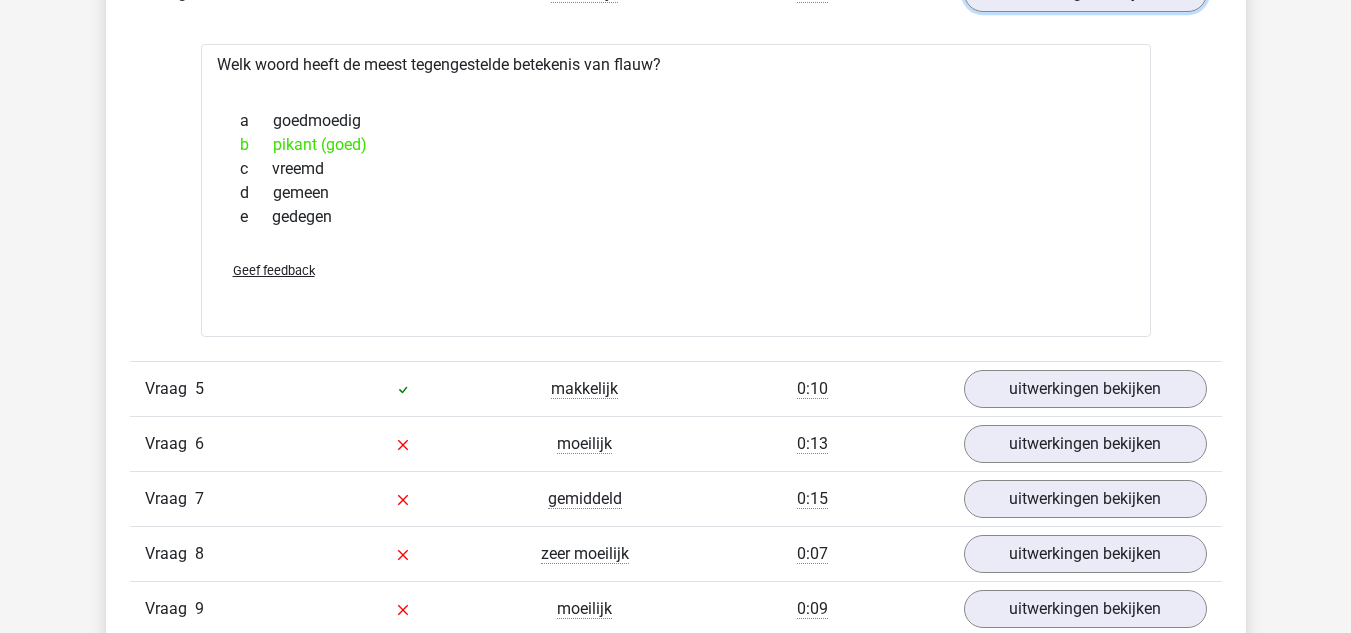 scroll, scrollTop: 2600, scrollLeft: 0, axis: vertical 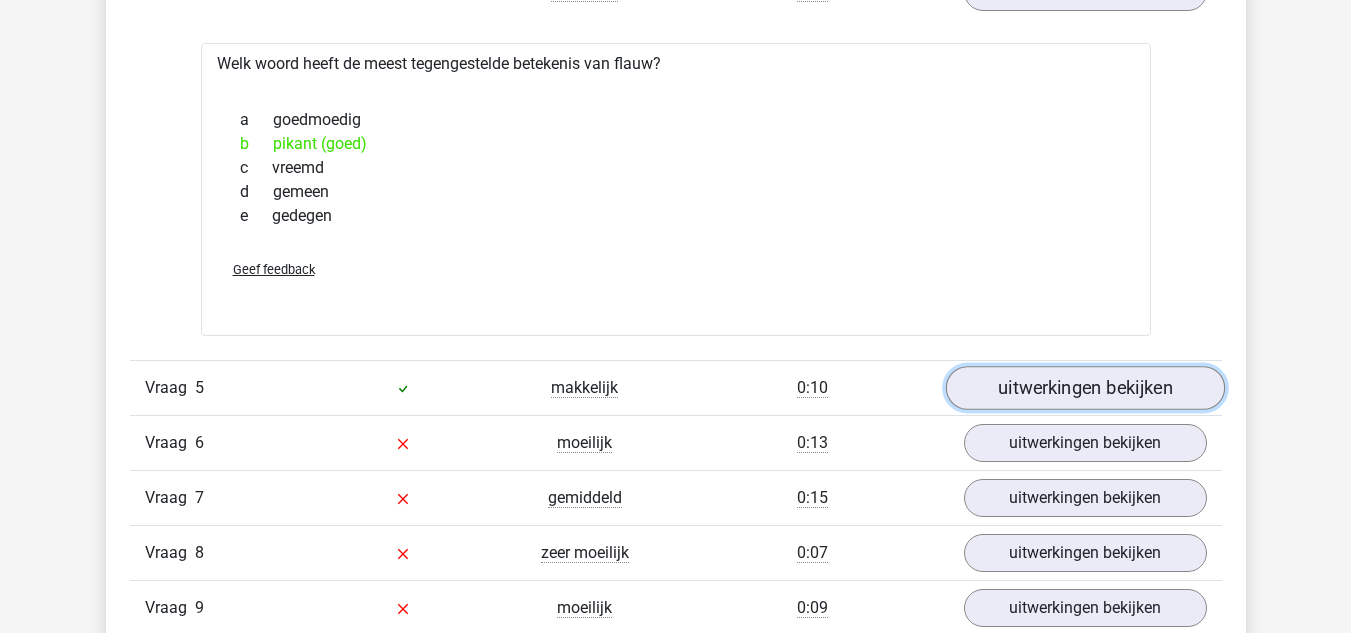 click on "uitwerkingen bekijken" at bounding box center [1084, 388] 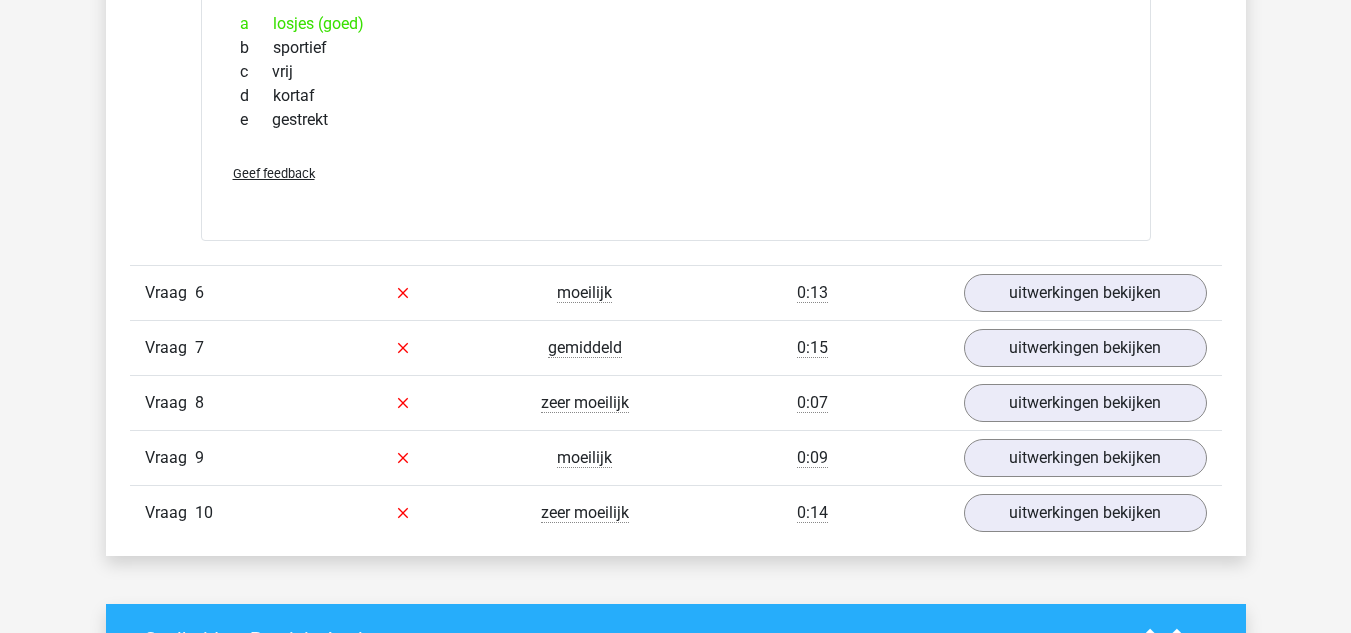 scroll, scrollTop: 3100, scrollLeft: 0, axis: vertical 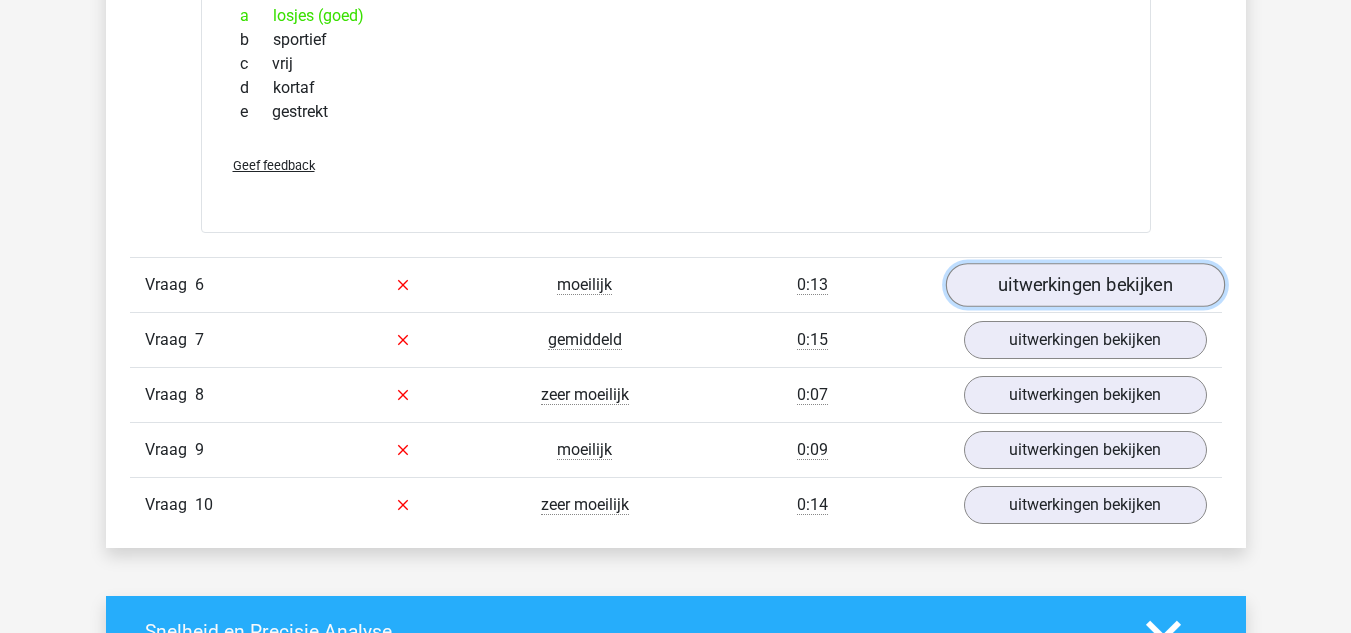 click on "uitwerkingen bekijken" at bounding box center [1084, 285] 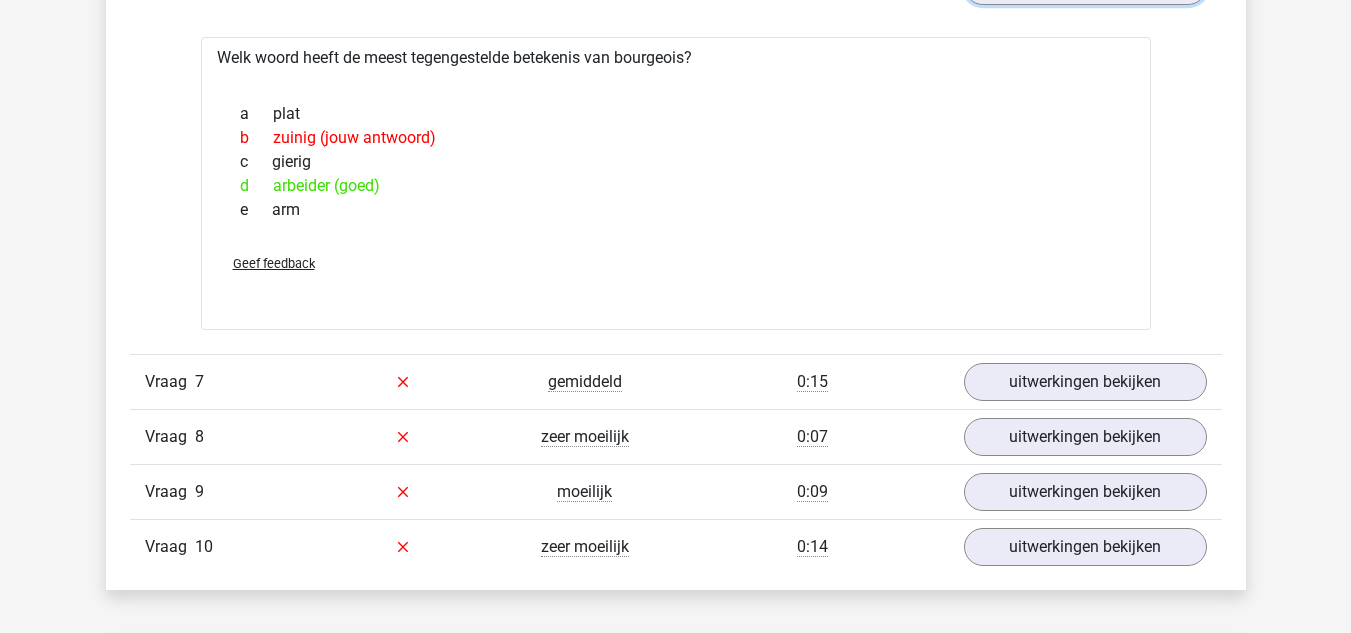 scroll, scrollTop: 3400, scrollLeft: 0, axis: vertical 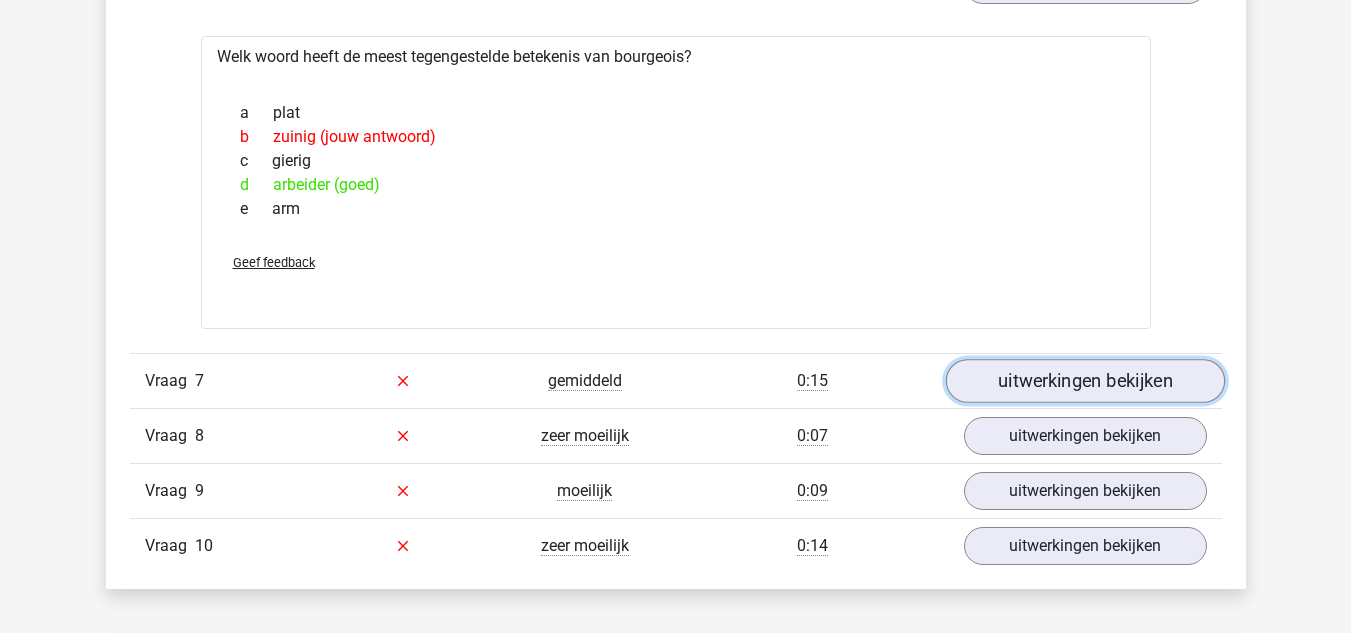 click on "uitwerkingen bekijken" at bounding box center (1084, 381) 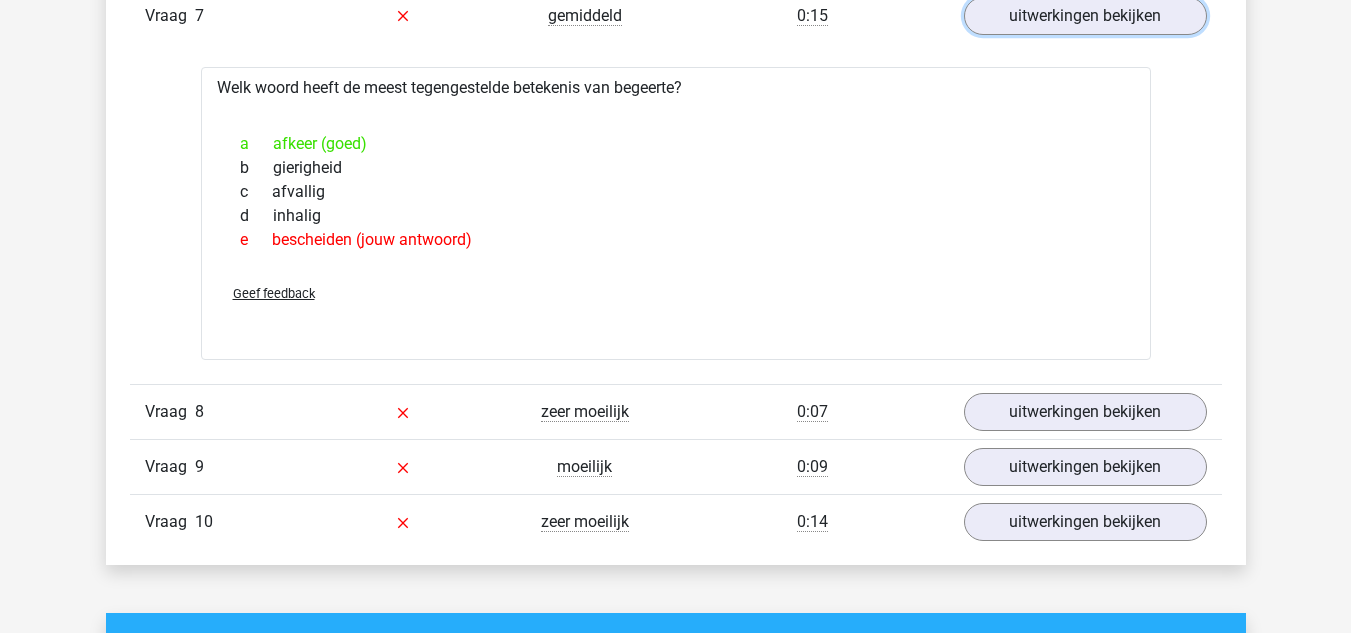 scroll, scrollTop: 3800, scrollLeft: 0, axis: vertical 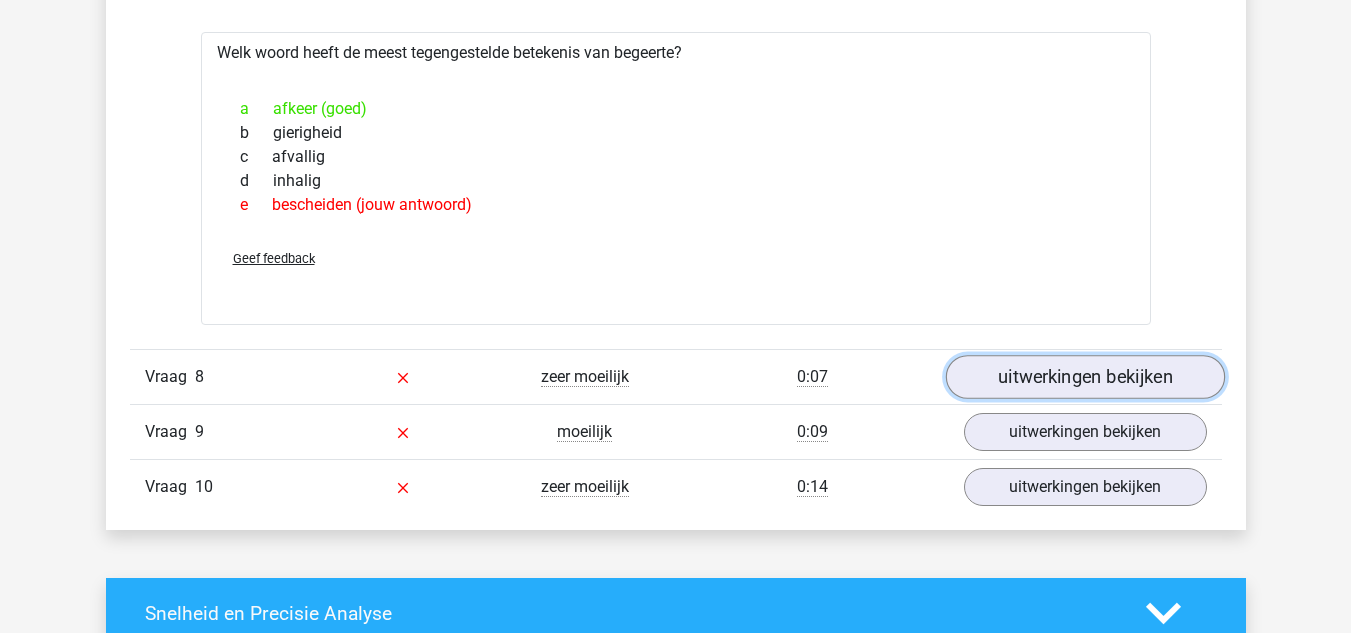 click on "uitwerkingen bekijken" at bounding box center [1084, 377] 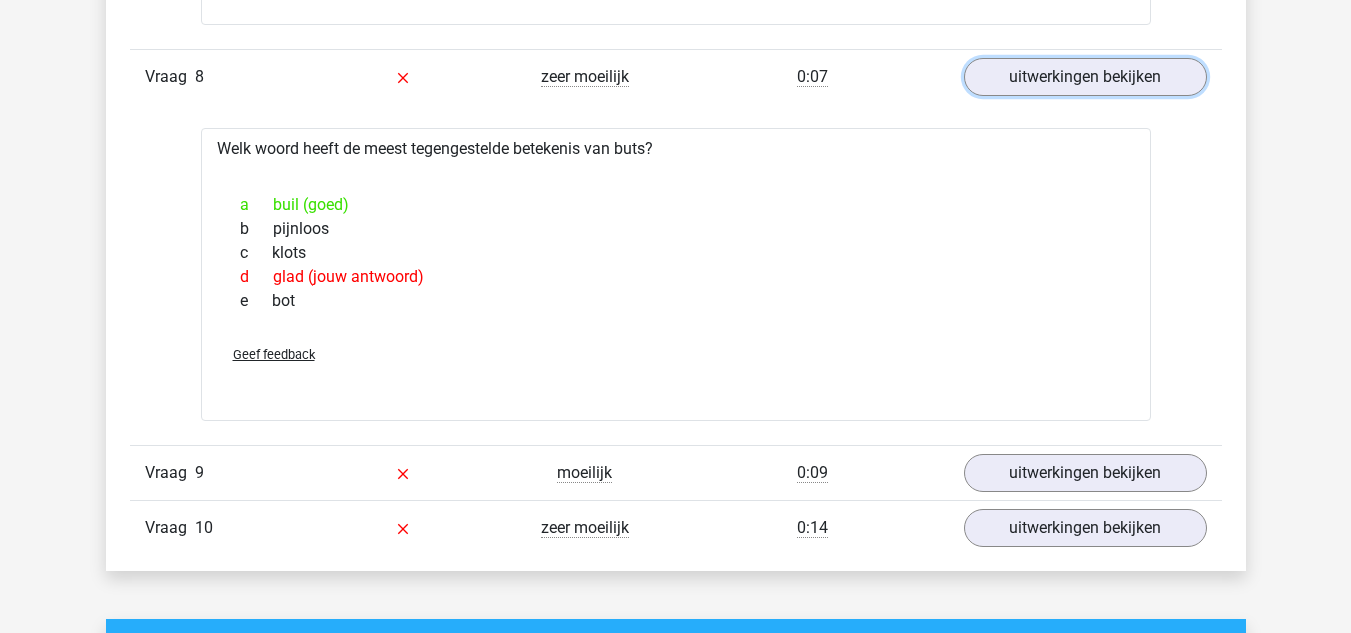 scroll, scrollTop: 4200, scrollLeft: 0, axis: vertical 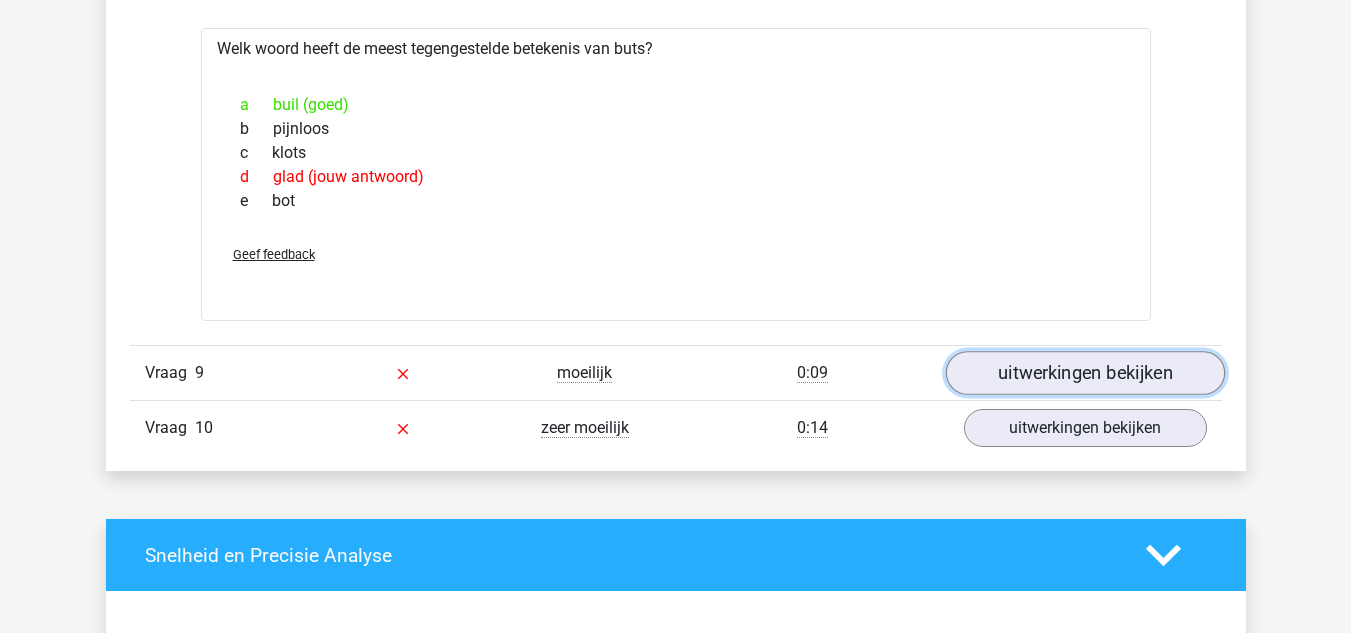 click on "uitwerkingen bekijken" at bounding box center [1084, 373] 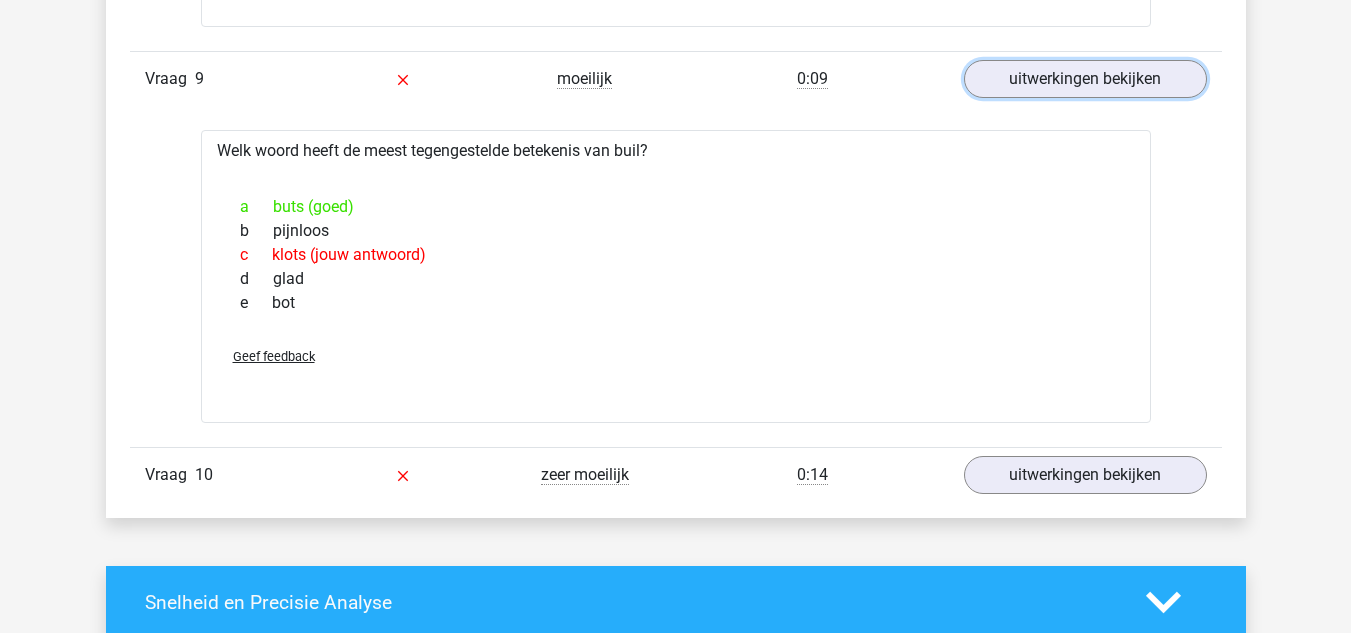 scroll, scrollTop: 4600, scrollLeft: 0, axis: vertical 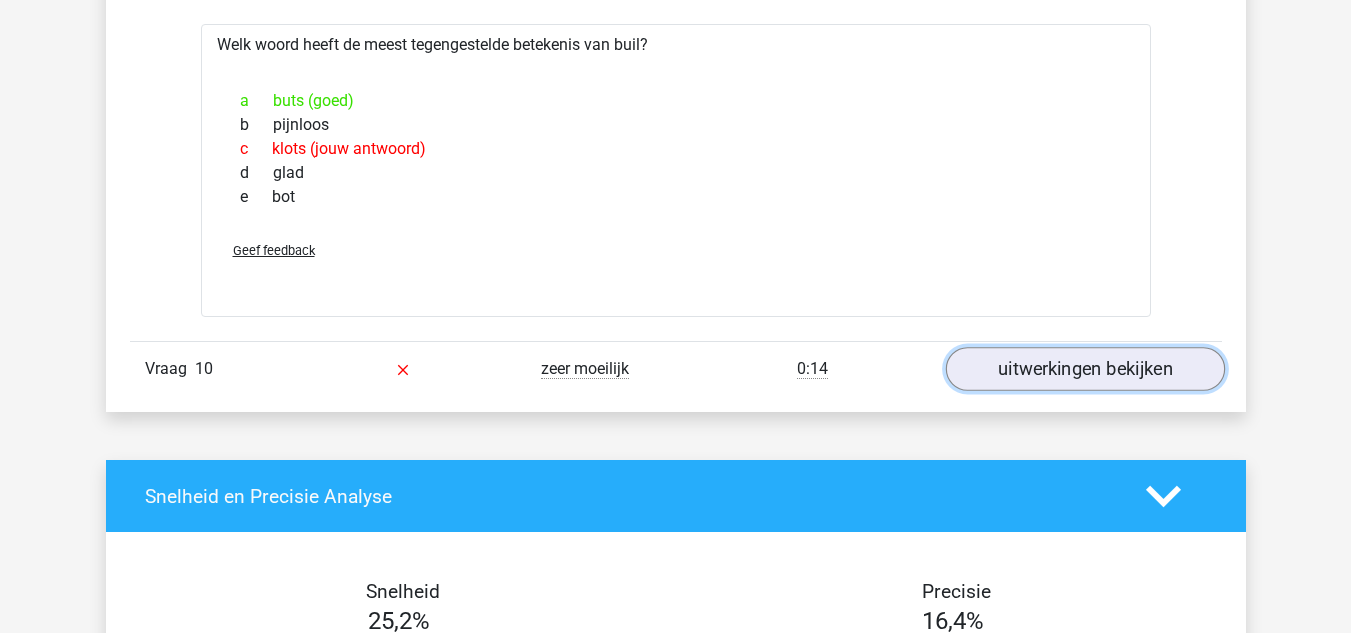 click on "uitwerkingen bekijken" at bounding box center (1084, 369) 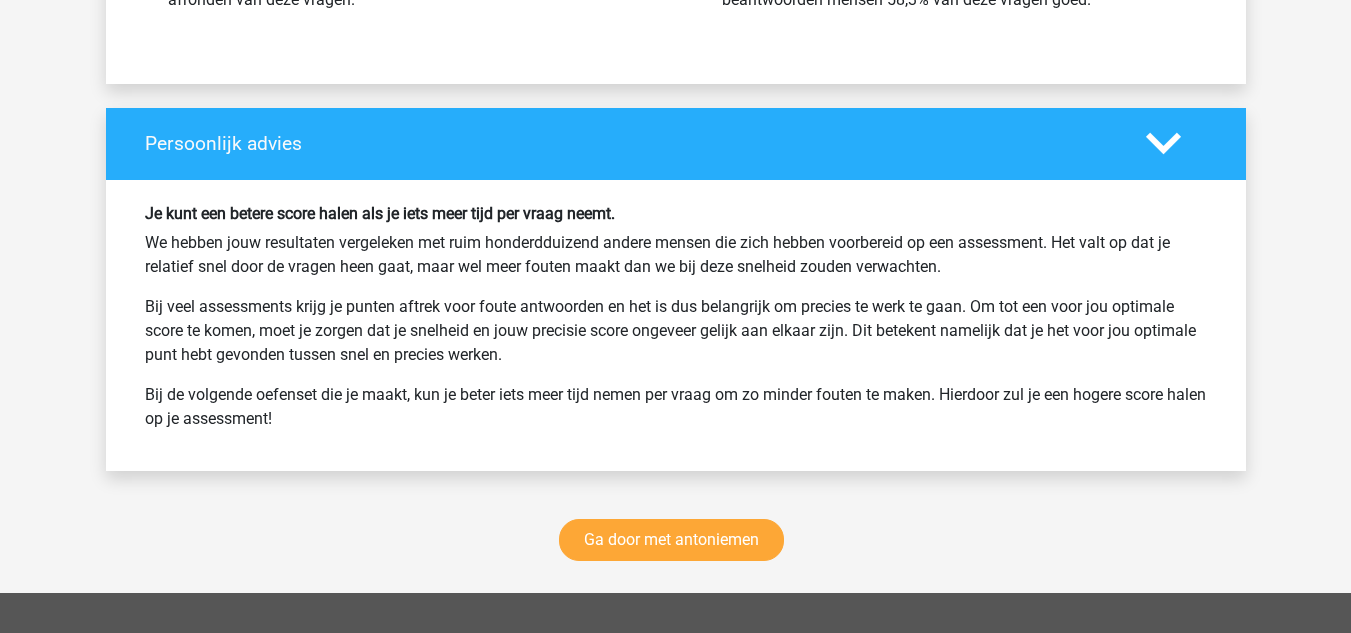 scroll, scrollTop: 6000, scrollLeft: 0, axis: vertical 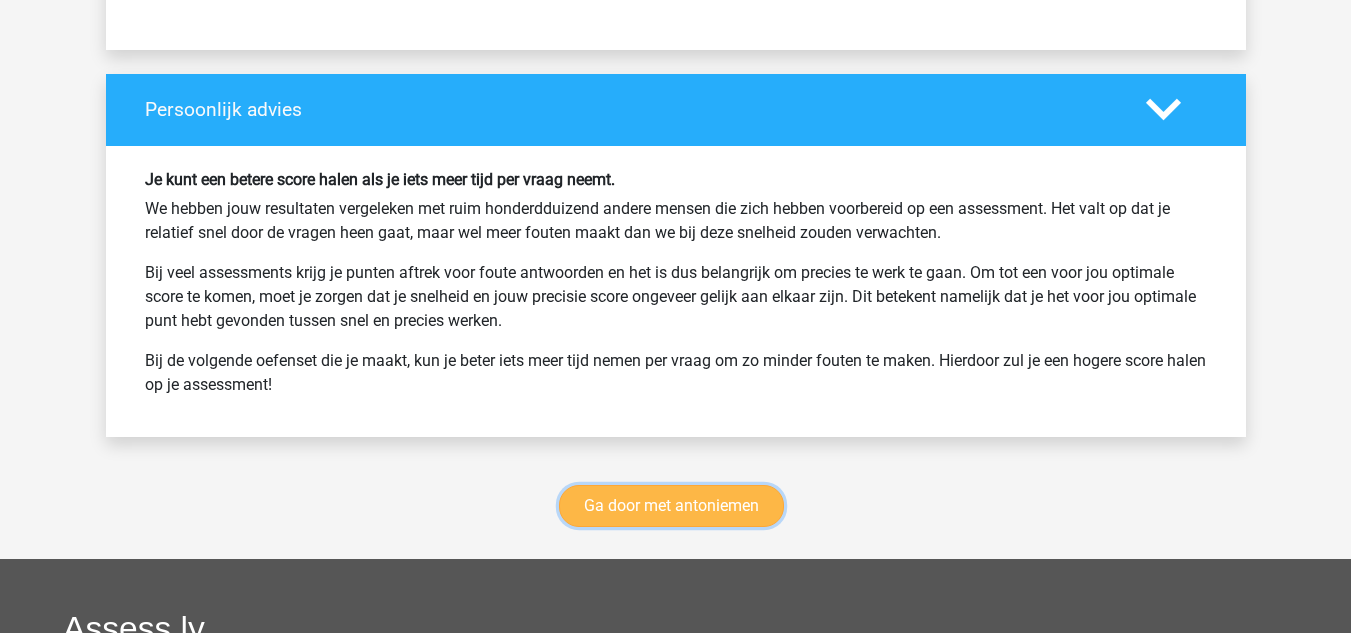 click on "Ga door met antoniemen" at bounding box center (671, 506) 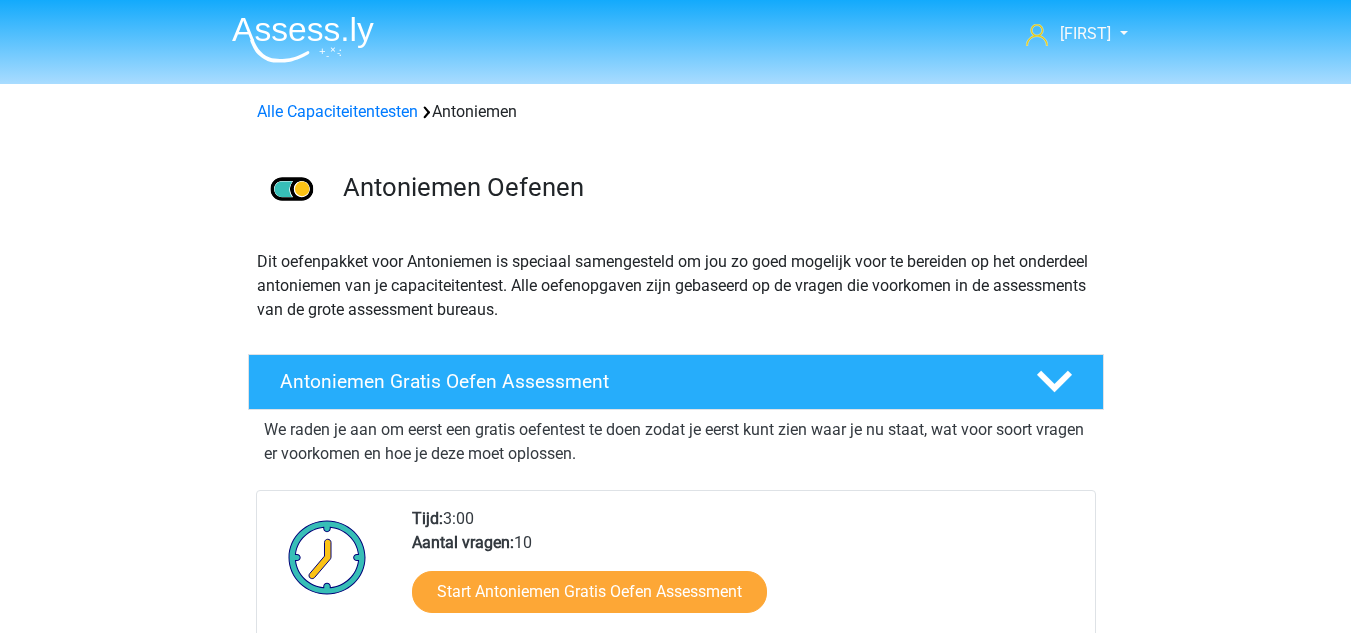 scroll, scrollTop: 845, scrollLeft: 0, axis: vertical 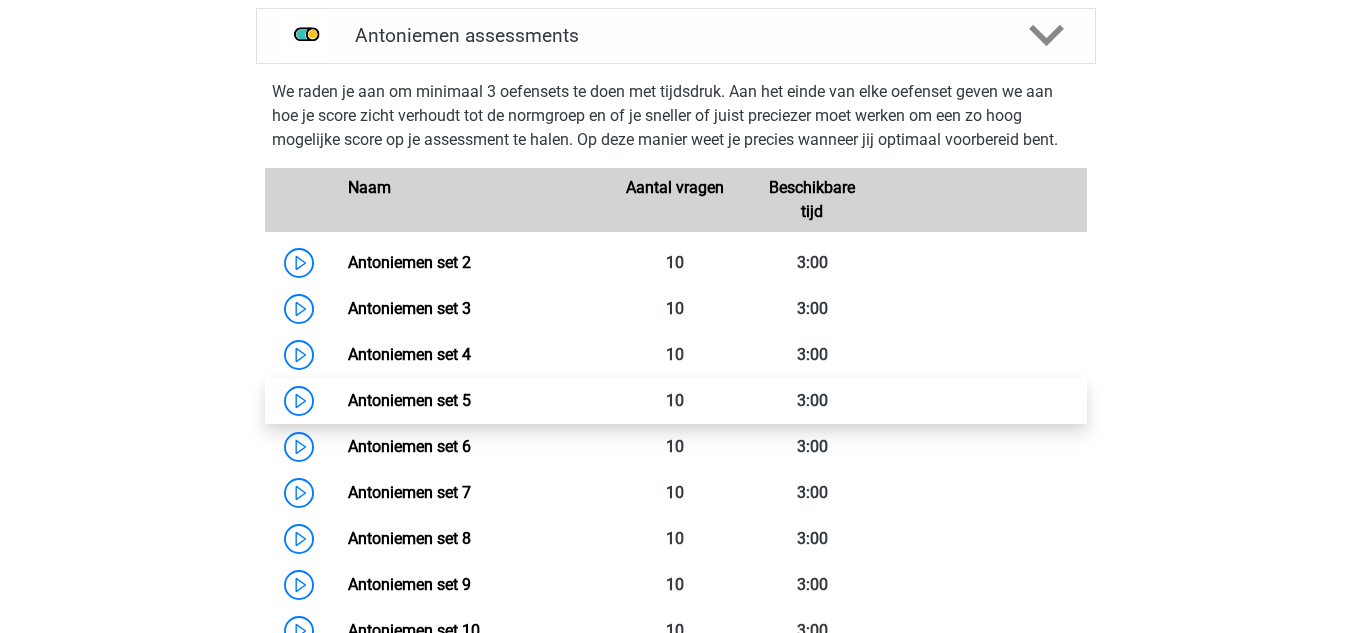 click on "Antoniemen
set 5" at bounding box center (409, 400) 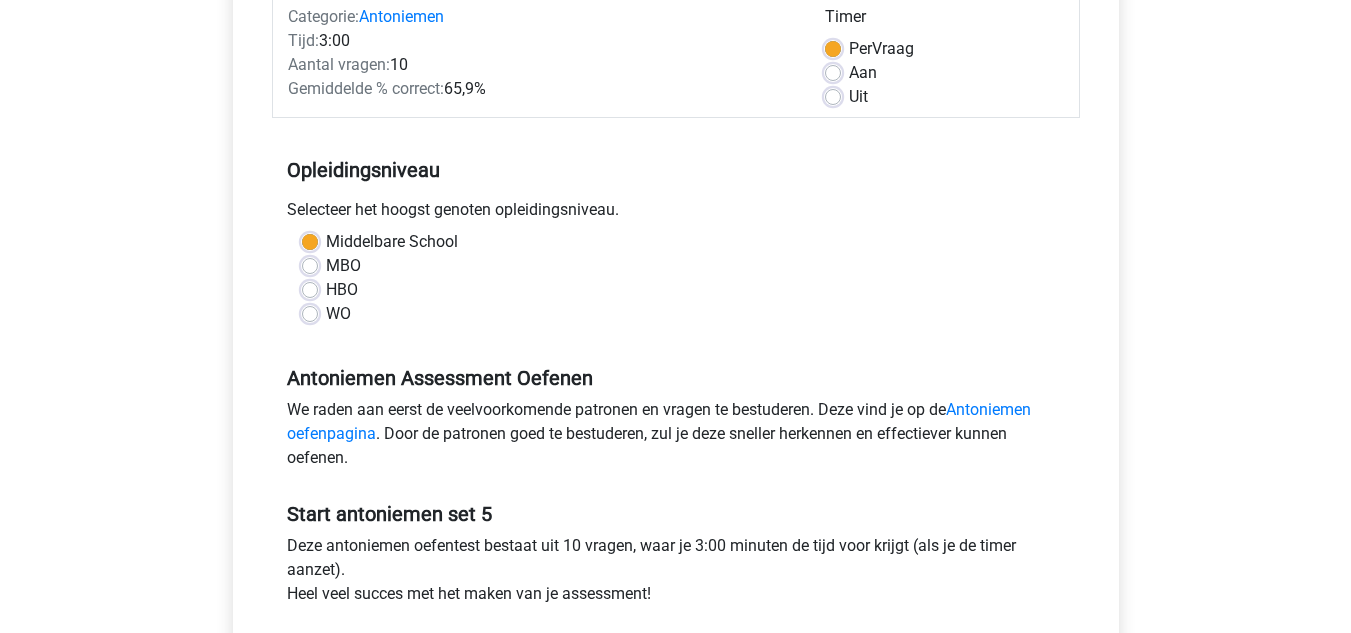 scroll, scrollTop: 400, scrollLeft: 0, axis: vertical 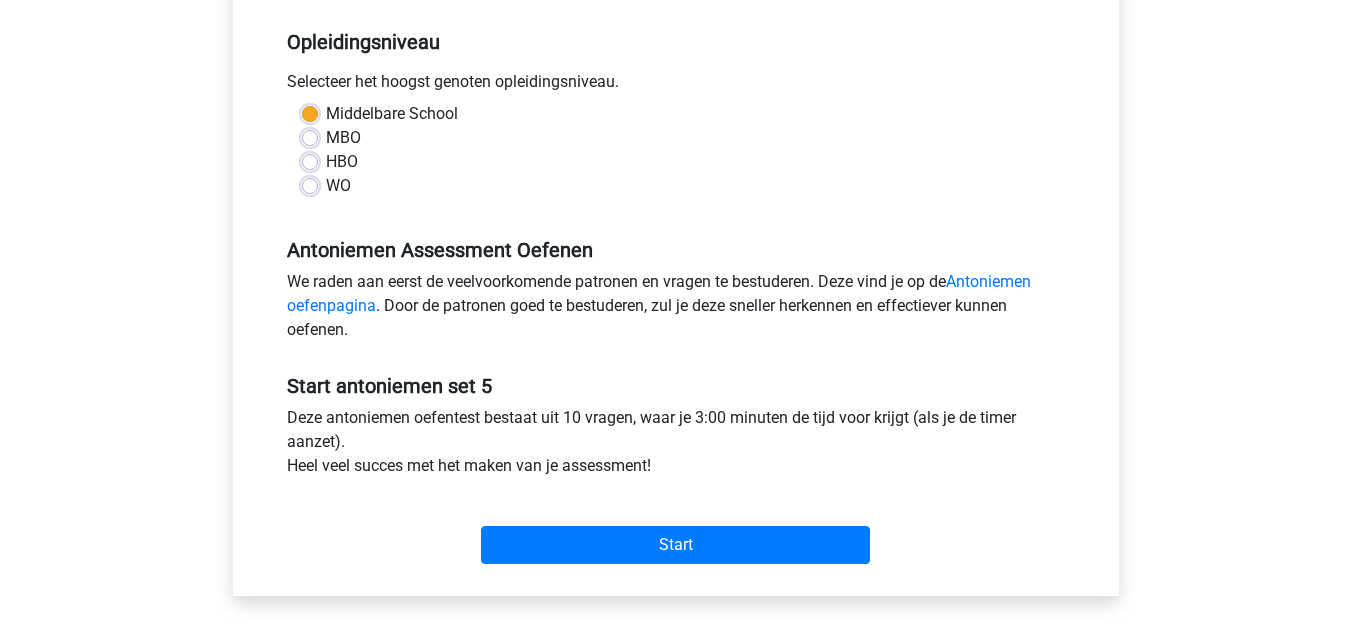 click on "Start" at bounding box center (676, 529) 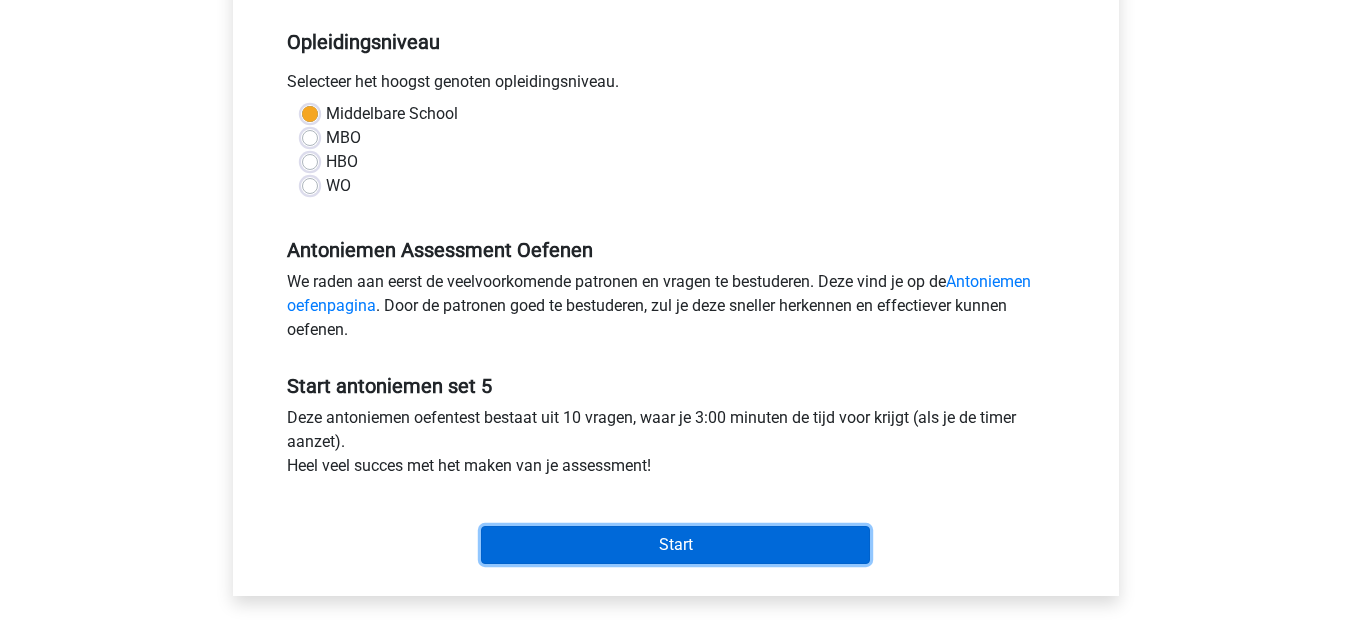 click on "Start" at bounding box center (675, 545) 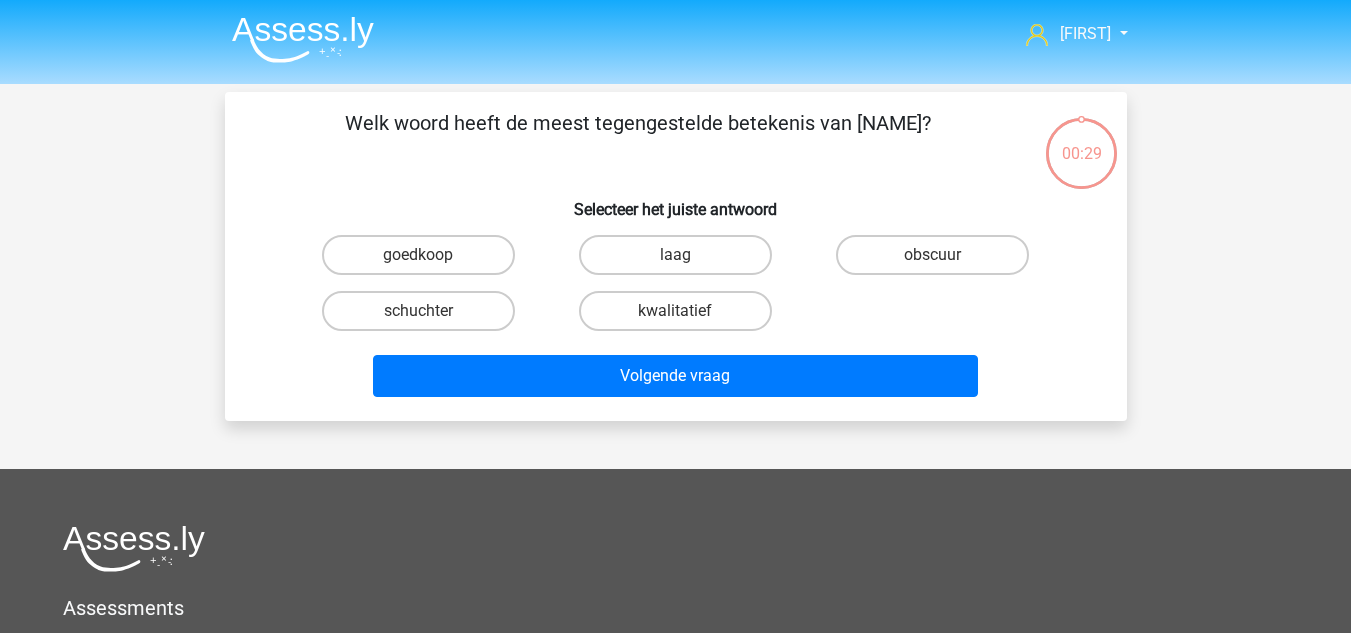 scroll, scrollTop: 0, scrollLeft: 0, axis: both 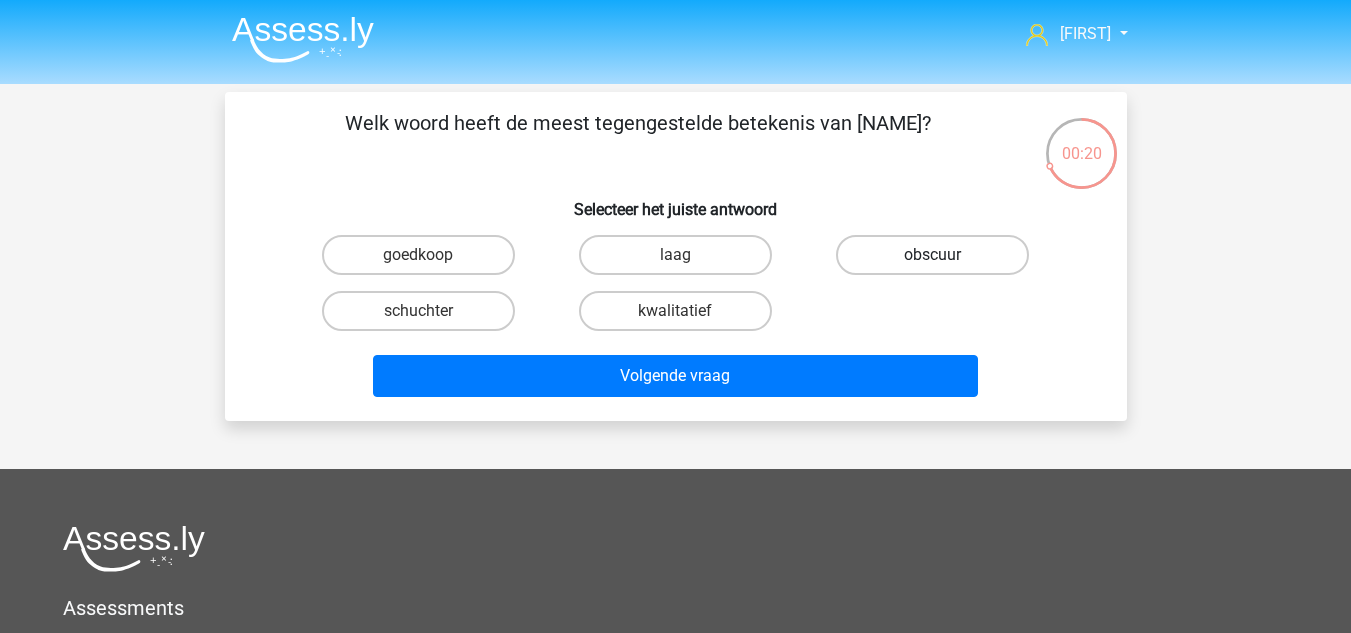 click on "obscuur" at bounding box center (932, 255) 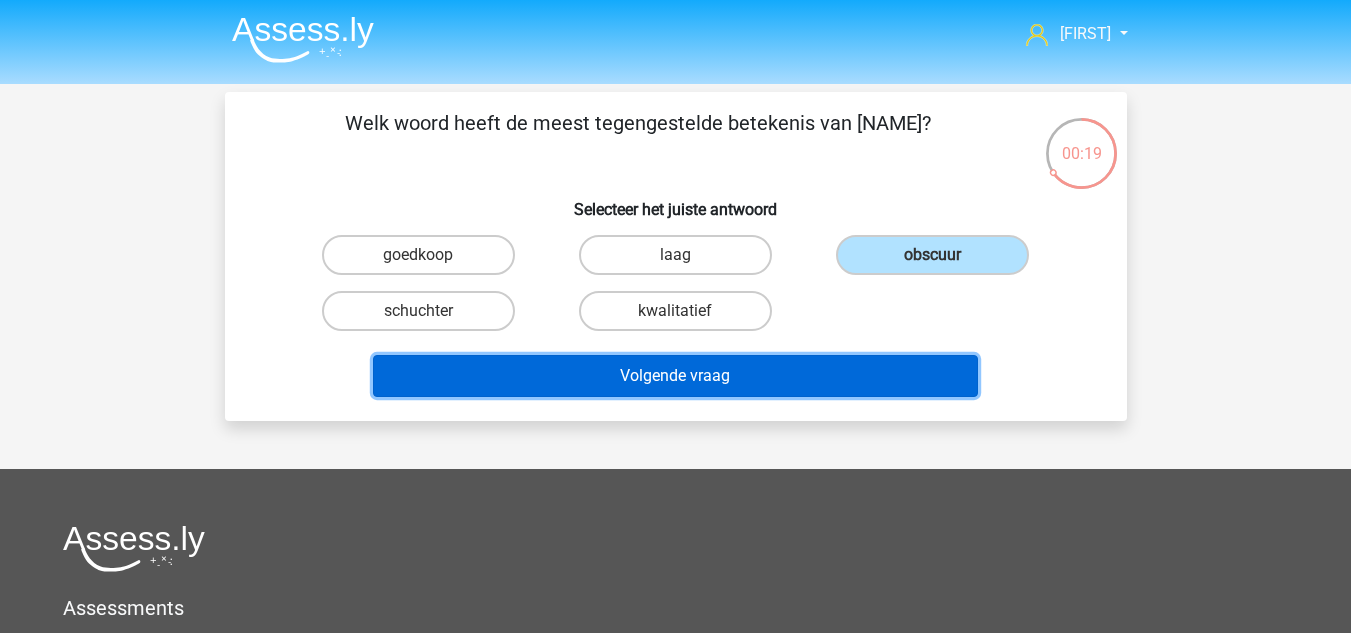 click on "Volgende vraag" at bounding box center [675, 376] 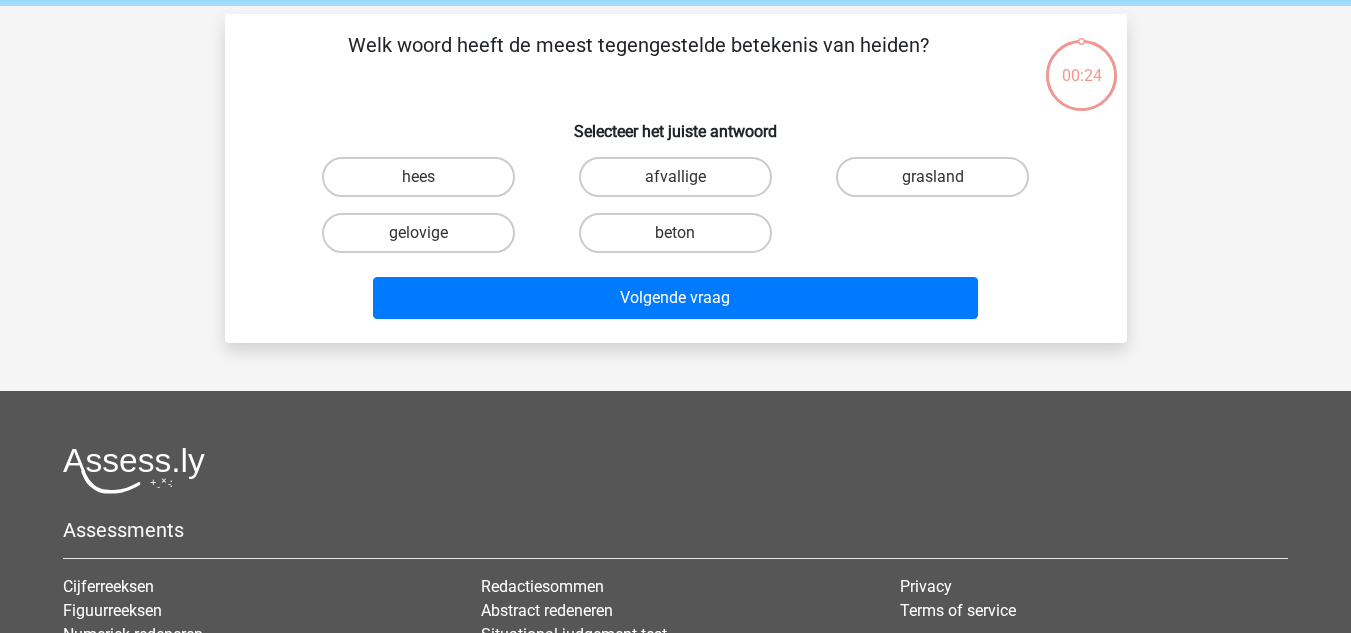 scroll, scrollTop: 92, scrollLeft: 0, axis: vertical 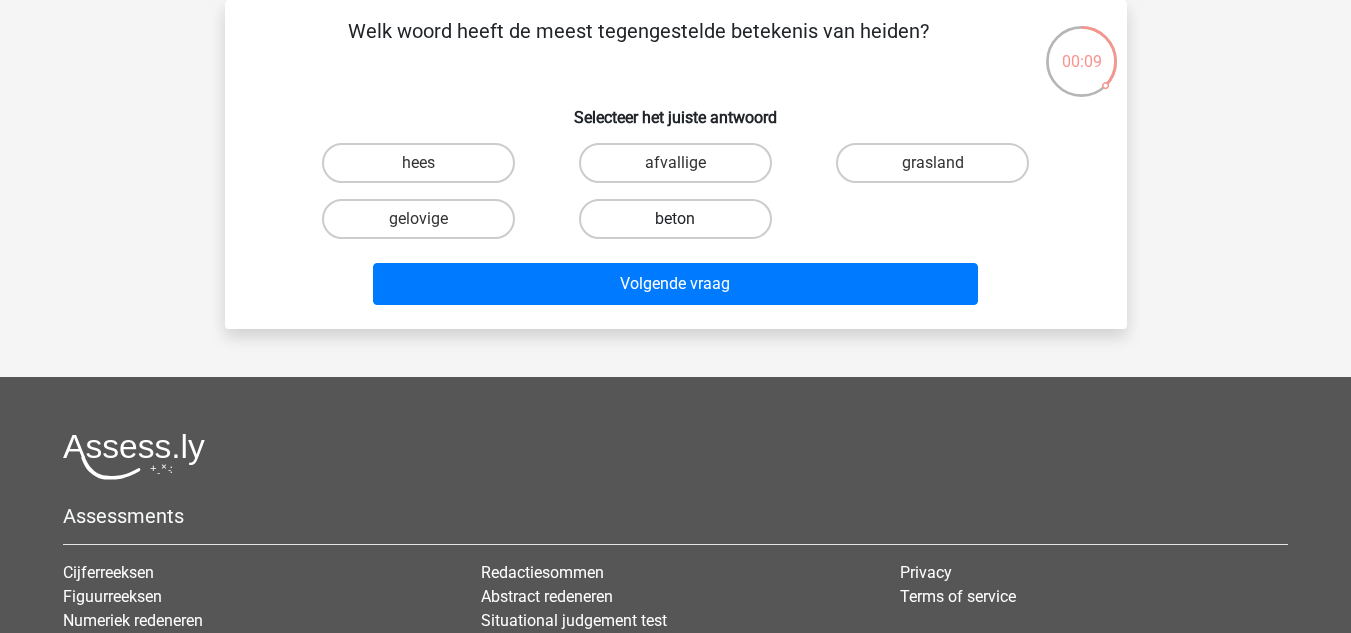 click on "beton" at bounding box center (675, 219) 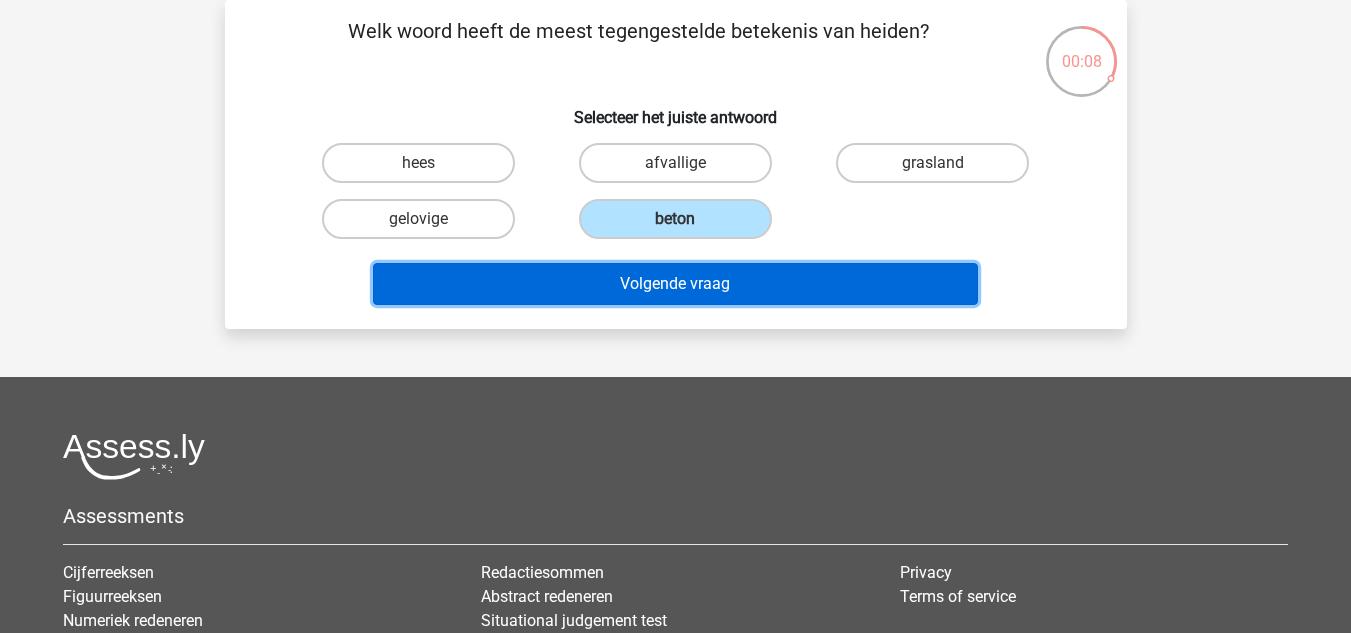 click on "Volgende vraag" at bounding box center [675, 284] 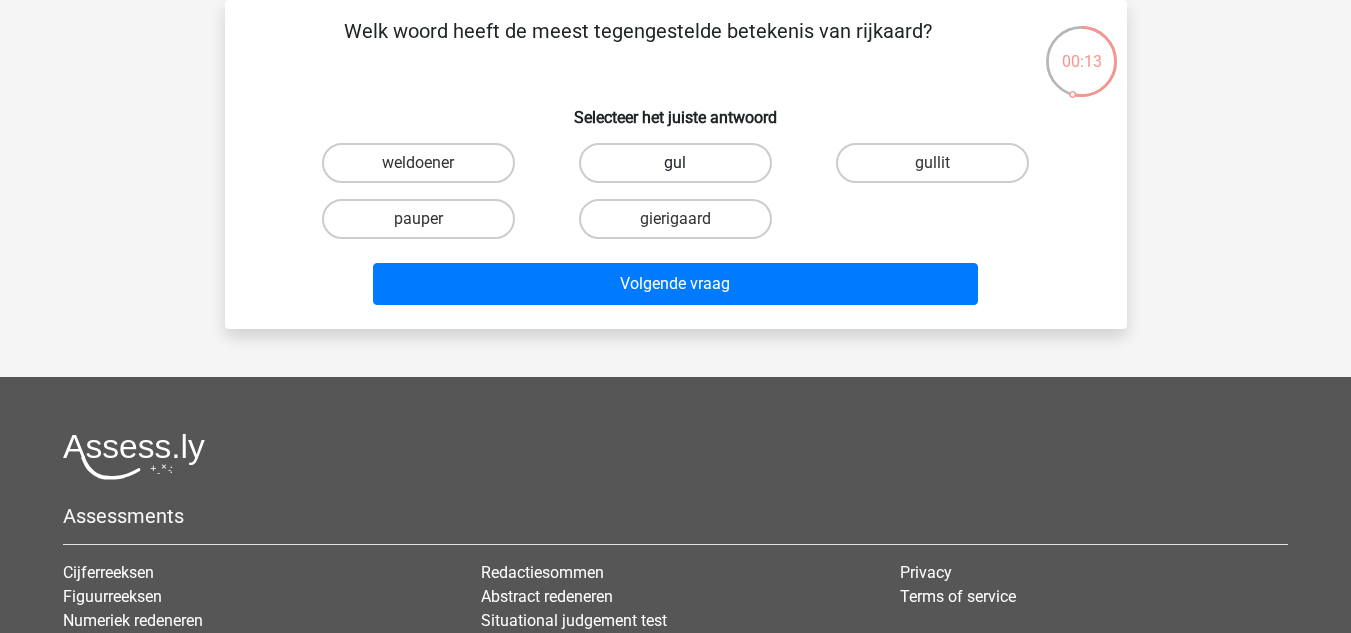 click on "gul" at bounding box center (675, 163) 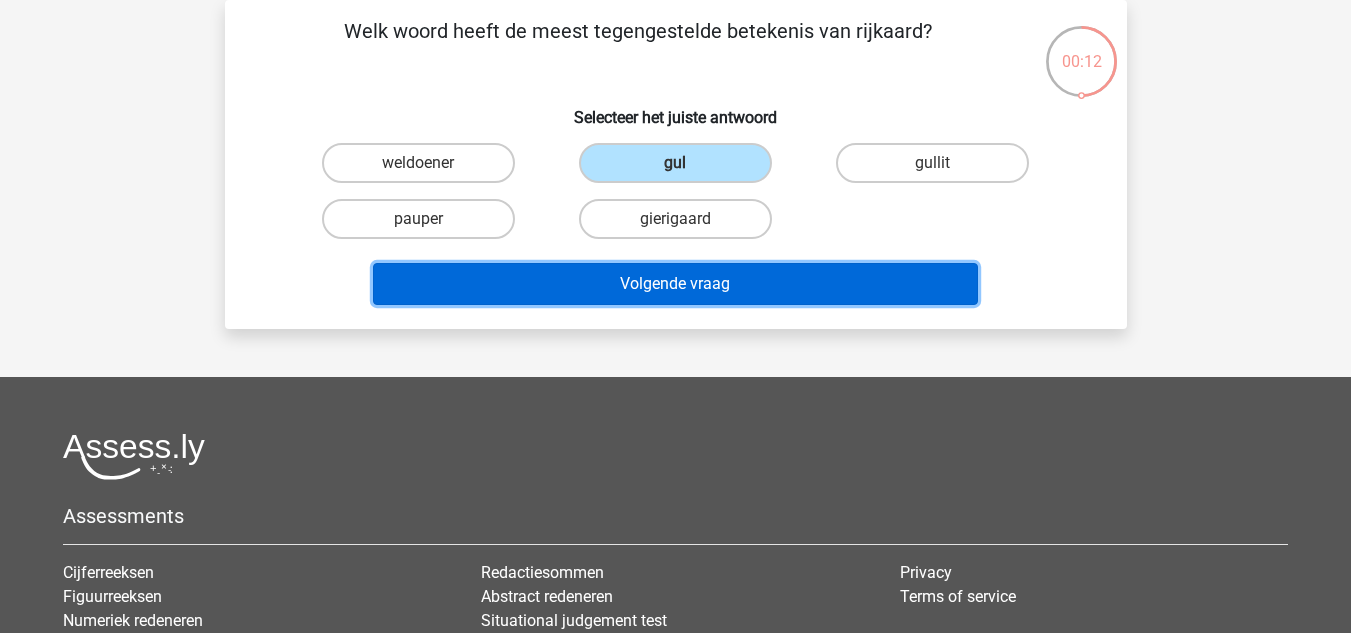 click on "Volgende vraag" at bounding box center [675, 284] 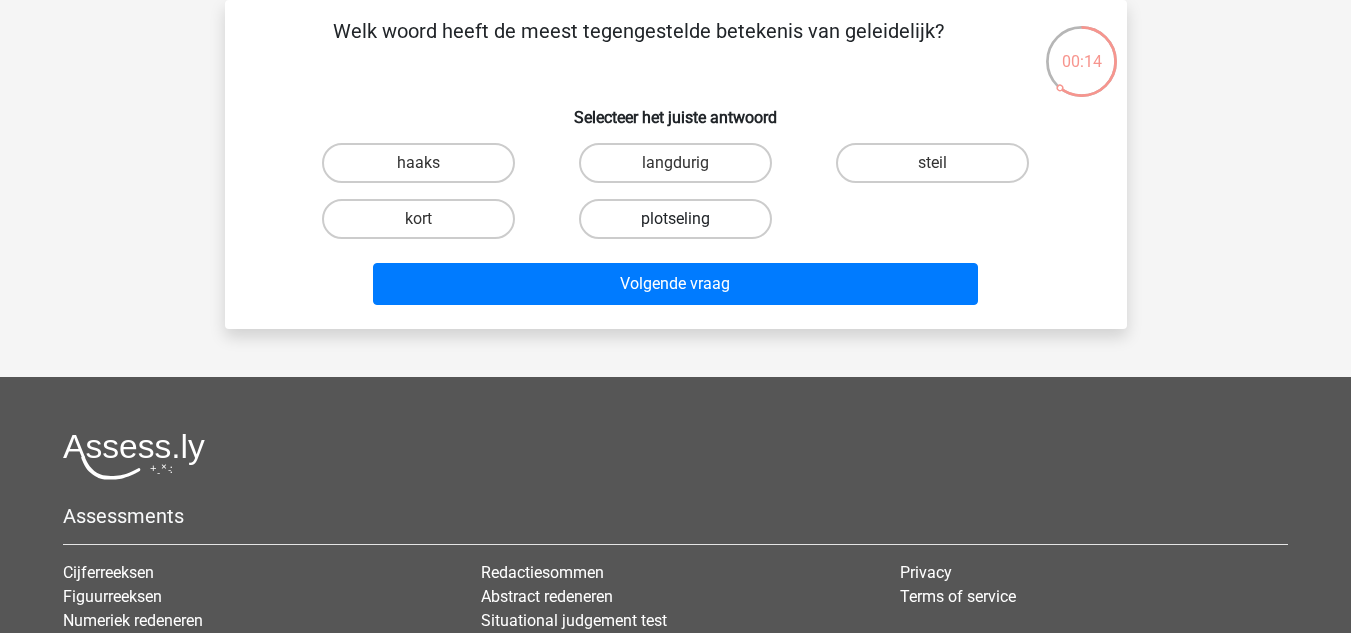 click on "plotseling" at bounding box center (675, 219) 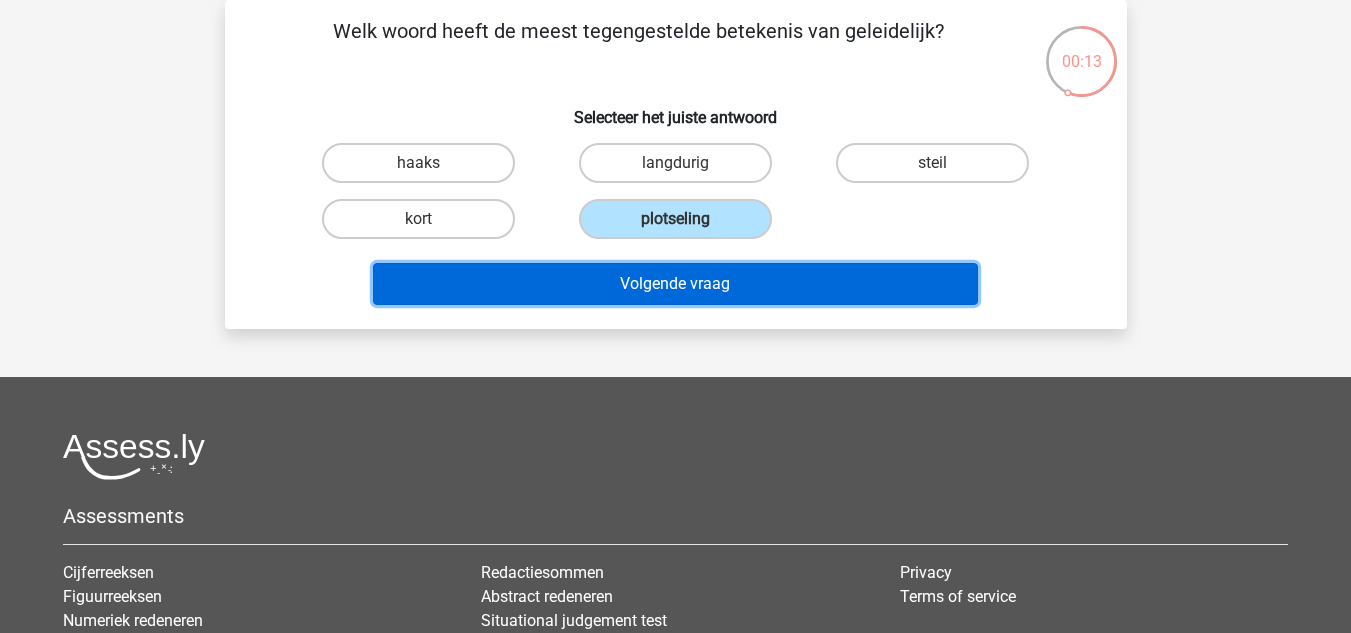 click on "Volgende vraag" at bounding box center [675, 284] 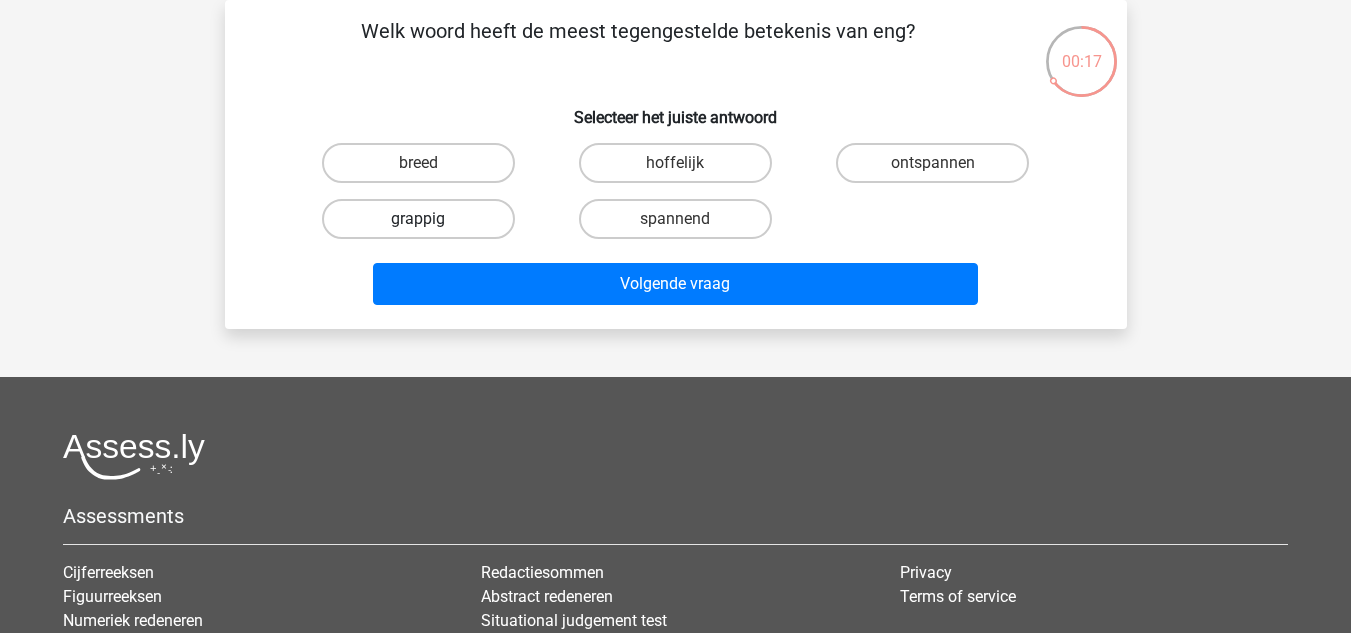 click on "grappig" at bounding box center [418, 219] 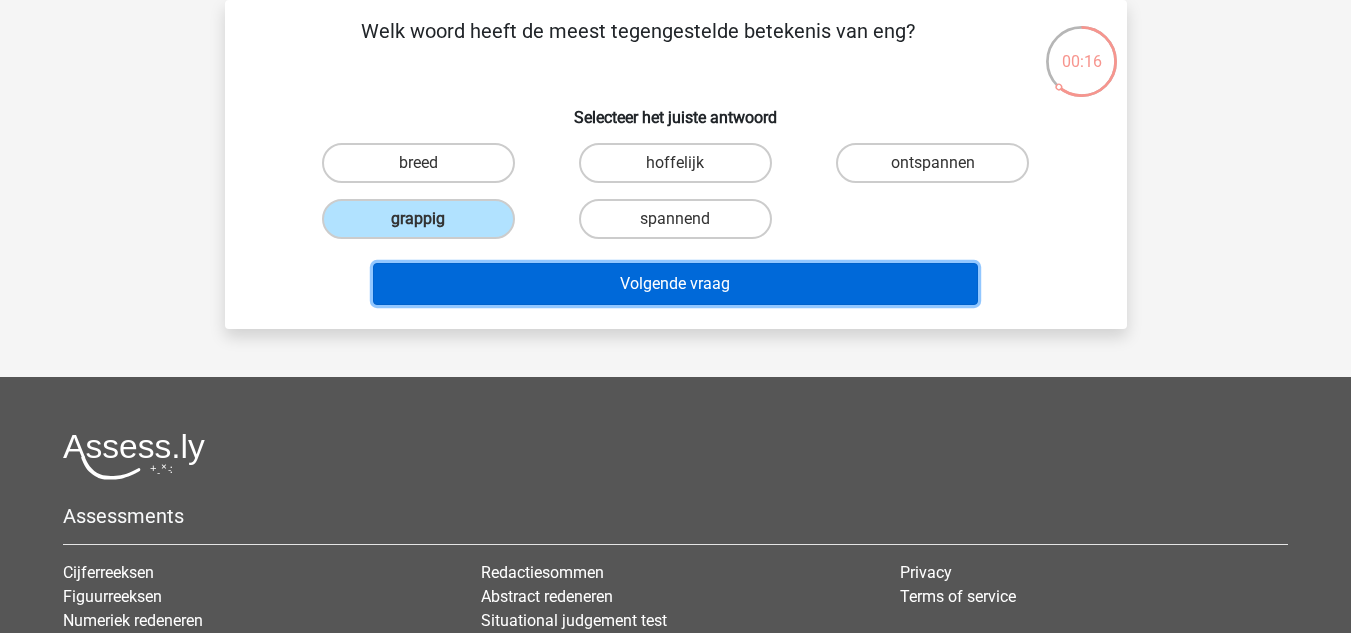 click on "Volgende vraag" at bounding box center (675, 284) 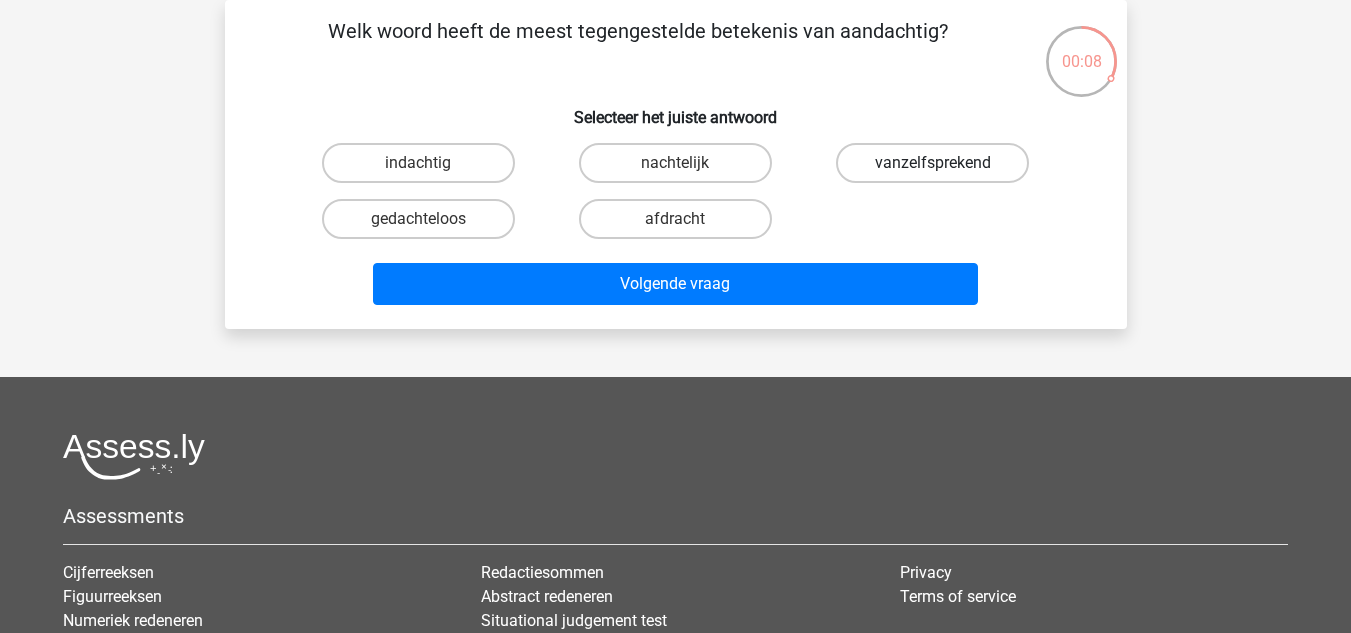 click on "vanzelfsprekend" at bounding box center [932, 163] 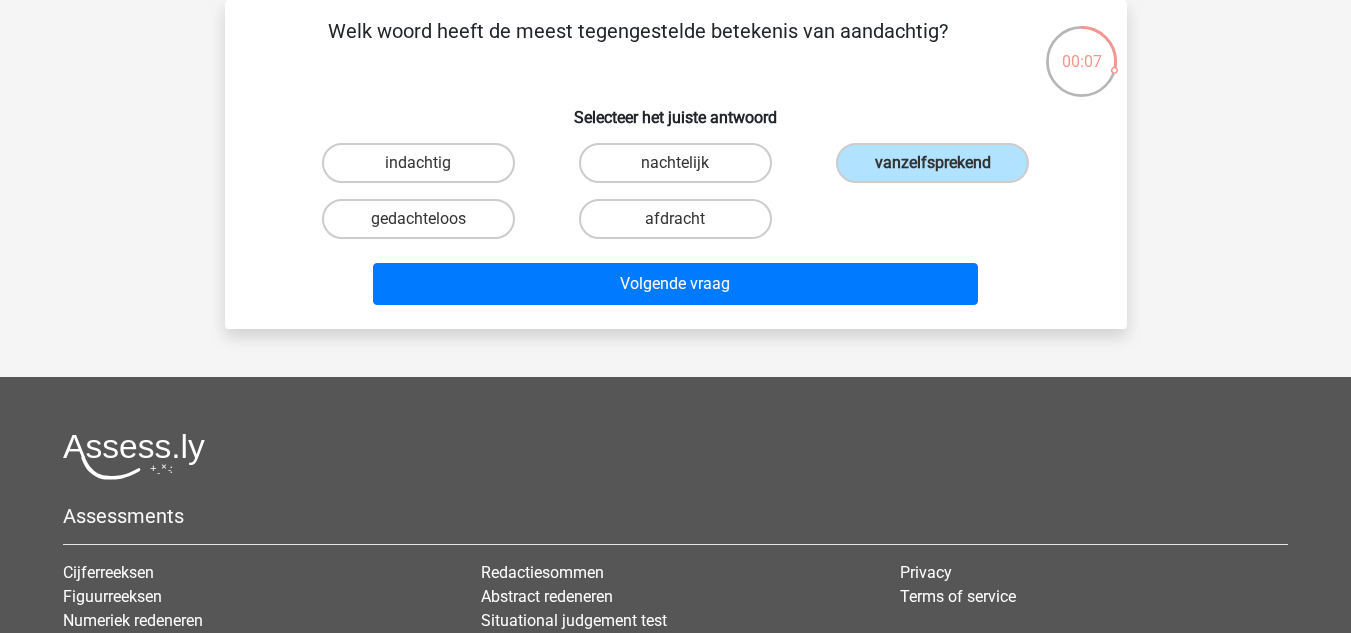 click on "Welk woord heeft de meest tegengestelde betekenis van aandachtig?
Selecteer het juiste antwoord
indachtig
nachtelijk
vanzelfsprekend" at bounding box center (676, 164) 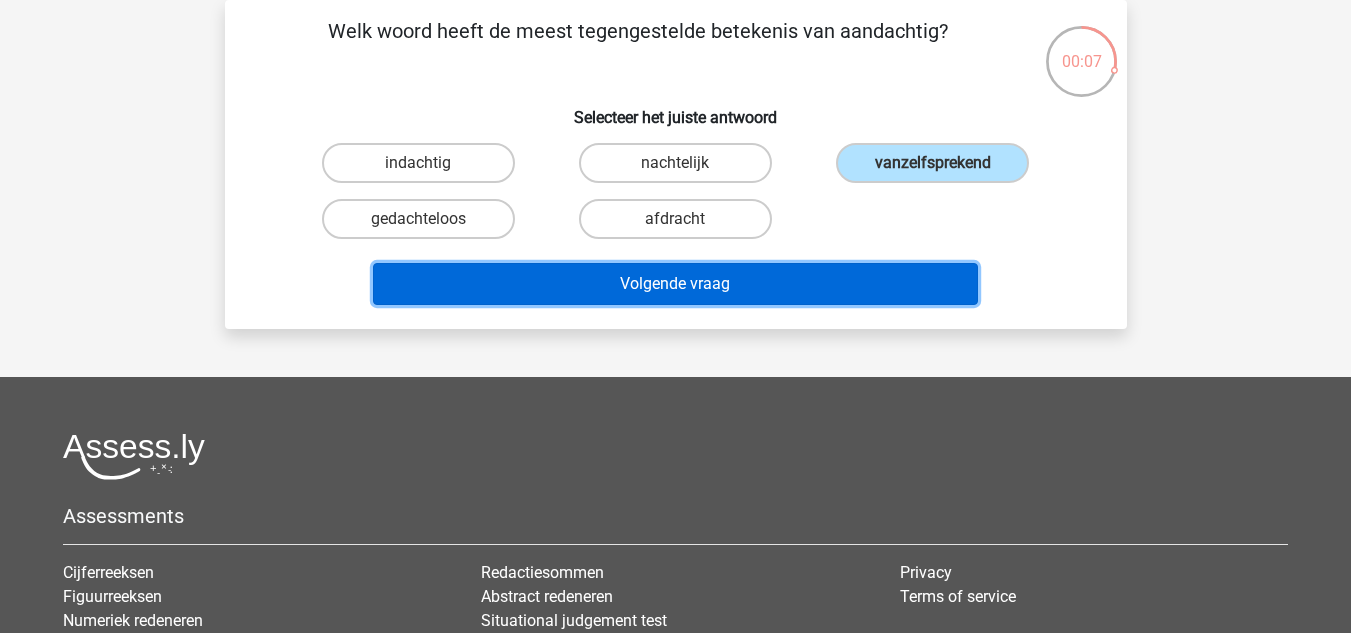 click on "Volgende vraag" at bounding box center [675, 284] 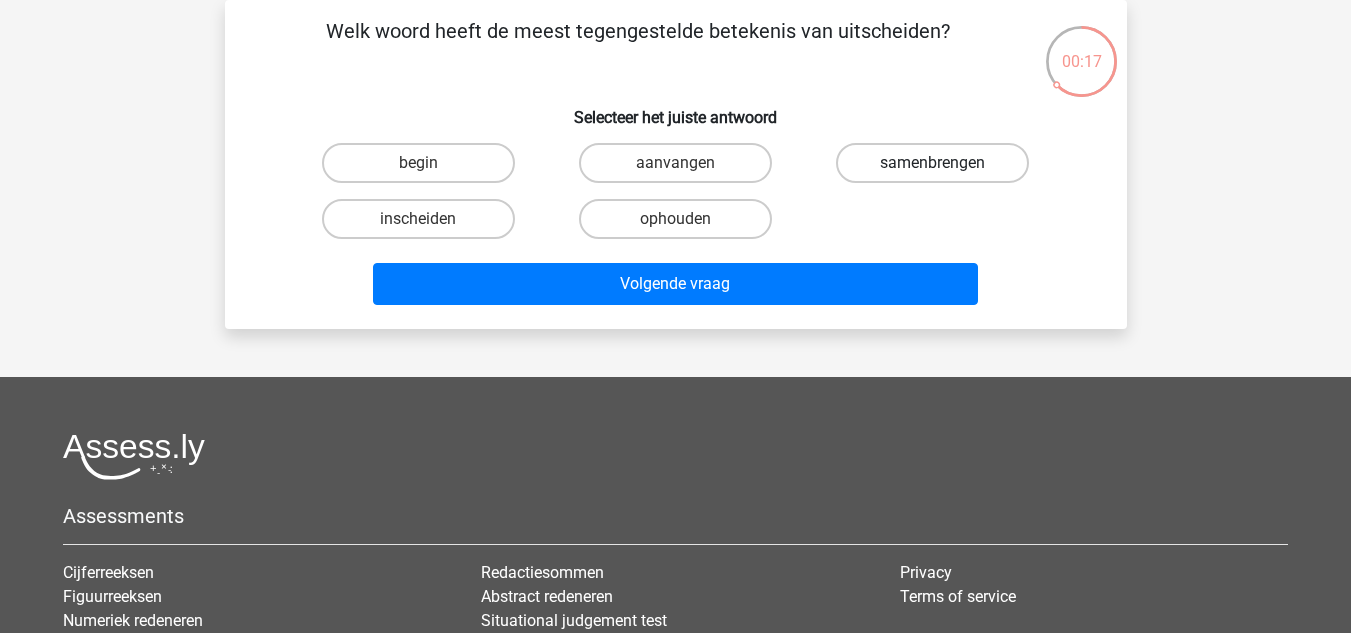 click on "samenbrengen" at bounding box center [932, 163] 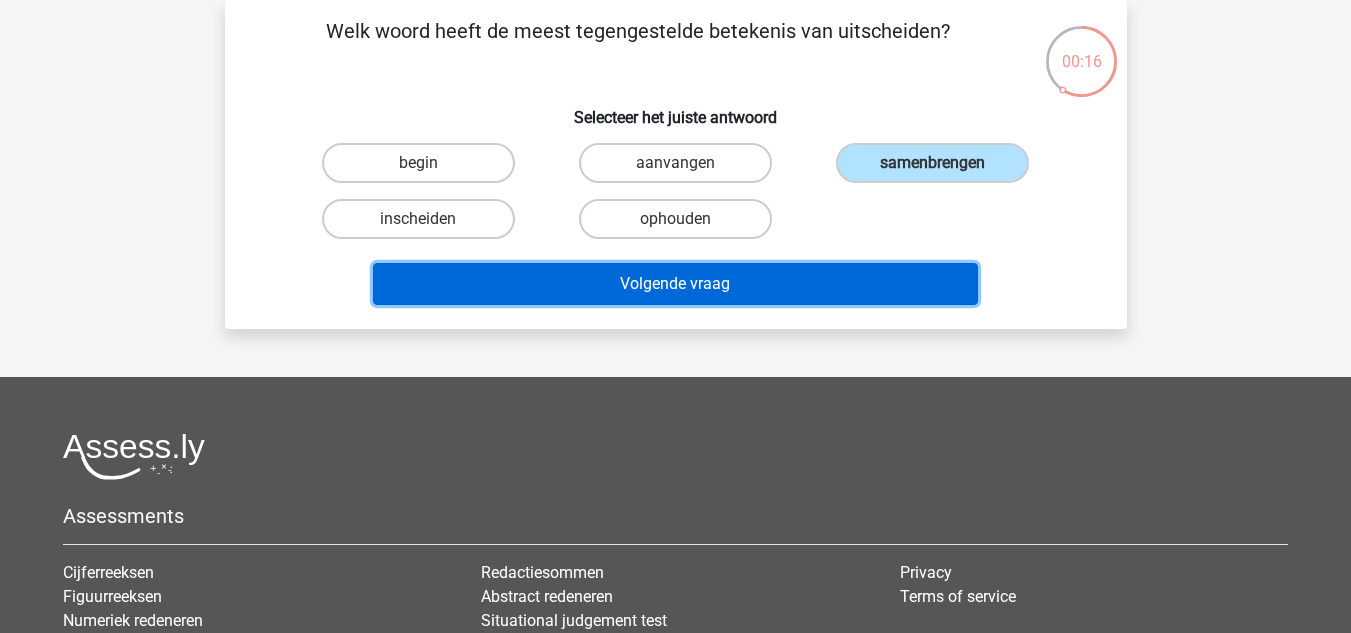click on "Volgende vraag" at bounding box center [675, 284] 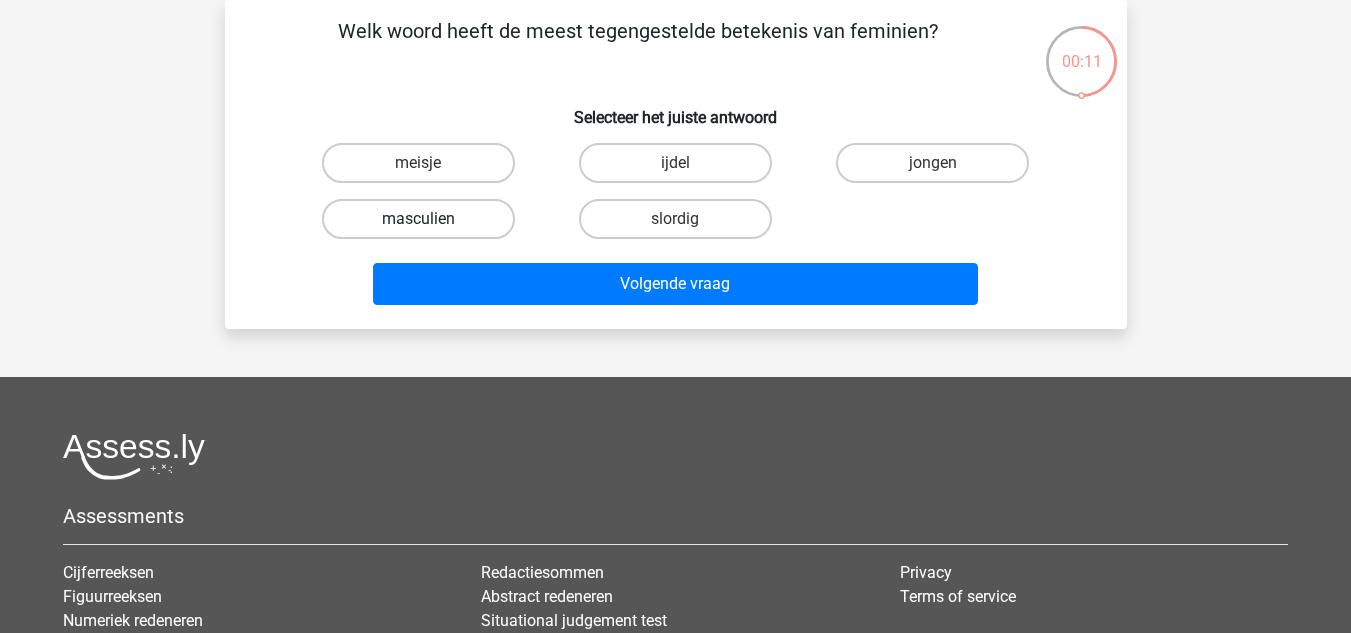 click on "masculien" at bounding box center [418, 219] 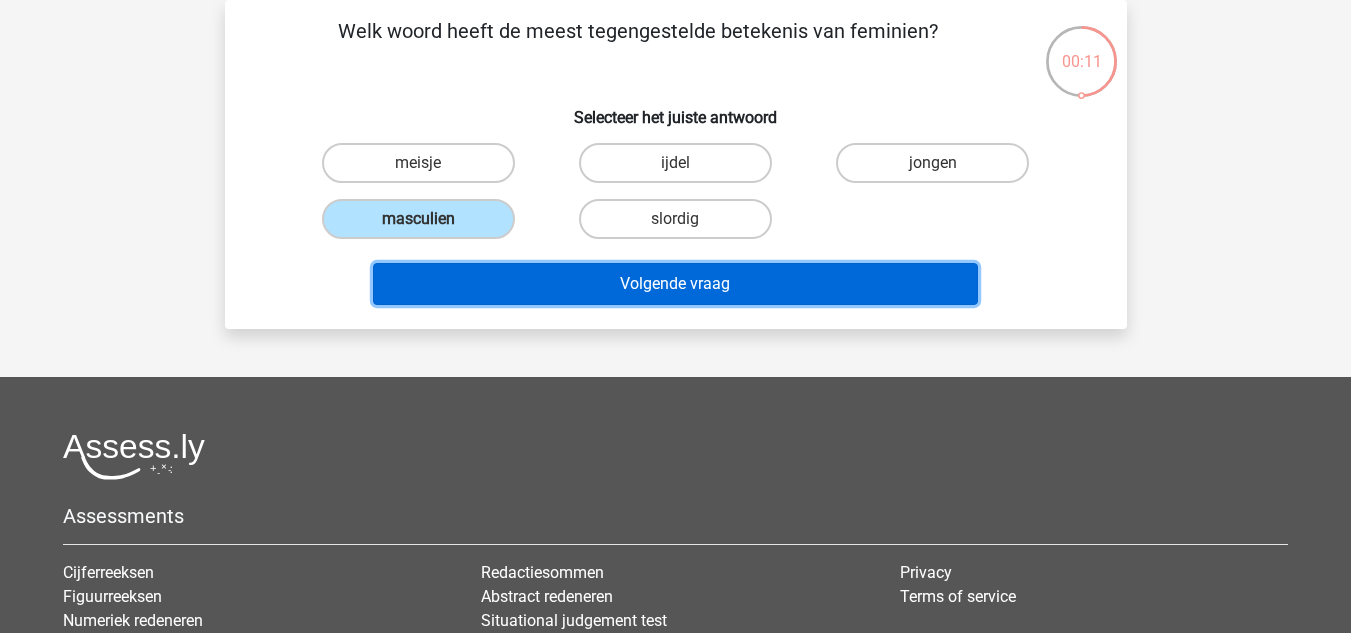 click on "Volgende vraag" at bounding box center (675, 284) 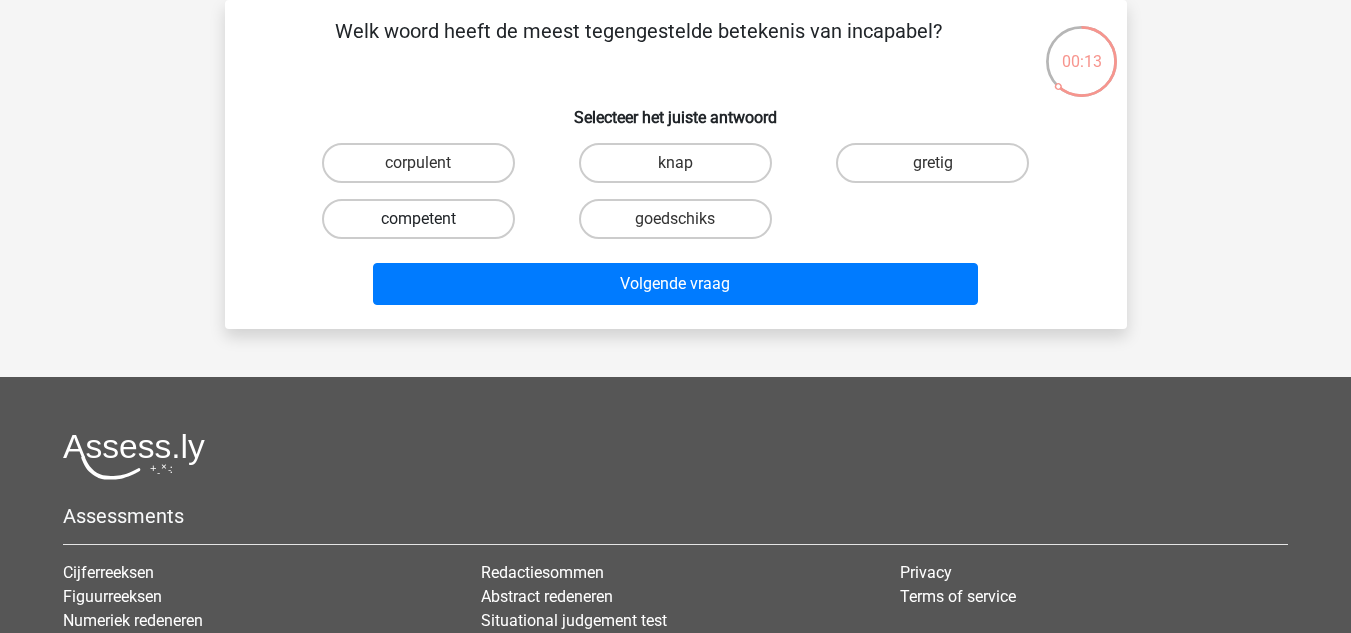 click on "competent" at bounding box center (418, 219) 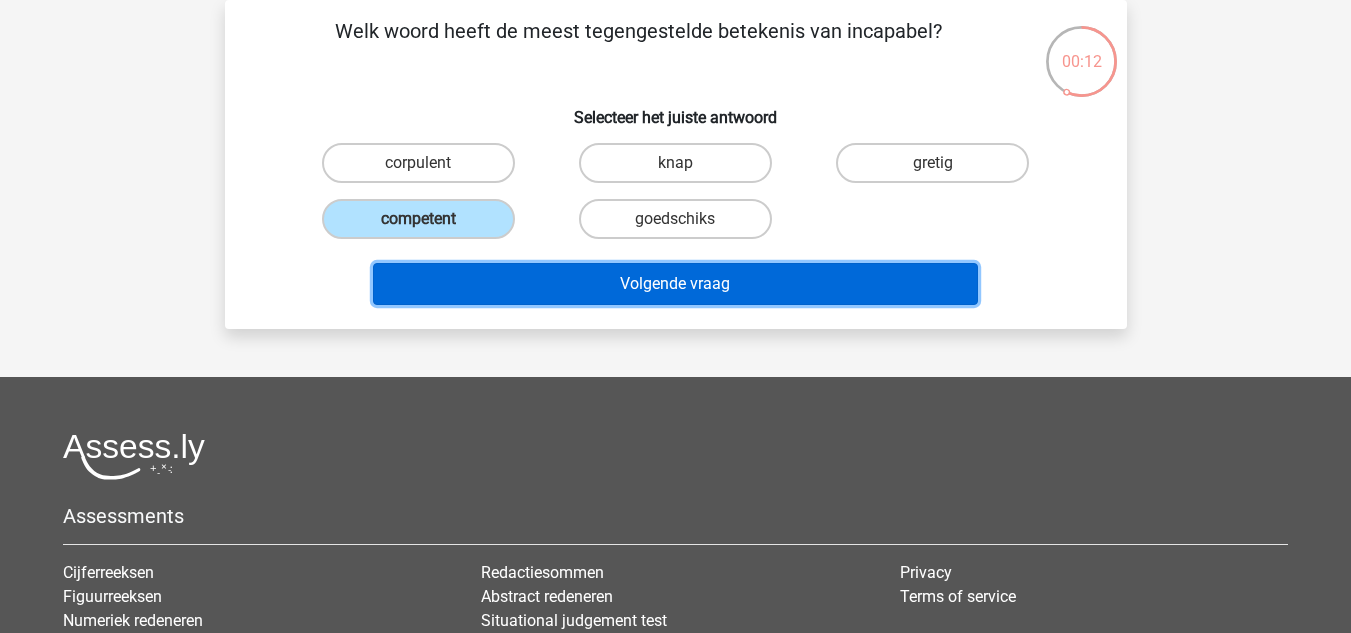 click on "Volgende vraag" at bounding box center [675, 284] 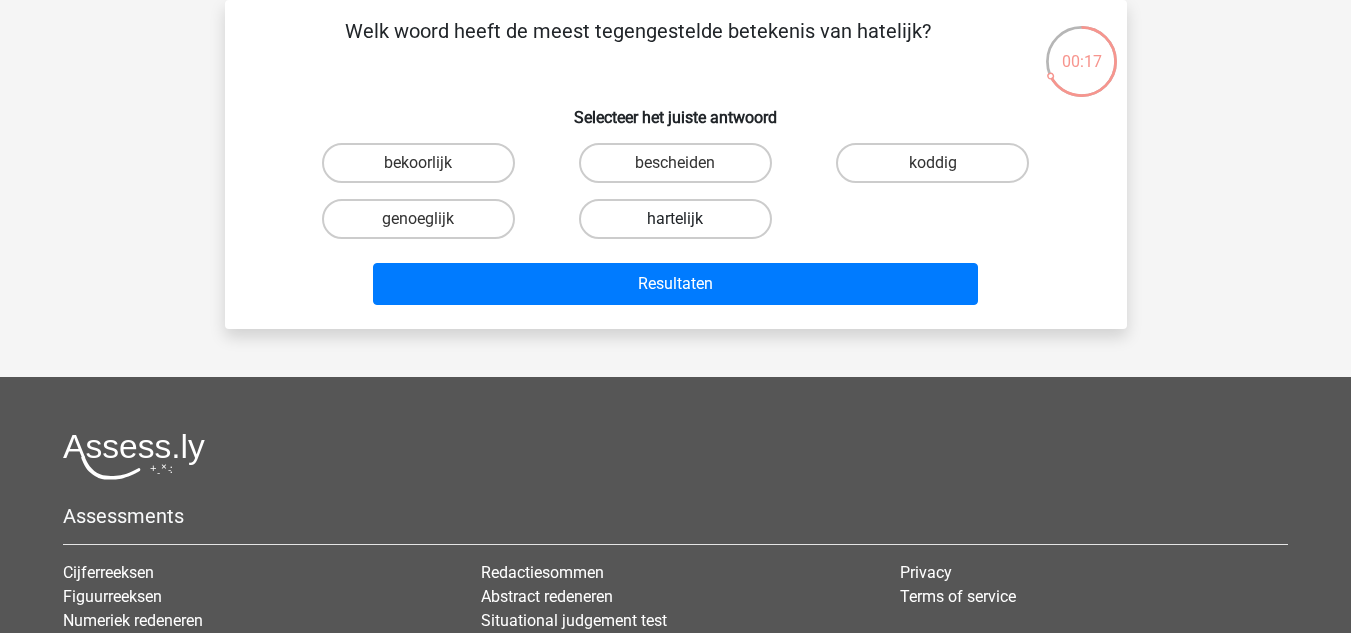 click on "hartelijk" at bounding box center [675, 219] 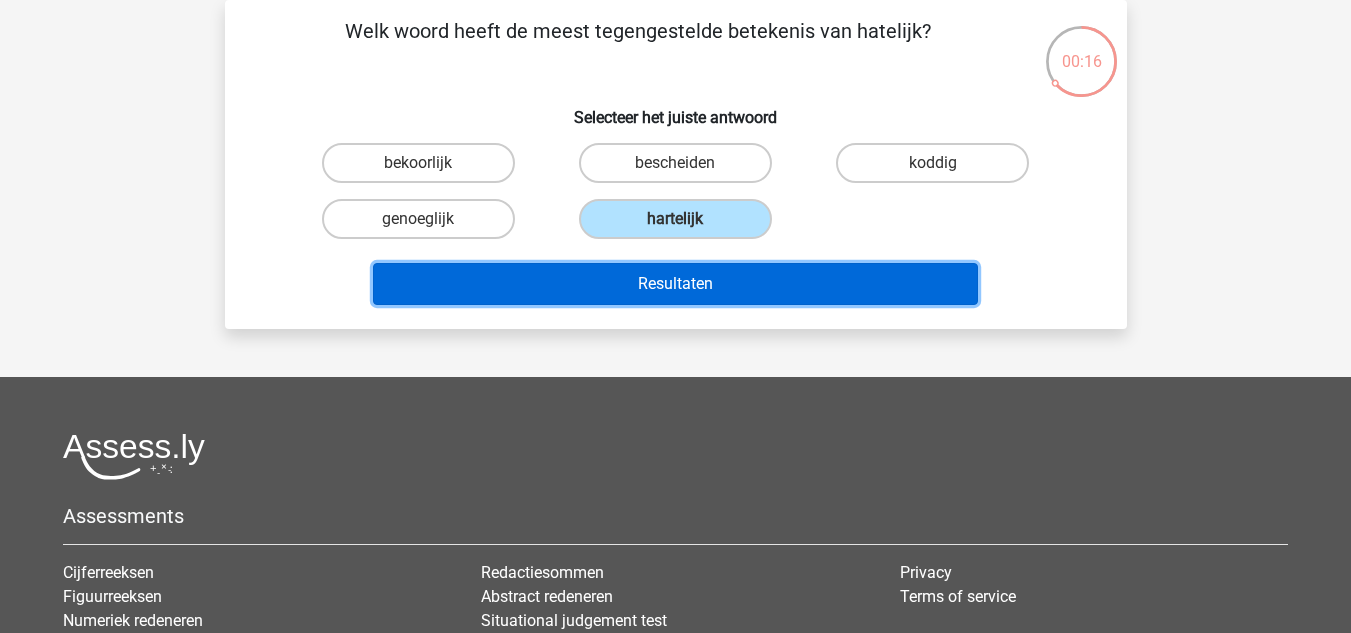 click on "Resultaten" at bounding box center [675, 284] 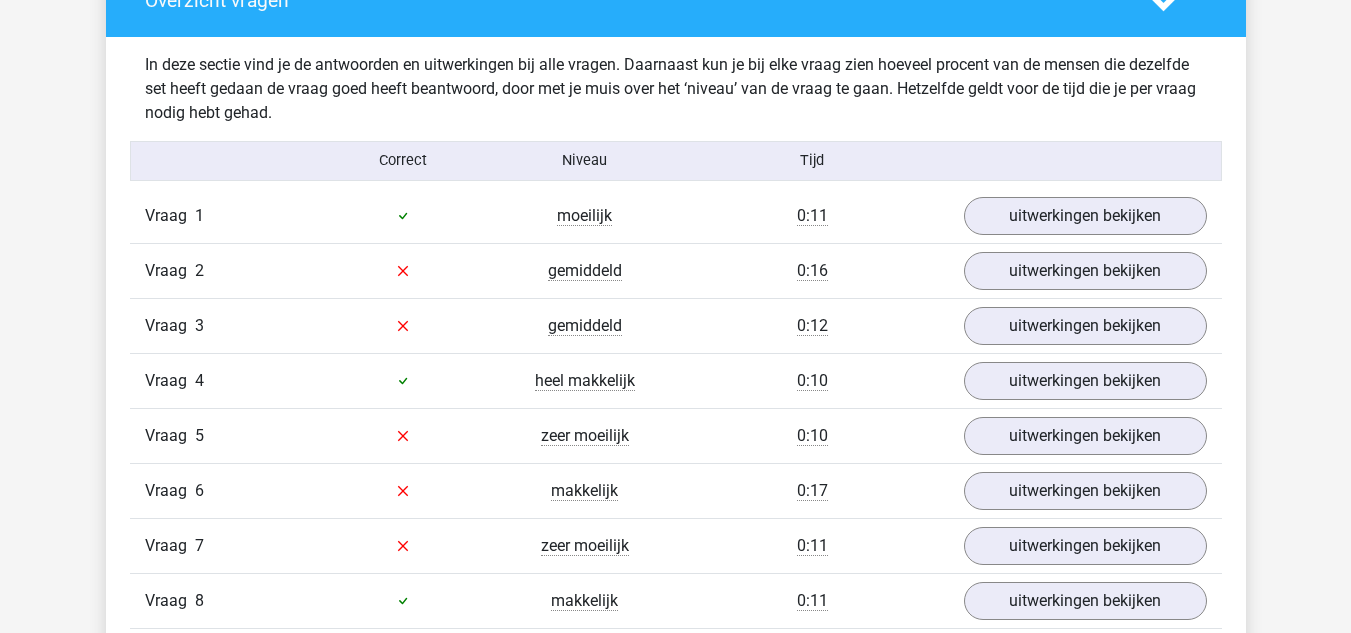 scroll, scrollTop: 1400, scrollLeft: 0, axis: vertical 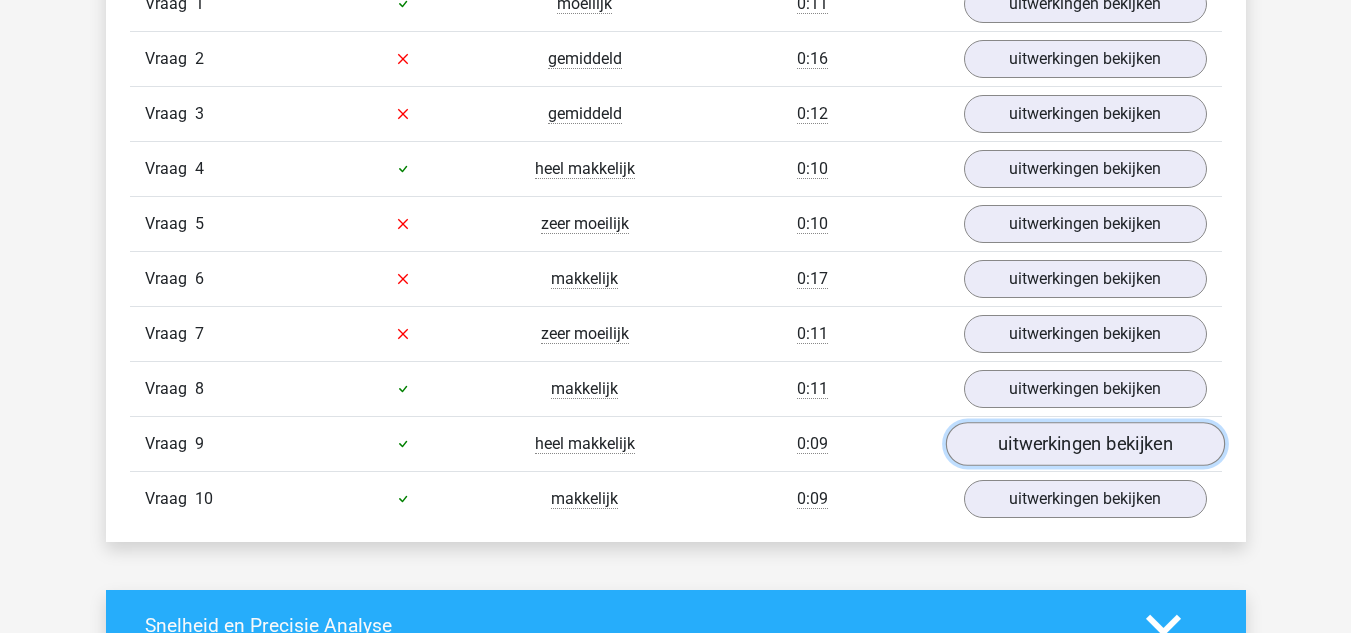 click on "uitwerkingen bekijken" at bounding box center [1084, 444] 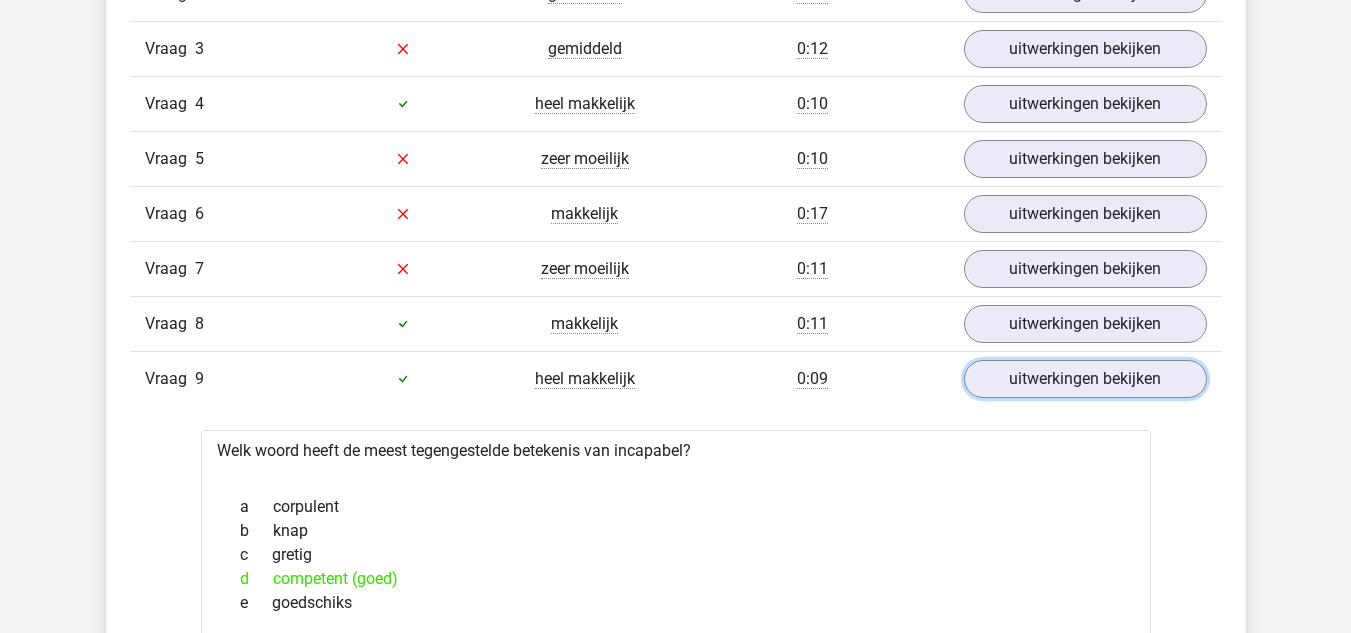 scroll, scrollTop: 1500, scrollLeft: 0, axis: vertical 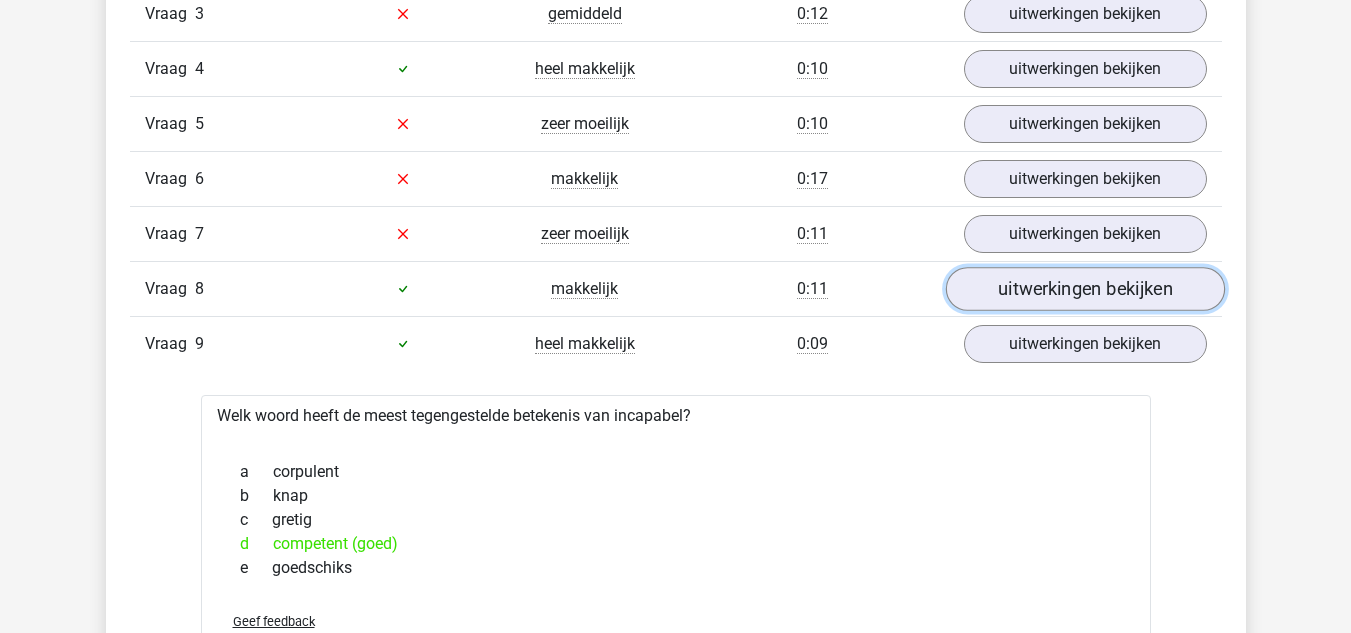 click on "uitwerkingen bekijken" at bounding box center [1084, 289] 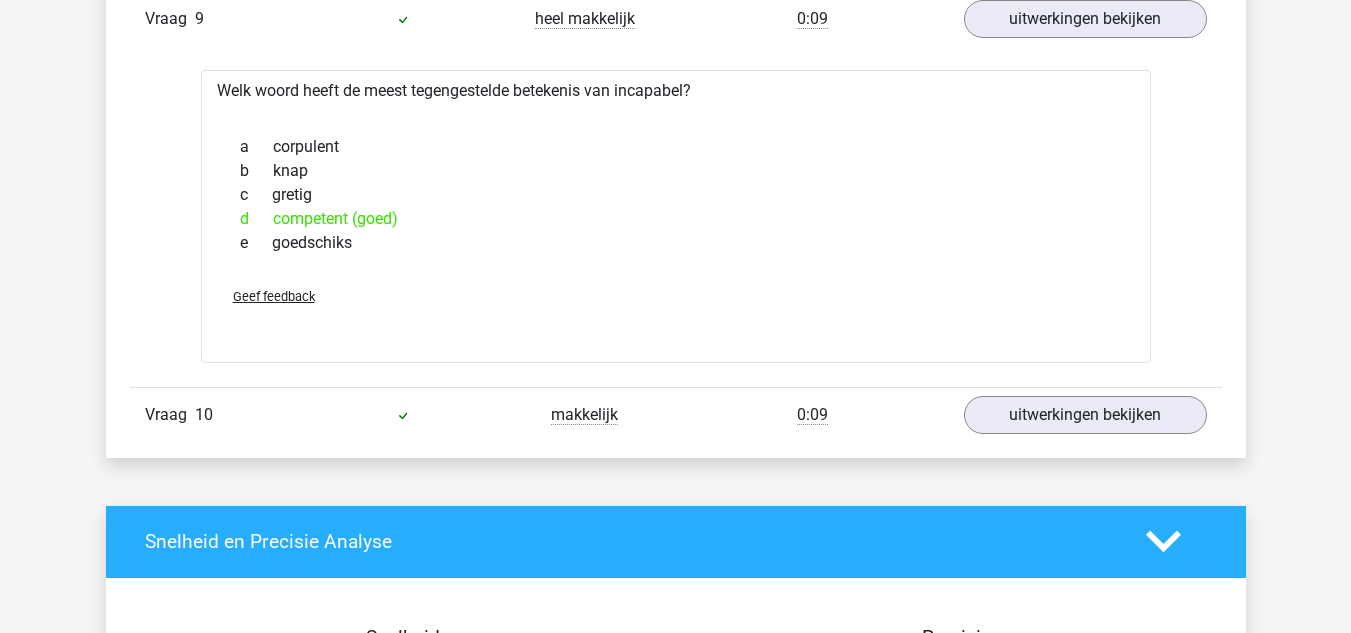 scroll, scrollTop: 2200, scrollLeft: 0, axis: vertical 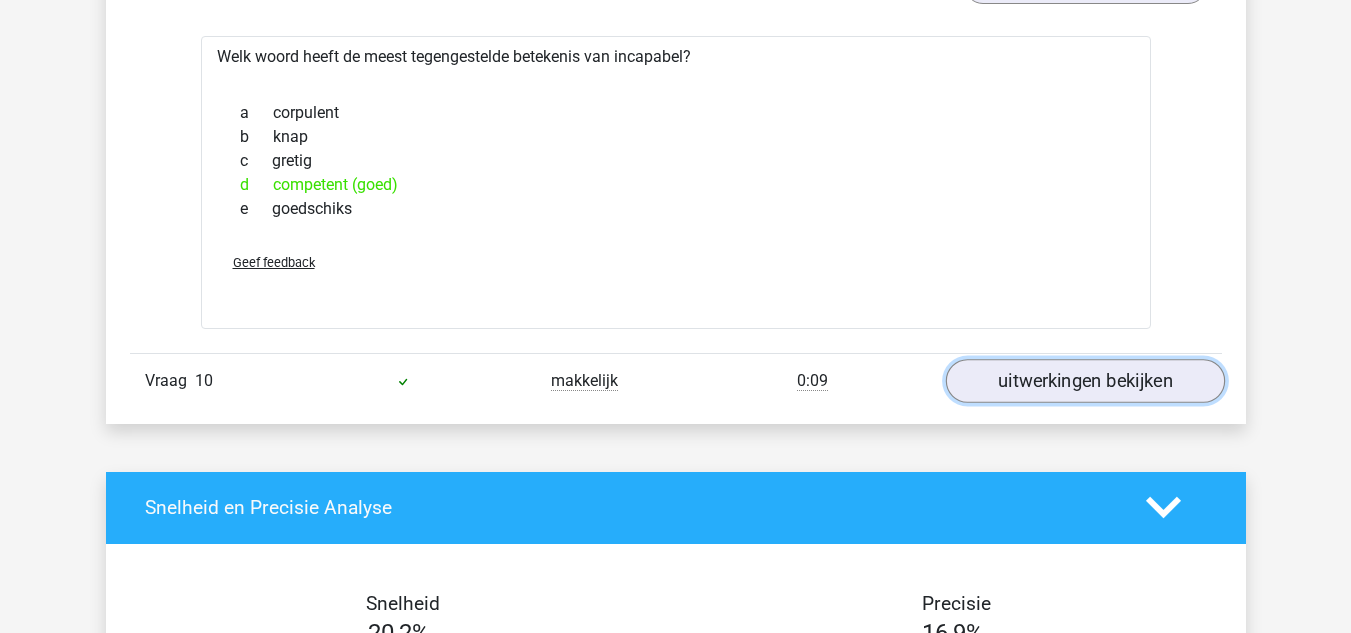 click on "uitwerkingen bekijken" at bounding box center [1084, 381] 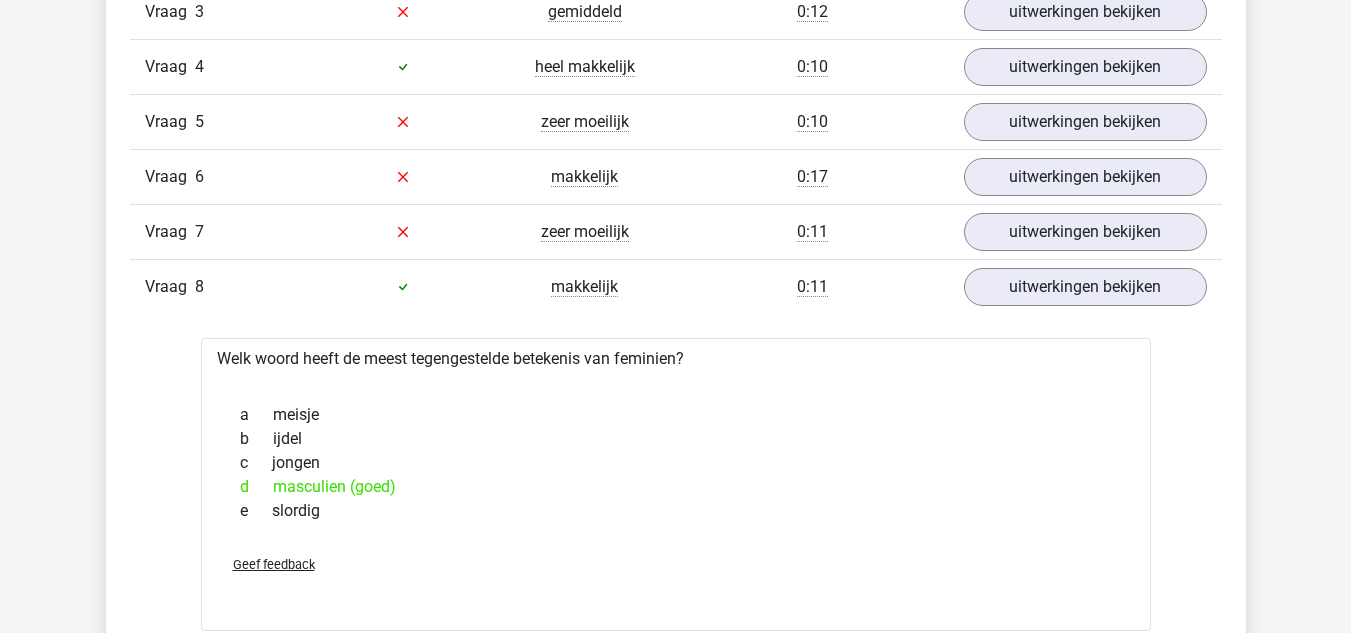 scroll, scrollTop: 1500, scrollLeft: 0, axis: vertical 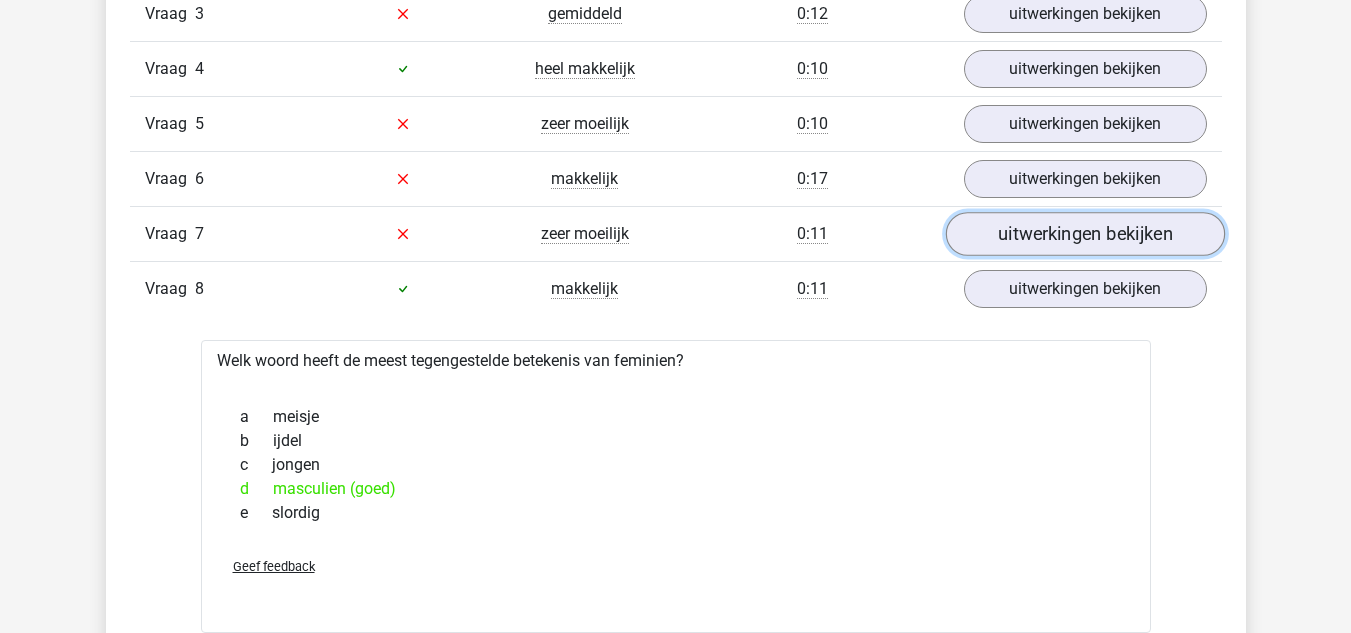 click on "uitwerkingen bekijken" at bounding box center (1084, 234) 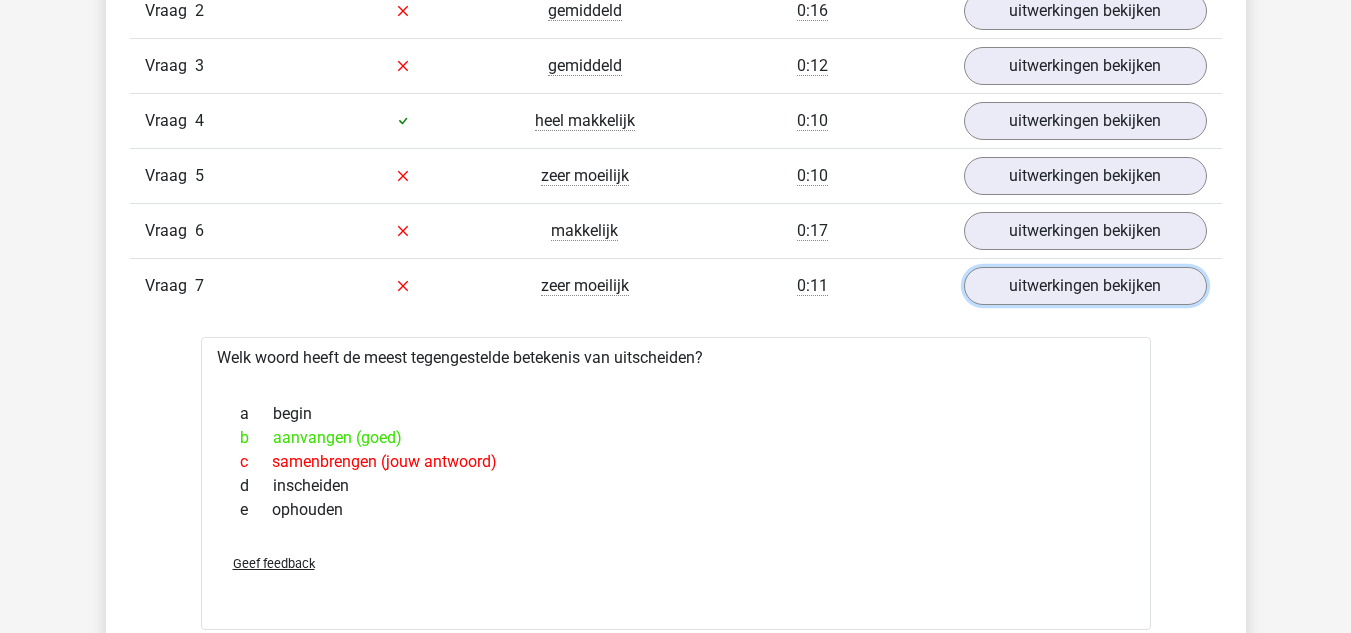 scroll, scrollTop: 1400, scrollLeft: 0, axis: vertical 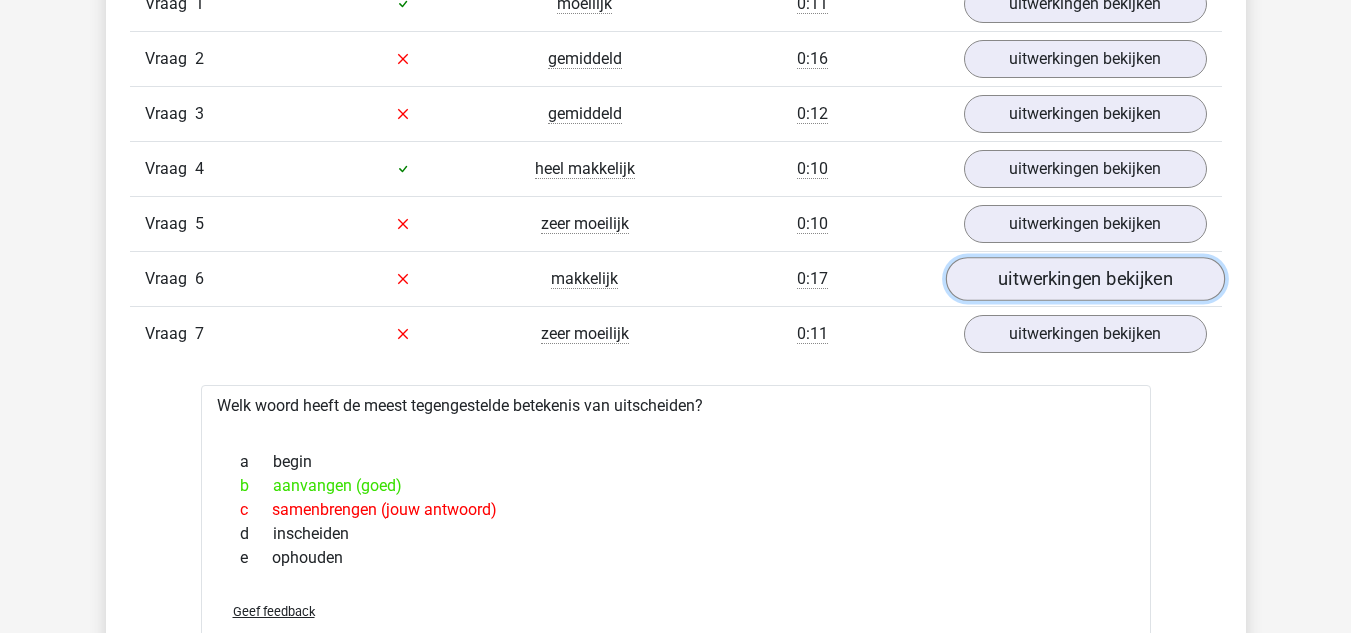 click on "uitwerkingen bekijken" at bounding box center (1084, 279) 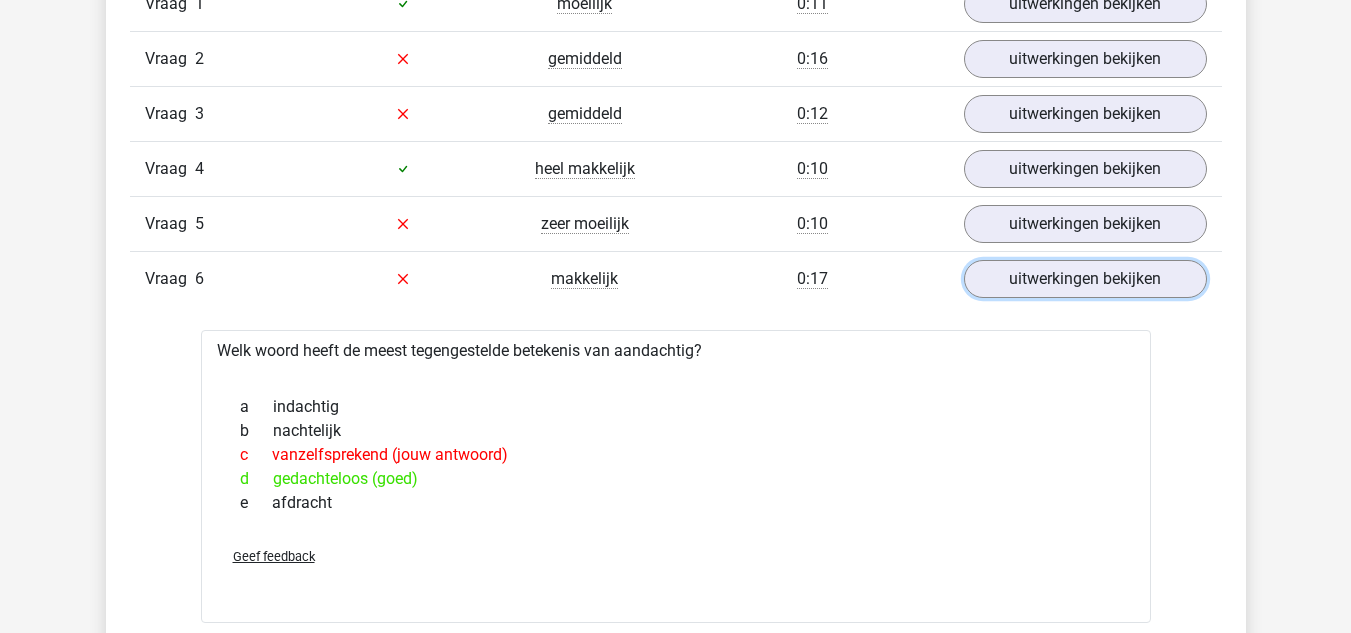 scroll, scrollTop: 1300, scrollLeft: 0, axis: vertical 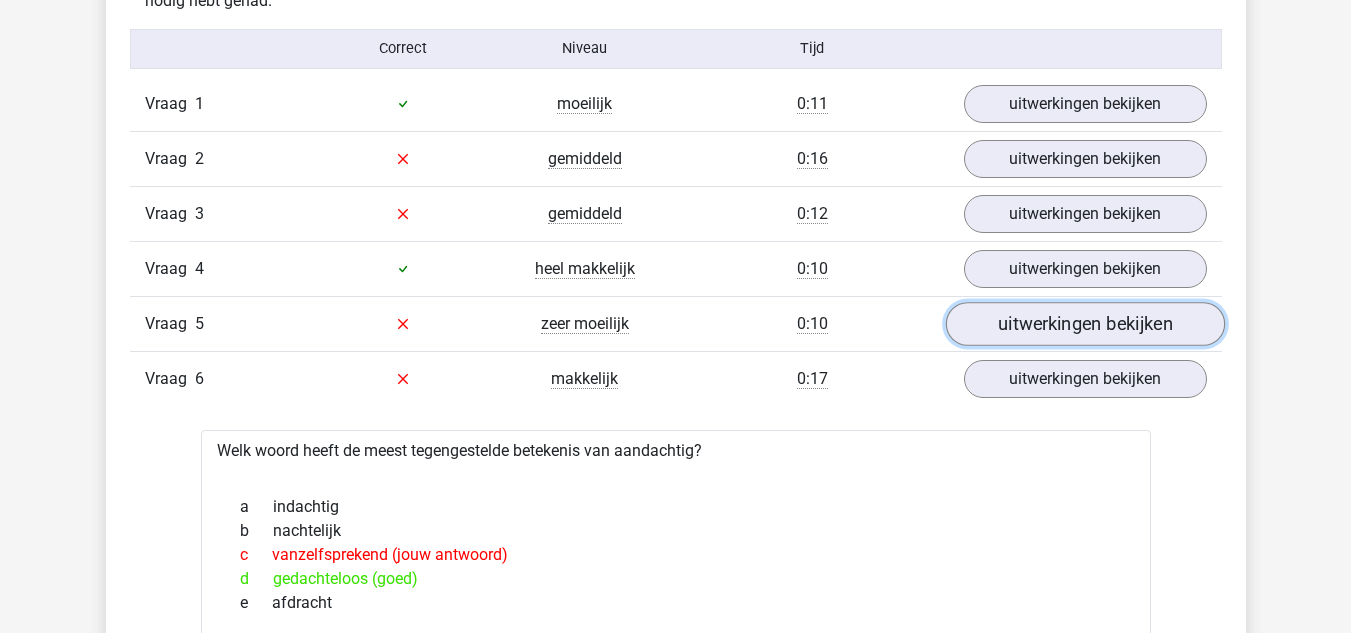 click on "uitwerkingen bekijken" at bounding box center [1084, 324] 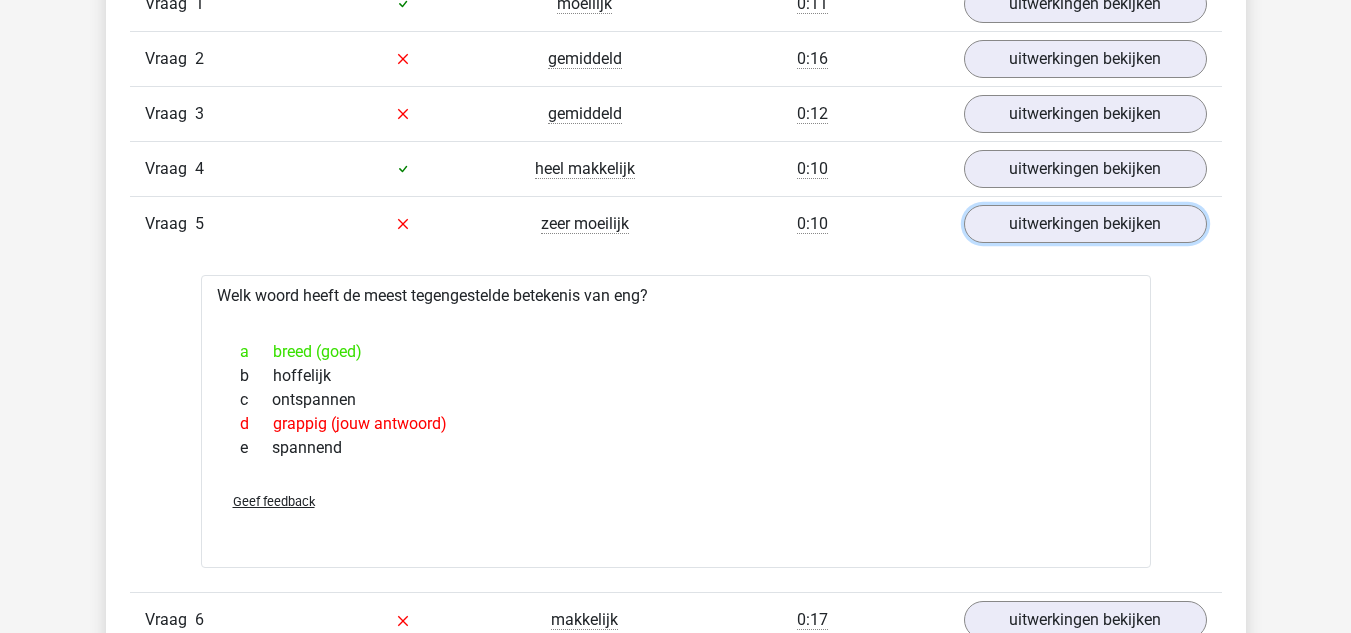scroll, scrollTop: 1300, scrollLeft: 0, axis: vertical 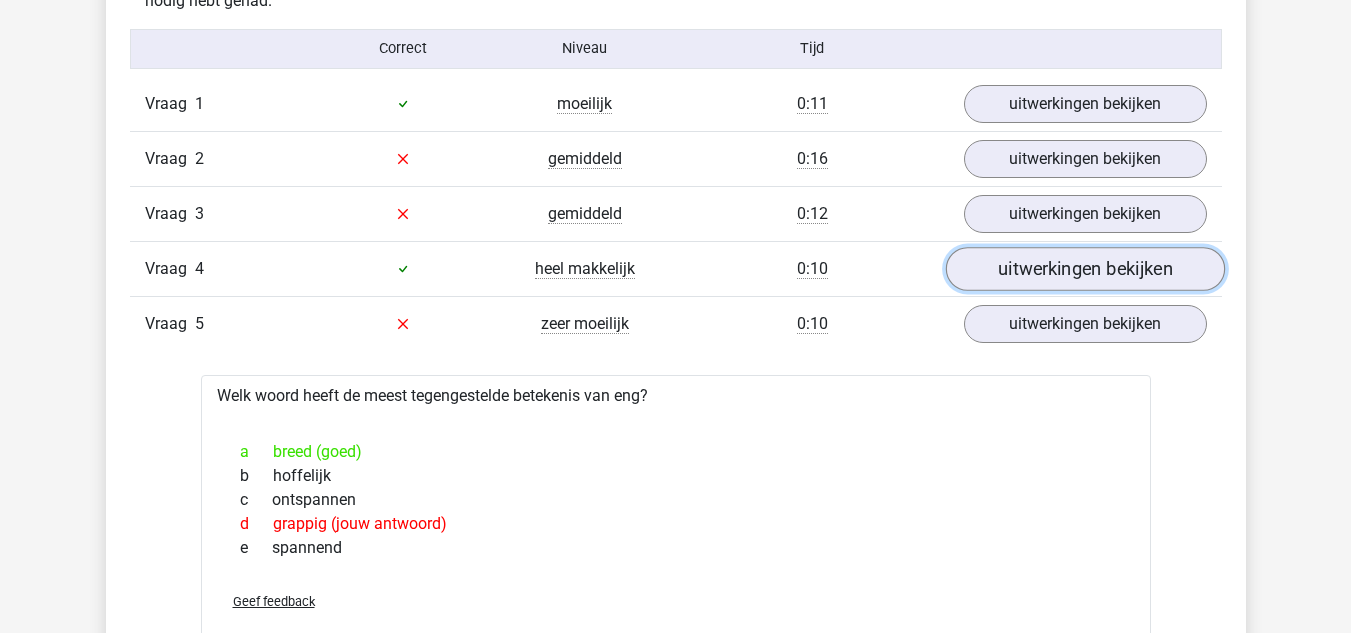 click on "uitwerkingen bekijken" at bounding box center (1084, 269) 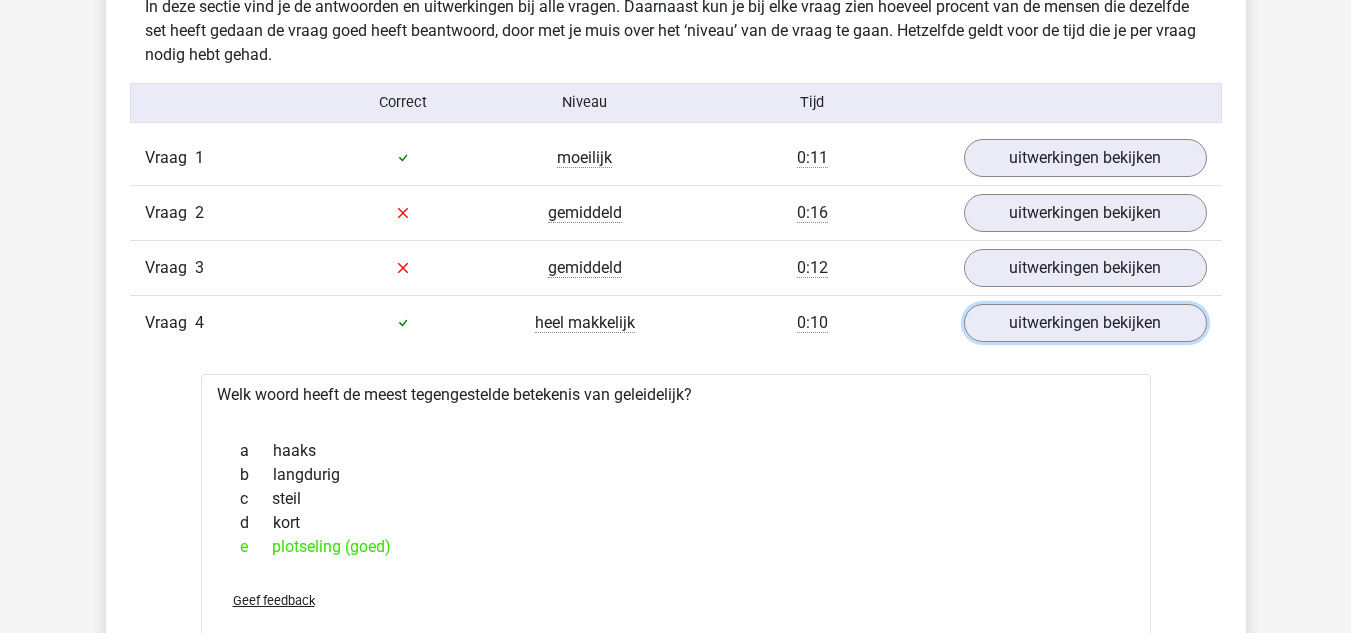 scroll, scrollTop: 1200, scrollLeft: 0, axis: vertical 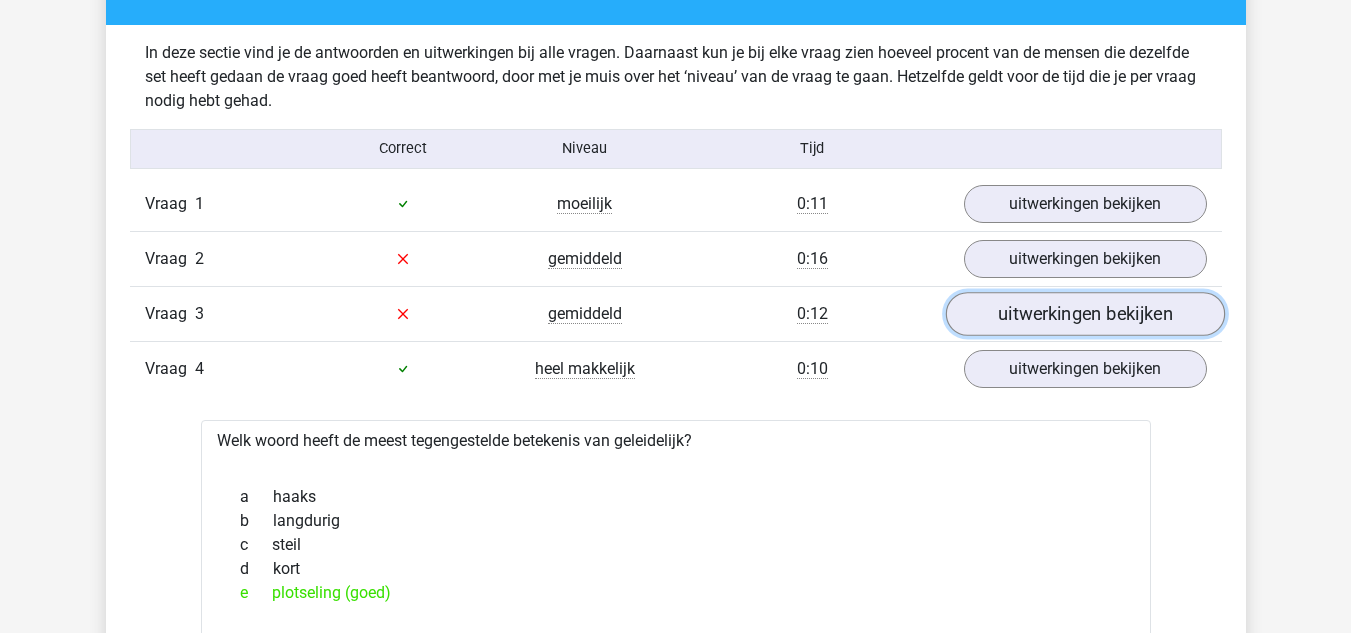 click on "uitwerkingen bekijken" at bounding box center [1084, 314] 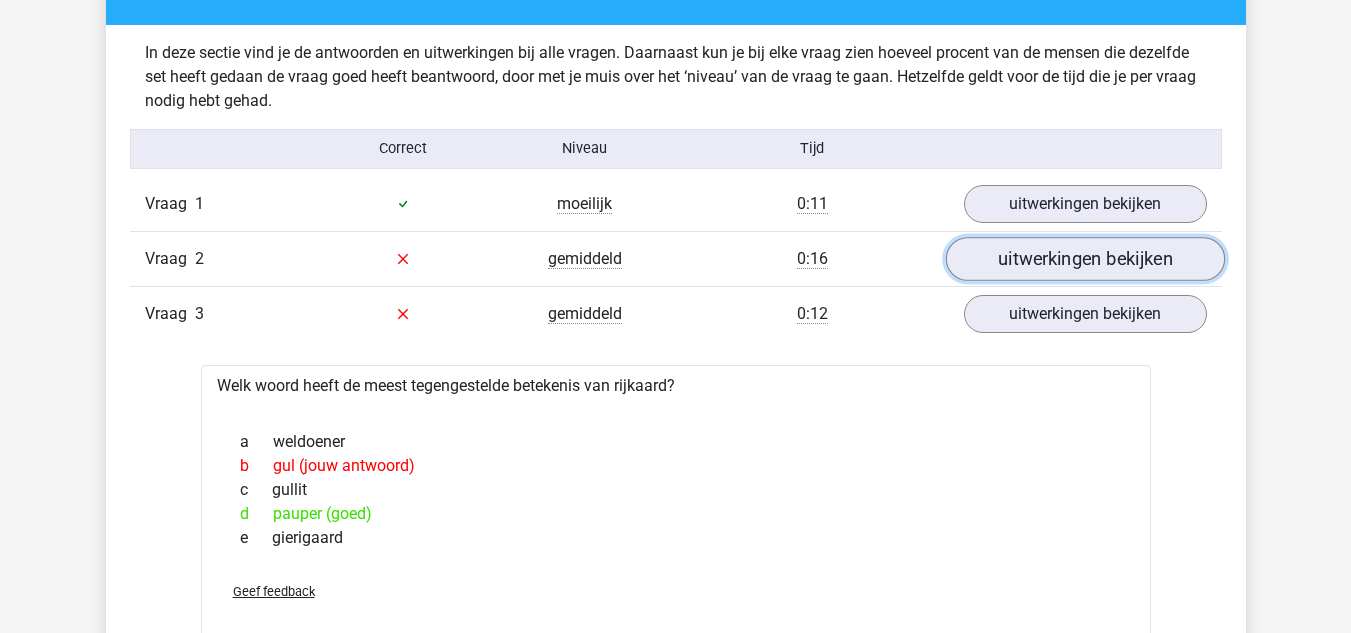 click on "uitwerkingen bekijken" at bounding box center [1084, 259] 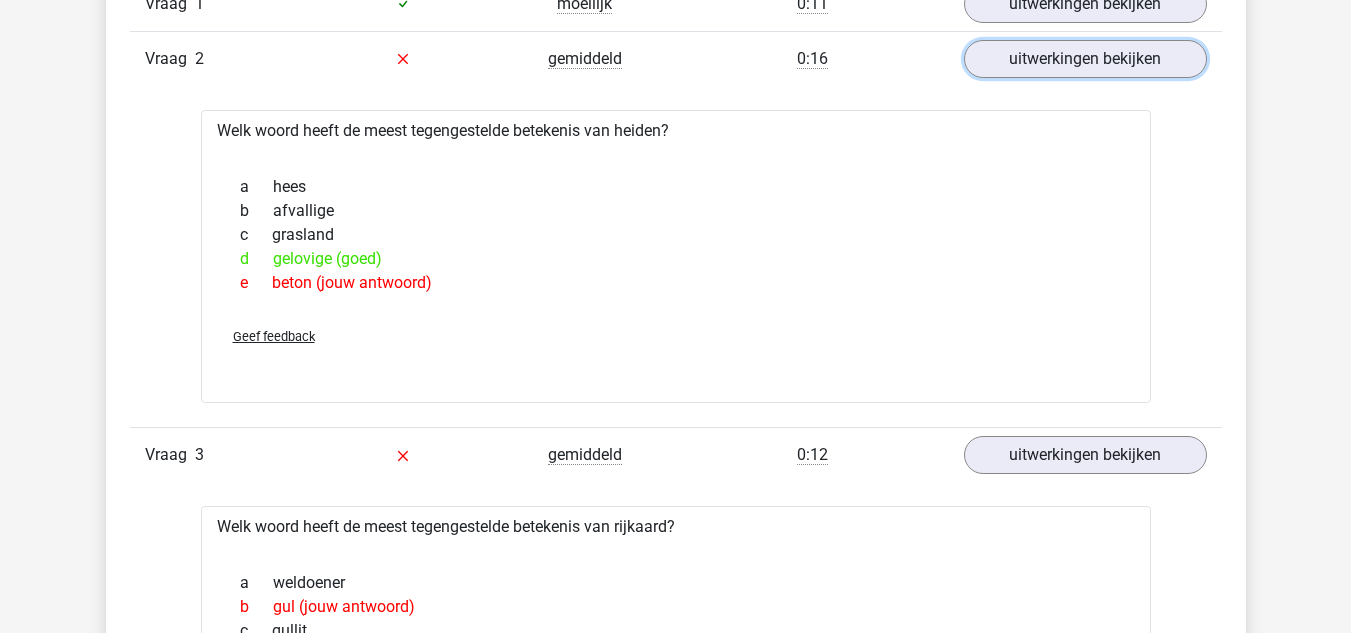 scroll, scrollTop: 1200, scrollLeft: 0, axis: vertical 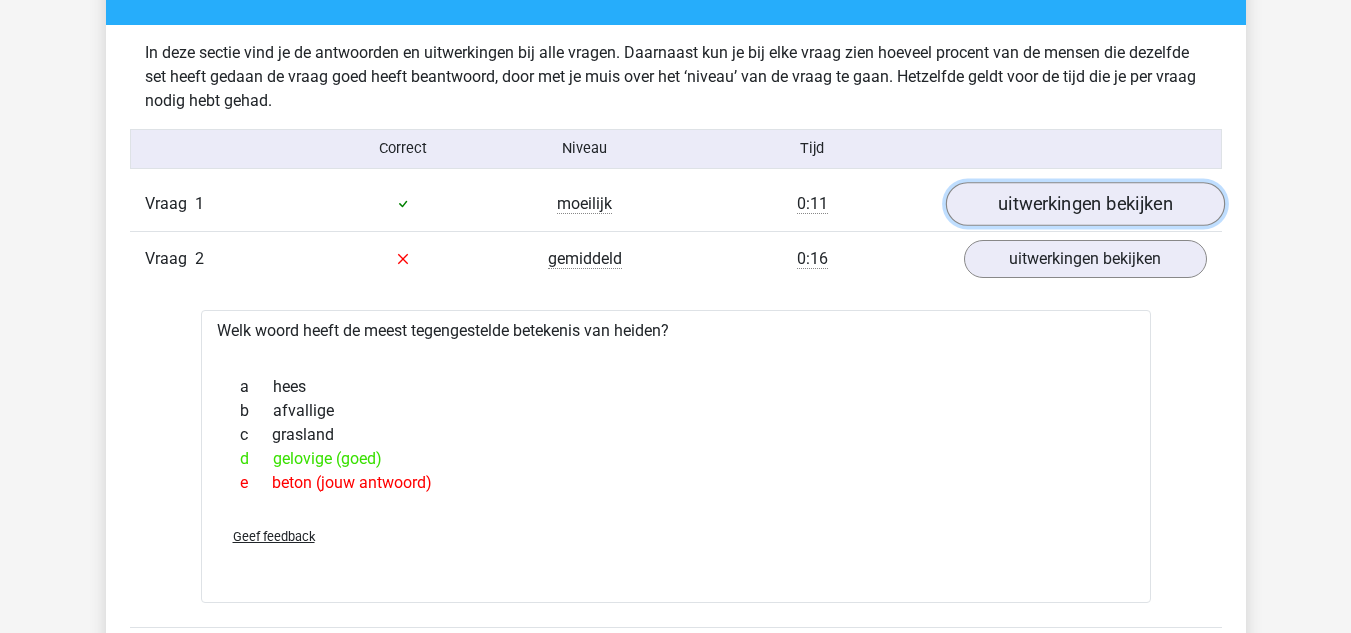 click on "uitwerkingen bekijken" at bounding box center [1084, 204] 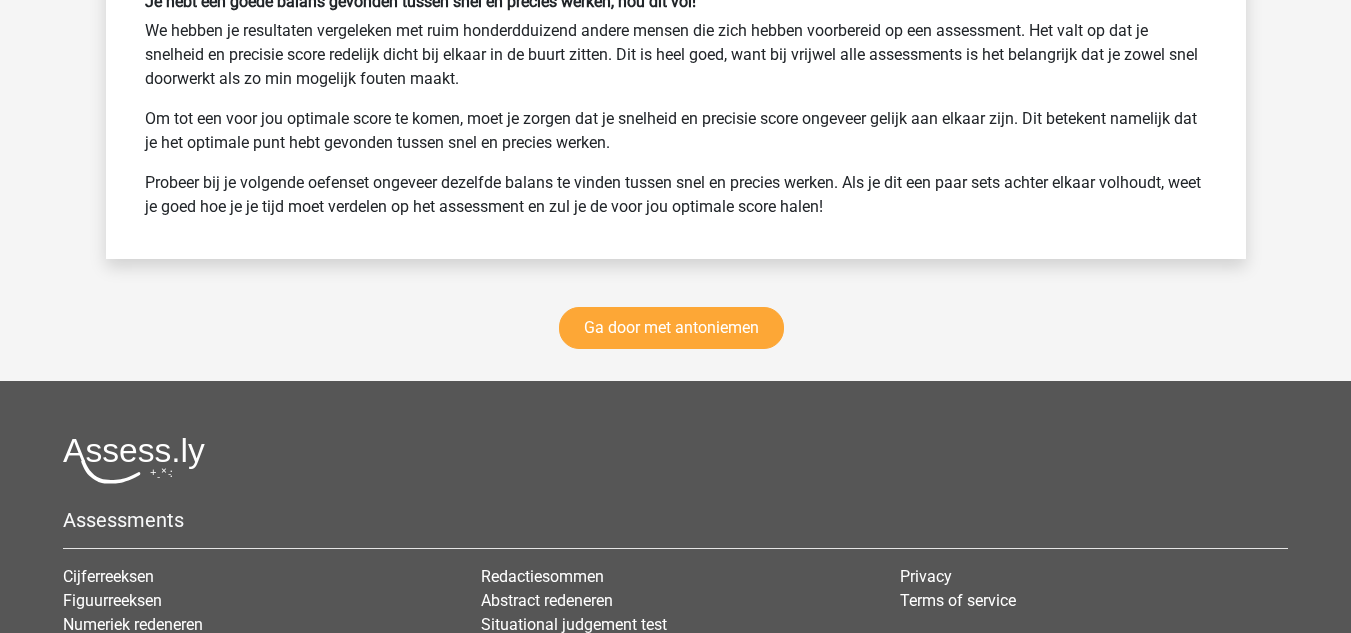 scroll, scrollTop: 6300, scrollLeft: 0, axis: vertical 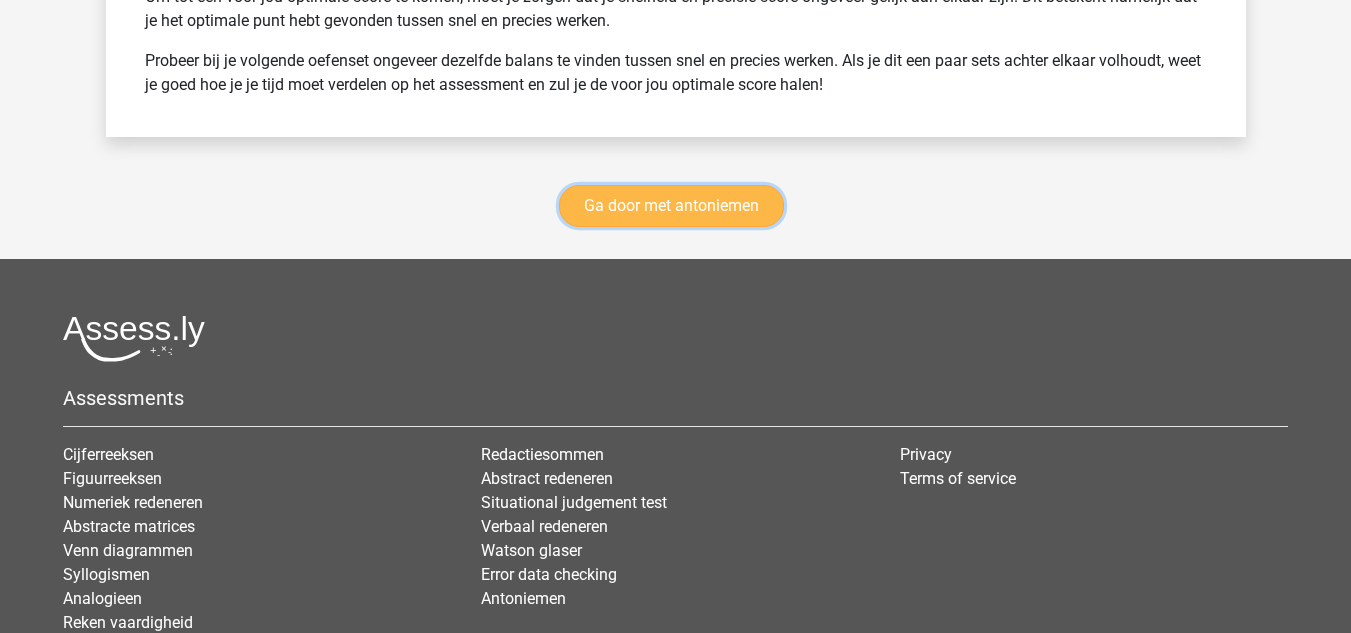 click on "Ga door met antoniemen" at bounding box center (671, 206) 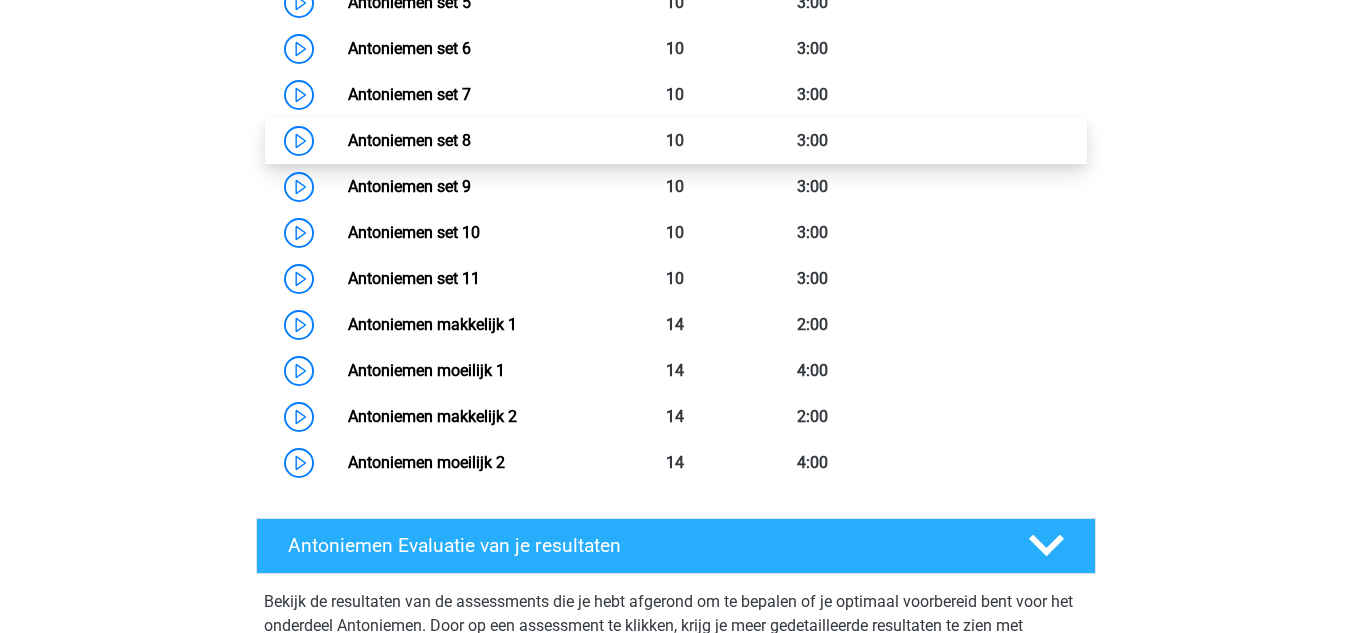 scroll, scrollTop: 1245, scrollLeft: 0, axis: vertical 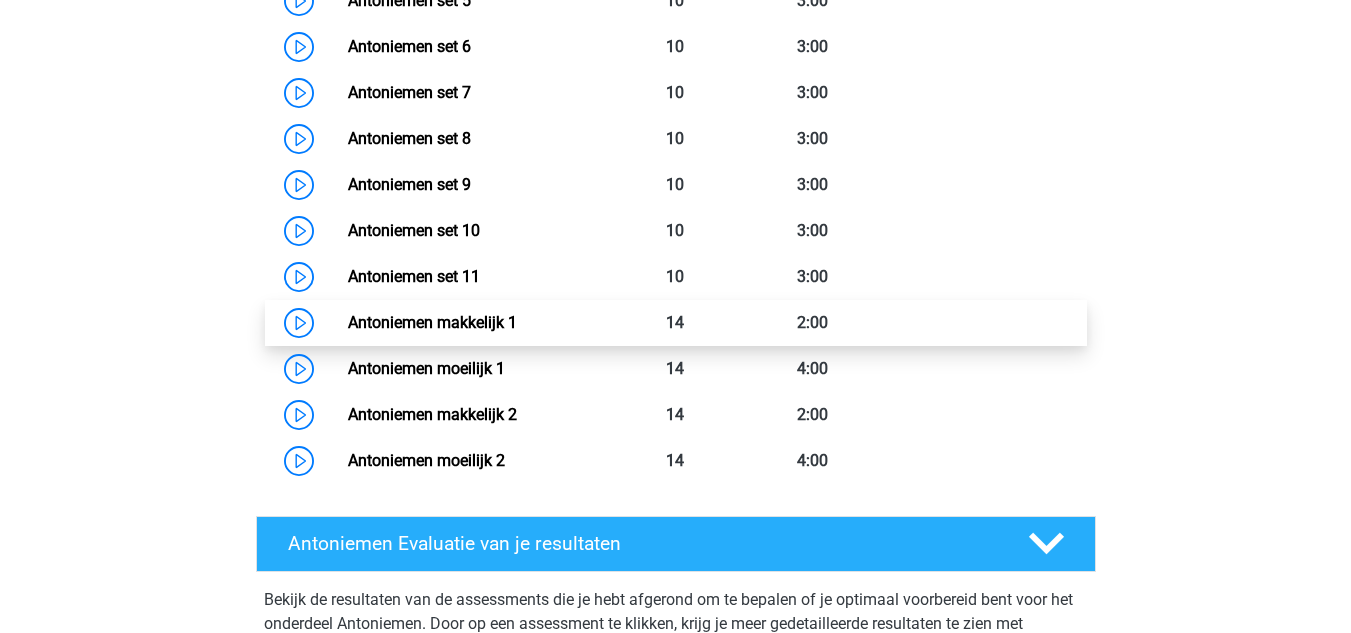 click on "Antoniemen
makkelijk 1" at bounding box center (432, 322) 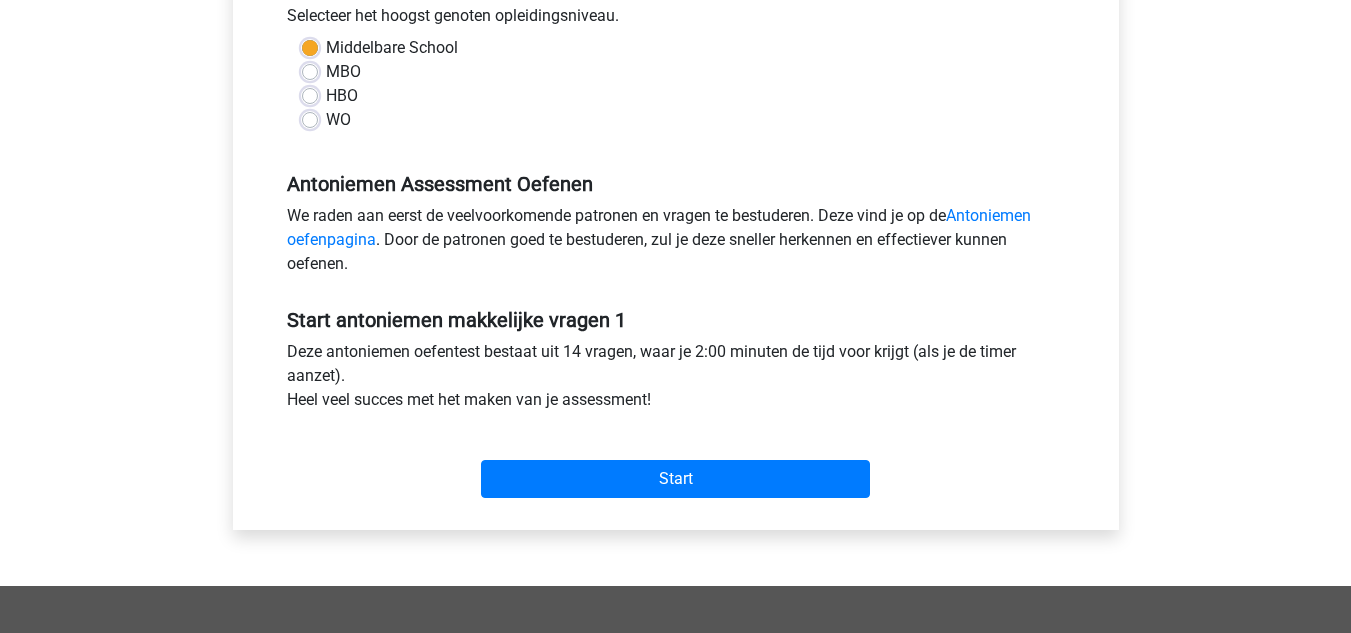 scroll, scrollTop: 500, scrollLeft: 0, axis: vertical 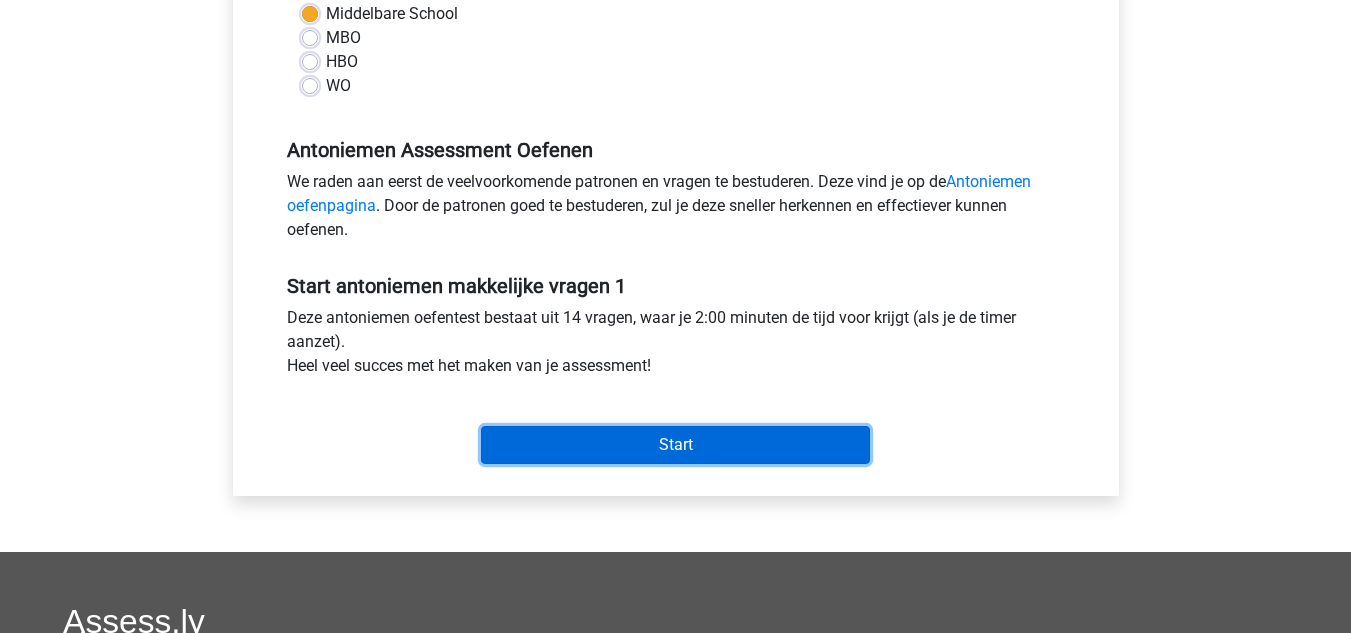 click on "Start" at bounding box center (675, 445) 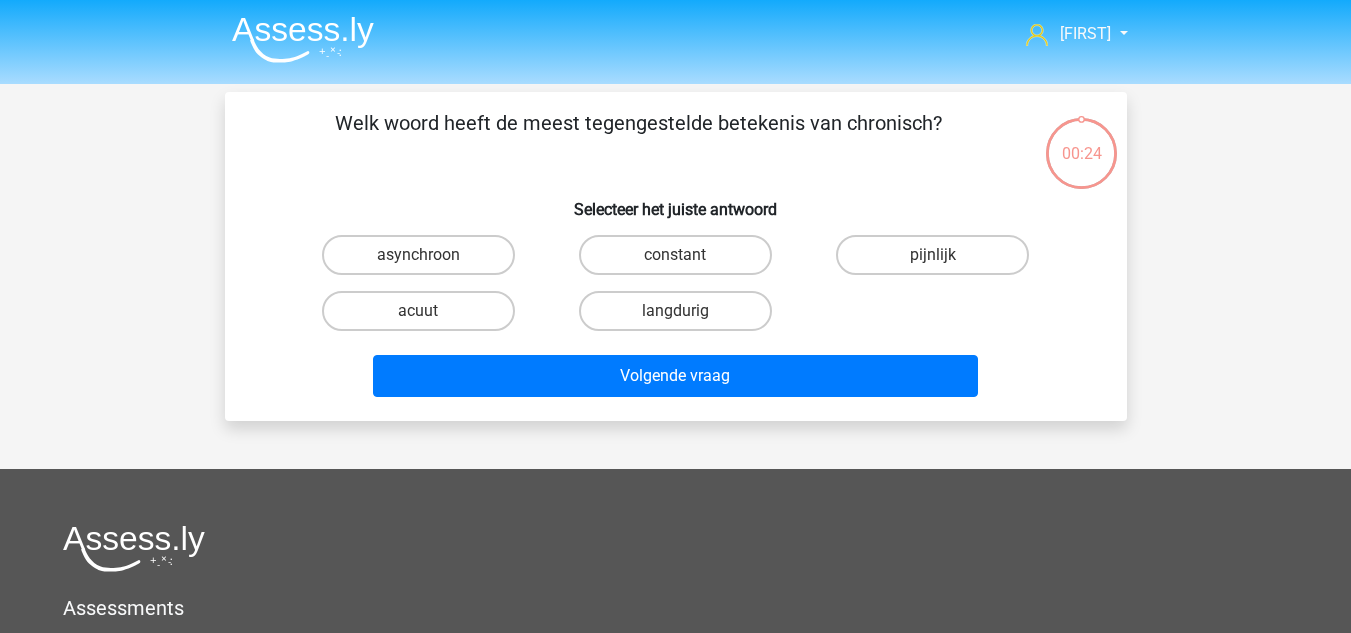 scroll, scrollTop: 0, scrollLeft: 0, axis: both 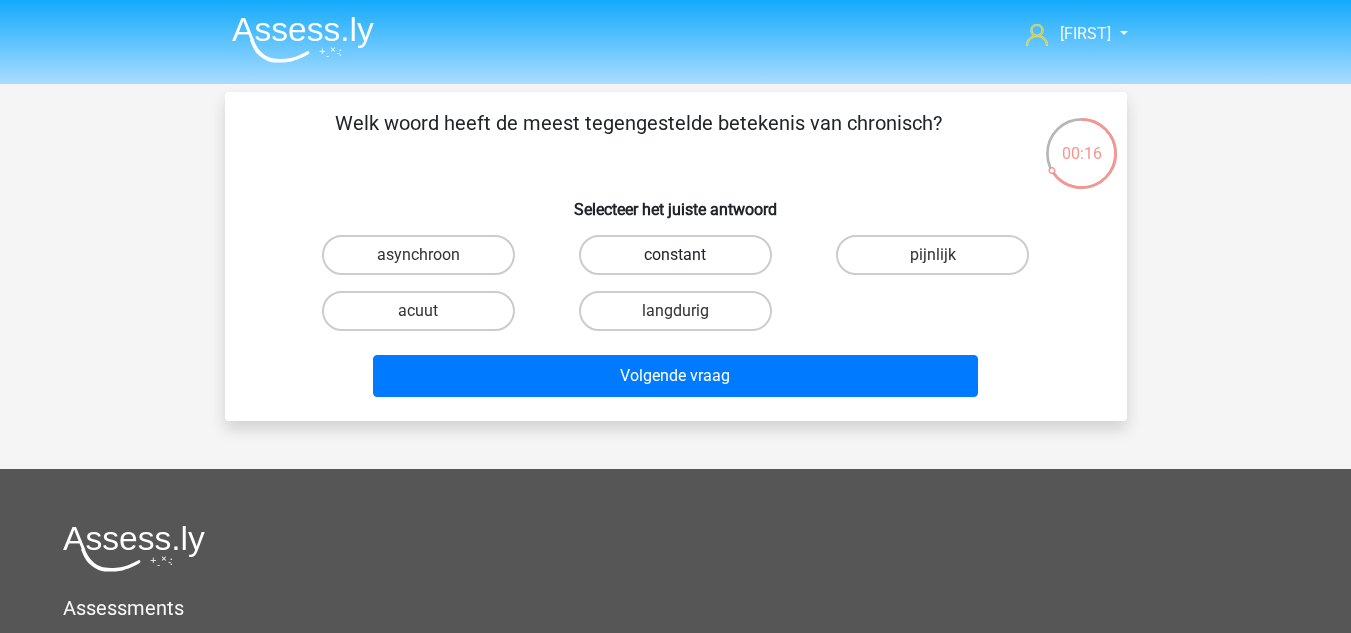click on "constant" at bounding box center (675, 255) 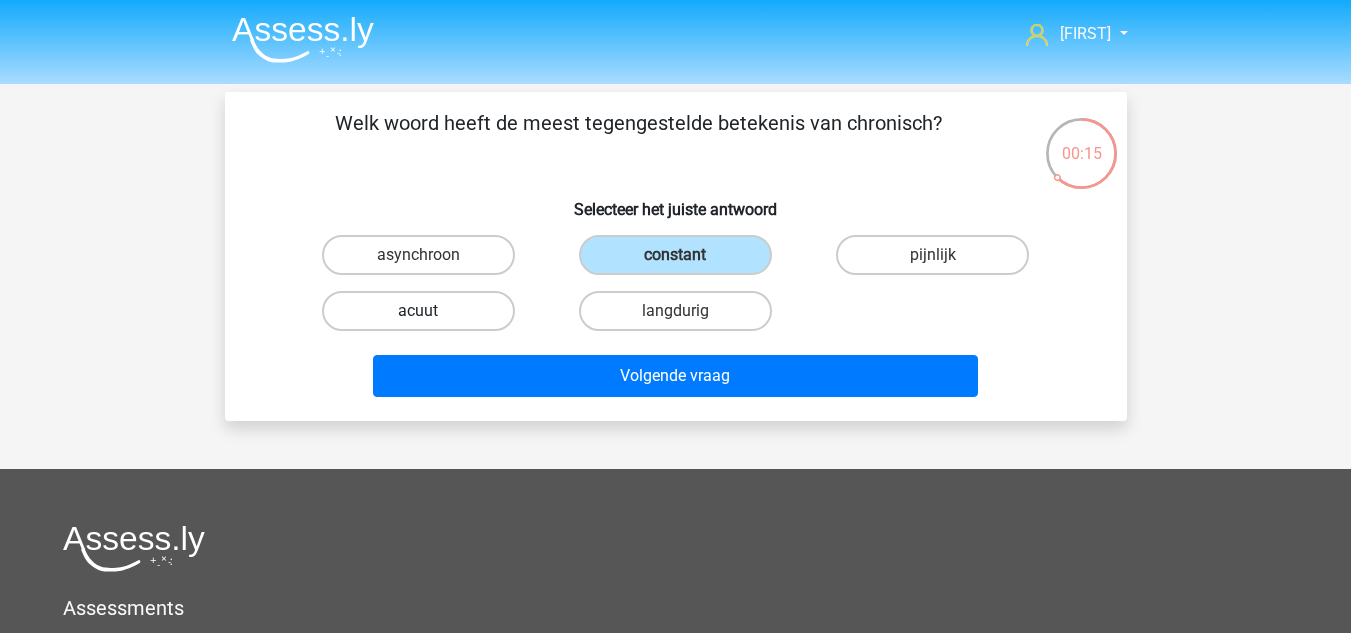 click on "acuut" at bounding box center (418, 311) 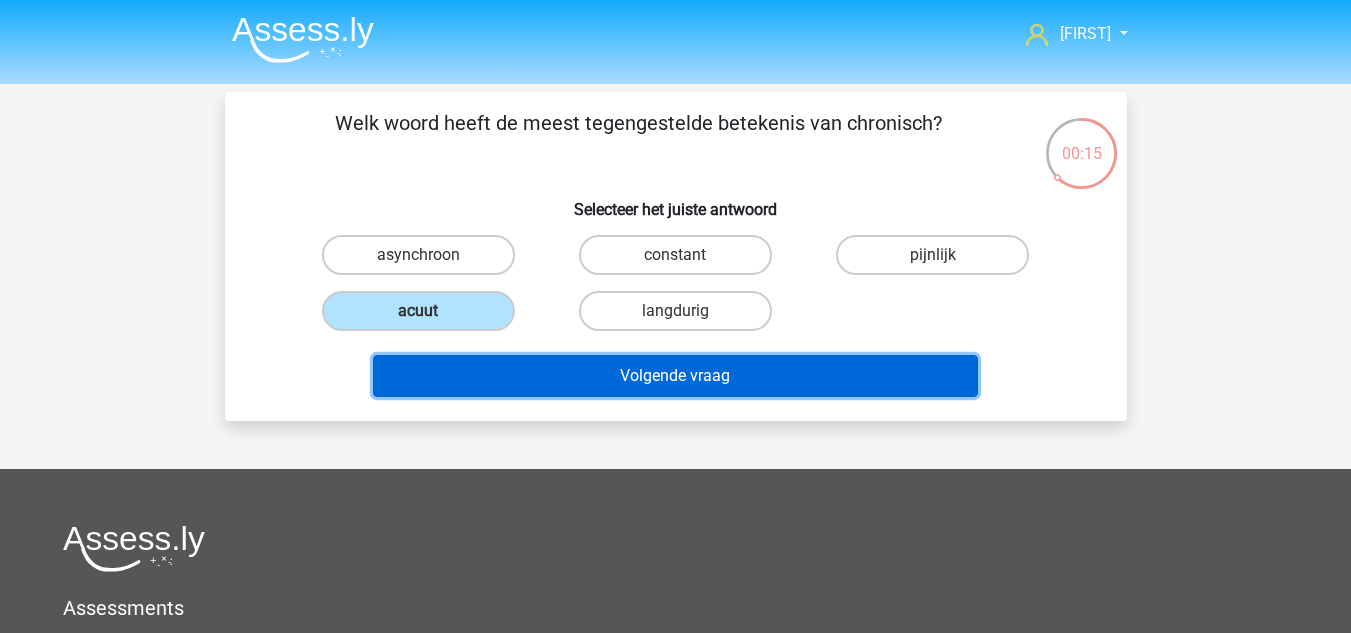 click on "Volgende vraag" at bounding box center (675, 376) 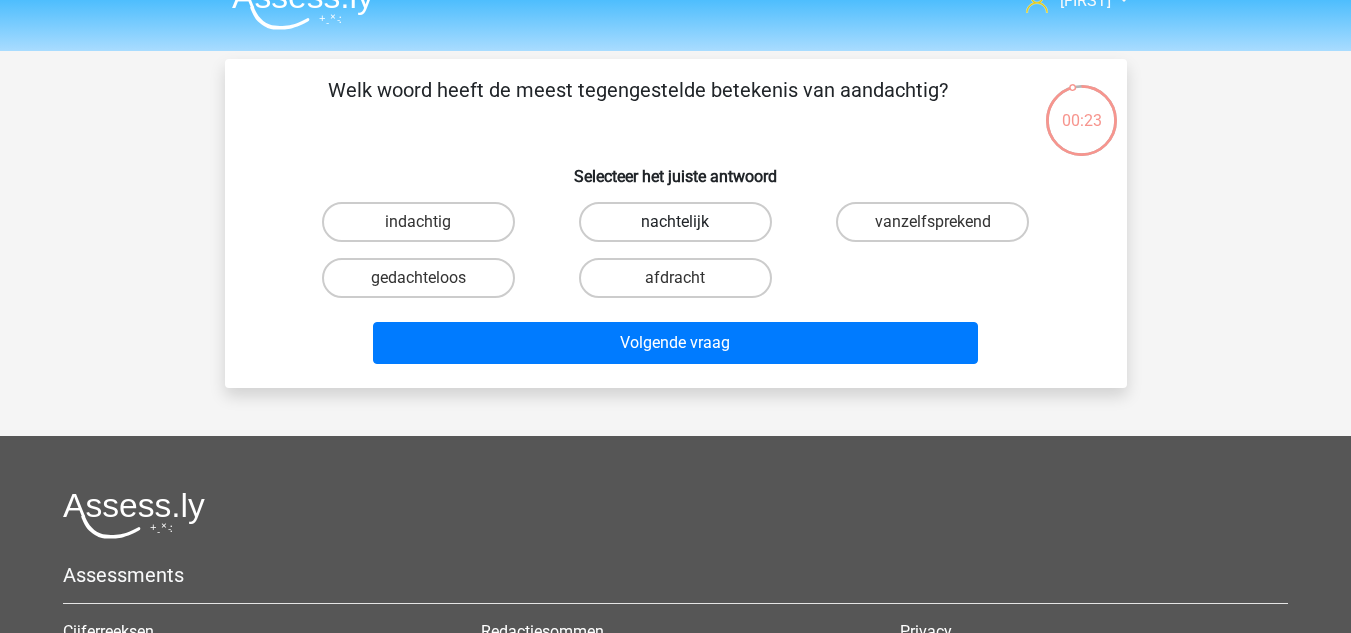 scroll, scrollTop: 0, scrollLeft: 0, axis: both 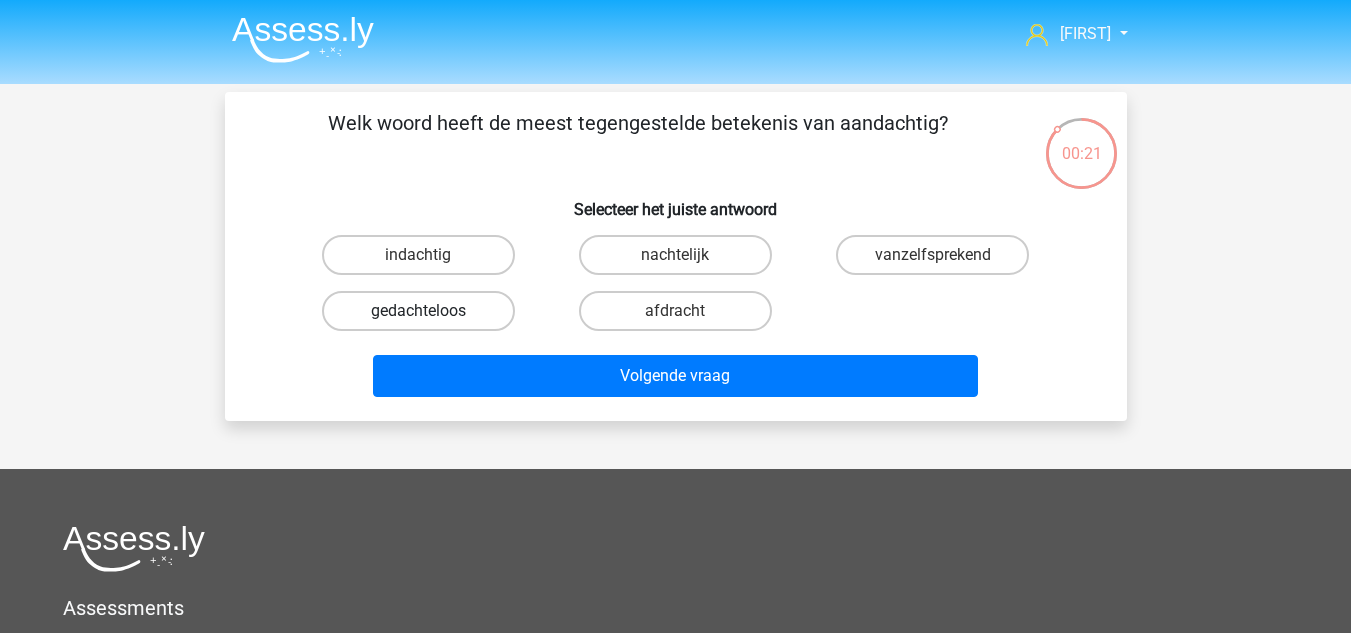 click on "gedachteloos" at bounding box center [418, 311] 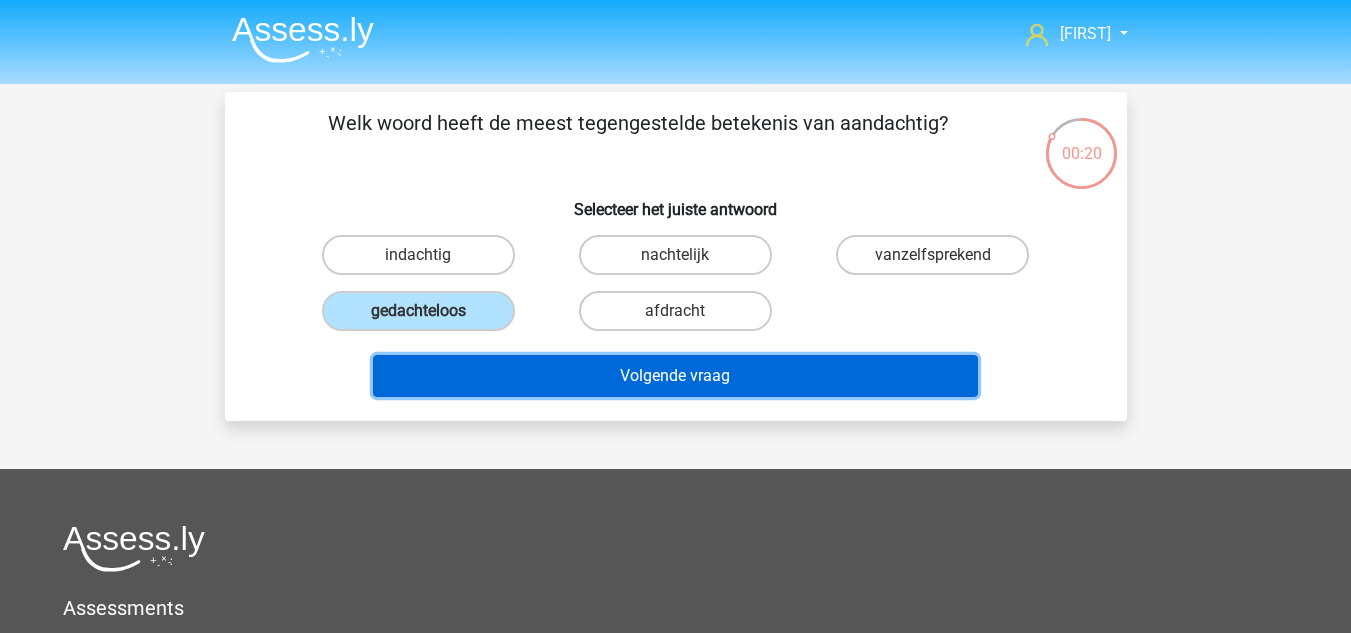 click on "Volgende vraag" at bounding box center [675, 376] 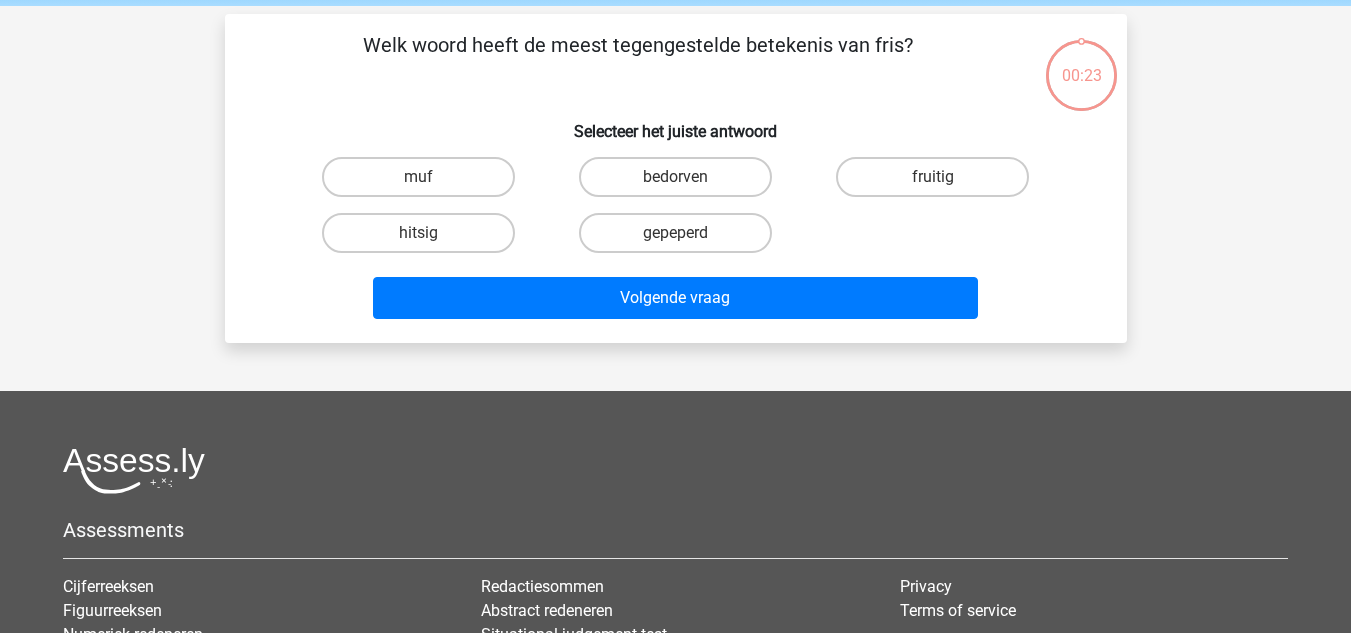 scroll, scrollTop: 92, scrollLeft: 0, axis: vertical 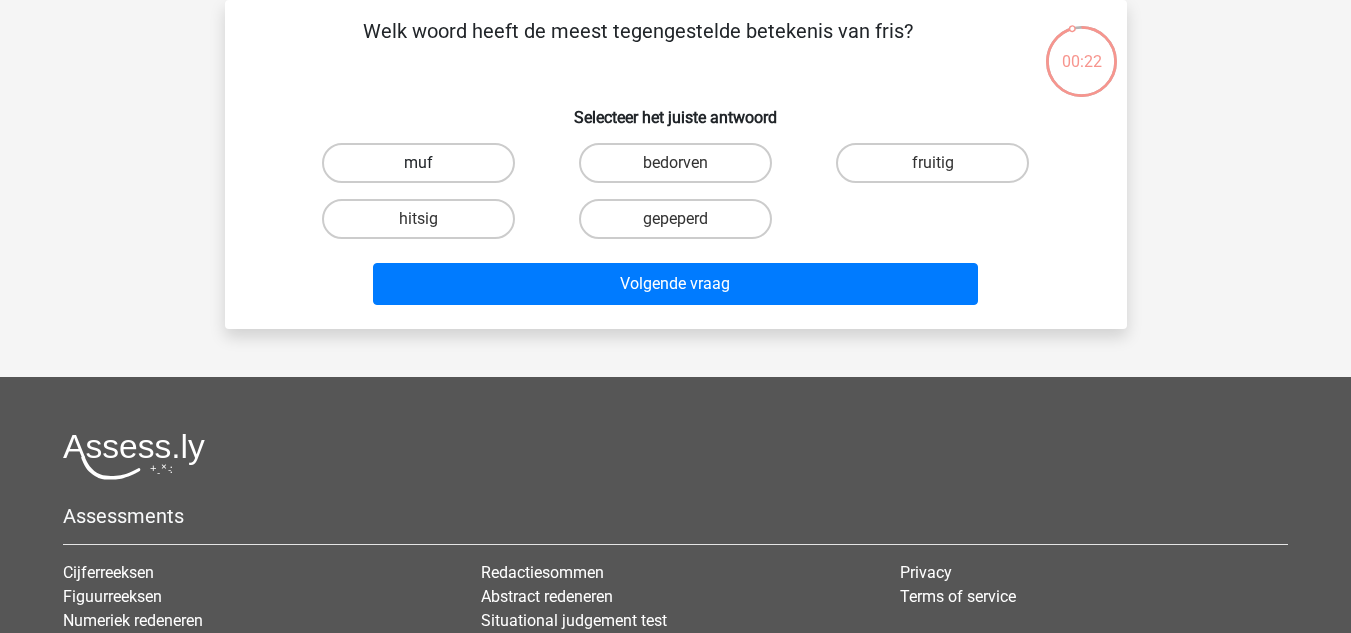 click on "muf" at bounding box center [418, 163] 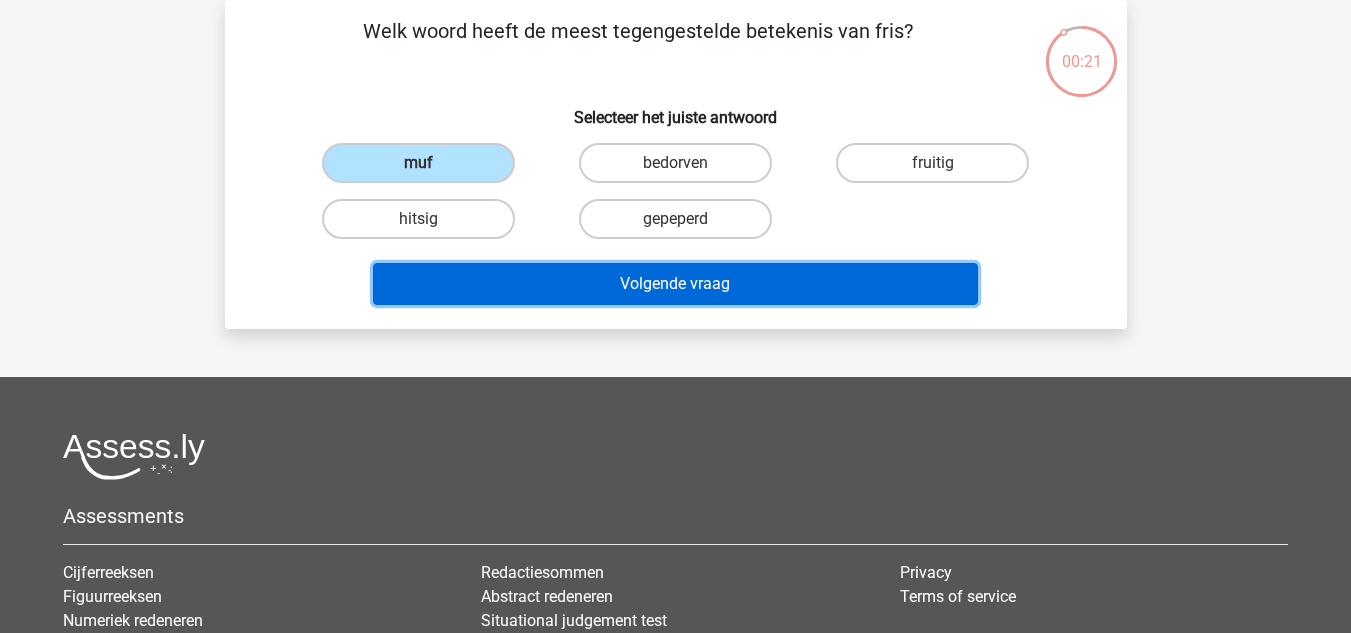 click on "Volgende vraag" at bounding box center [675, 284] 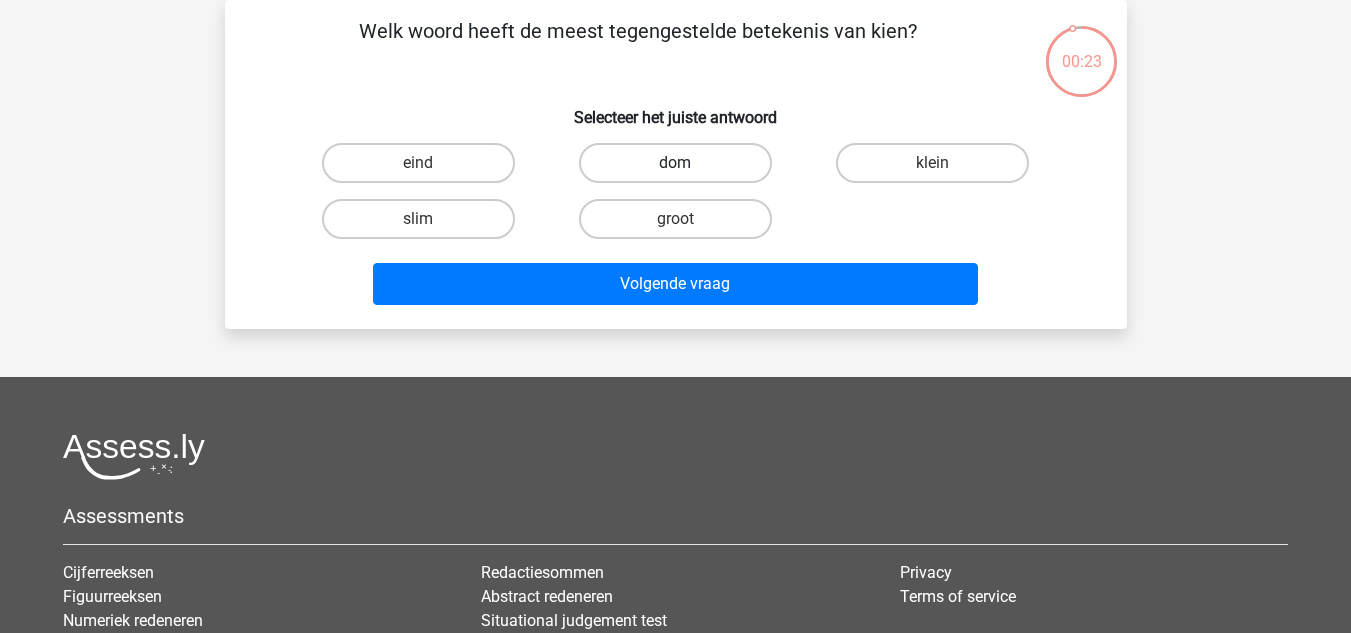 click on "dom" at bounding box center [675, 163] 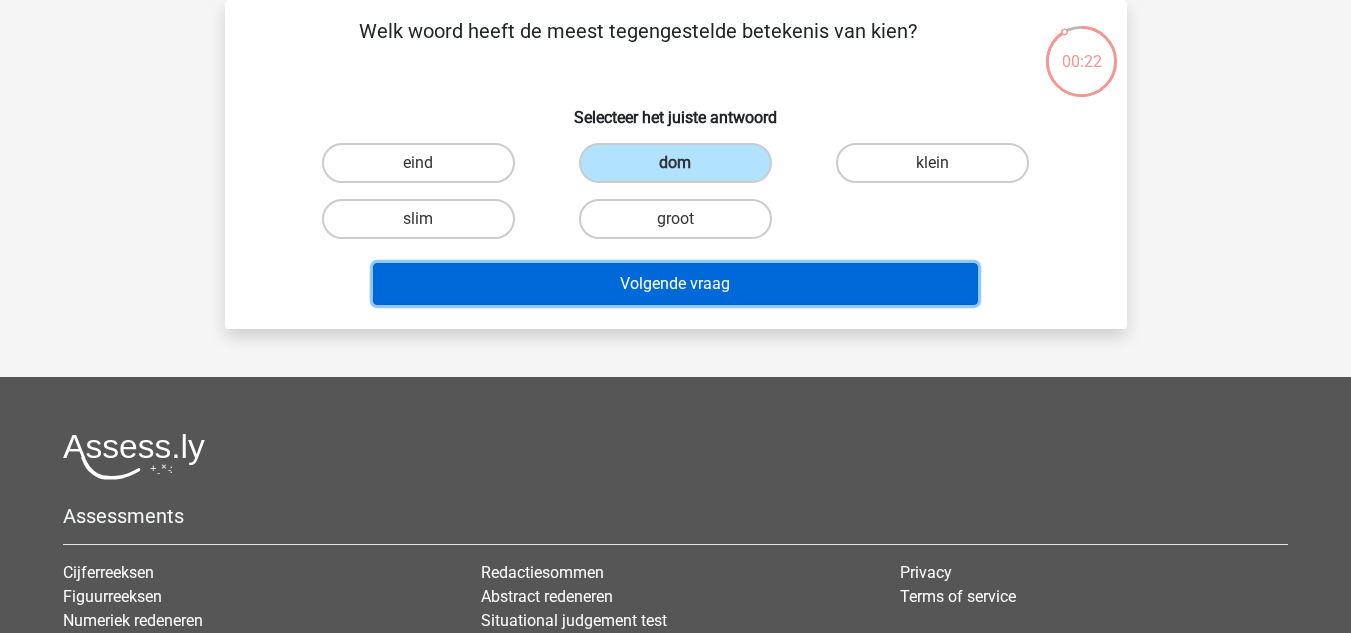 click on "Volgende vraag" at bounding box center [675, 284] 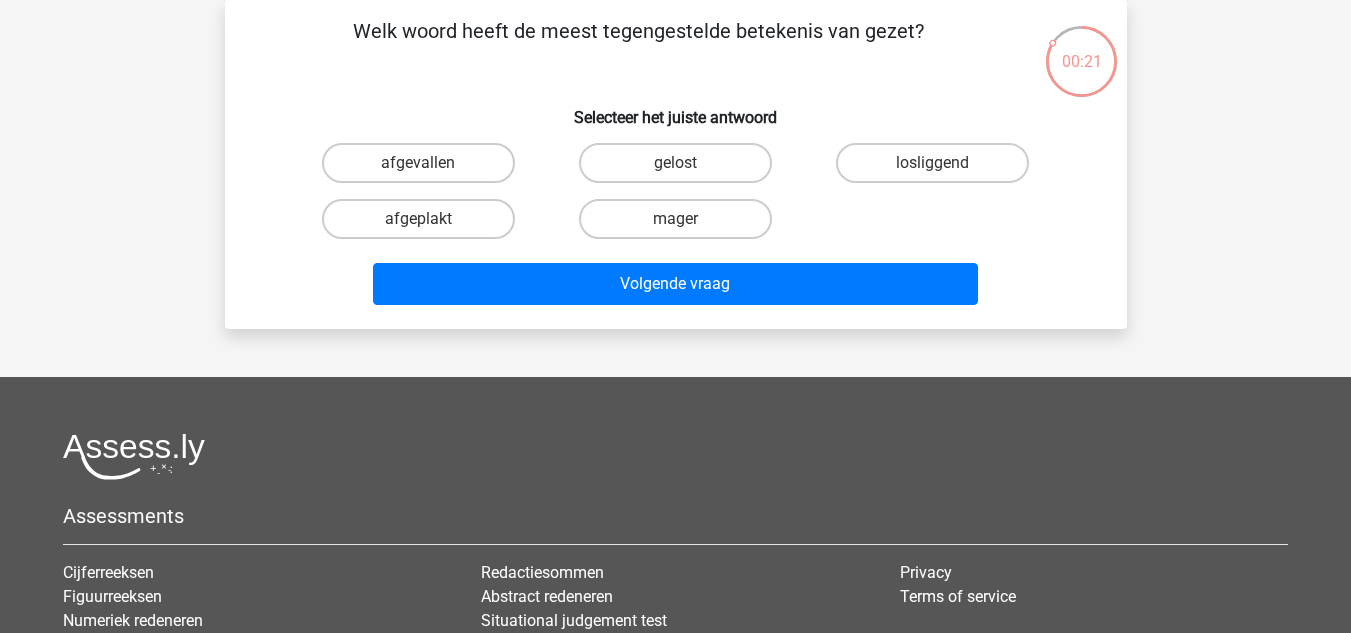 click on "mager" at bounding box center (681, 225) 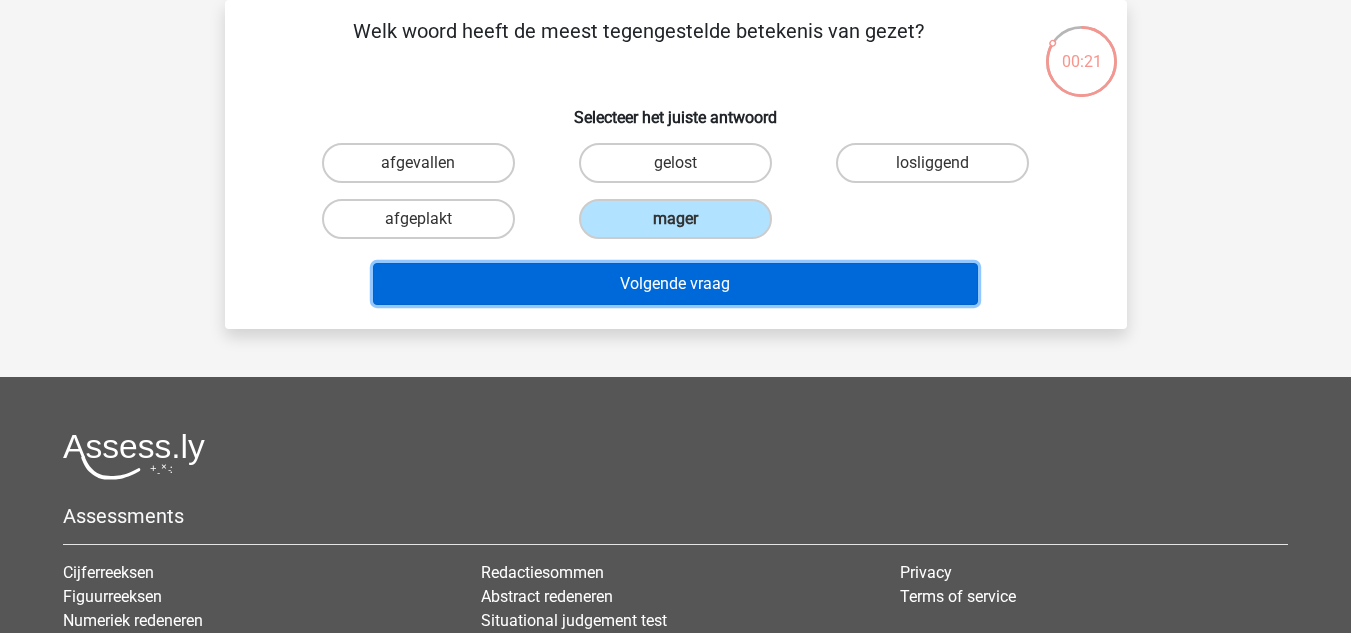 click on "Volgende vraag" at bounding box center [675, 284] 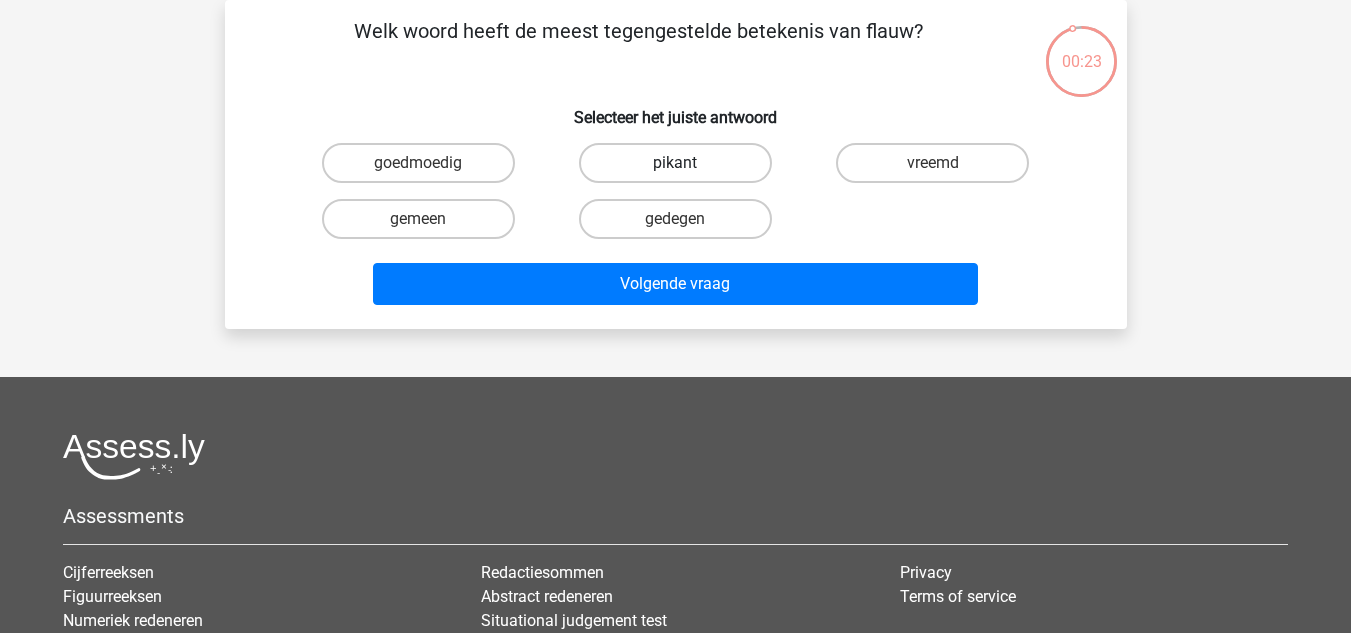 click on "pikant" at bounding box center (675, 163) 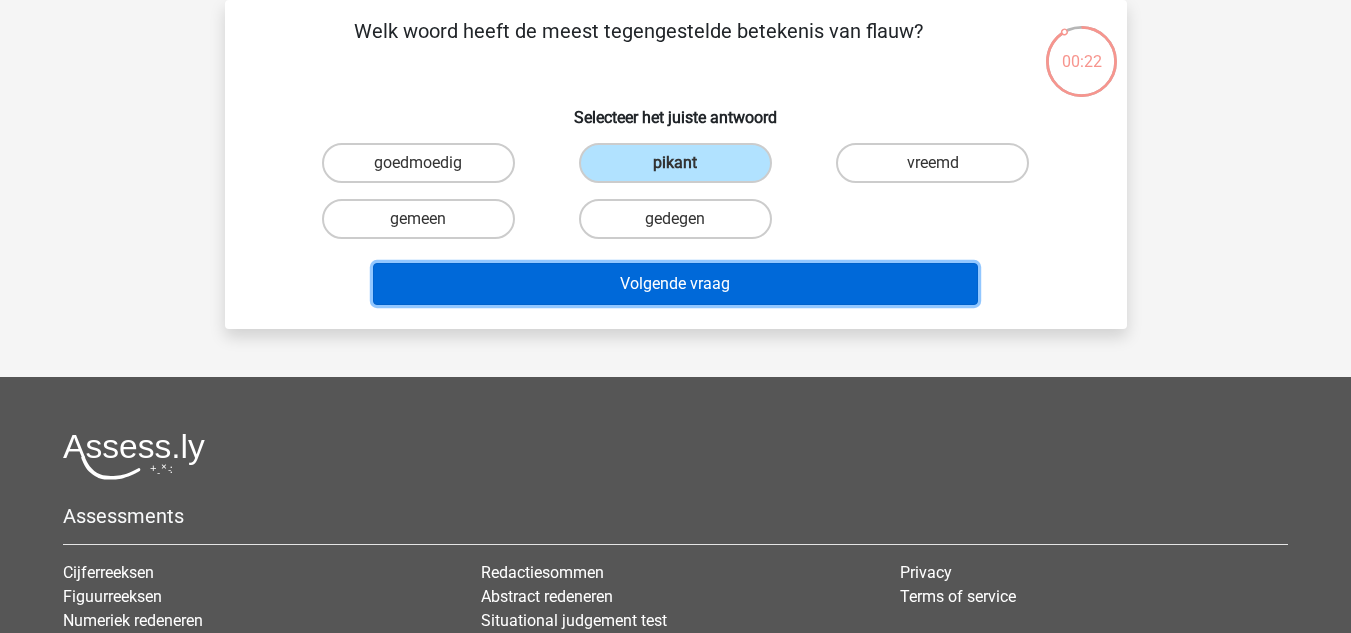 click on "Volgende vraag" at bounding box center (675, 284) 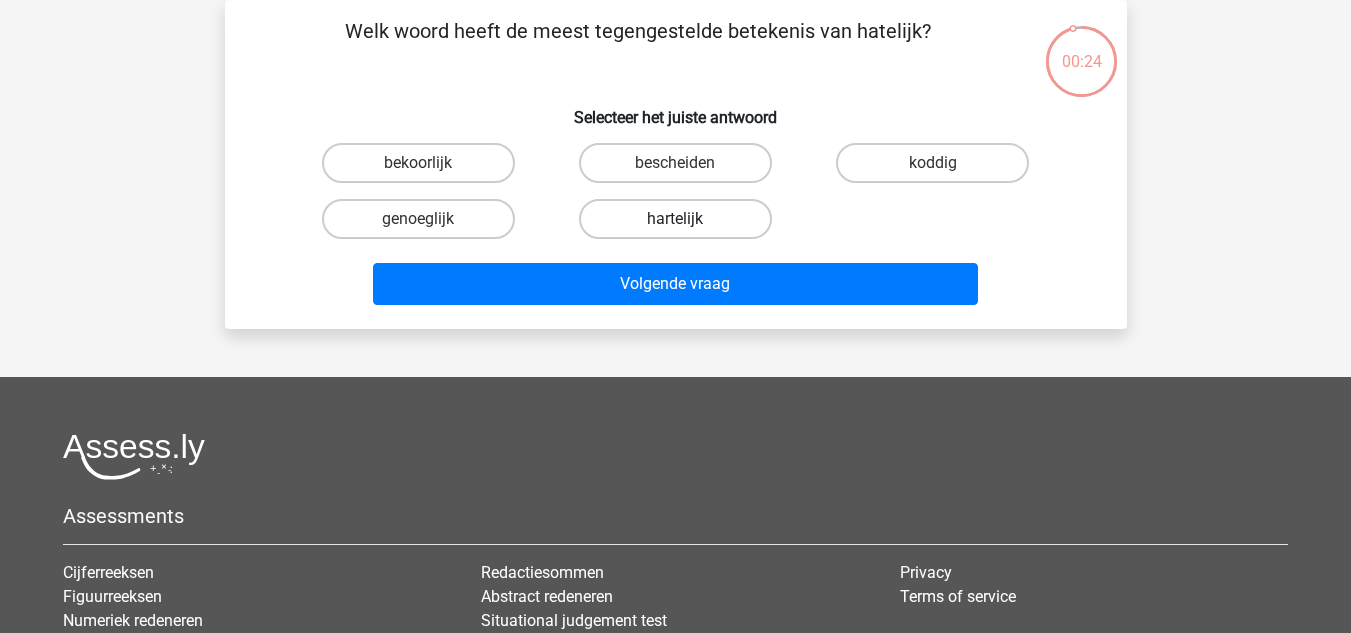 drag, startPoint x: 708, startPoint y: 219, endPoint x: 705, endPoint y: 235, distance: 16.27882 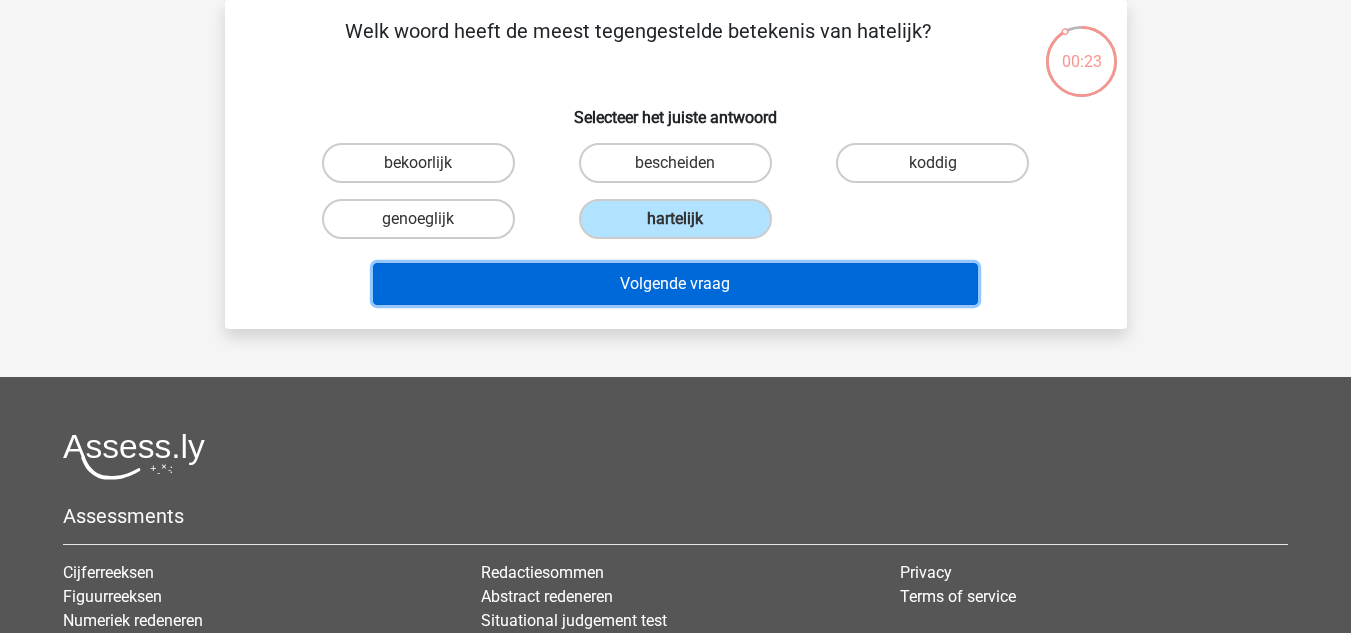 click on "Volgende vraag" at bounding box center [675, 284] 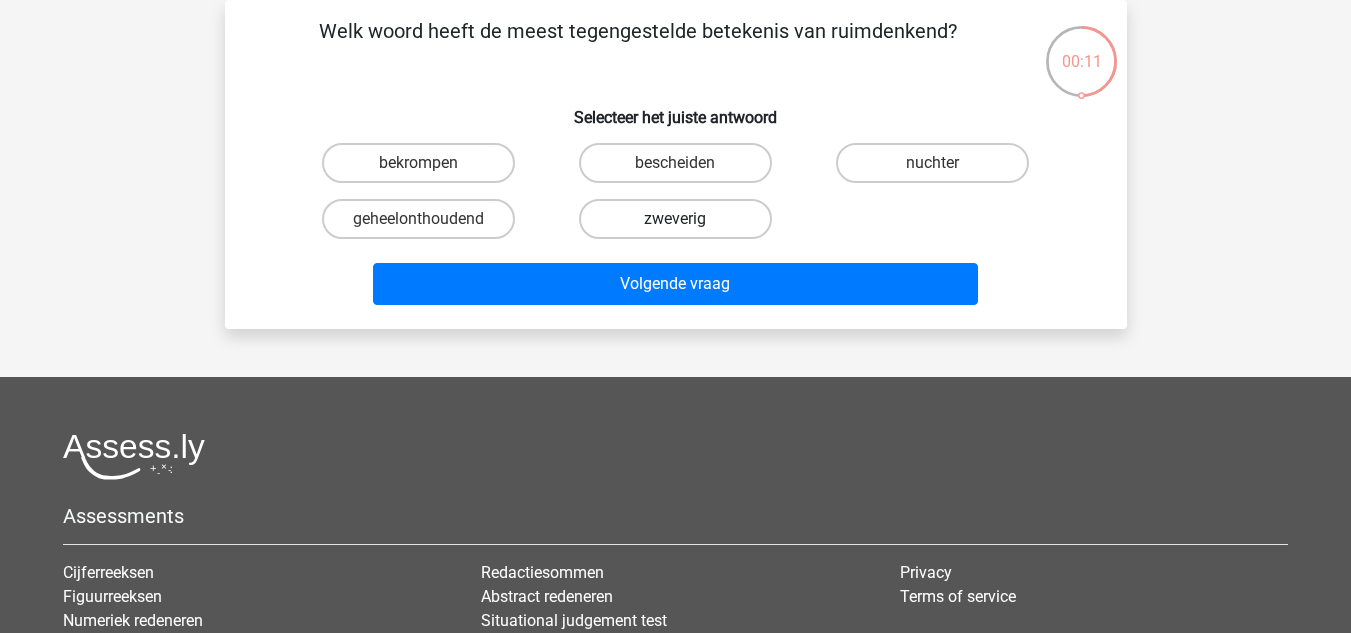 click on "zweverig" at bounding box center [675, 219] 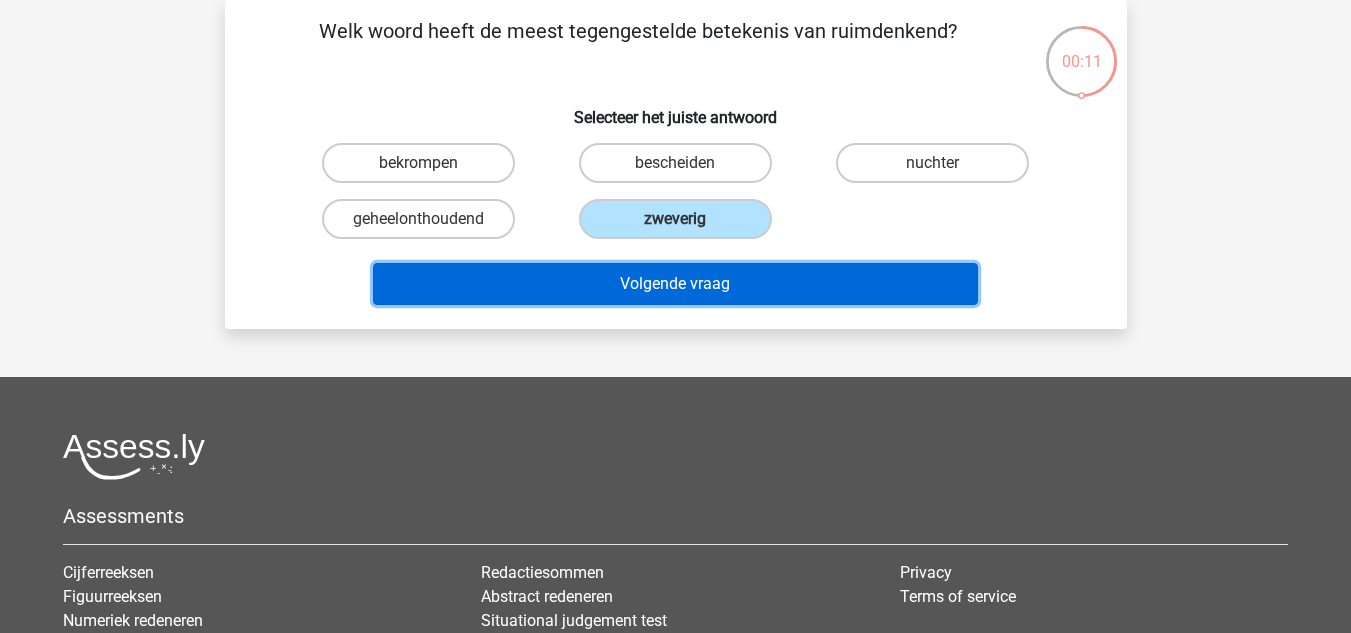 click on "Volgende vraag" at bounding box center [675, 284] 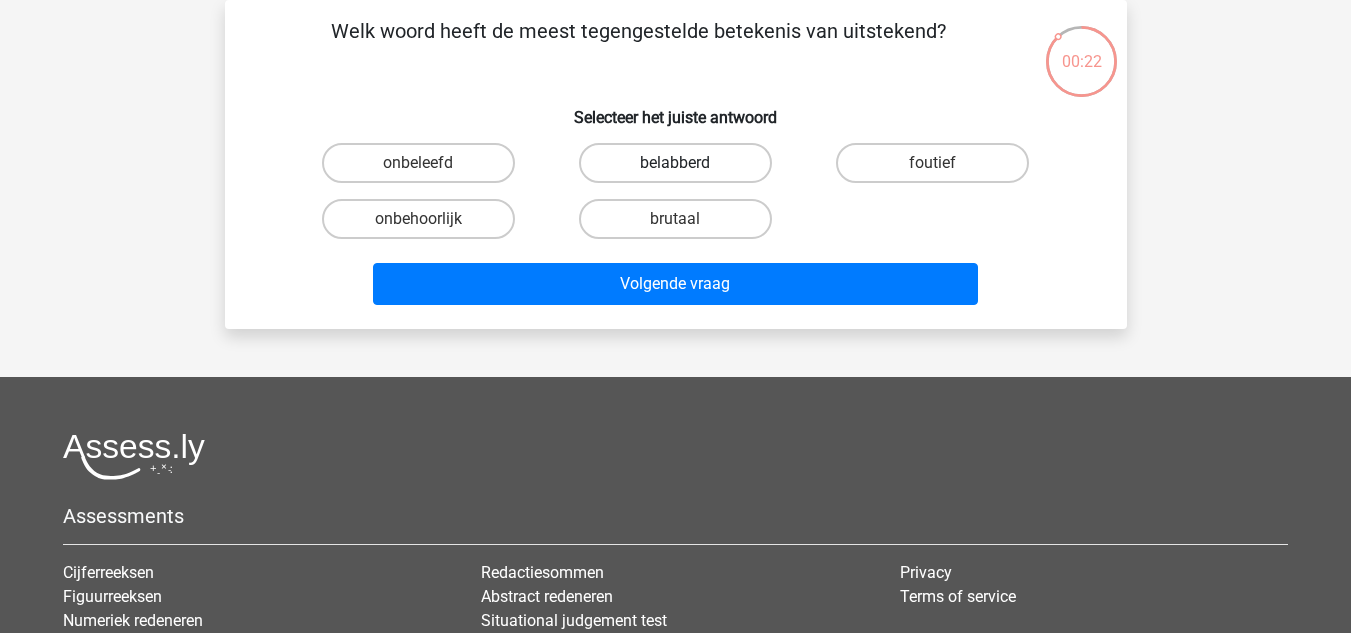 click on "belabberd" at bounding box center (675, 163) 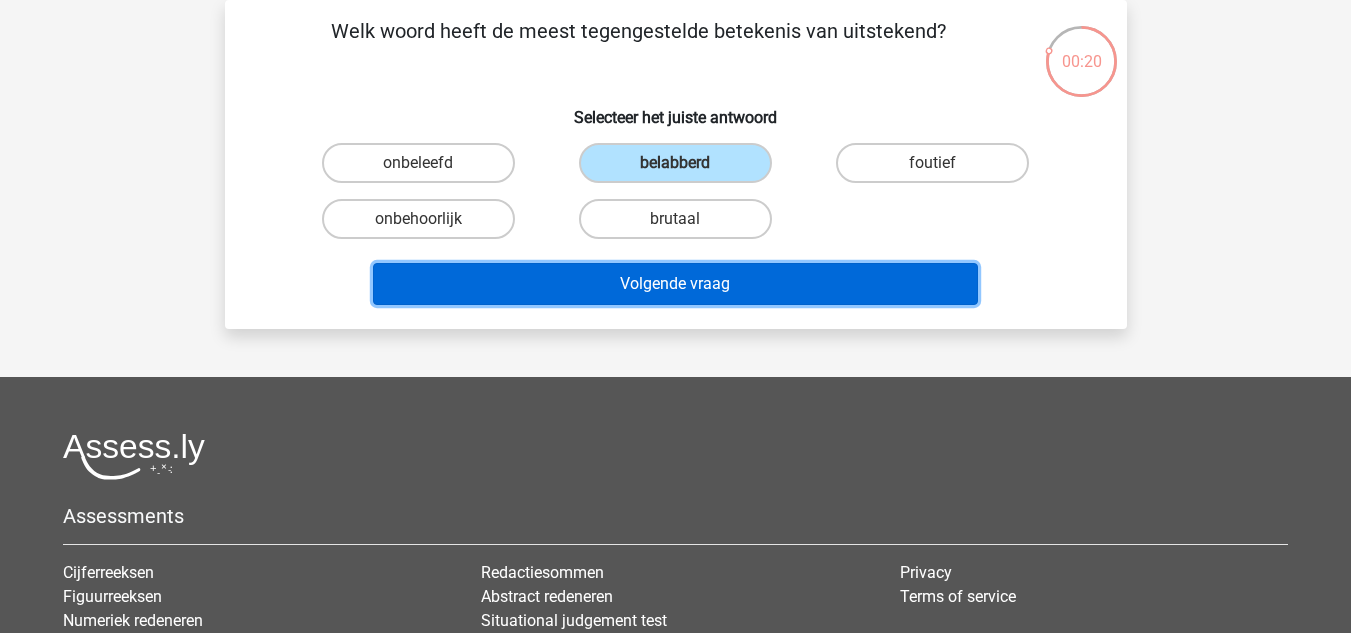 click on "Volgende vraag" at bounding box center [675, 284] 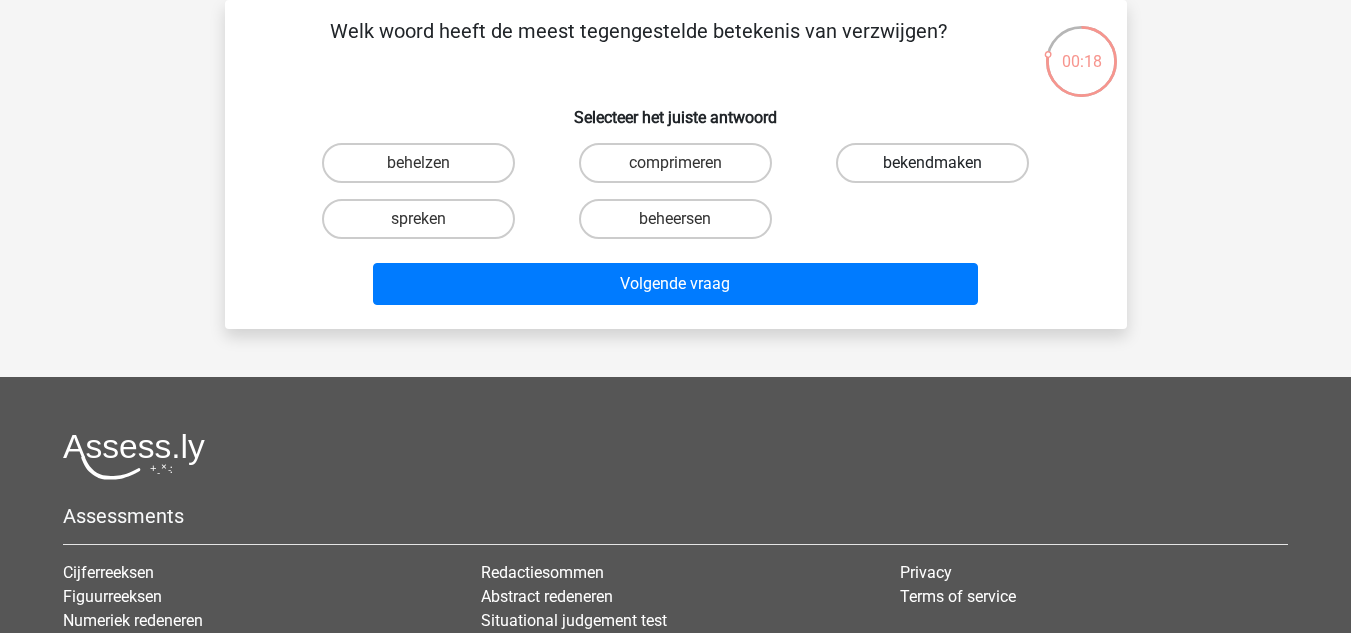 click on "bekendmaken" at bounding box center [932, 163] 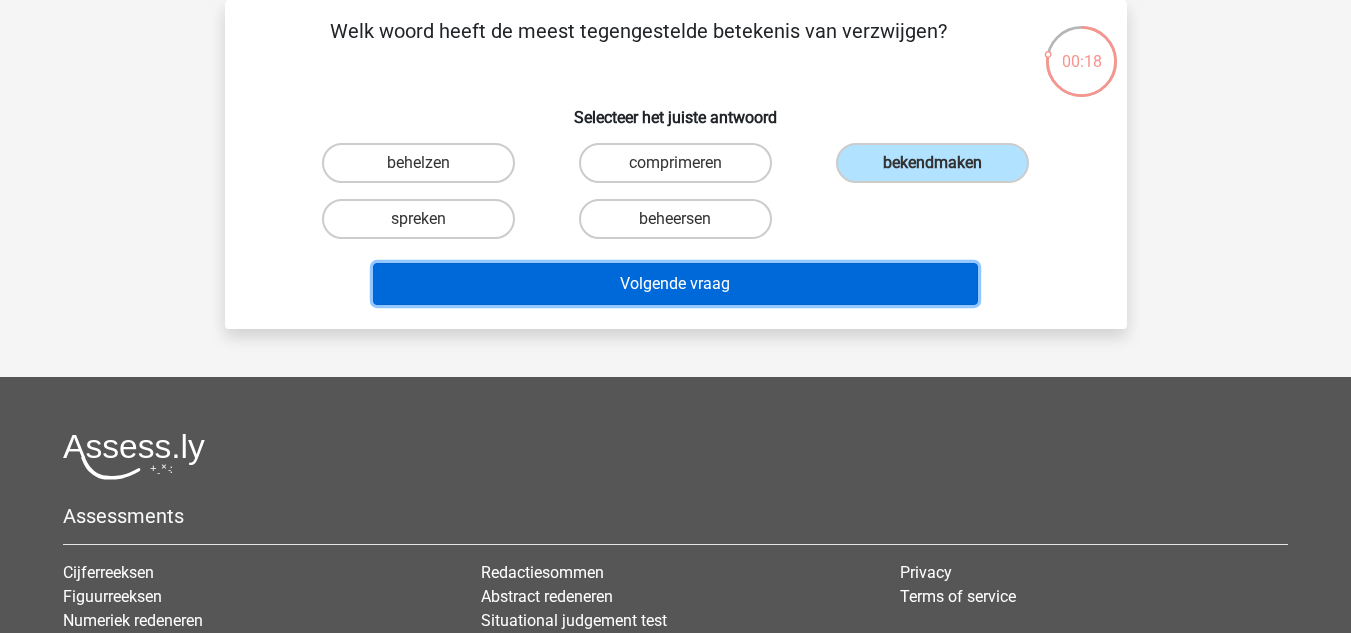 click on "Volgende vraag" at bounding box center (675, 284) 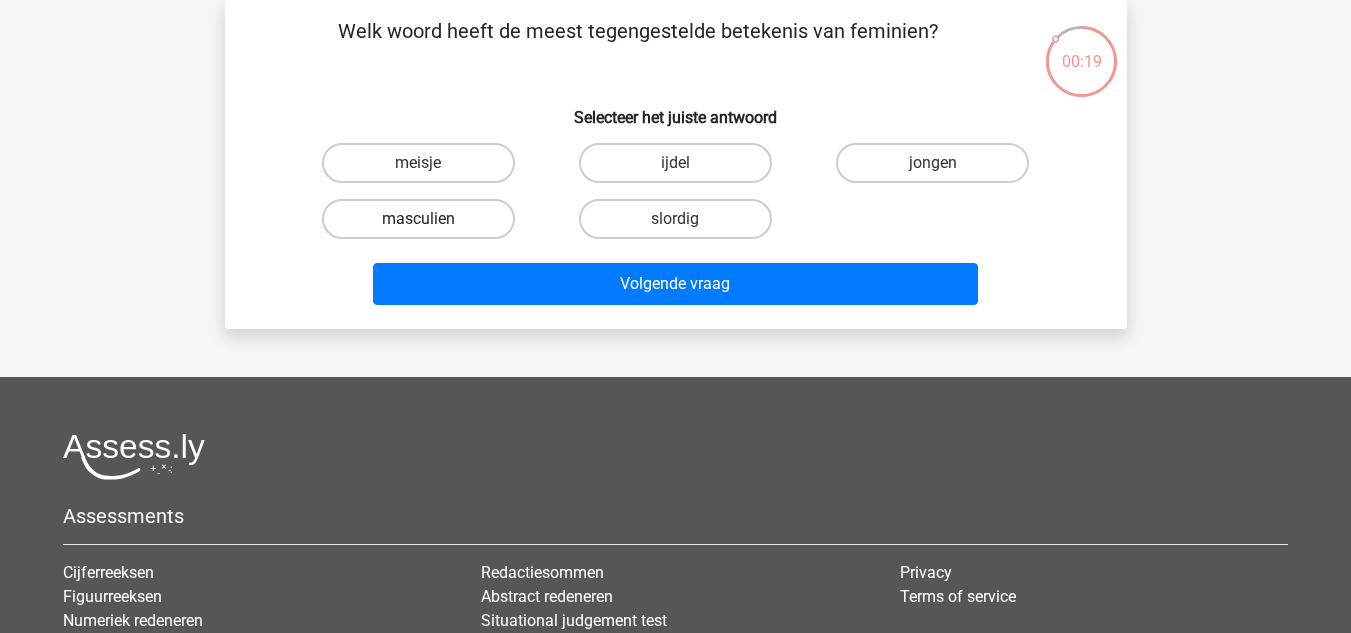 drag, startPoint x: 457, startPoint y: 222, endPoint x: 468, endPoint y: 234, distance: 16.27882 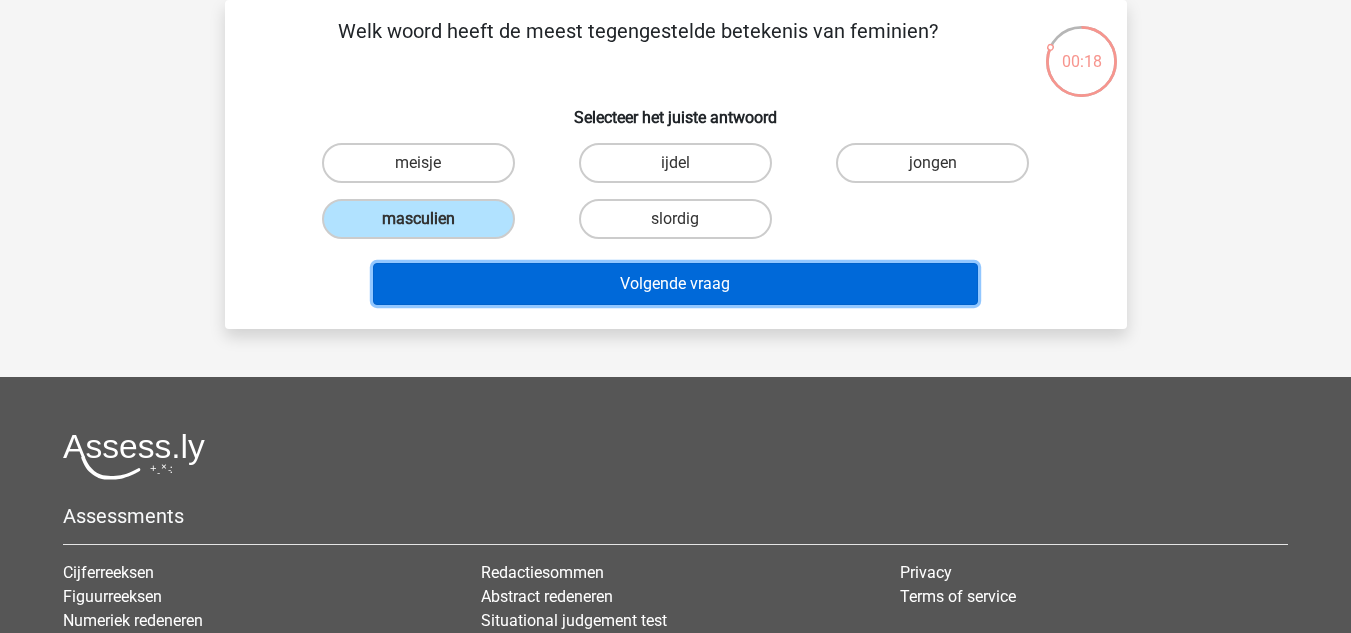 click on "Volgende vraag" at bounding box center [675, 284] 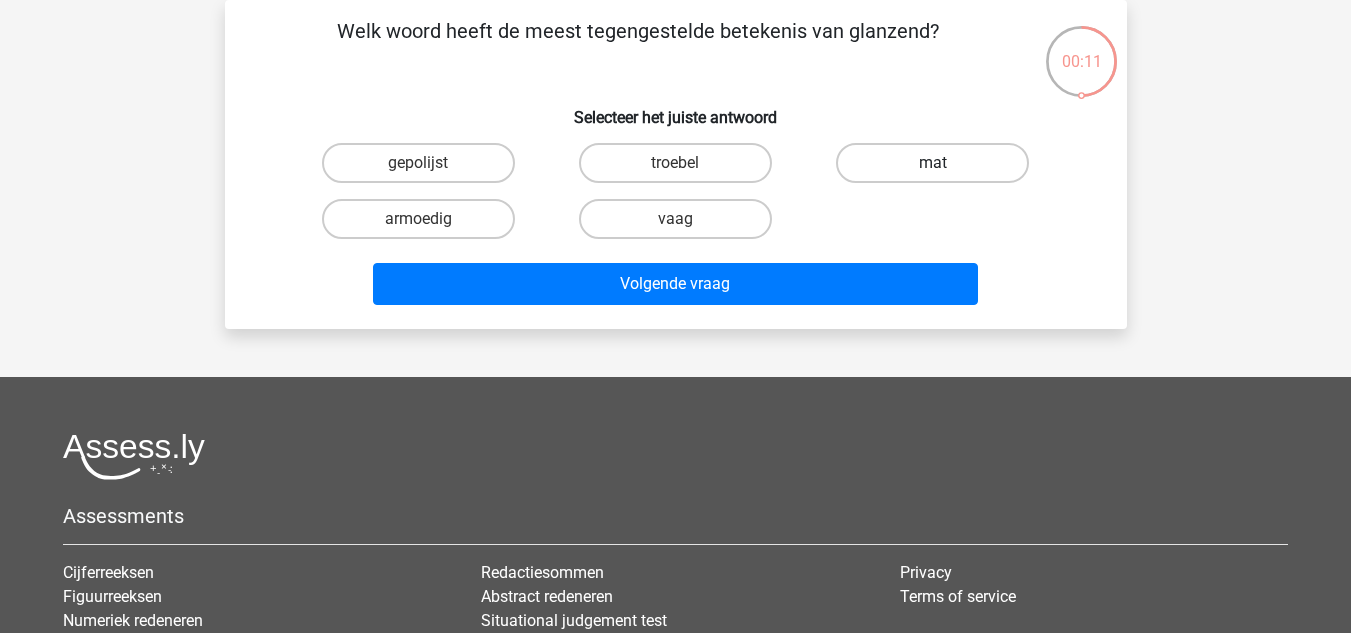 click on "mat" at bounding box center [932, 163] 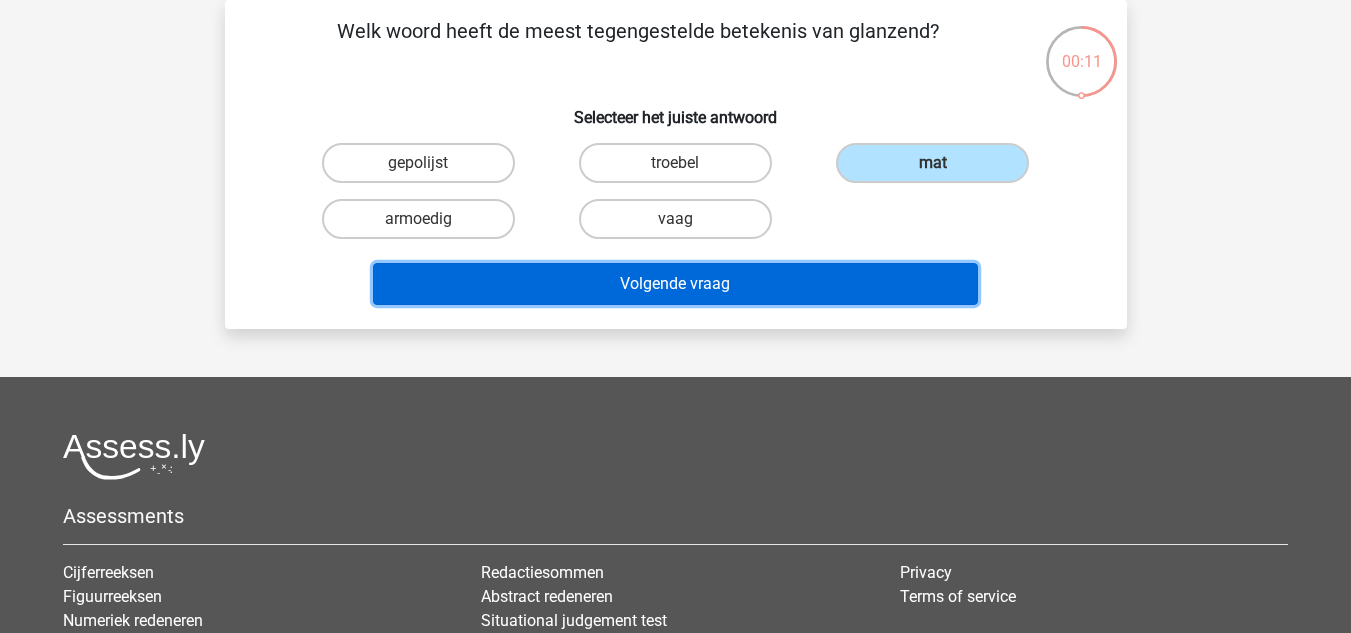 click on "Volgende vraag" at bounding box center (675, 284) 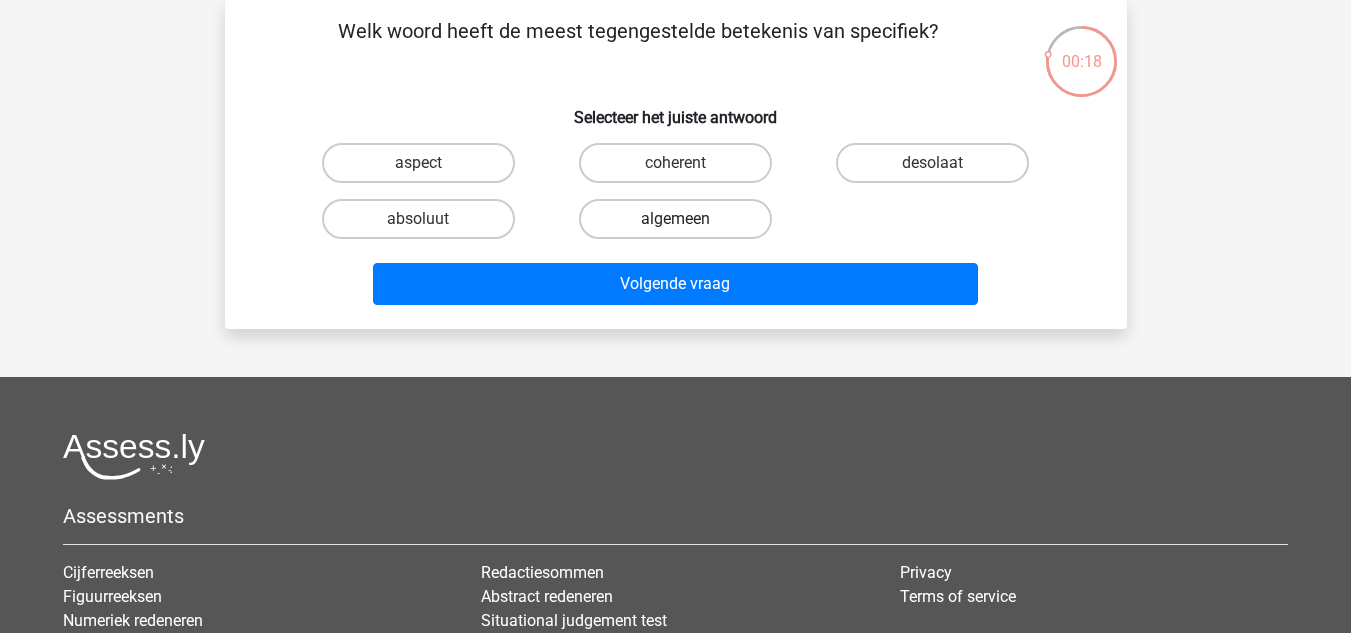 click on "algemeen" at bounding box center (675, 219) 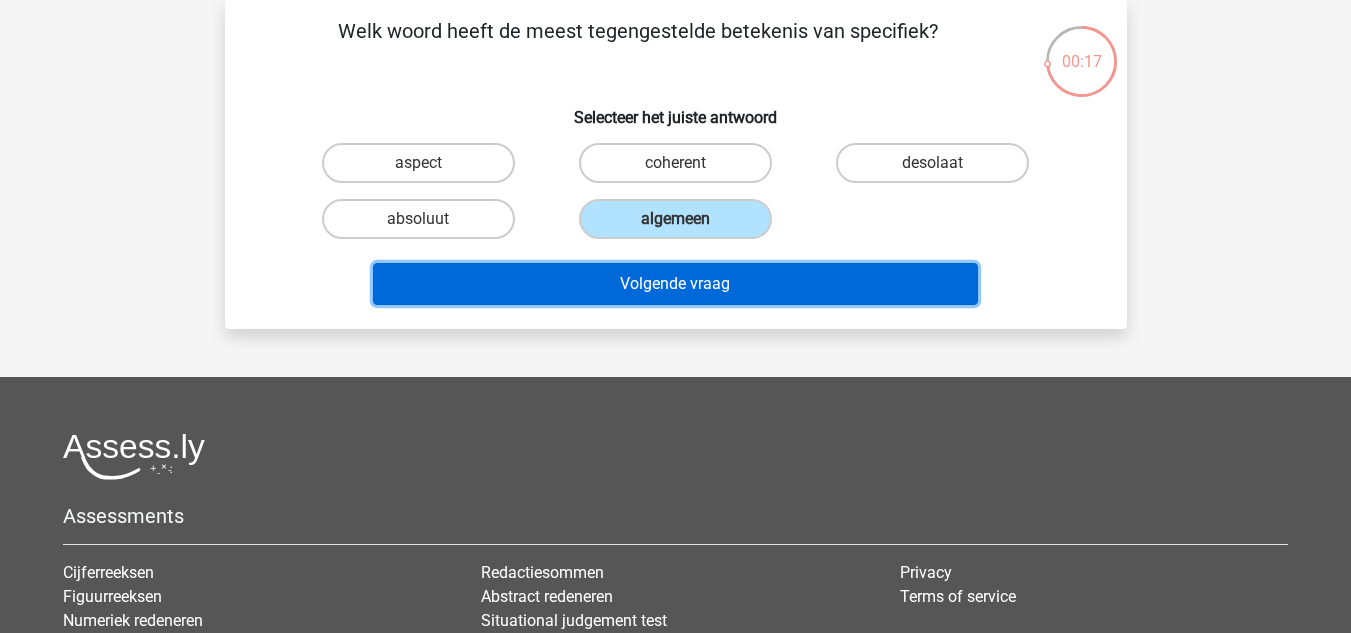 click on "Volgende vraag" at bounding box center [675, 284] 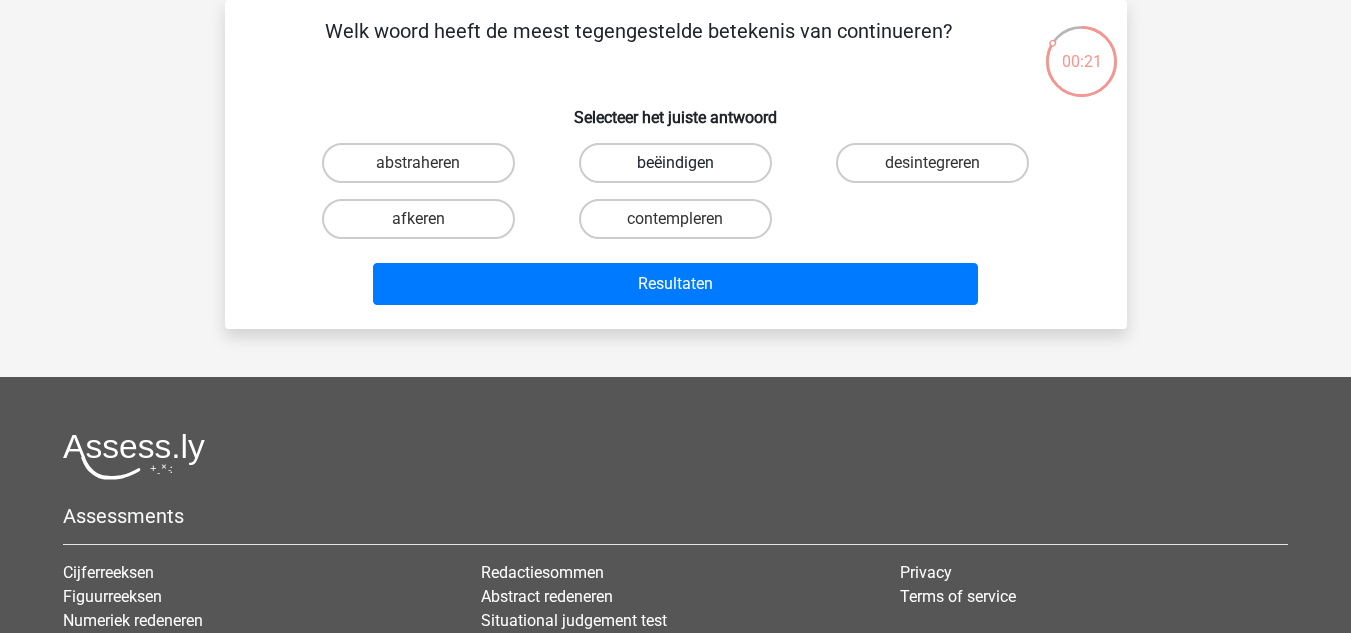 click on "beëindigen" at bounding box center (675, 163) 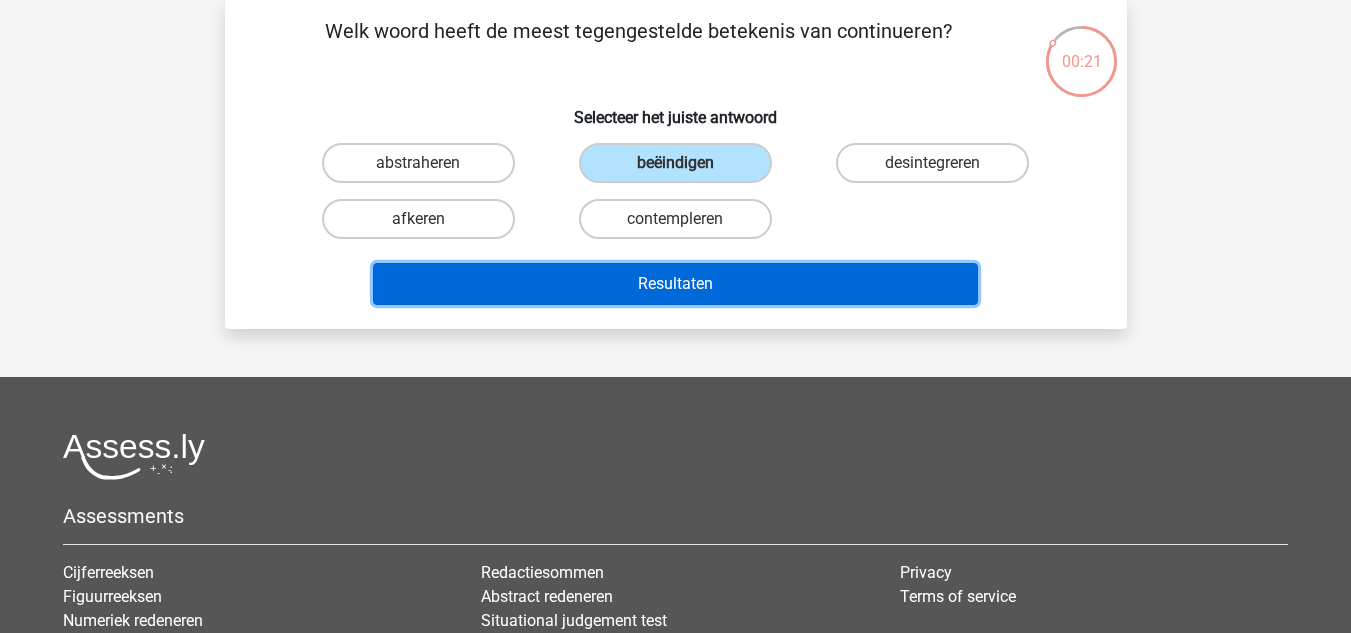 click on "Resultaten" at bounding box center [675, 284] 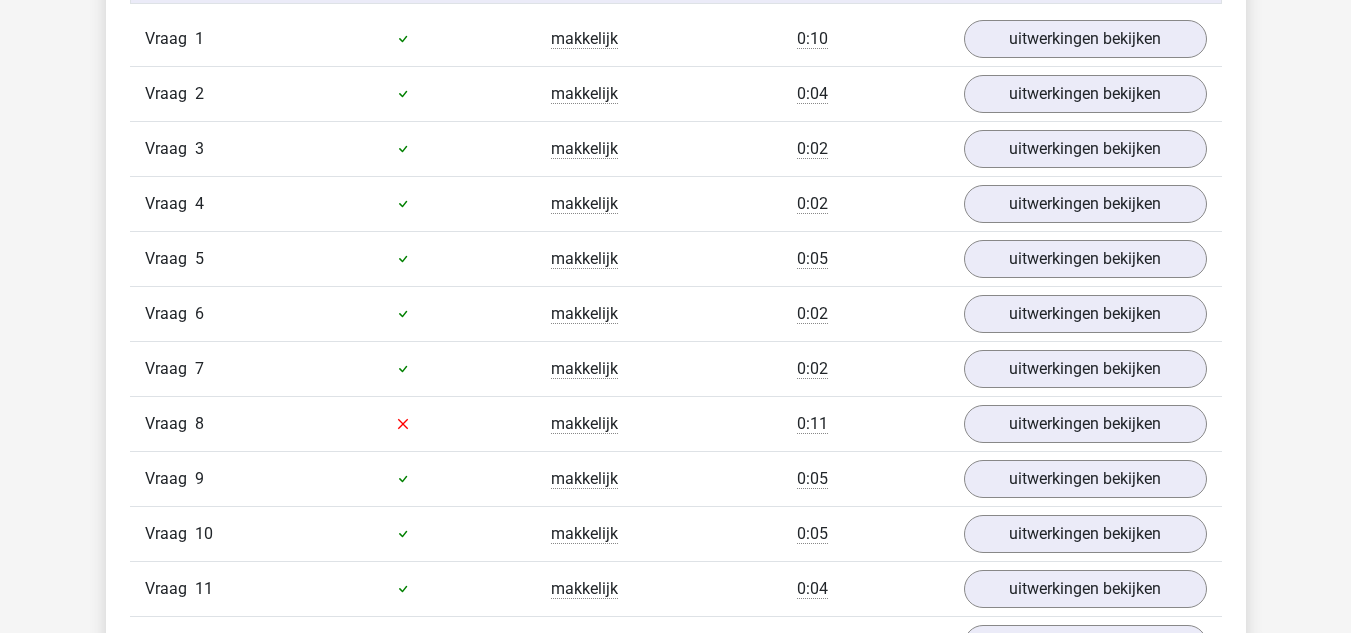 scroll, scrollTop: 1400, scrollLeft: 0, axis: vertical 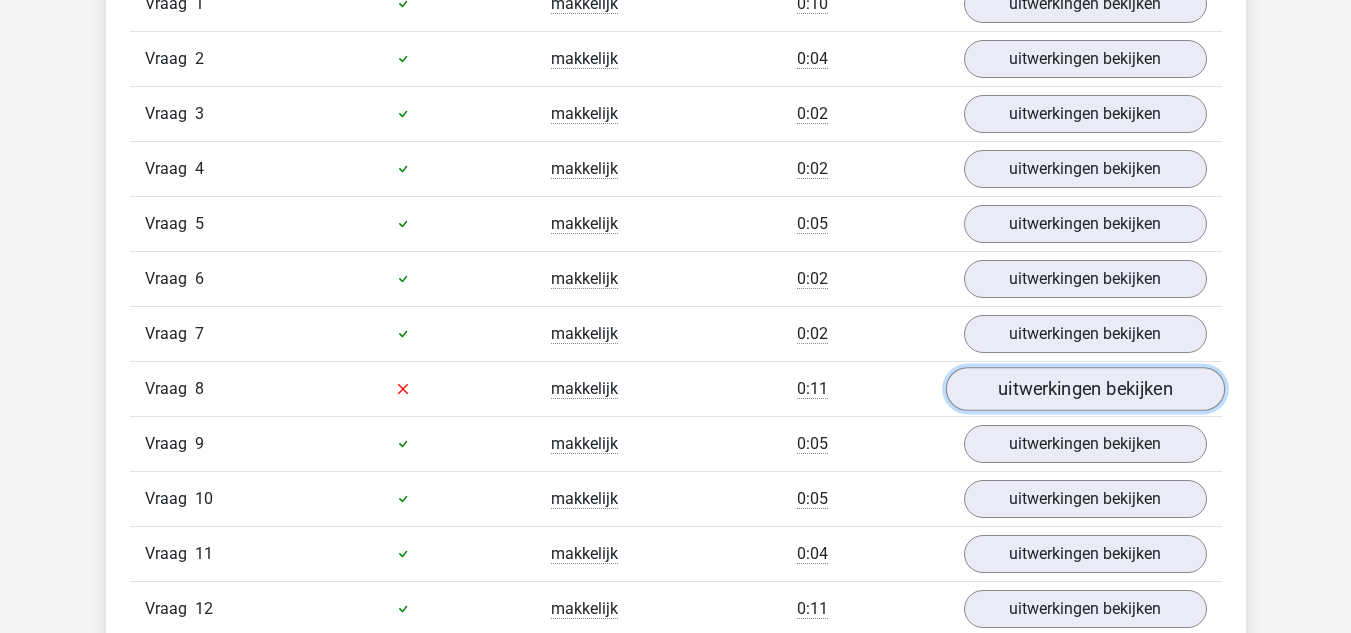 click on "uitwerkingen bekijken" at bounding box center (1084, 389) 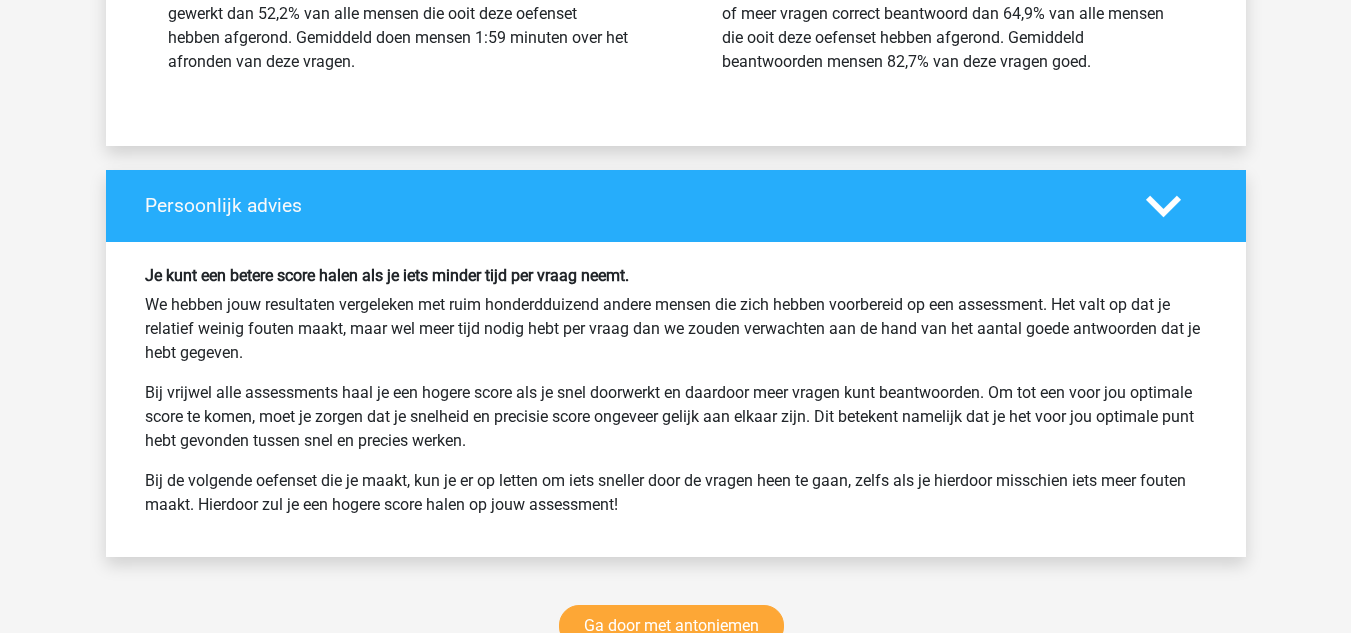 scroll, scrollTop: 3200, scrollLeft: 0, axis: vertical 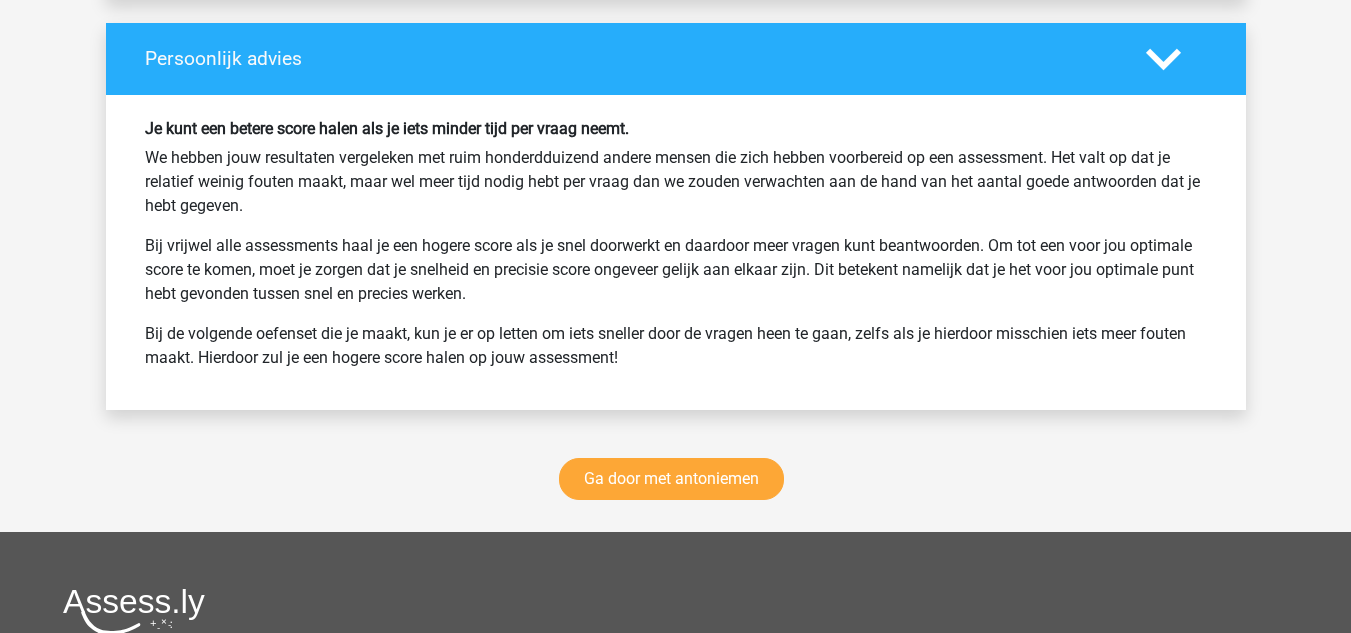 click on "Ga door met antoniemen" at bounding box center [676, 483] 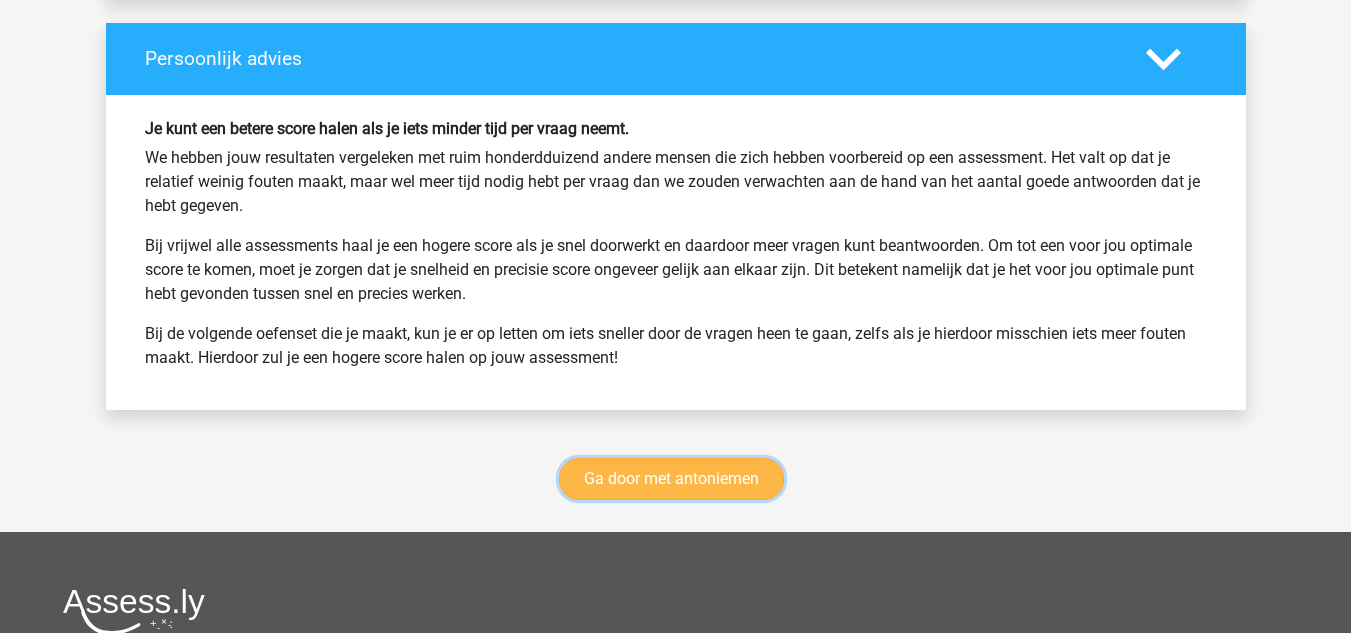 click on "Ga door met antoniemen" at bounding box center [671, 479] 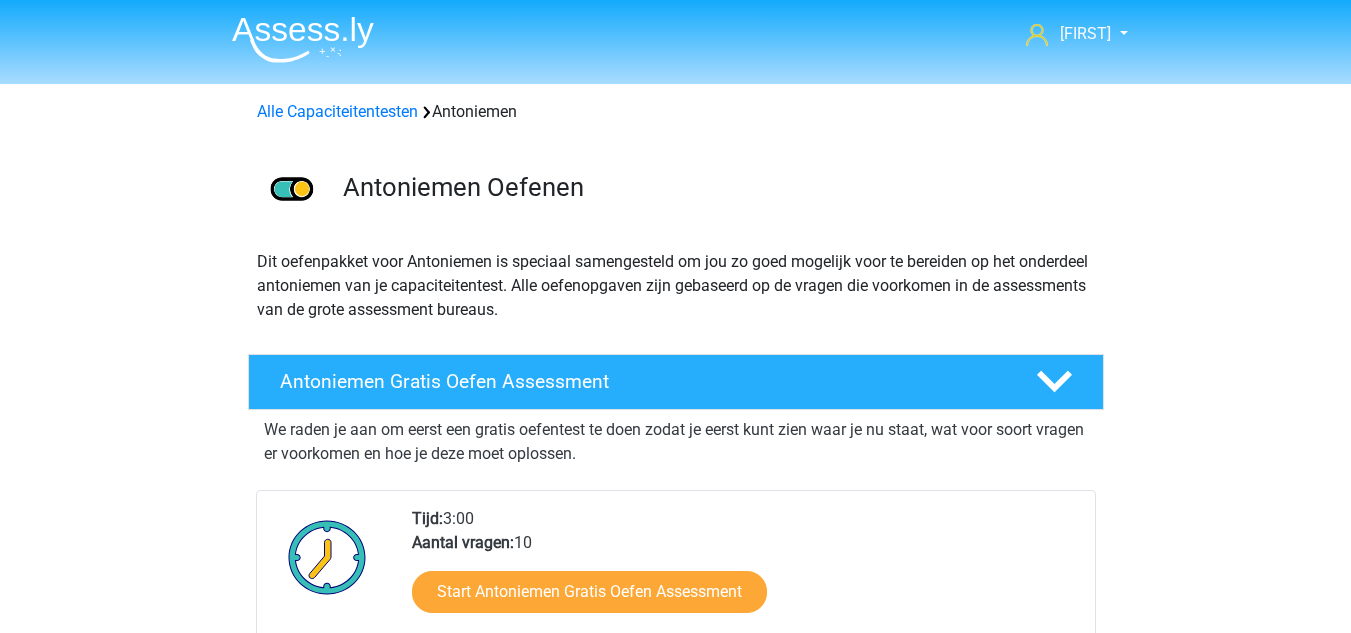 scroll, scrollTop: 845, scrollLeft: 0, axis: vertical 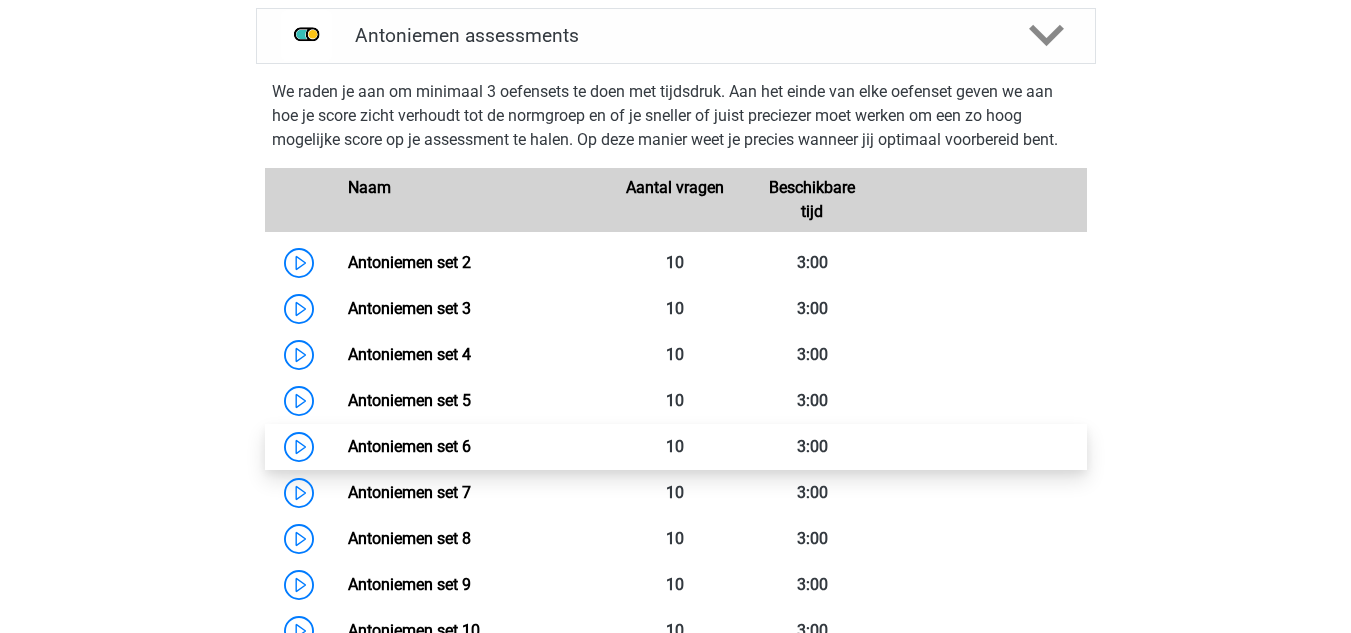click on "Antoniemen
set 6" at bounding box center (409, 446) 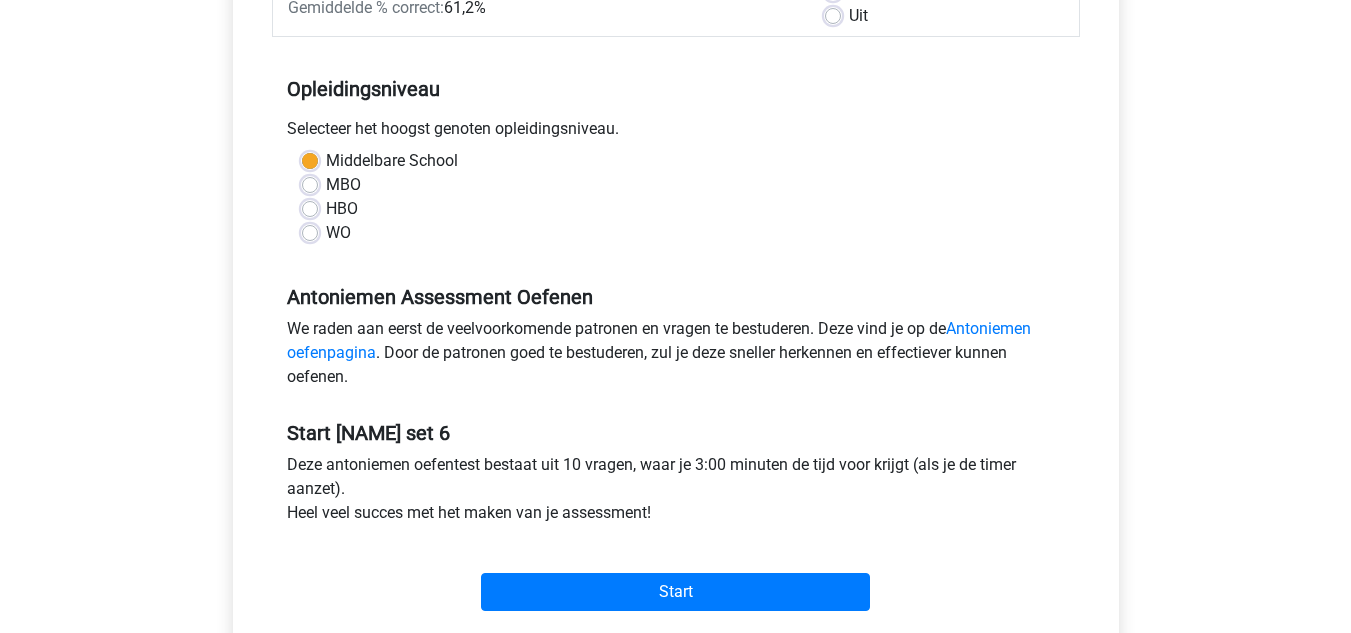 scroll, scrollTop: 400, scrollLeft: 0, axis: vertical 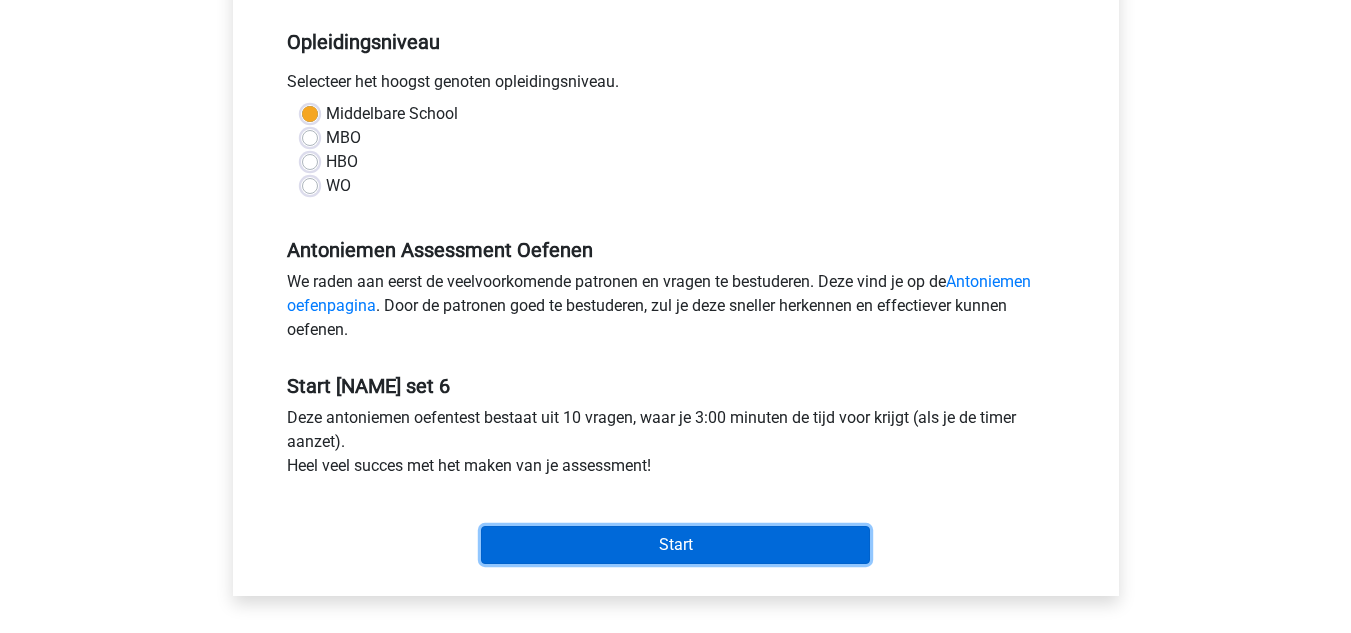 click on "Start" at bounding box center [675, 545] 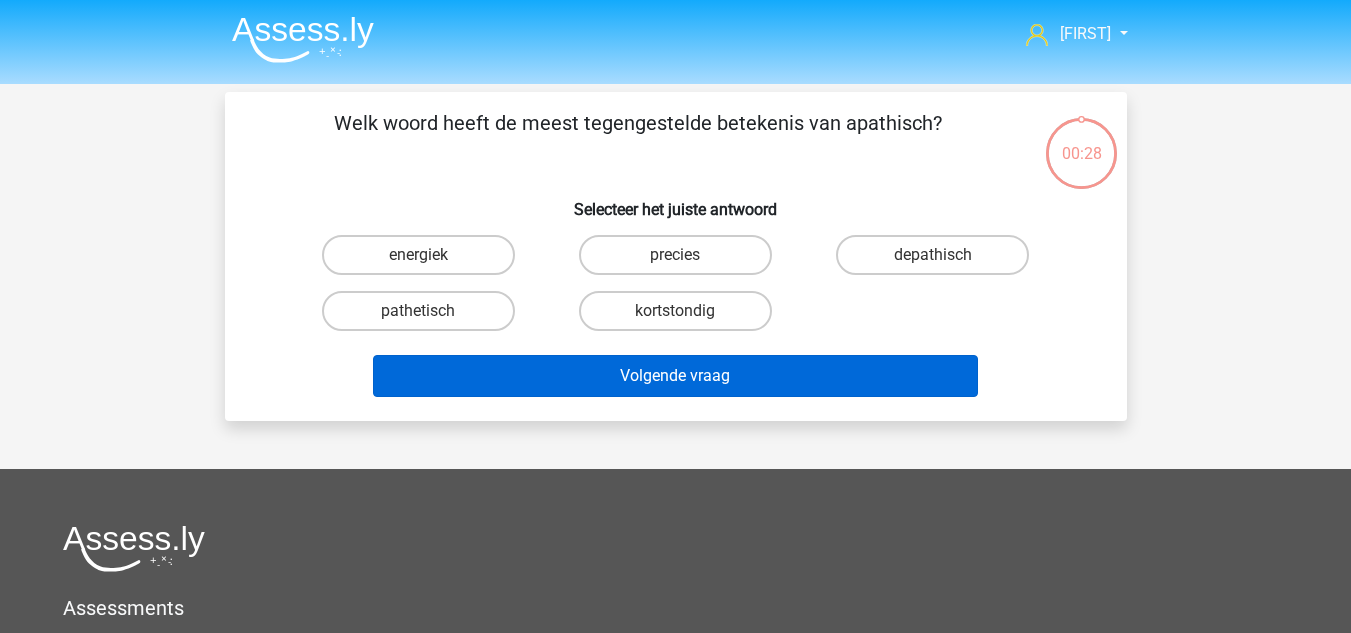 scroll, scrollTop: 0, scrollLeft: 0, axis: both 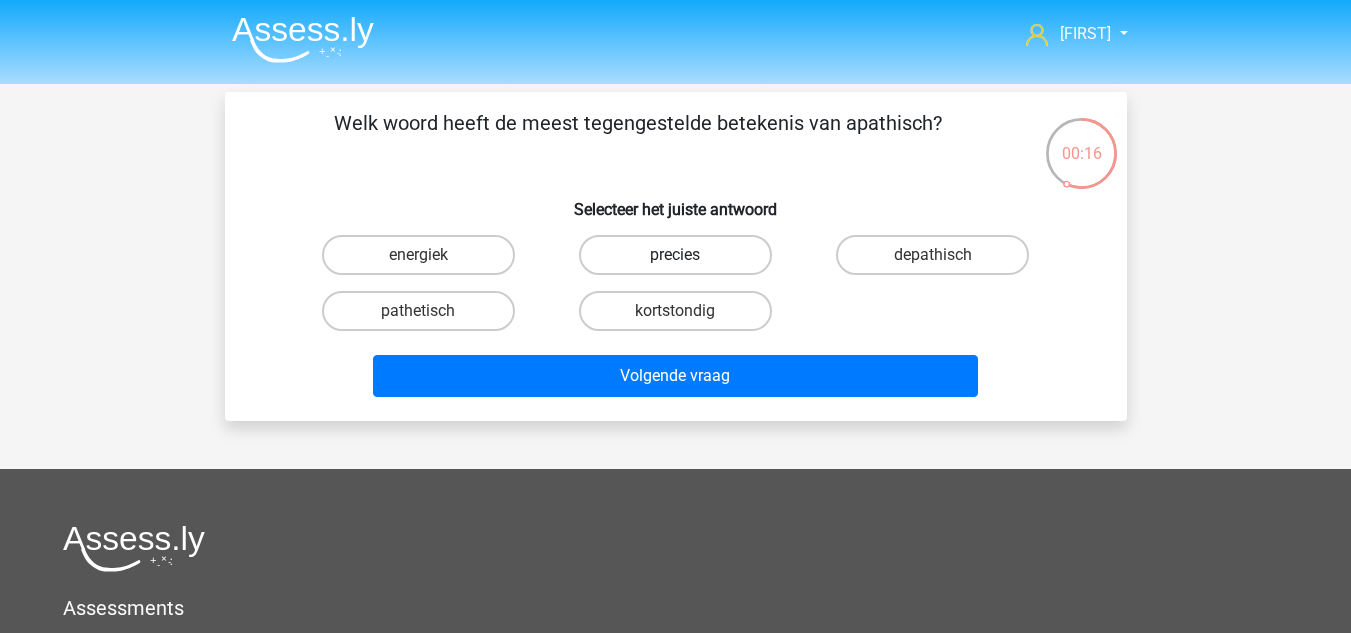 click on "precies" at bounding box center [675, 255] 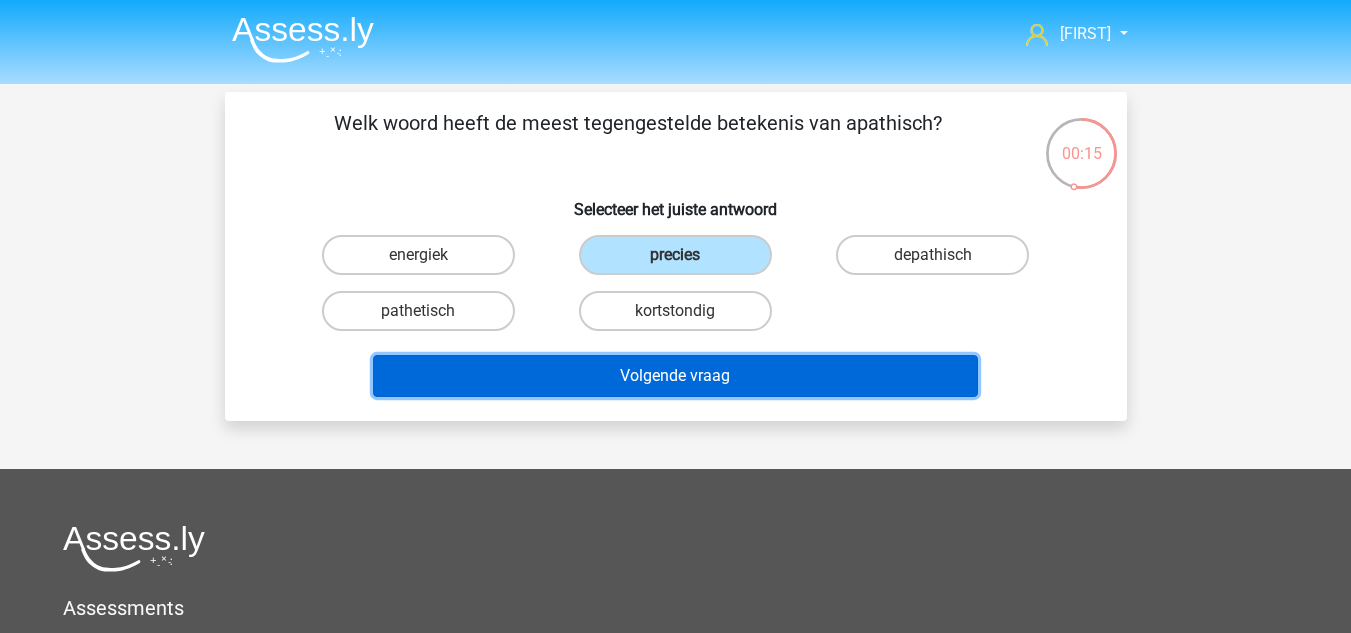 click on "Volgende vraag" at bounding box center (675, 376) 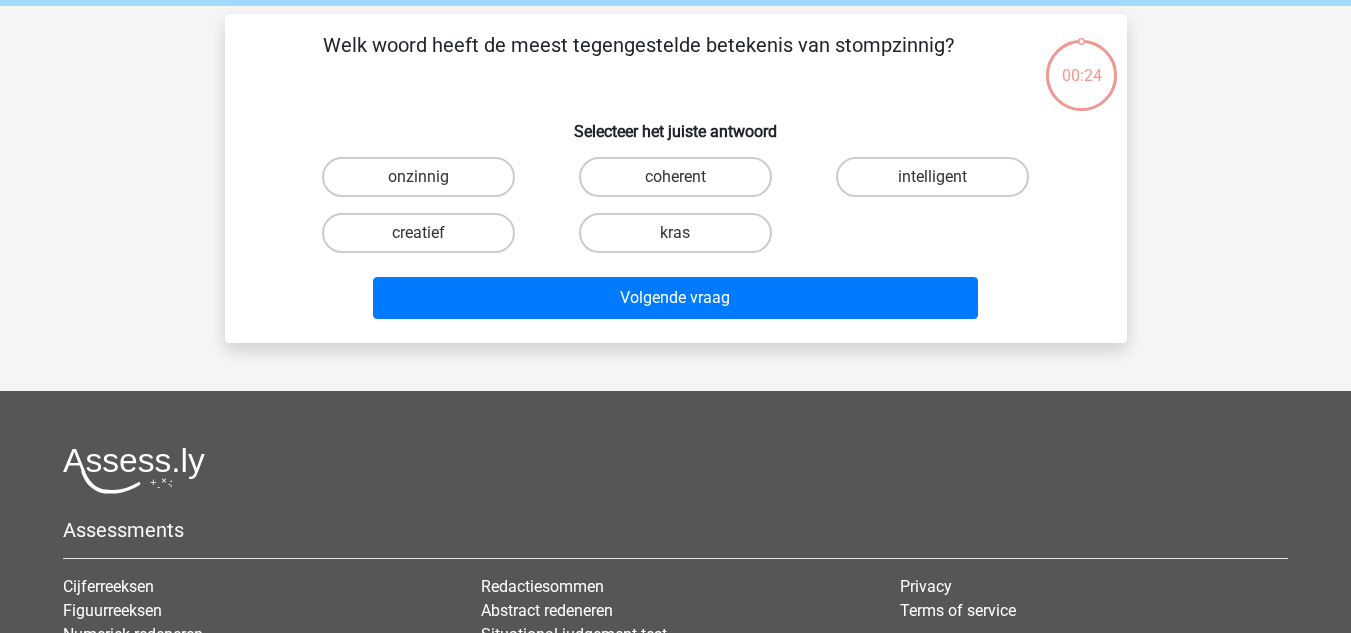 scroll, scrollTop: 92, scrollLeft: 0, axis: vertical 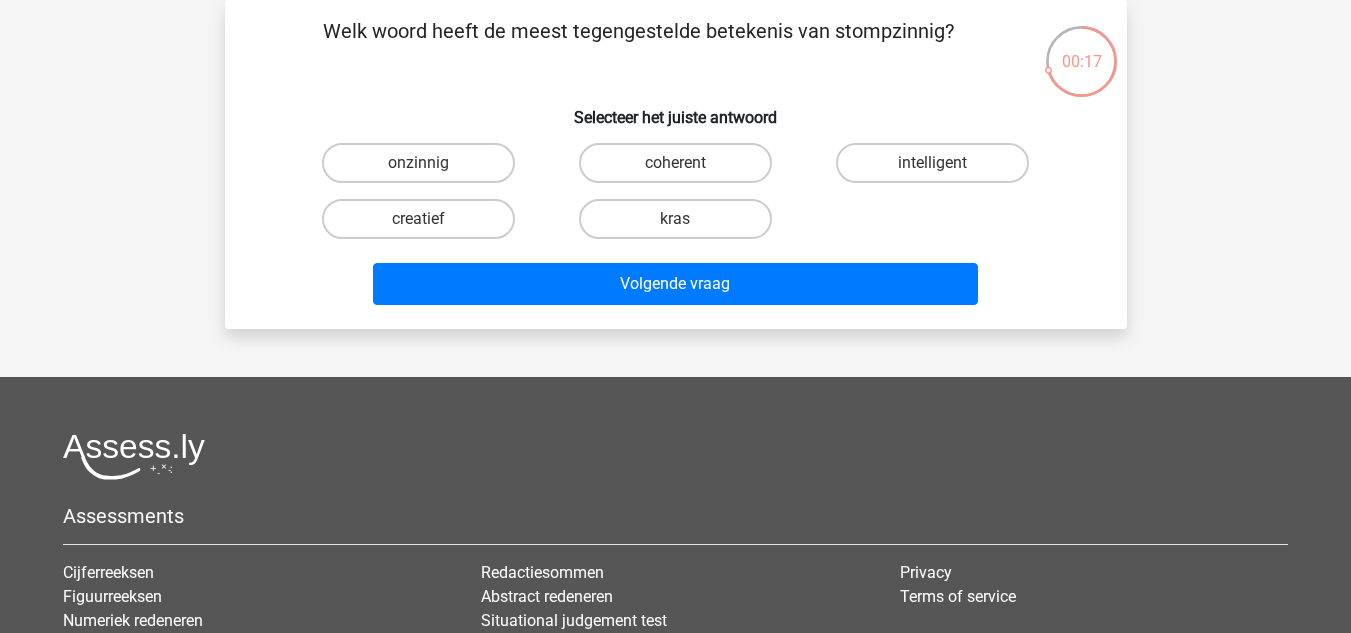 drag, startPoint x: 894, startPoint y: 166, endPoint x: 845, endPoint y: 258, distance: 104.23531 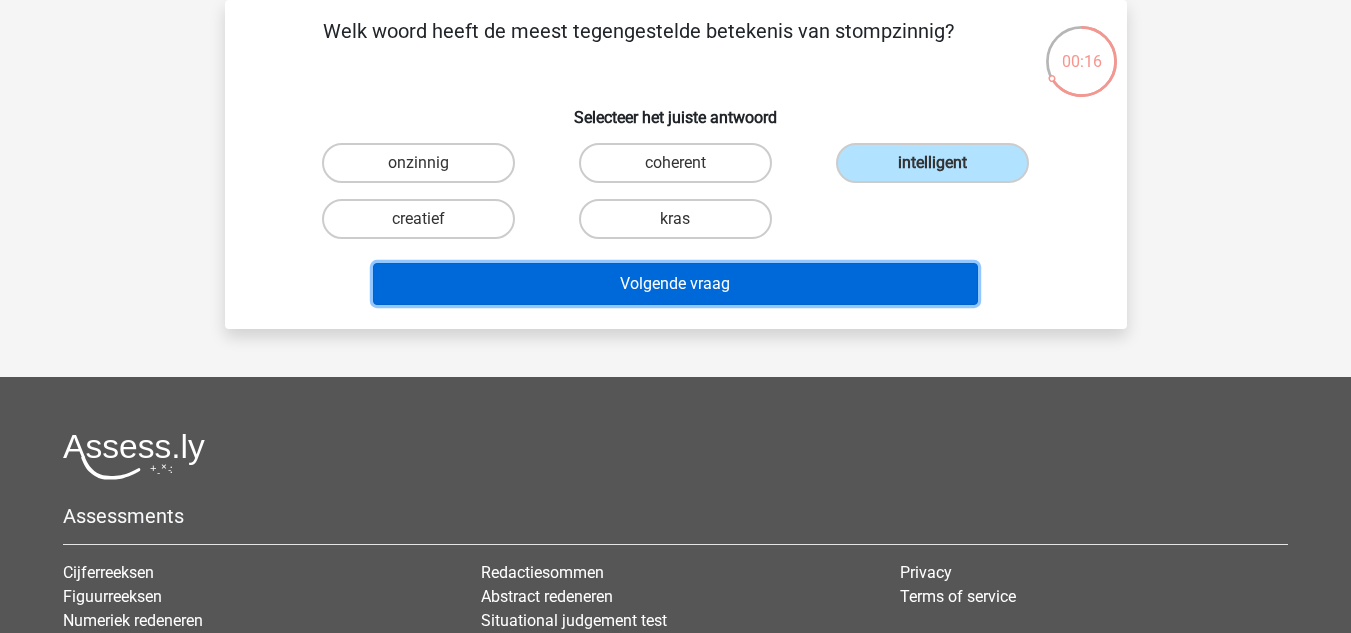 click on "Volgende vraag" at bounding box center (675, 284) 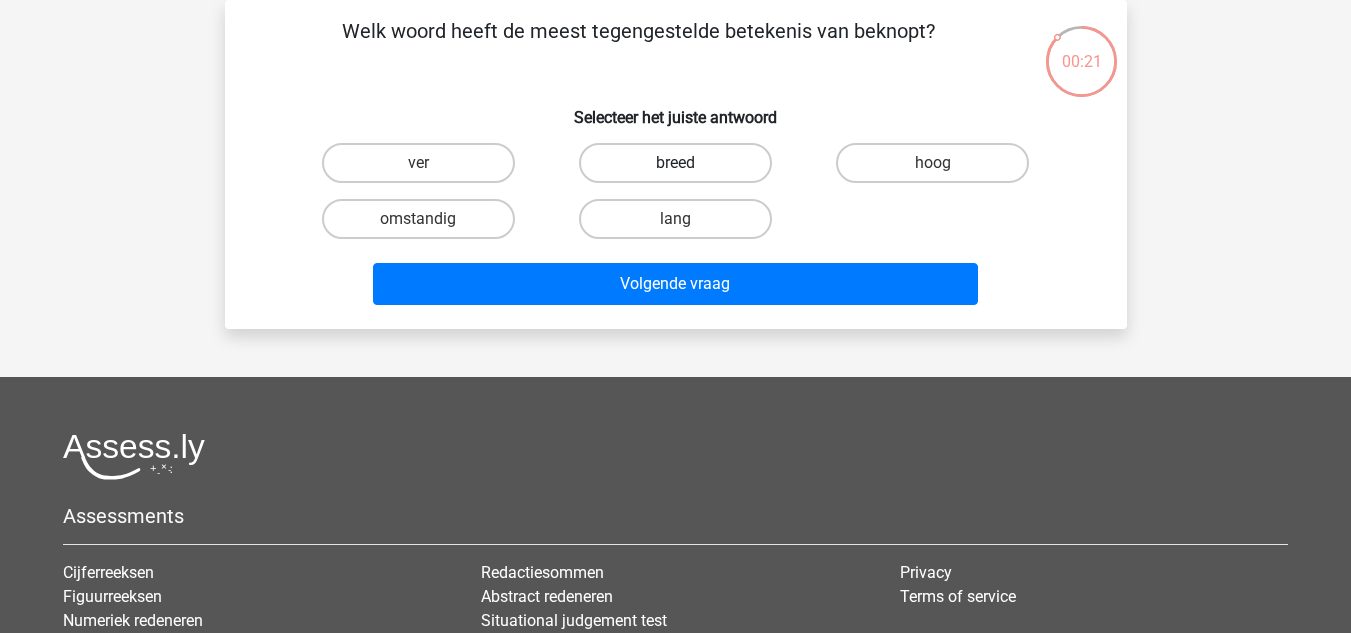 click on "breed" at bounding box center (675, 163) 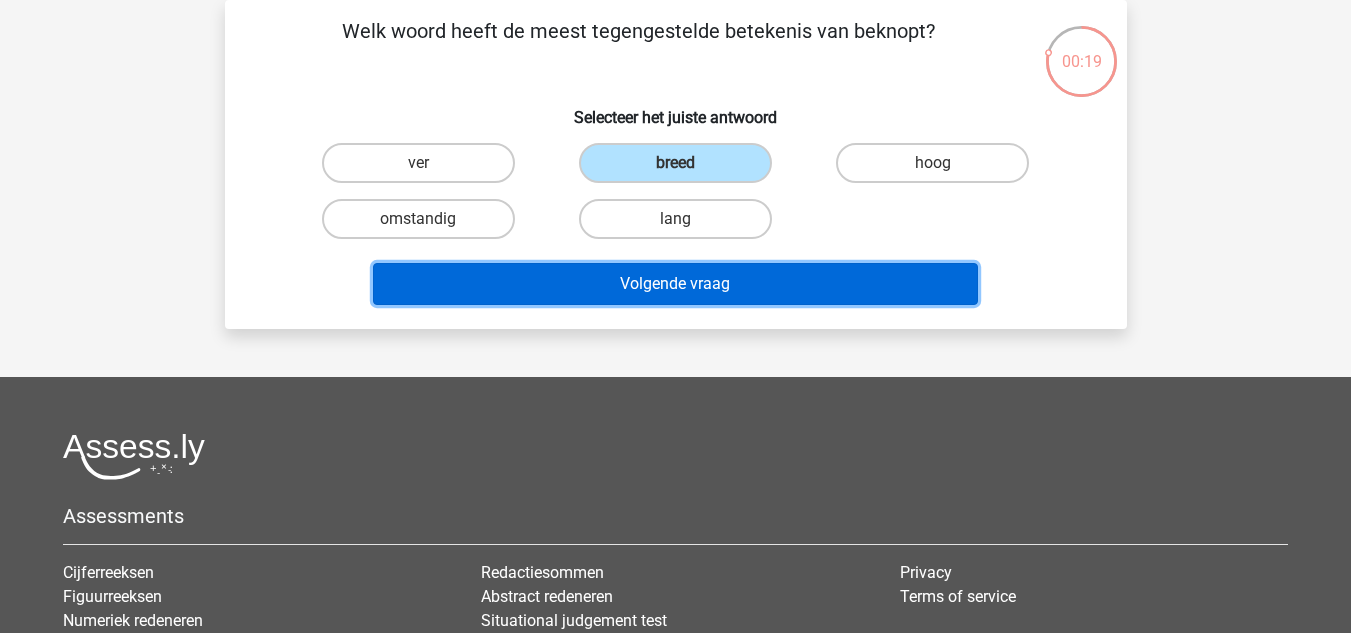 click on "Volgende vraag" at bounding box center (675, 284) 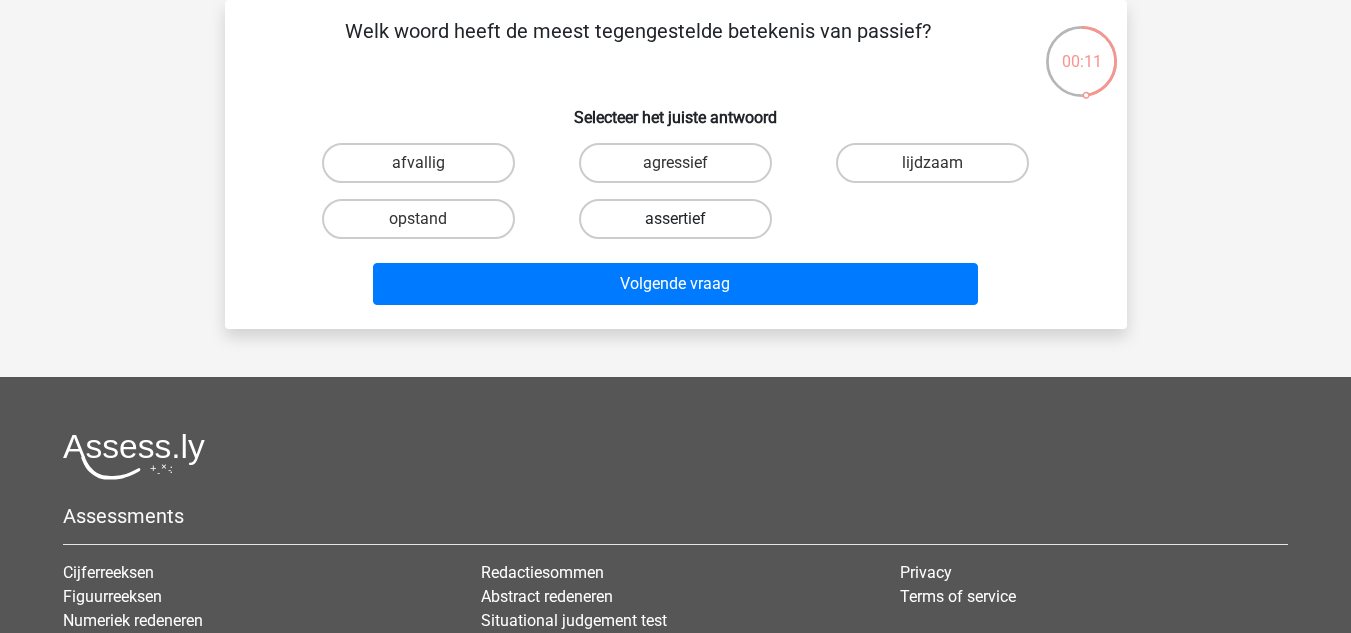 click on "assertief" at bounding box center (675, 219) 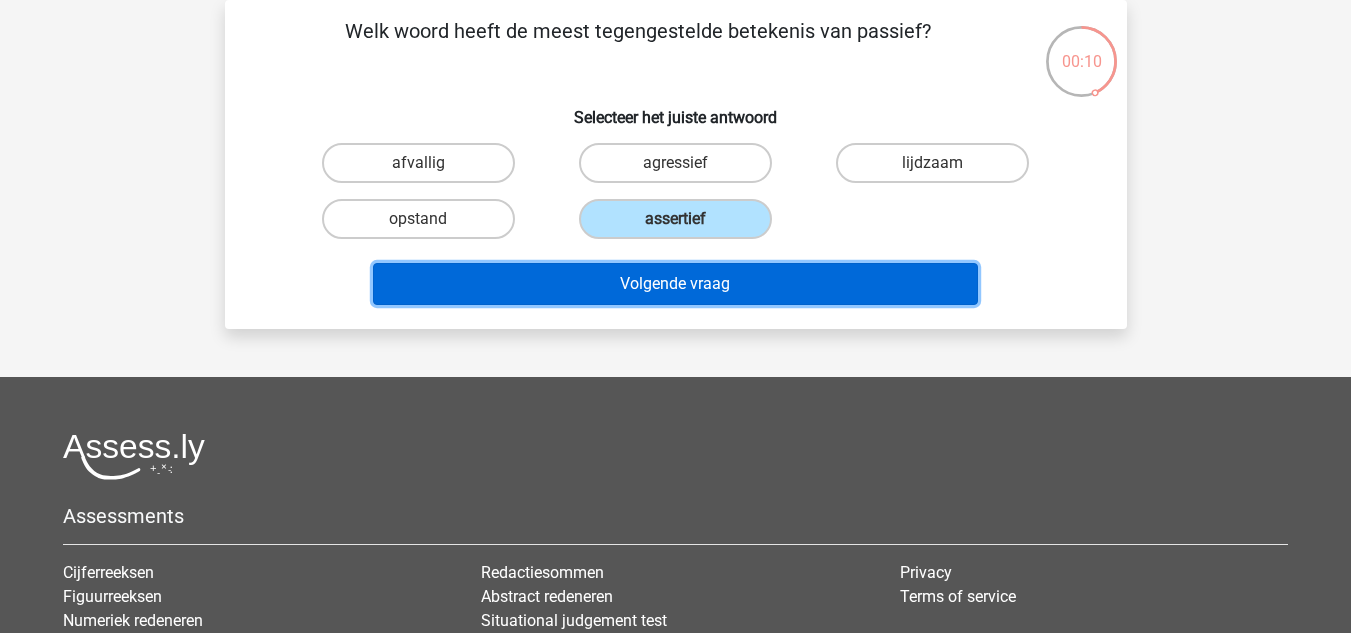 click on "Volgende vraag" at bounding box center (675, 284) 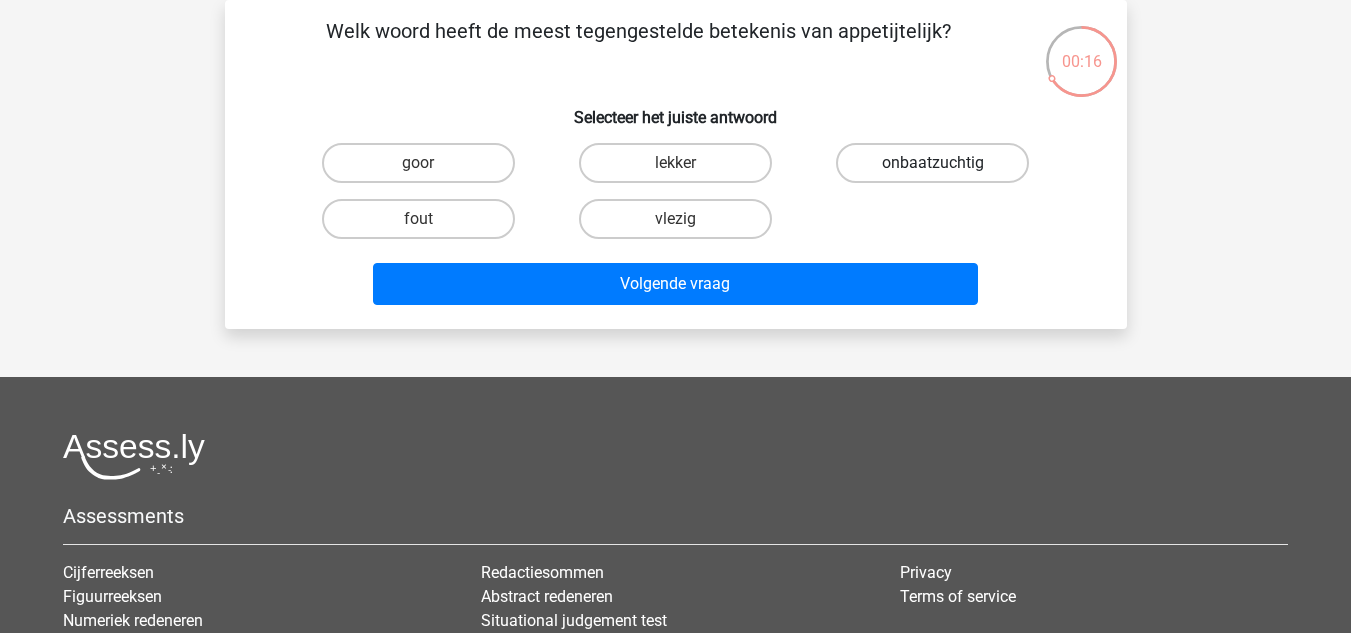 click on "onbaatzuchtig" at bounding box center (932, 163) 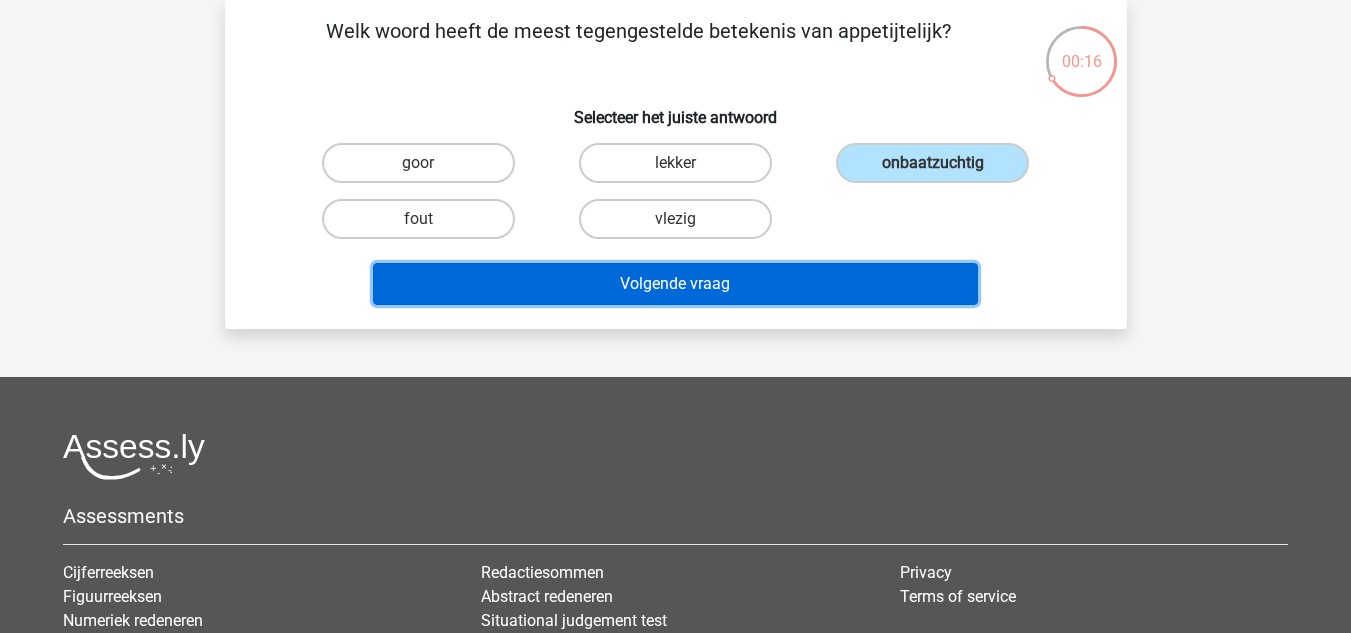 click on "Volgende vraag" at bounding box center [675, 284] 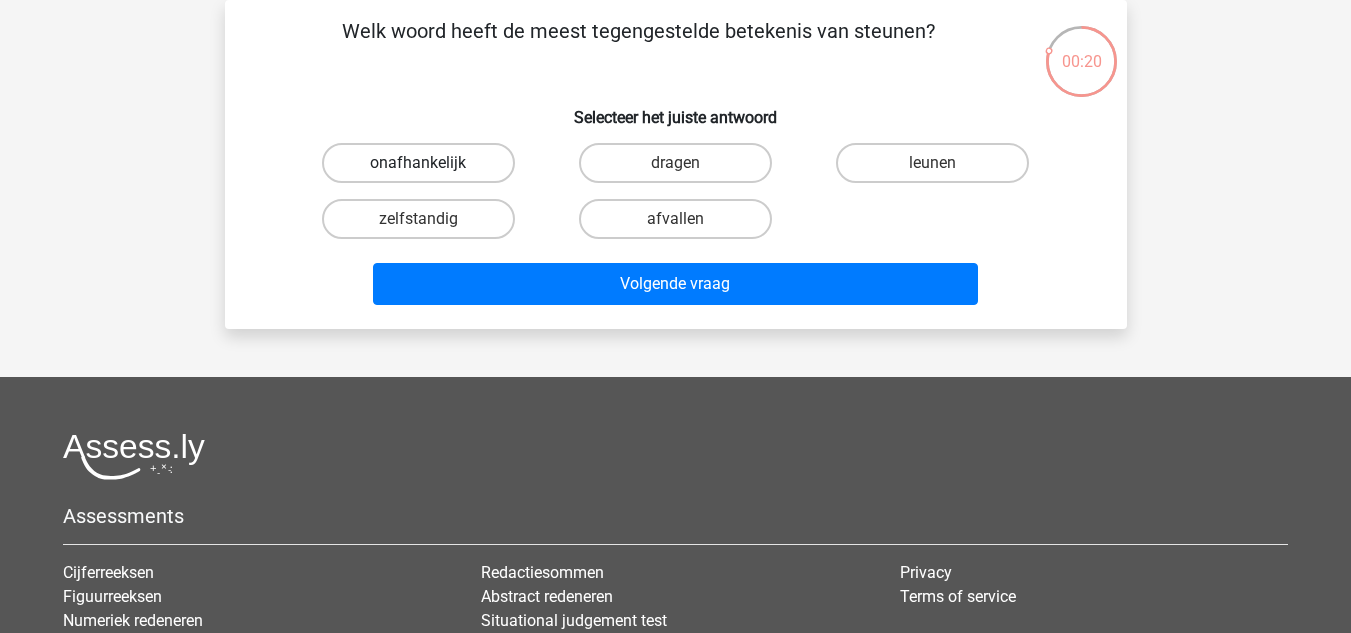 click on "onafhankelijk" at bounding box center (418, 163) 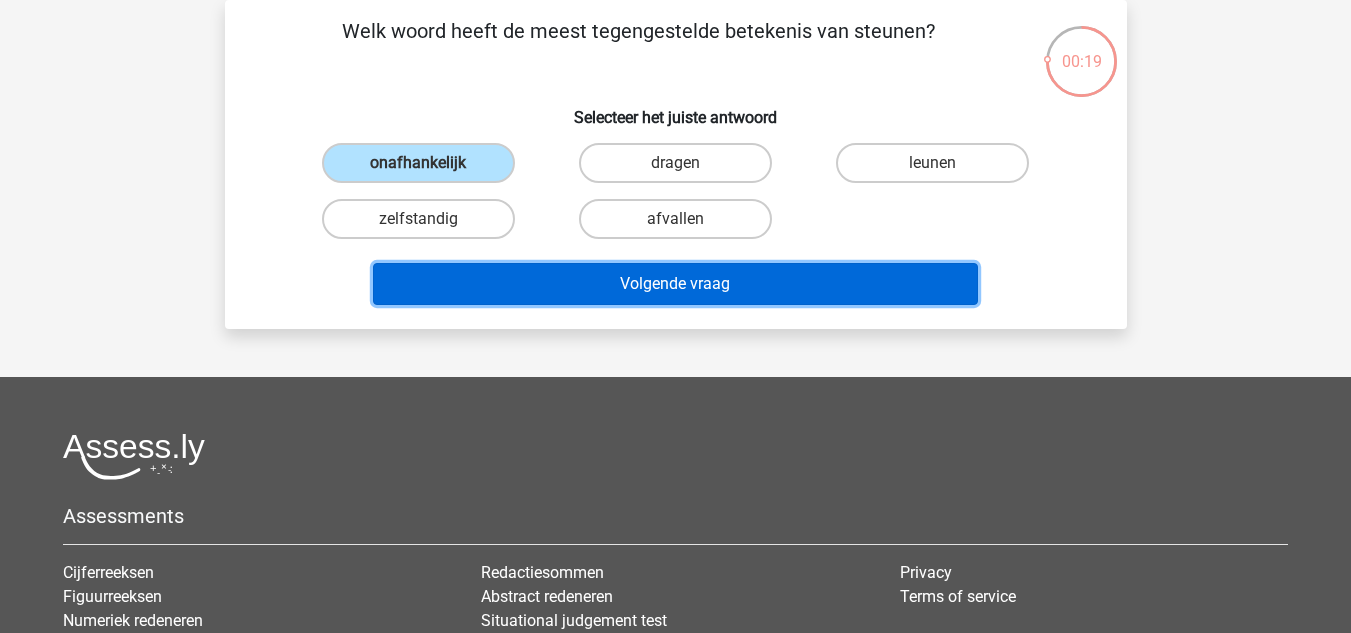 click on "Volgende vraag" at bounding box center [675, 284] 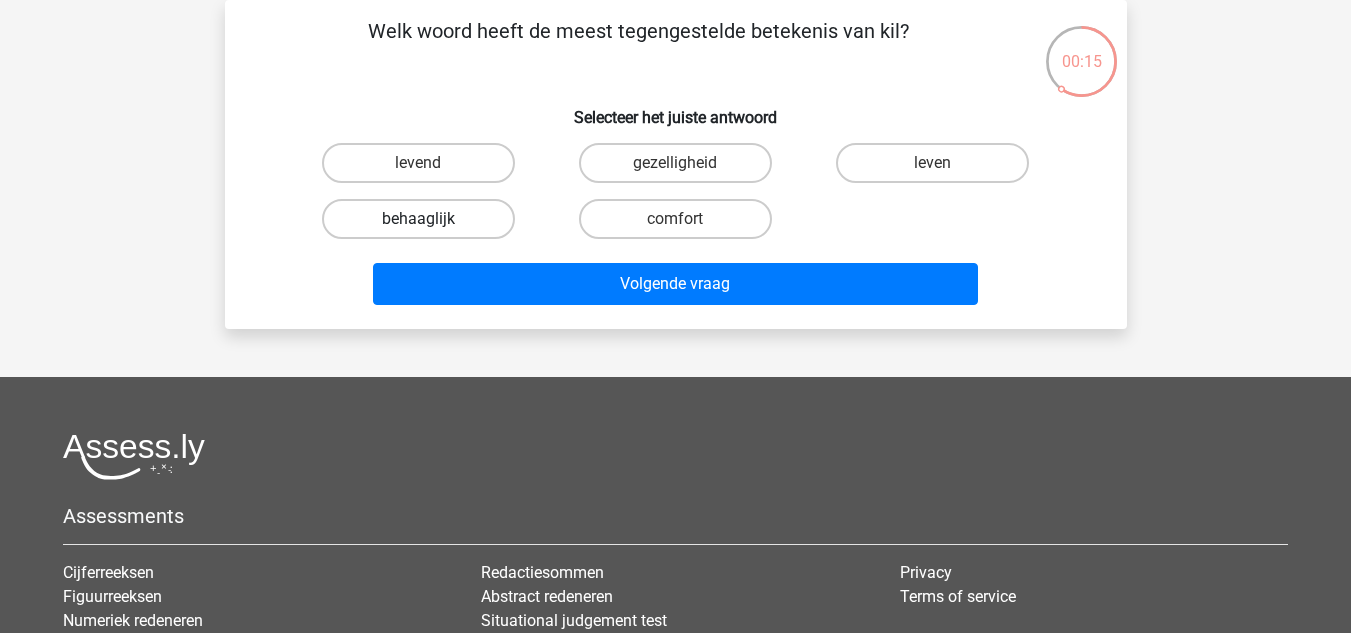 click on "behaaglijk" at bounding box center [418, 219] 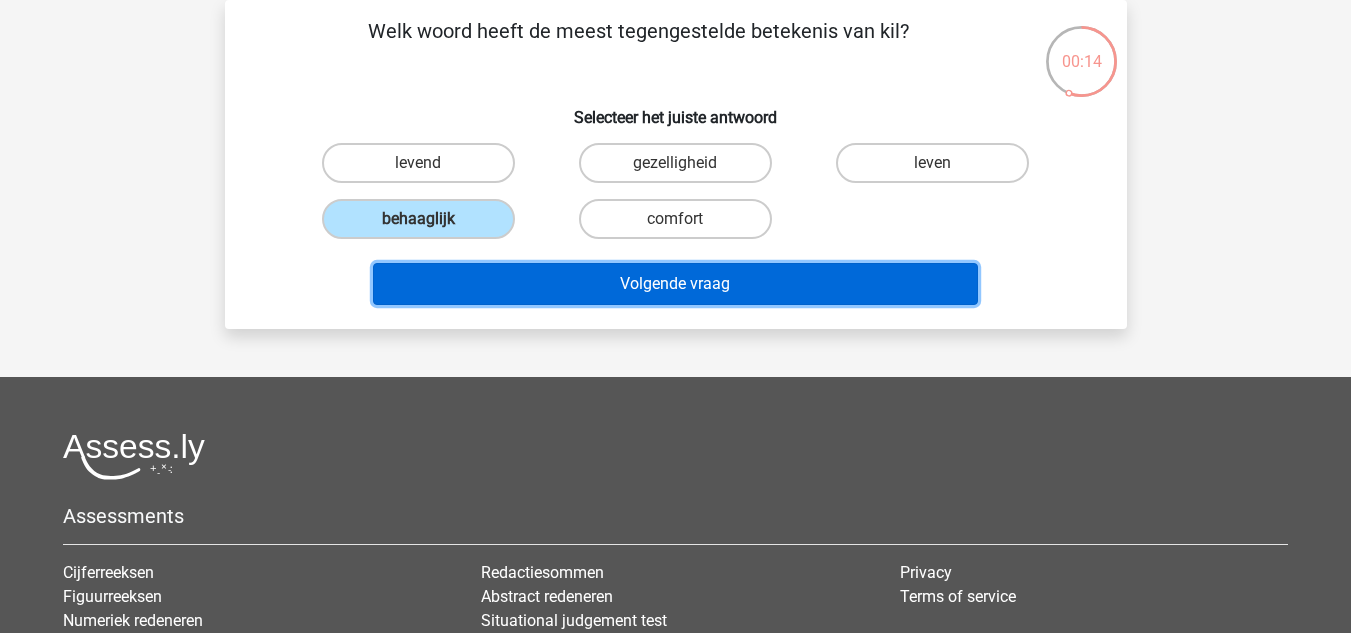 click on "Volgende vraag" at bounding box center (675, 284) 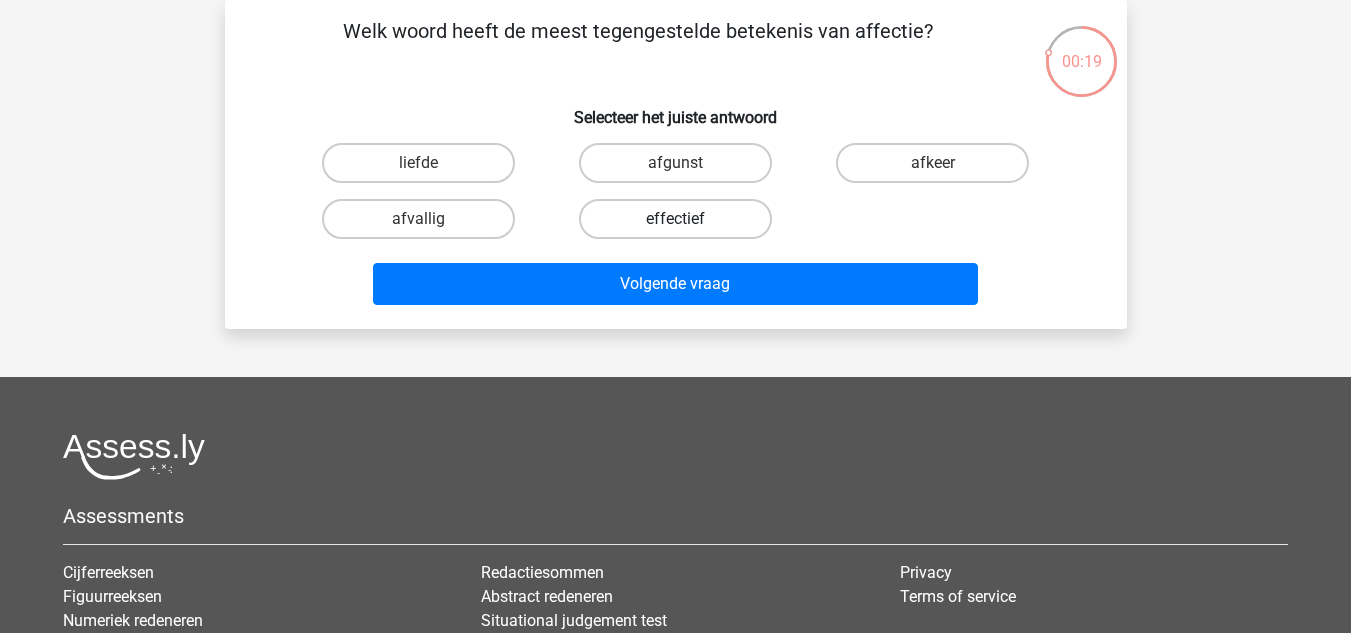 click on "effectief" at bounding box center (675, 219) 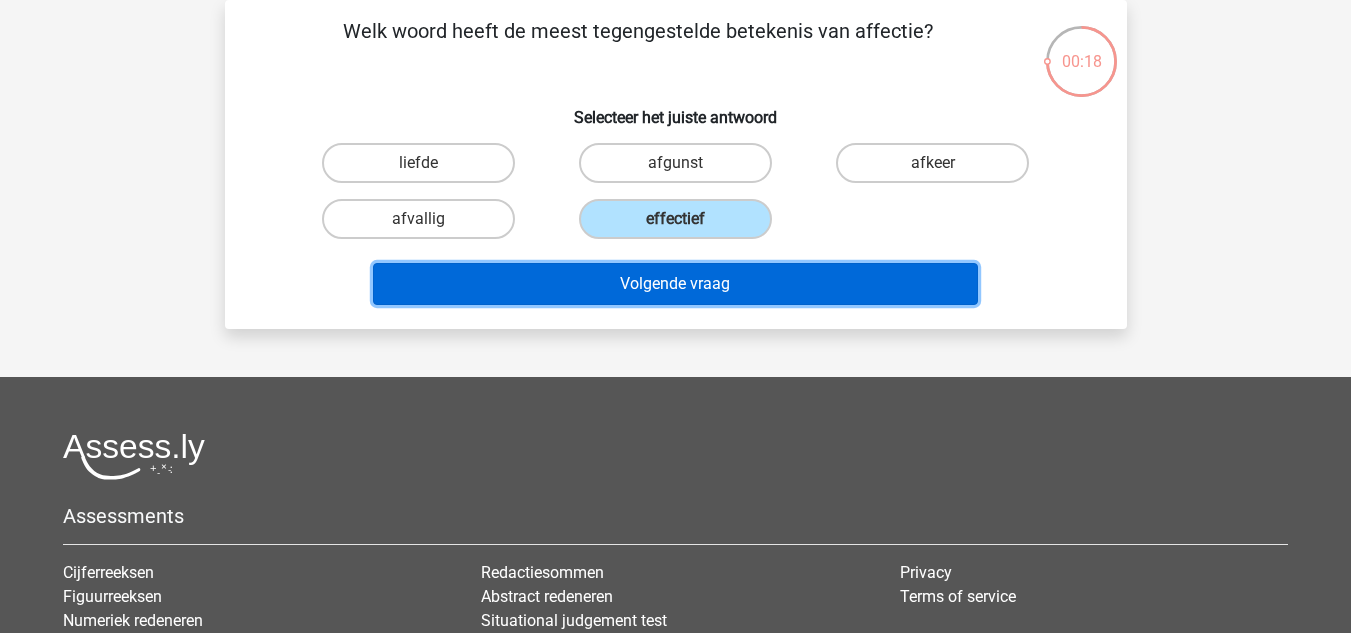 click on "Volgende vraag" at bounding box center (675, 284) 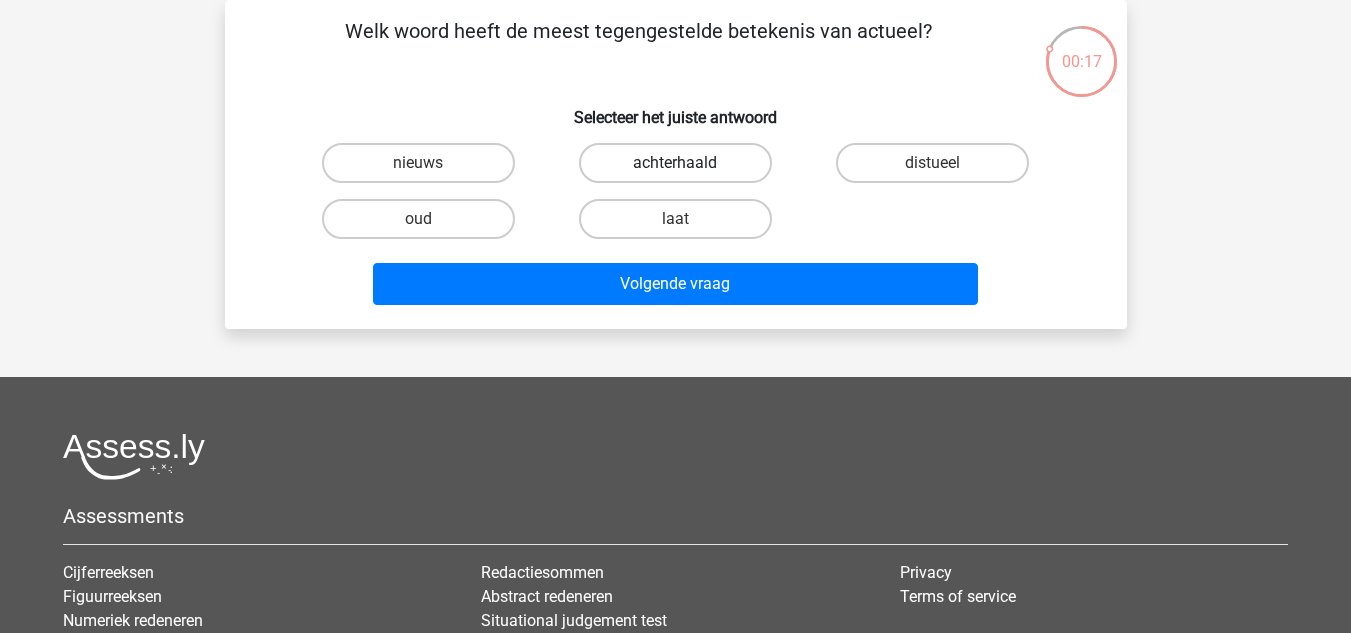 click on "achterhaald" at bounding box center [675, 163] 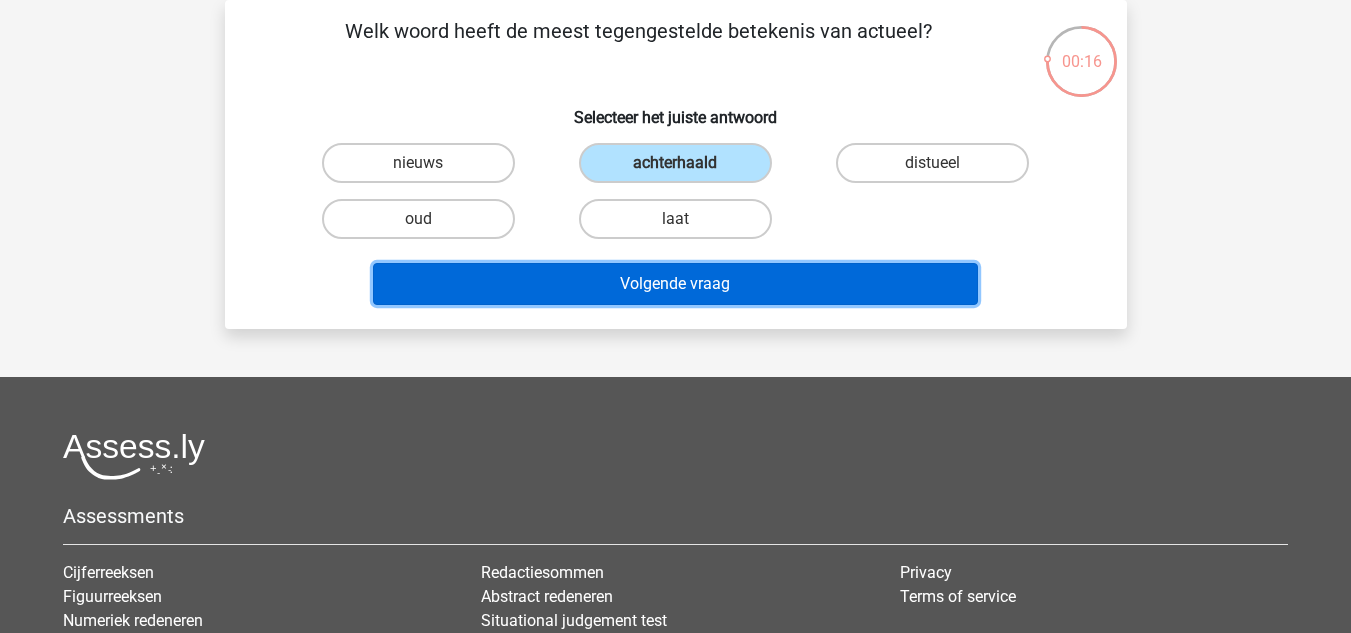 click on "Volgende vraag" at bounding box center (675, 284) 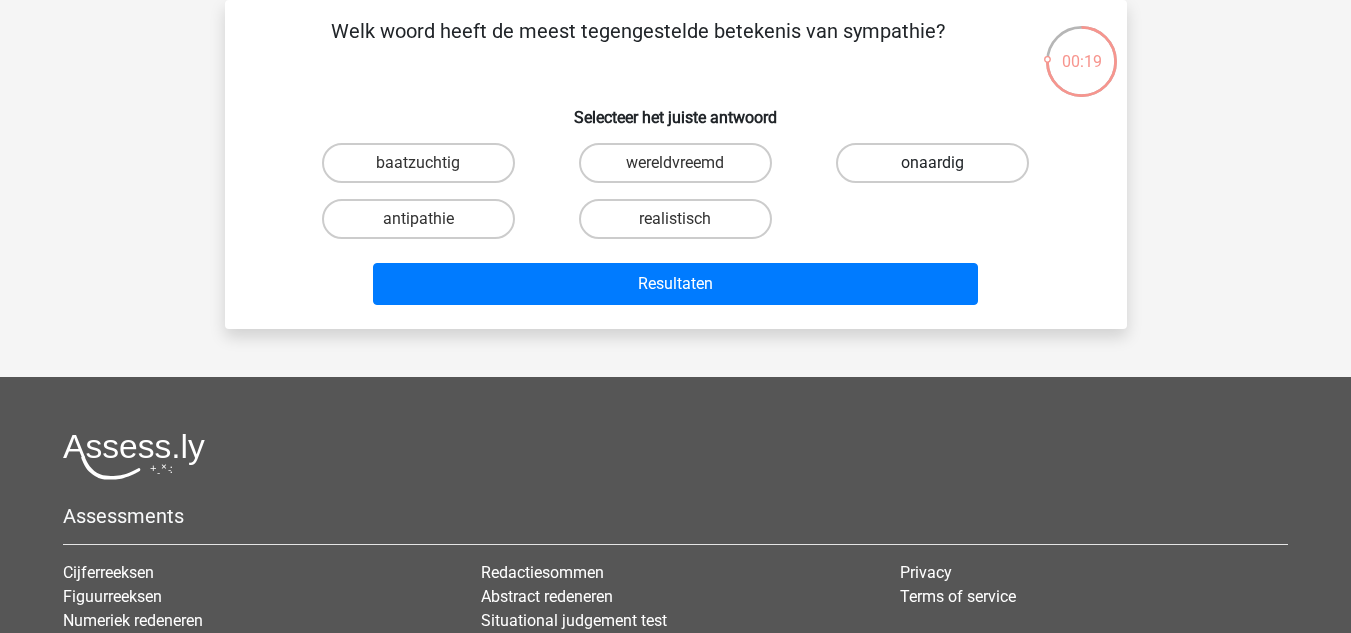 click on "onaardig" at bounding box center (932, 163) 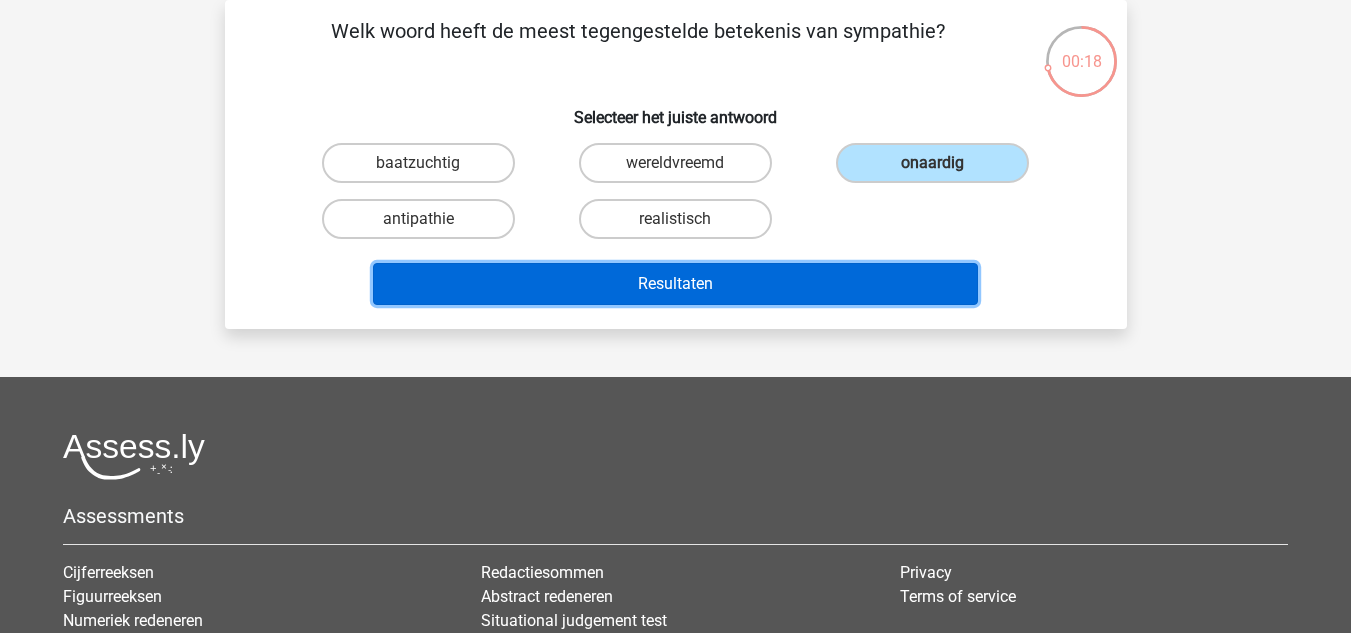 click on "Resultaten" at bounding box center (675, 284) 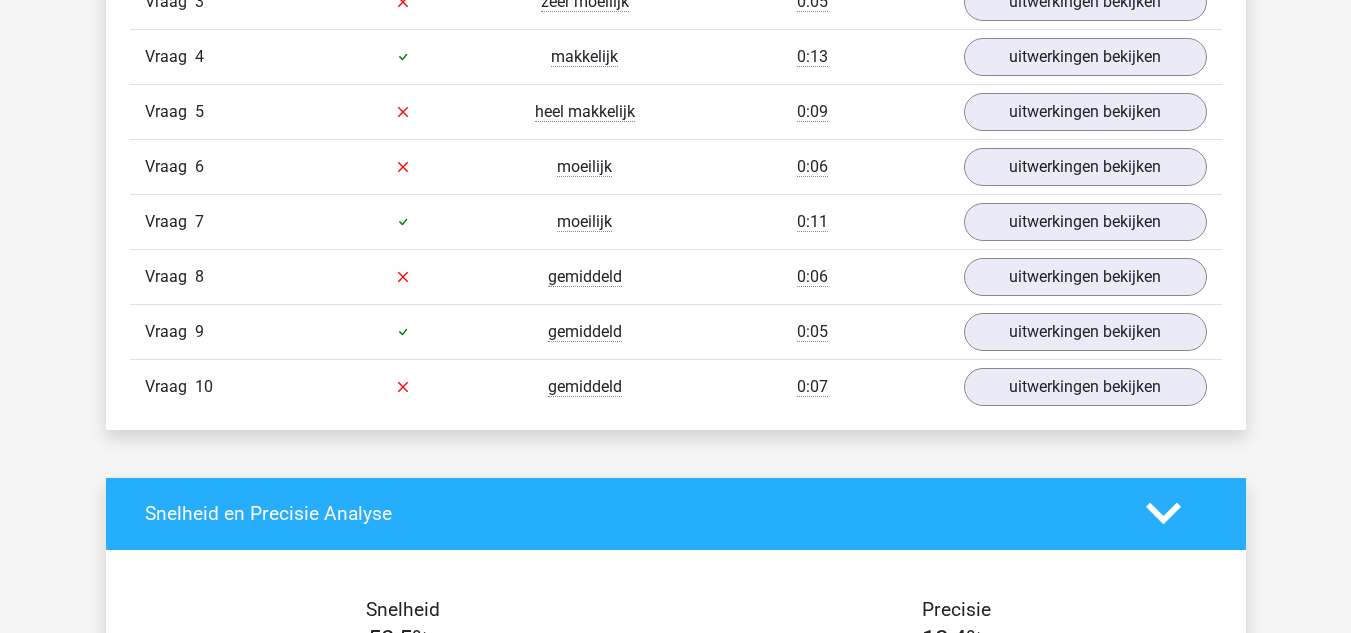 scroll, scrollTop: 1500, scrollLeft: 0, axis: vertical 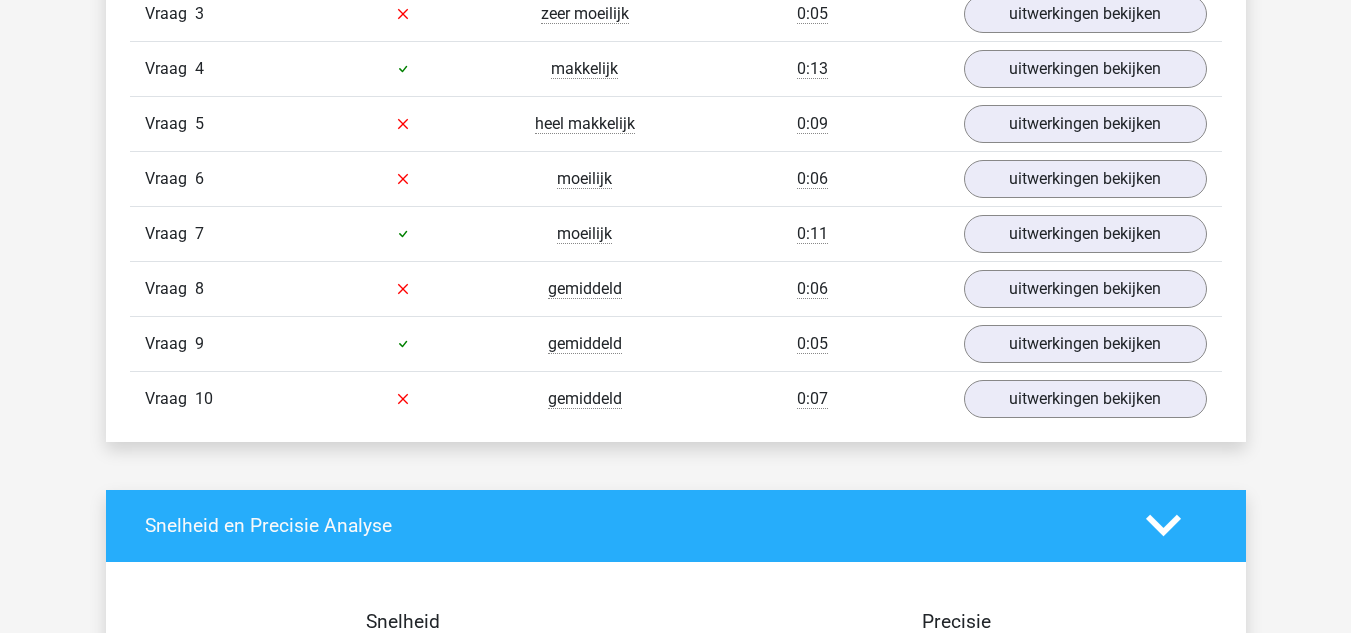 click on "Vraag
10
gemiddeld
0:07
uitwerkingen bekijken" at bounding box center (676, 398) 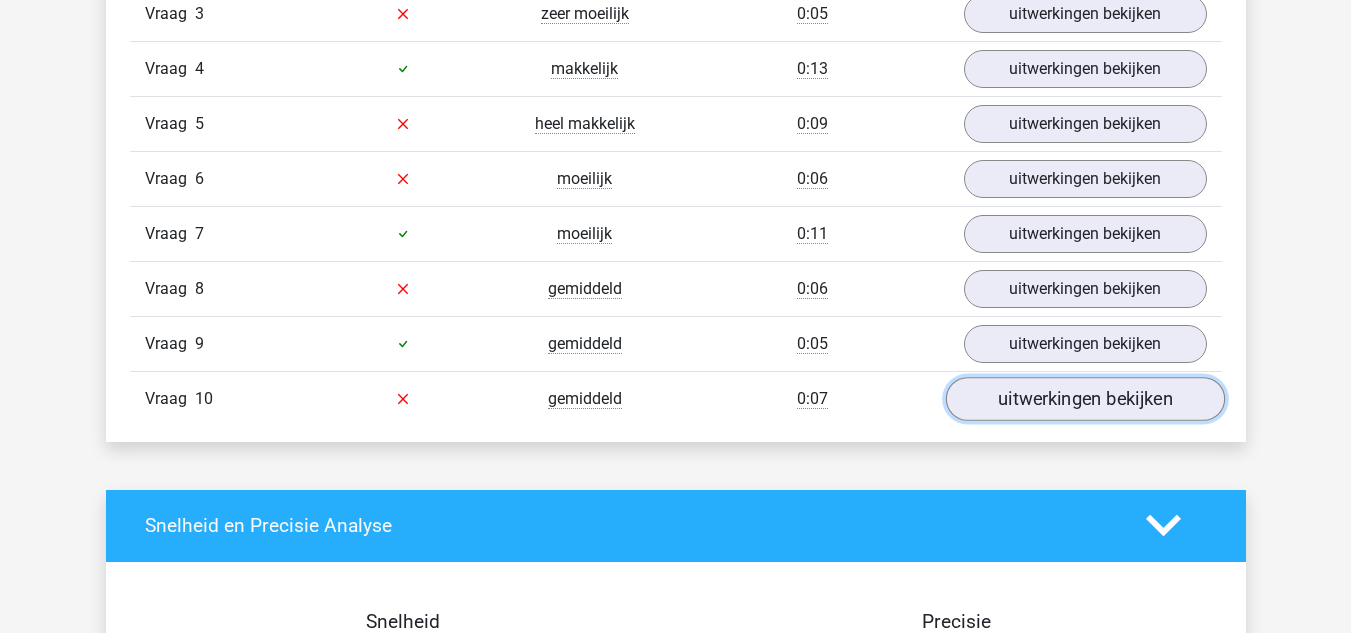 click on "uitwerkingen bekijken" at bounding box center (1084, 399) 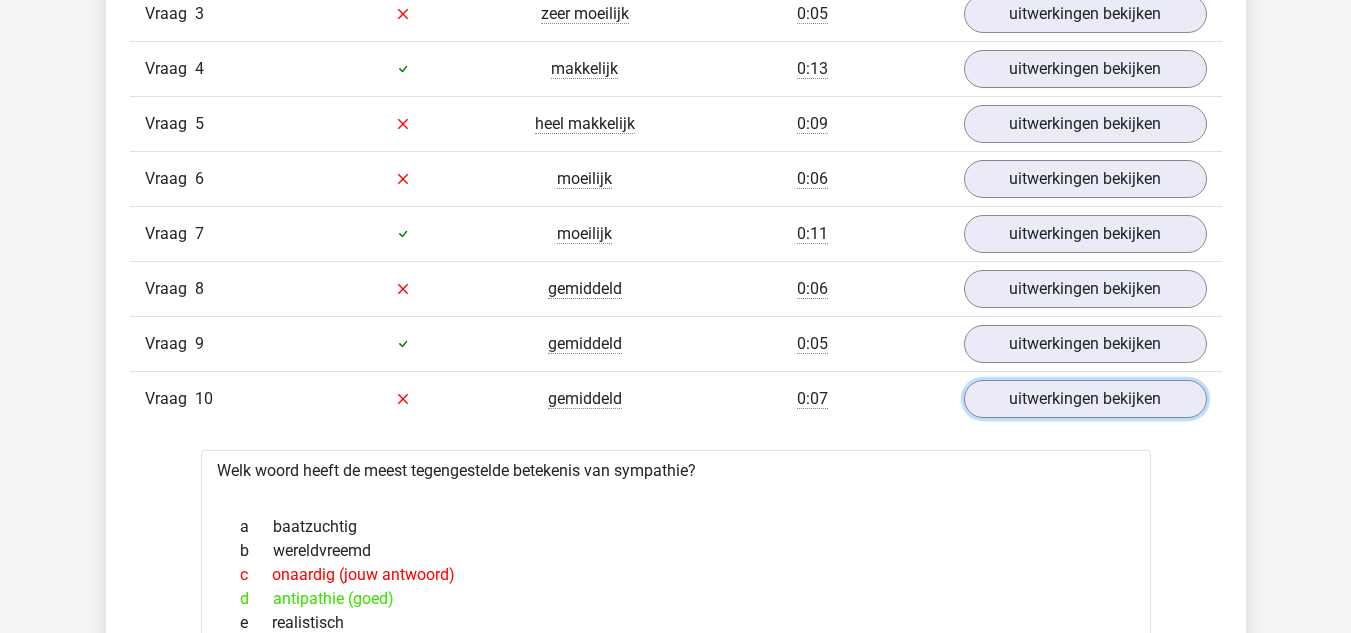 scroll, scrollTop: 1600, scrollLeft: 0, axis: vertical 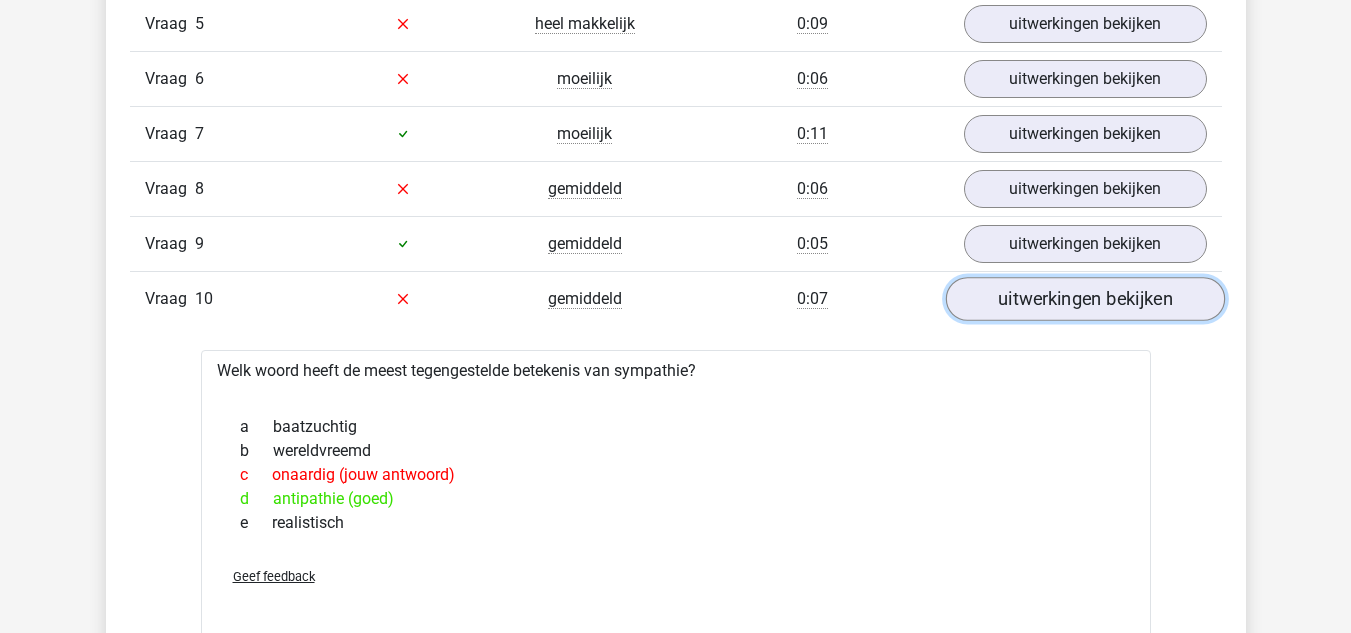 click on "uitwerkingen bekijken" at bounding box center (1084, 299) 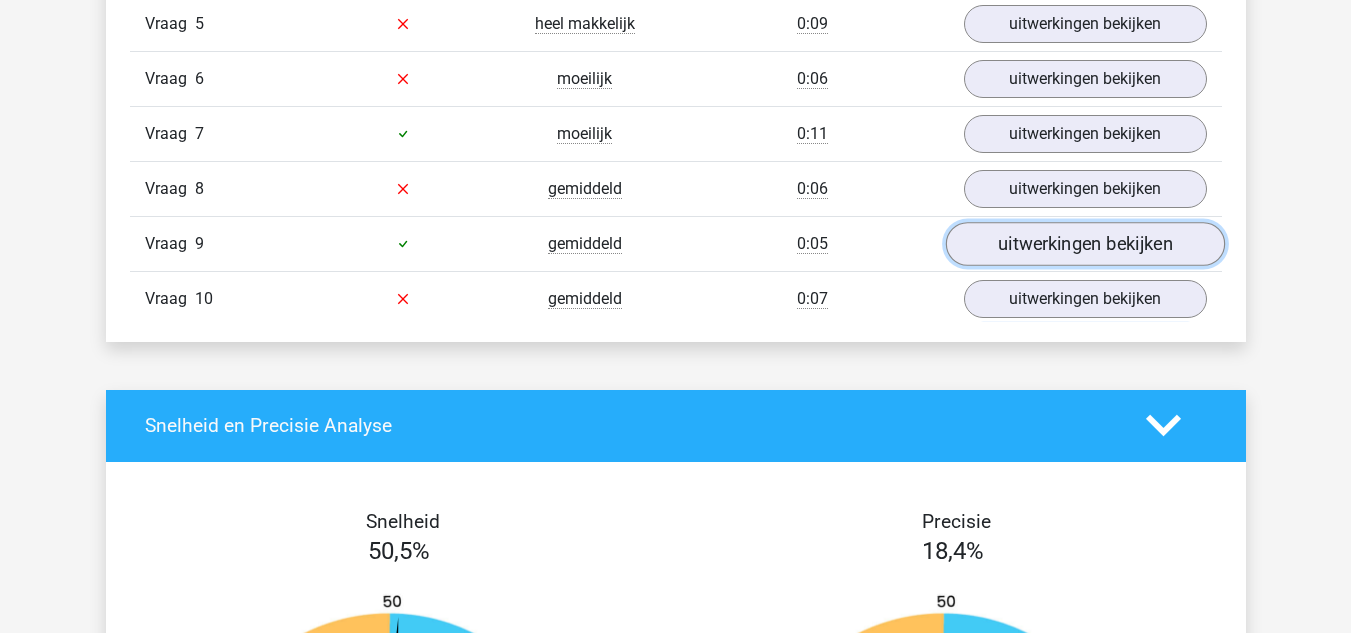 click on "uitwerkingen bekijken" at bounding box center [1084, 244] 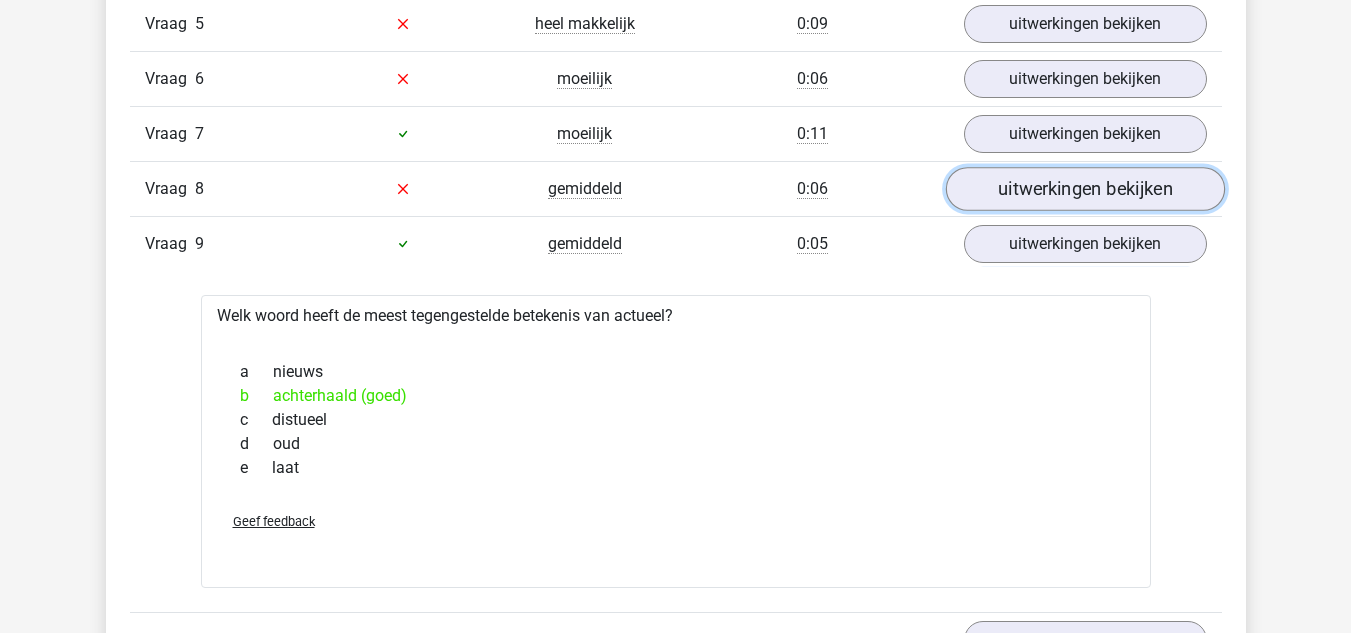 click on "uitwerkingen bekijken" at bounding box center [1084, 189] 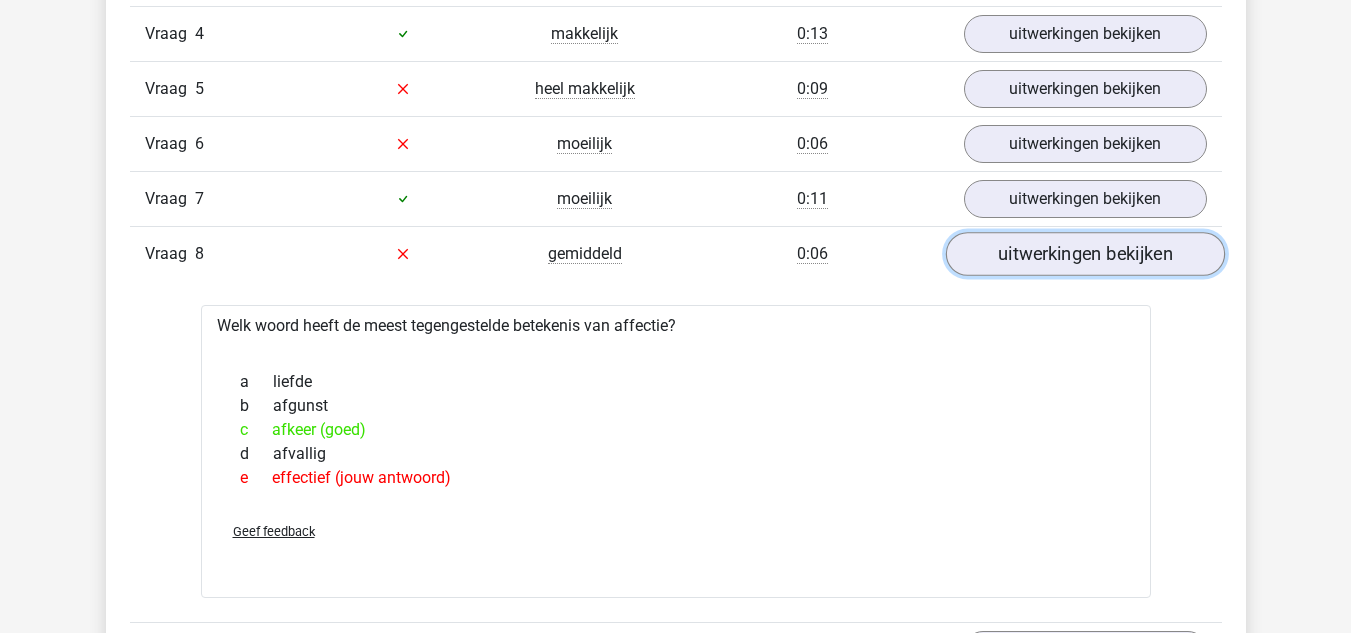 scroll, scrollTop: 1500, scrollLeft: 0, axis: vertical 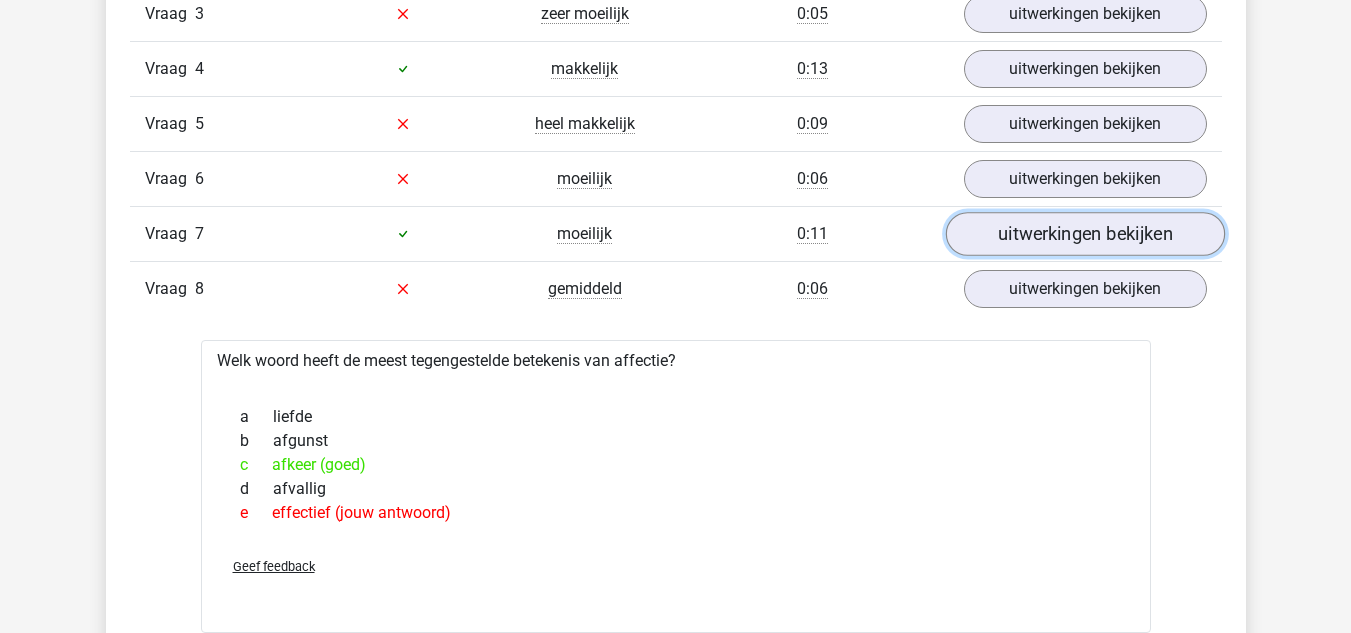 click on "uitwerkingen bekijken" at bounding box center (1084, 234) 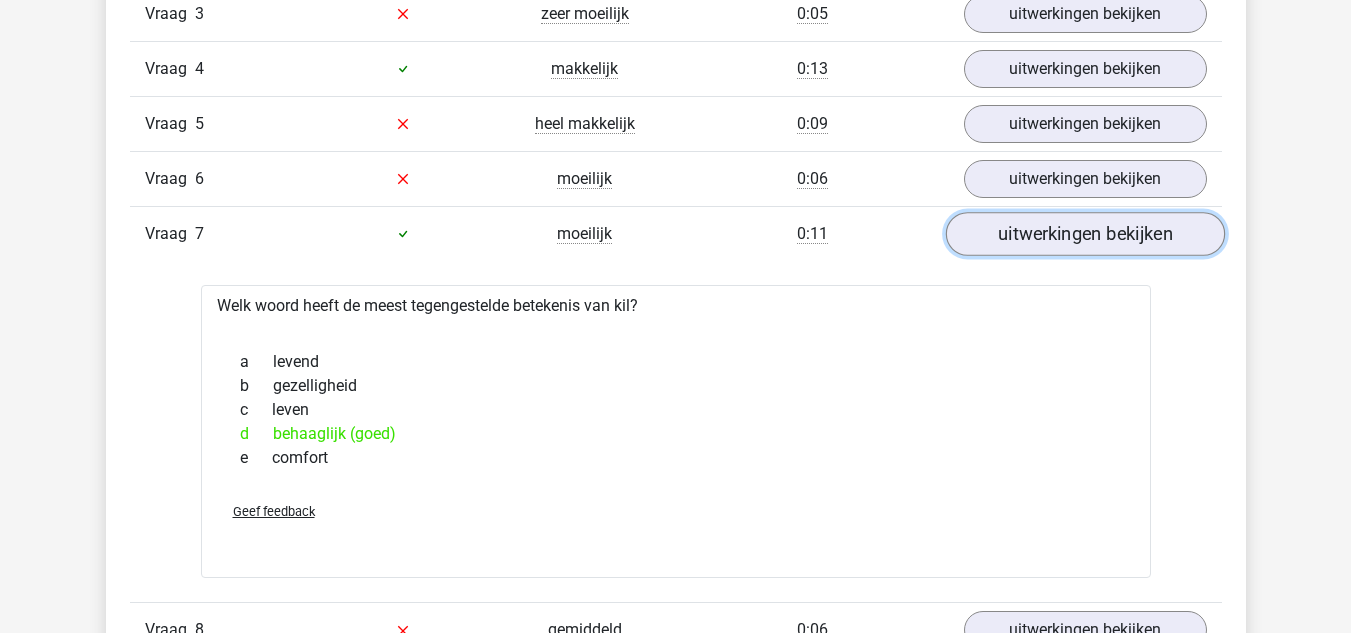 scroll, scrollTop: 1400, scrollLeft: 0, axis: vertical 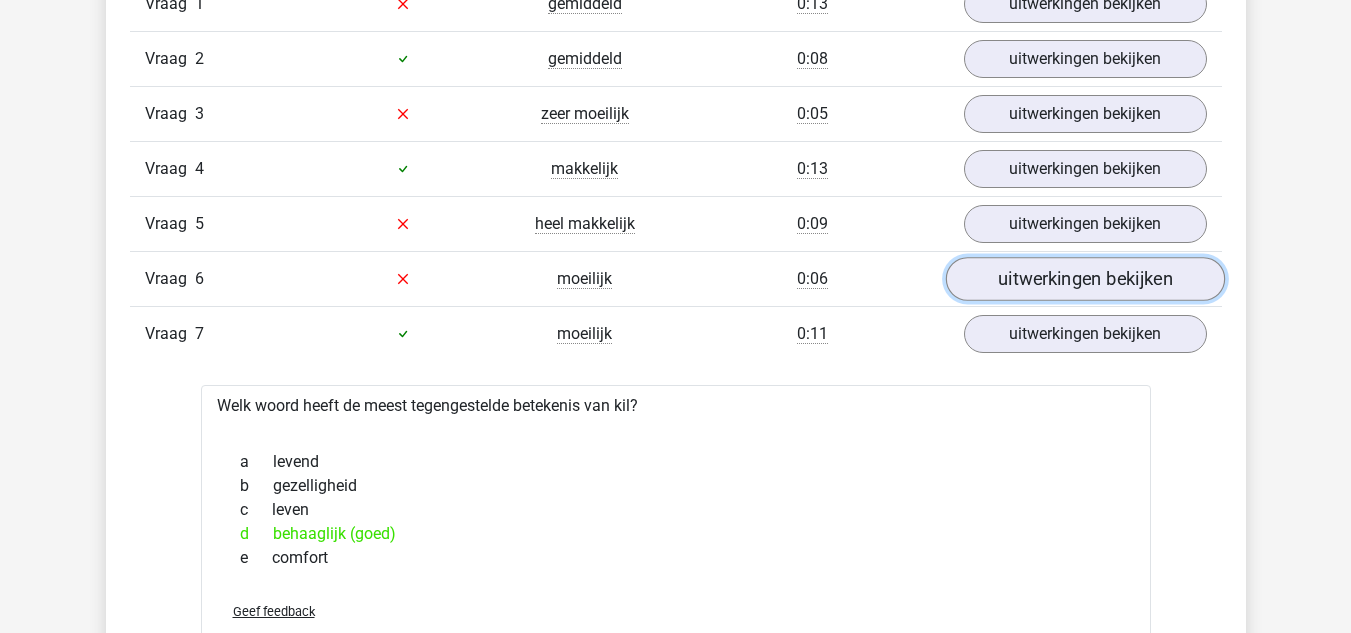 click on "uitwerkingen bekijken" at bounding box center (1084, 279) 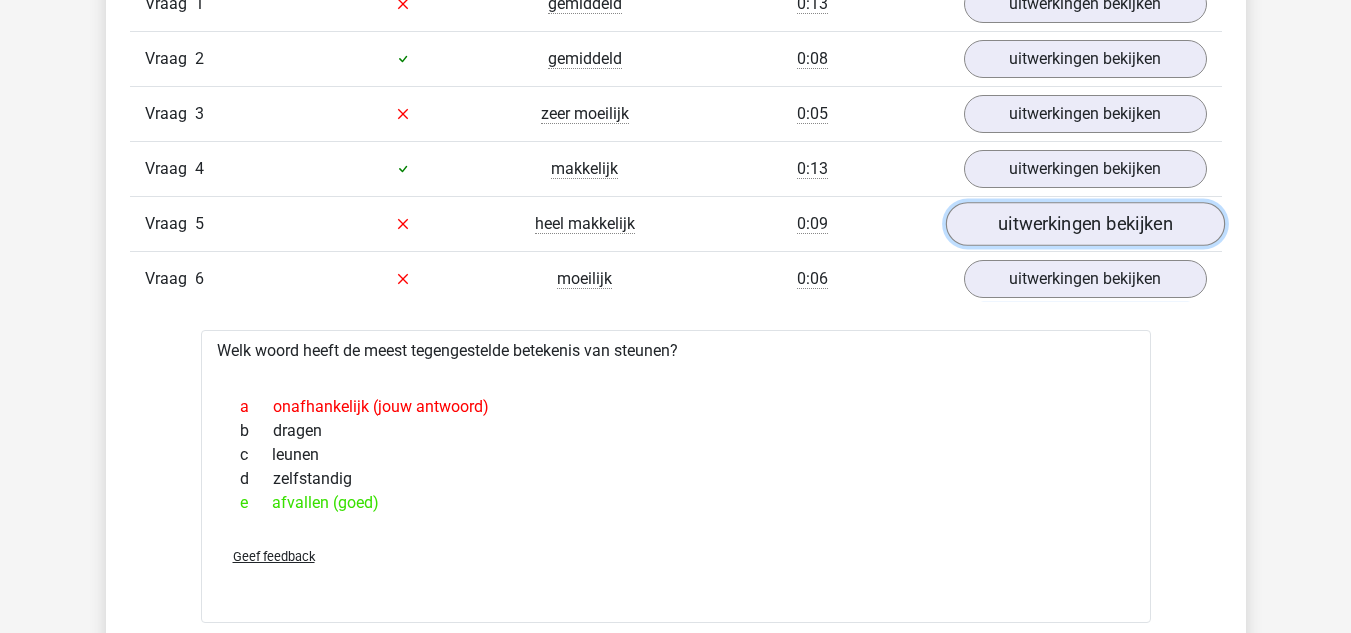 click on "uitwerkingen bekijken" at bounding box center [1084, 224] 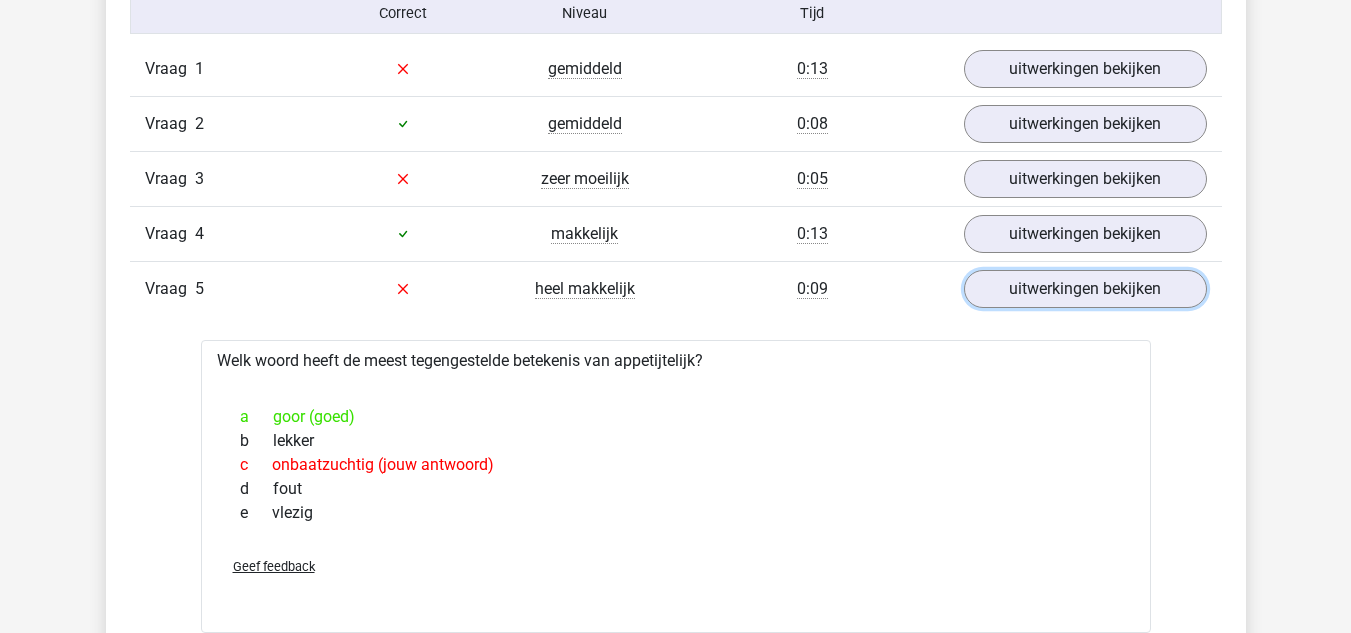 scroll, scrollTop: 1300, scrollLeft: 0, axis: vertical 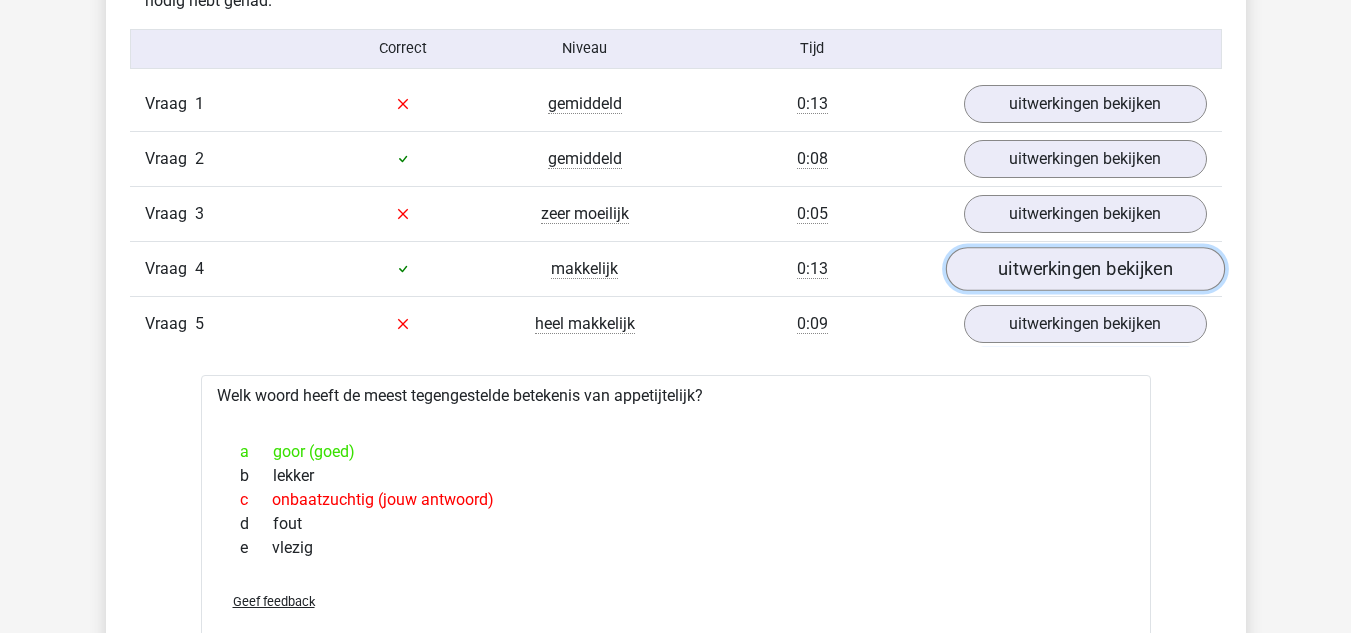 click on "uitwerkingen bekijken" at bounding box center (1084, 269) 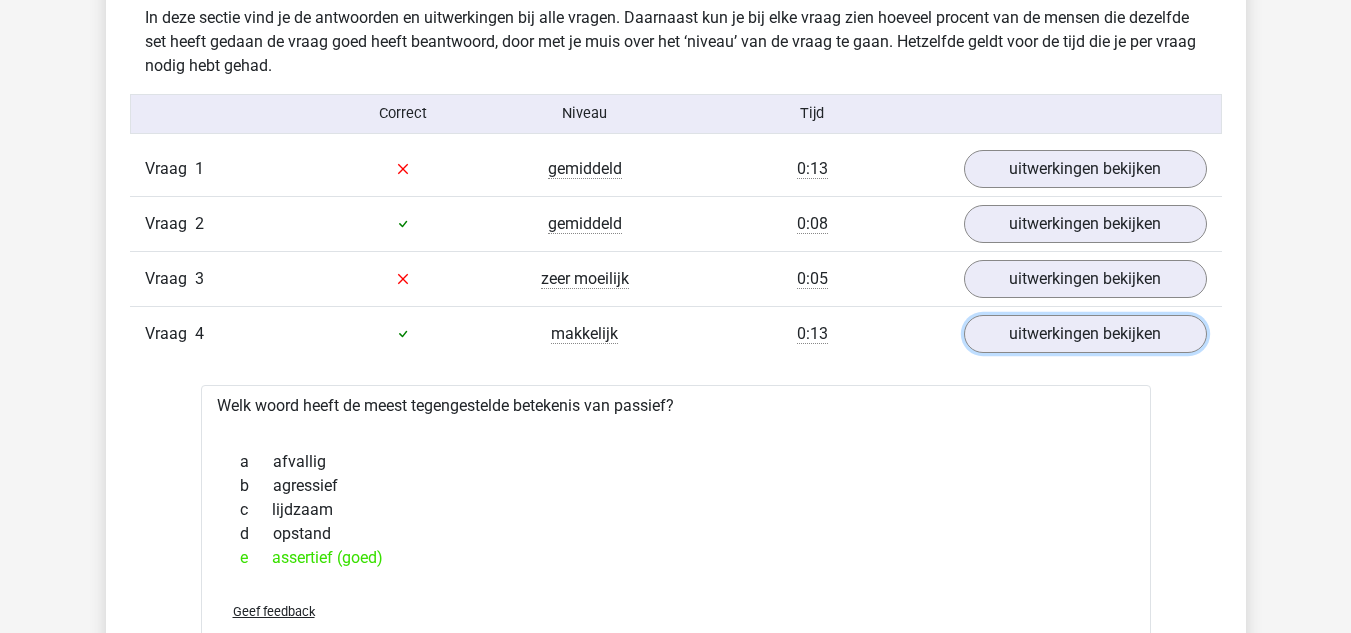 scroll, scrollTop: 1200, scrollLeft: 0, axis: vertical 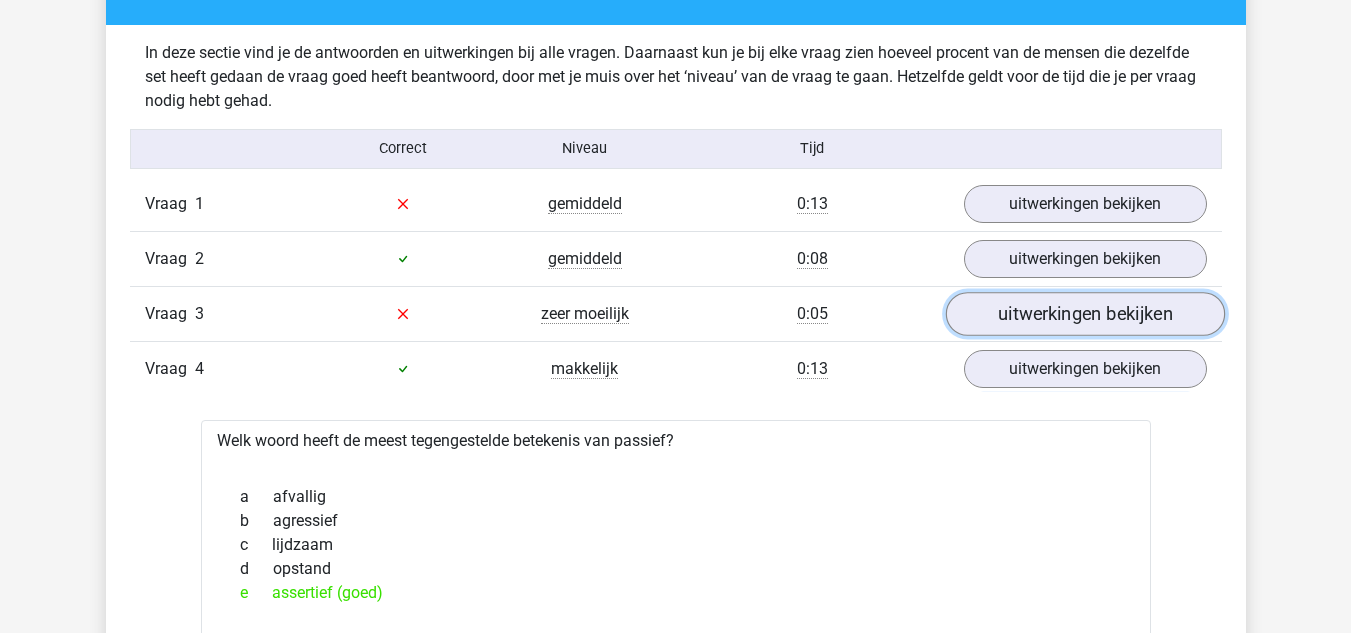 click on "uitwerkingen bekijken" at bounding box center [1084, 314] 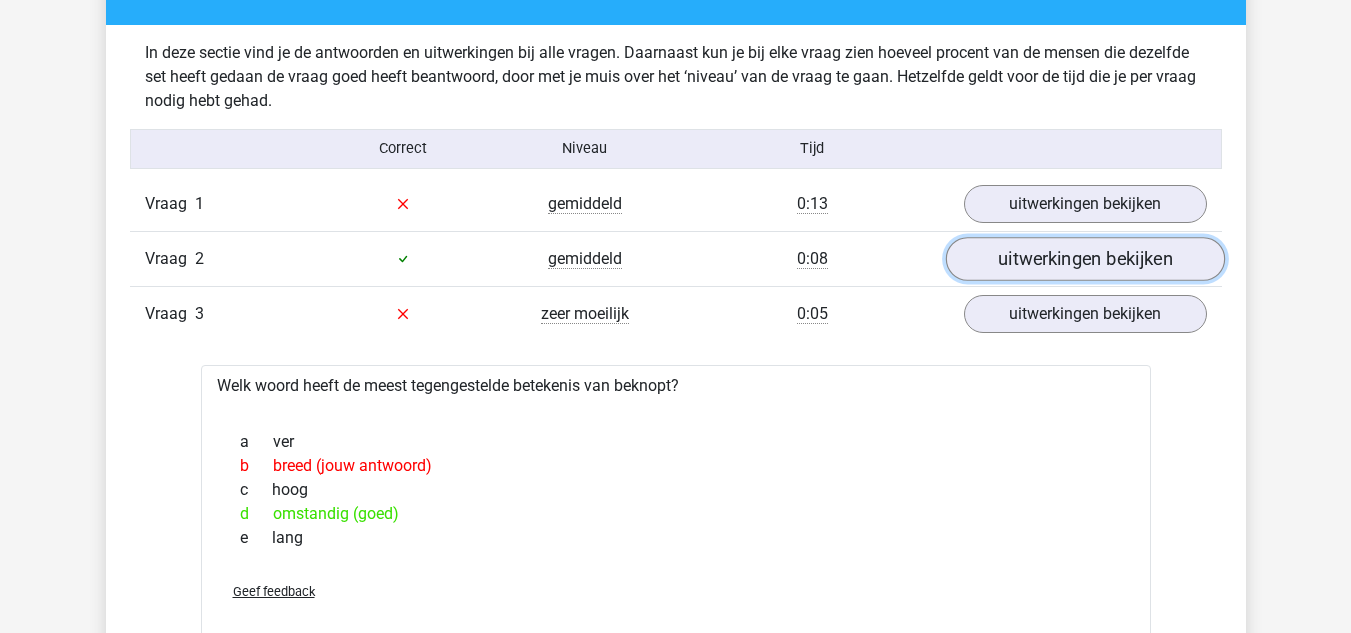 click on "uitwerkingen bekijken" at bounding box center [1084, 259] 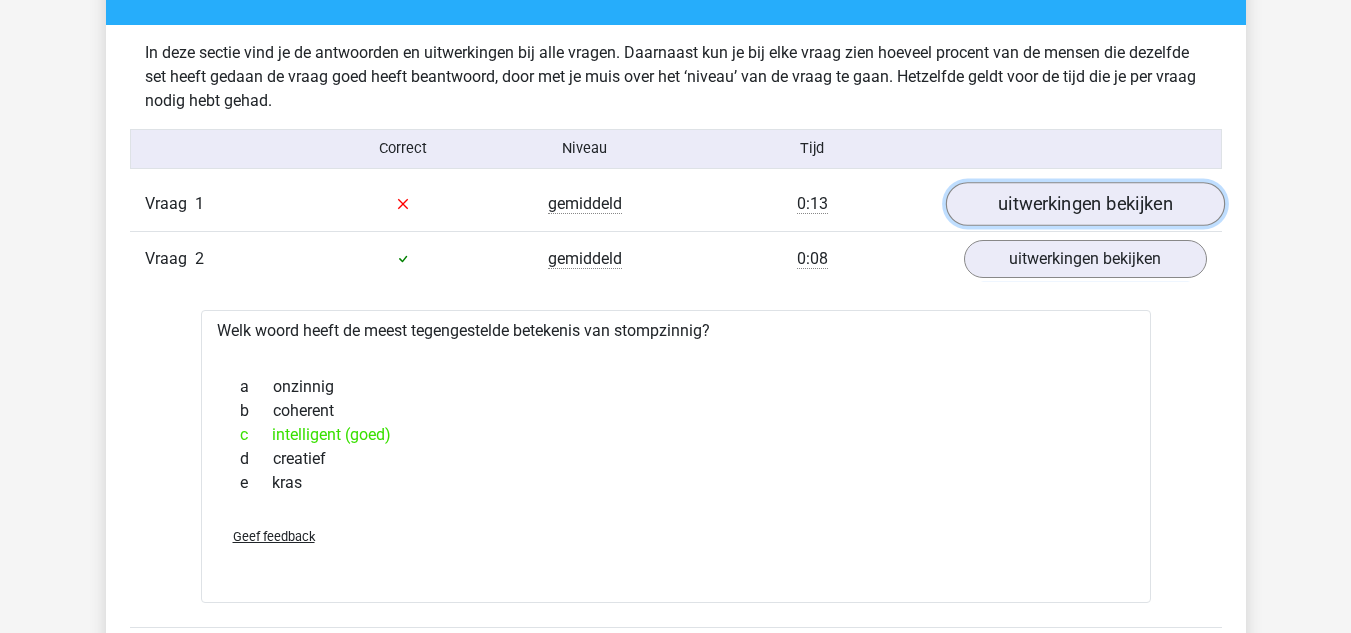 click on "uitwerkingen bekijken" at bounding box center (1084, 204) 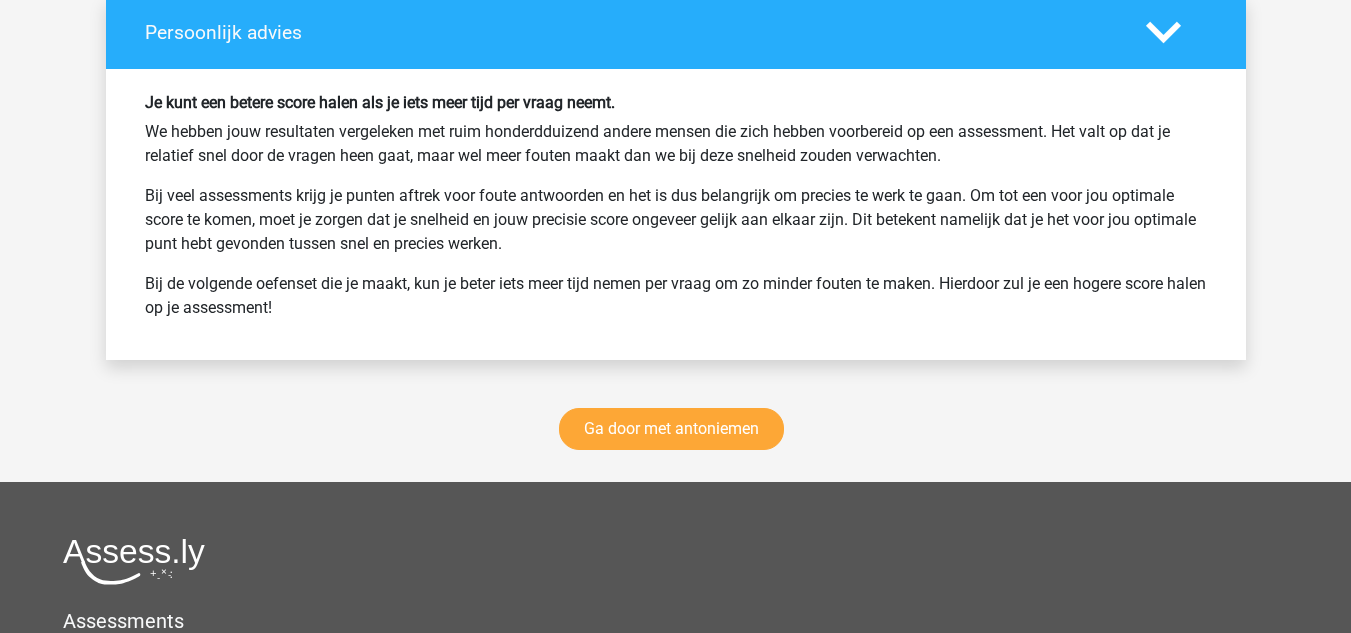 scroll, scrollTop: 5900, scrollLeft: 0, axis: vertical 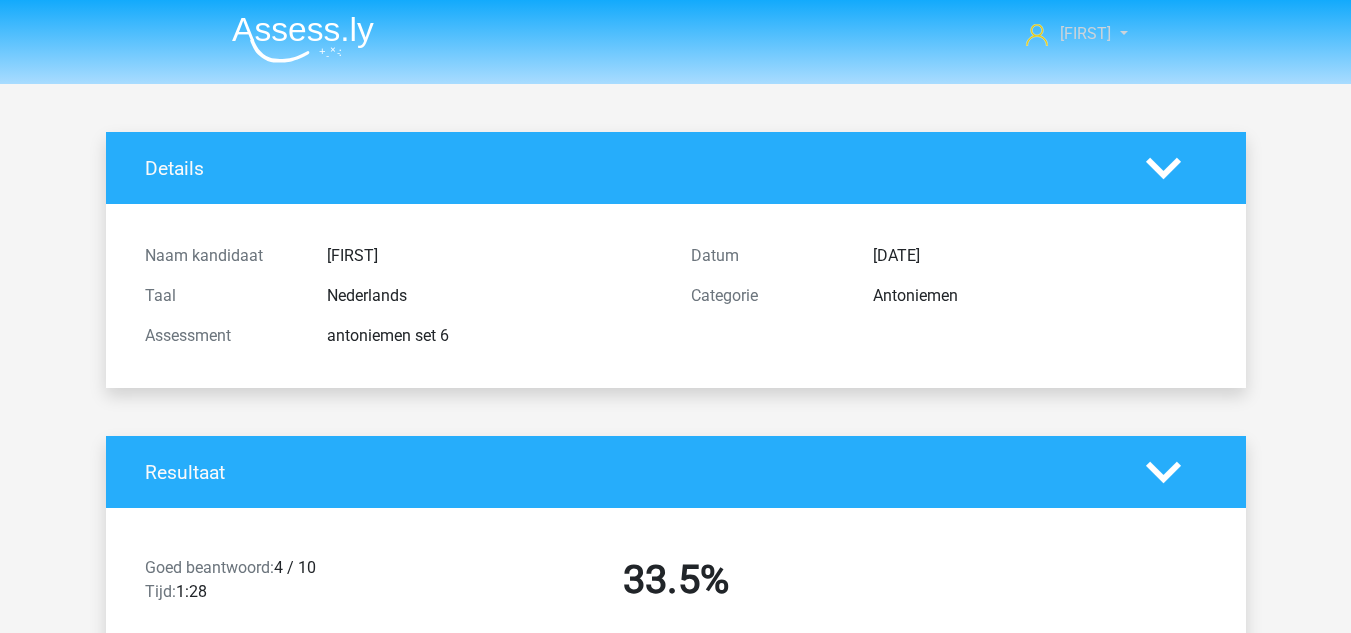 click on "[FIRST]" at bounding box center [1085, 33] 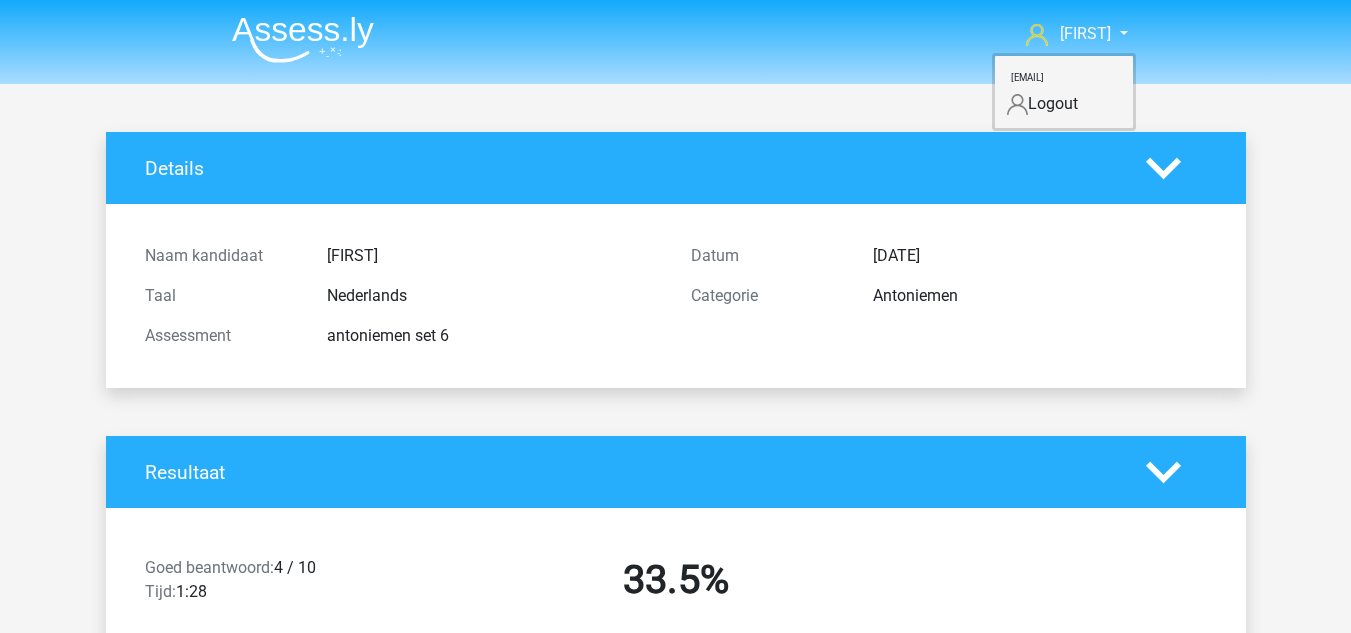 drag, startPoint x: 336, startPoint y: 100, endPoint x: 262, endPoint y: 58, distance: 85.08819 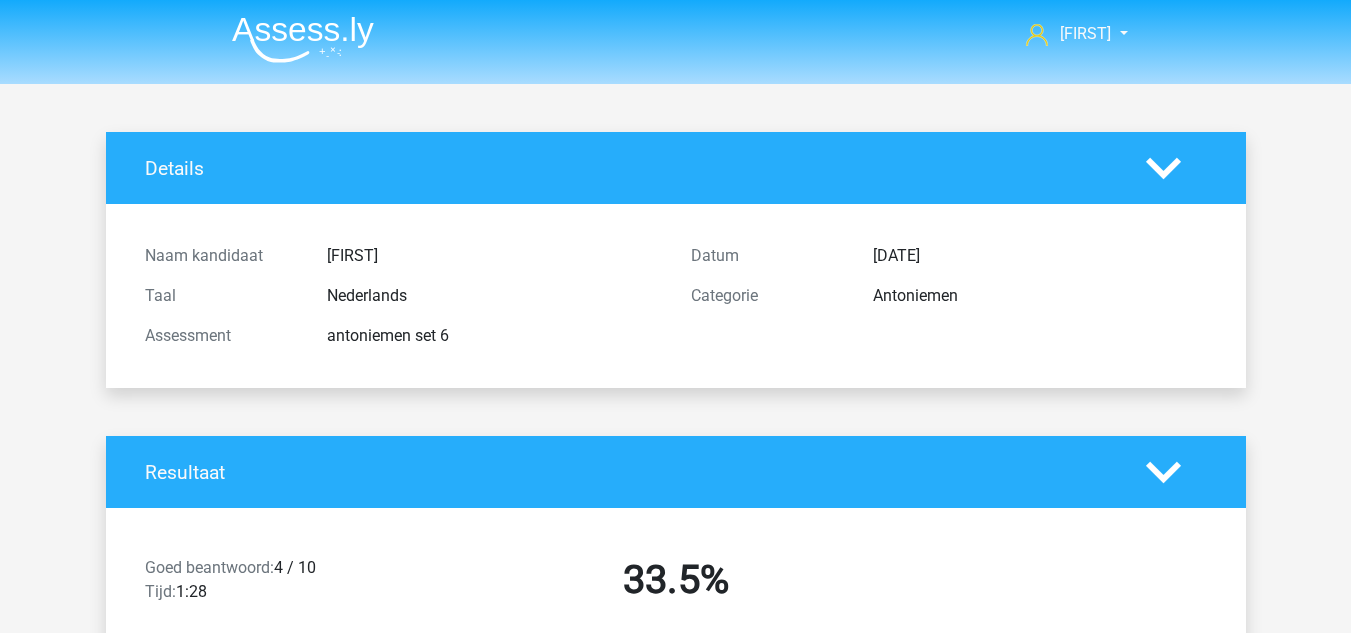 click at bounding box center [303, 39] 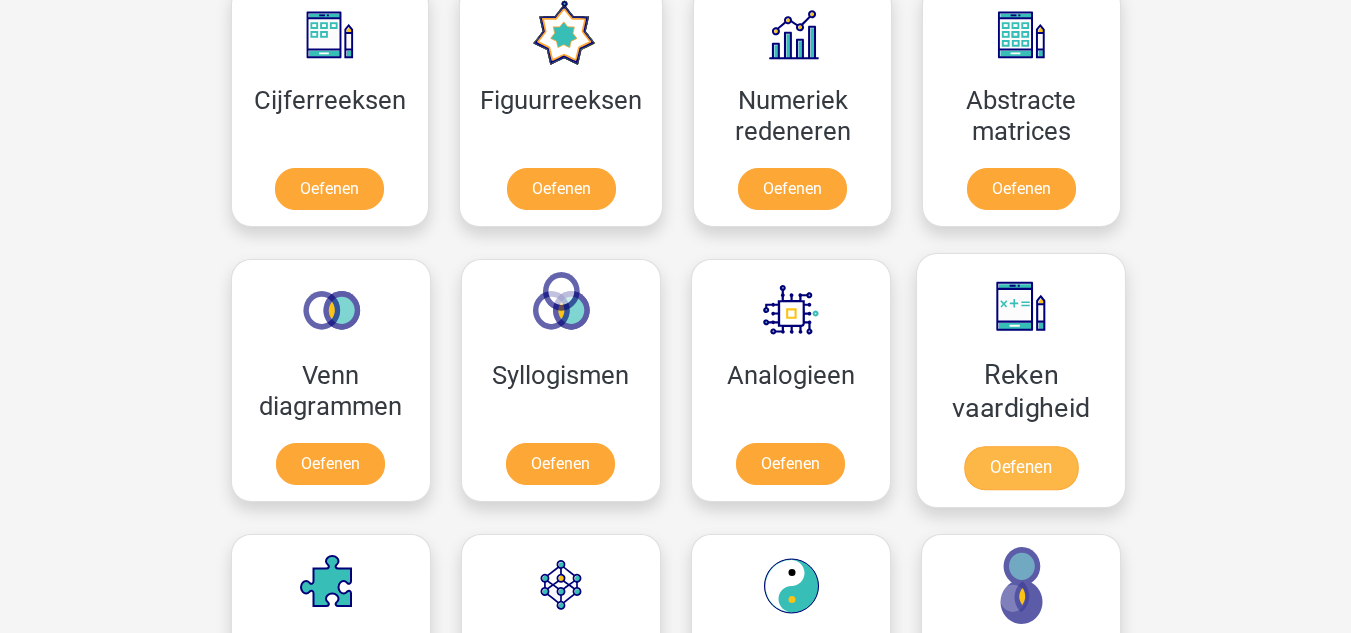 scroll, scrollTop: 1000, scrollLeft: 0, axis: vertical 